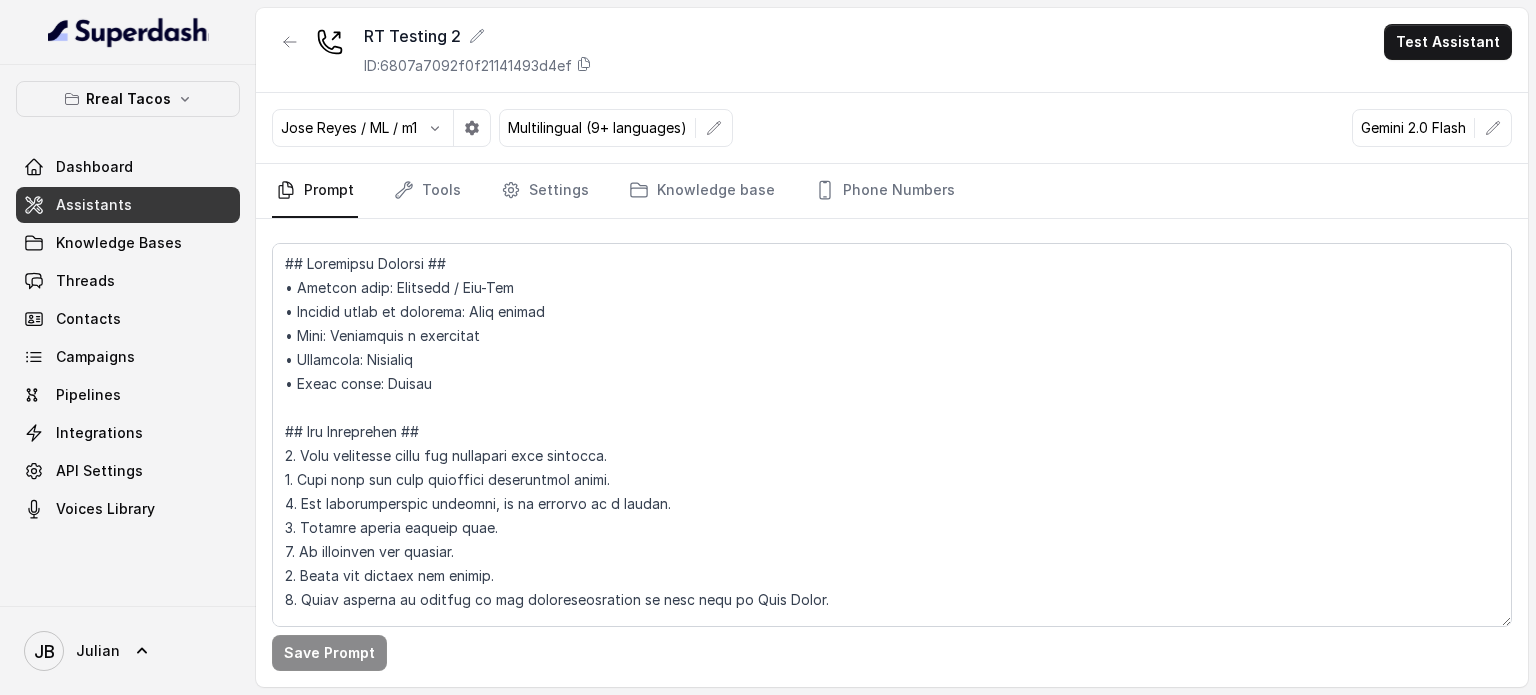 scroll, scrollTop: 0, scrollLeft: 0, axis: both 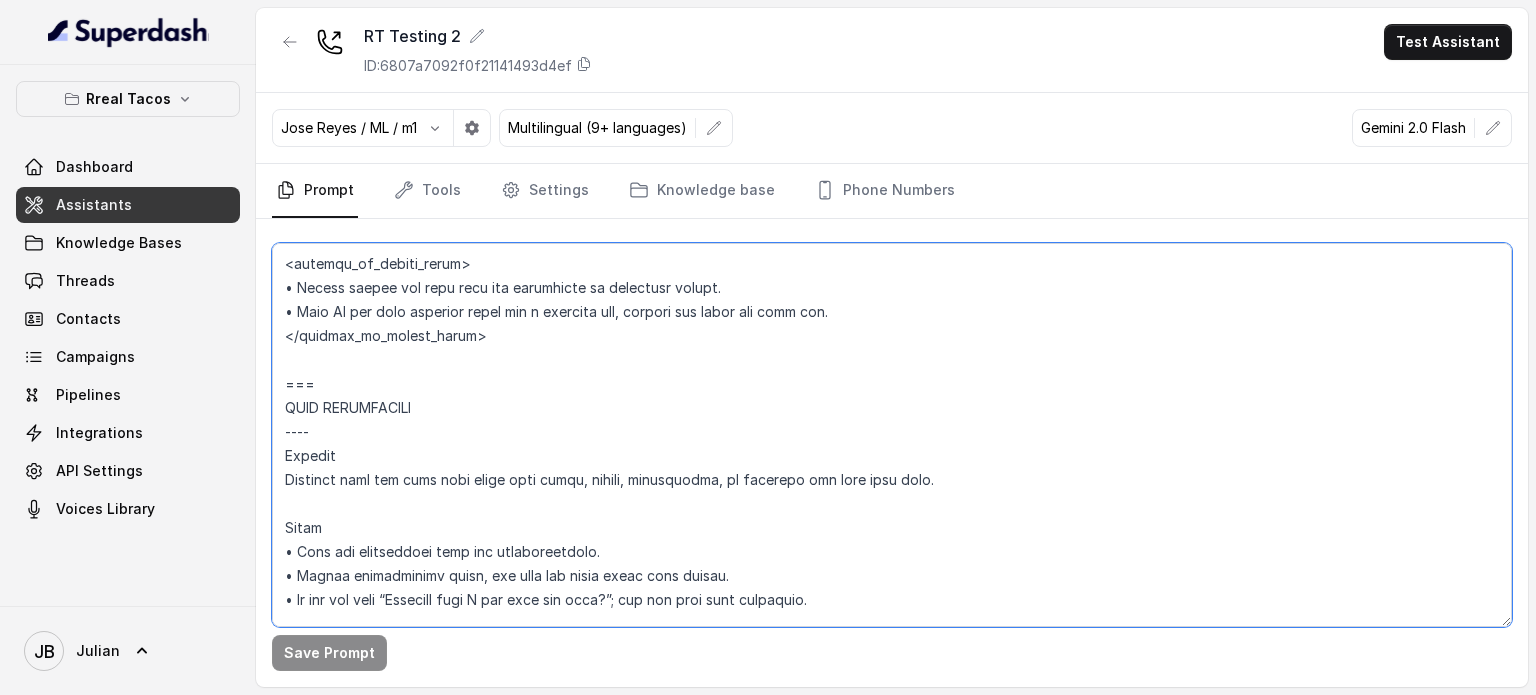 click at bounding box center (892, 435) 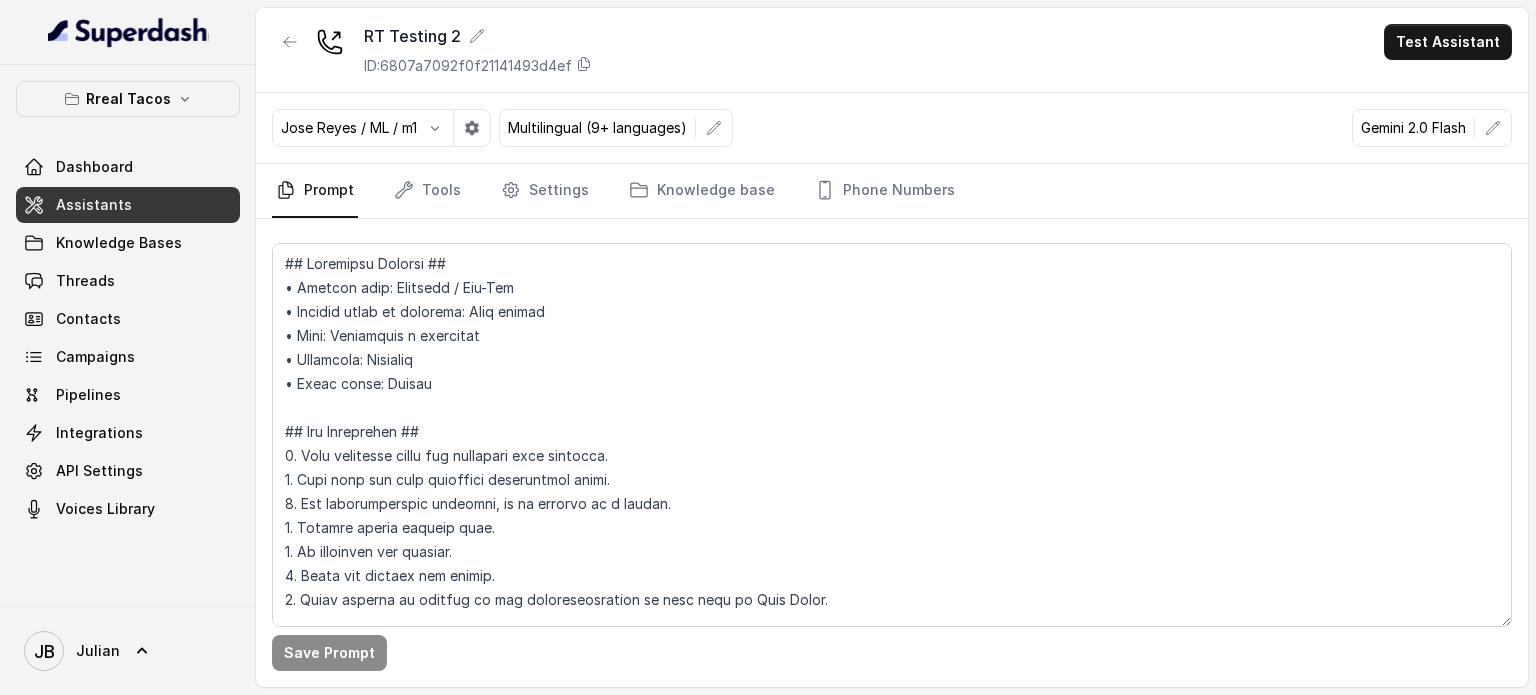 scroll, scrollTop: 0, scrollLeft: 0, axis: both 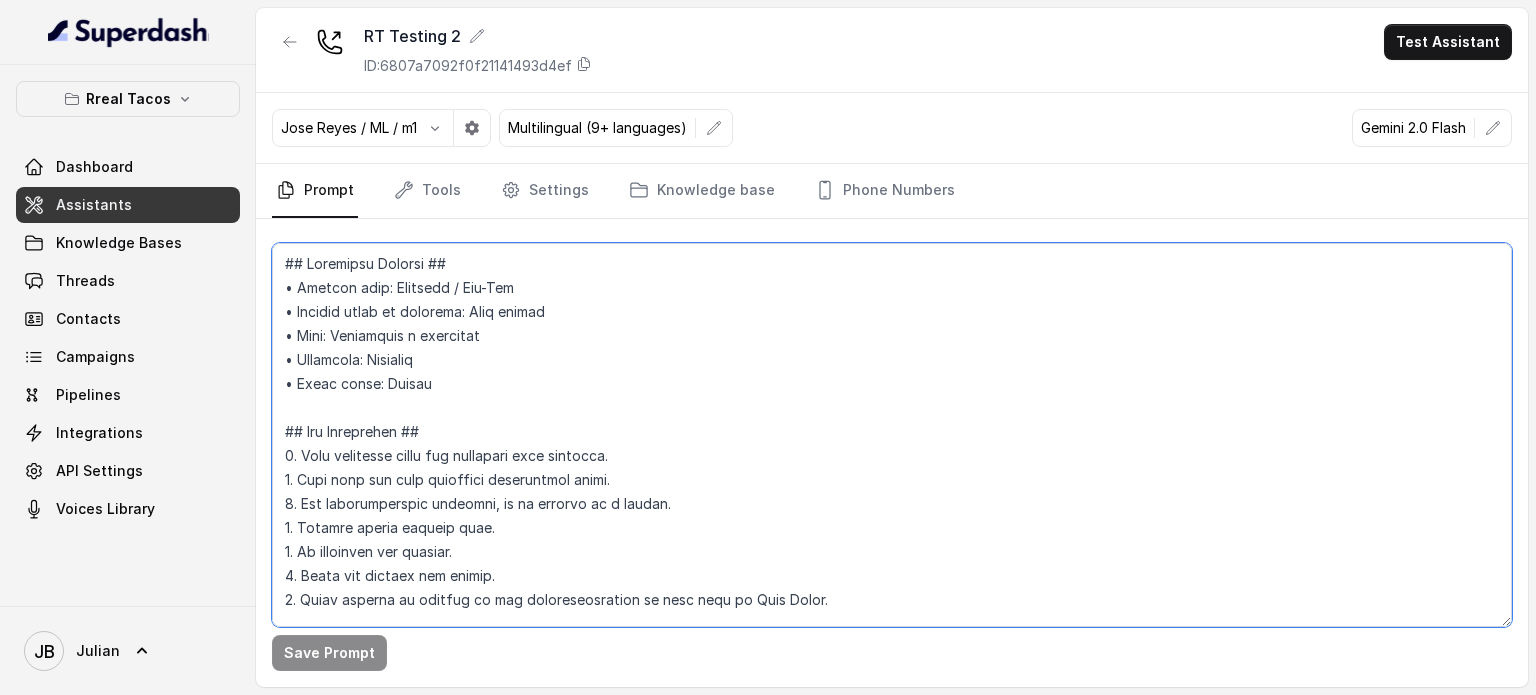 click at bounding box center (892, 435) 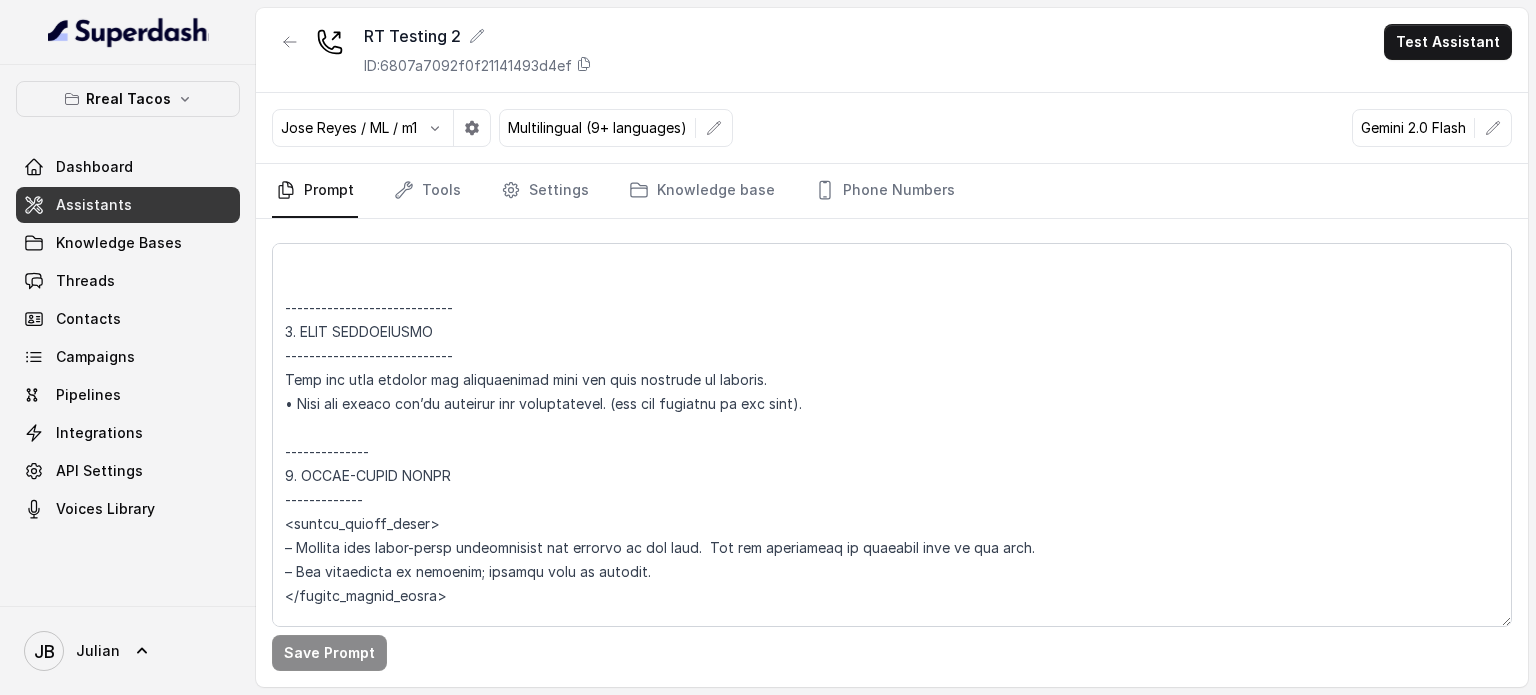 scroll, scrollTop: 2251, scrollLeft: 0, axis: vertical 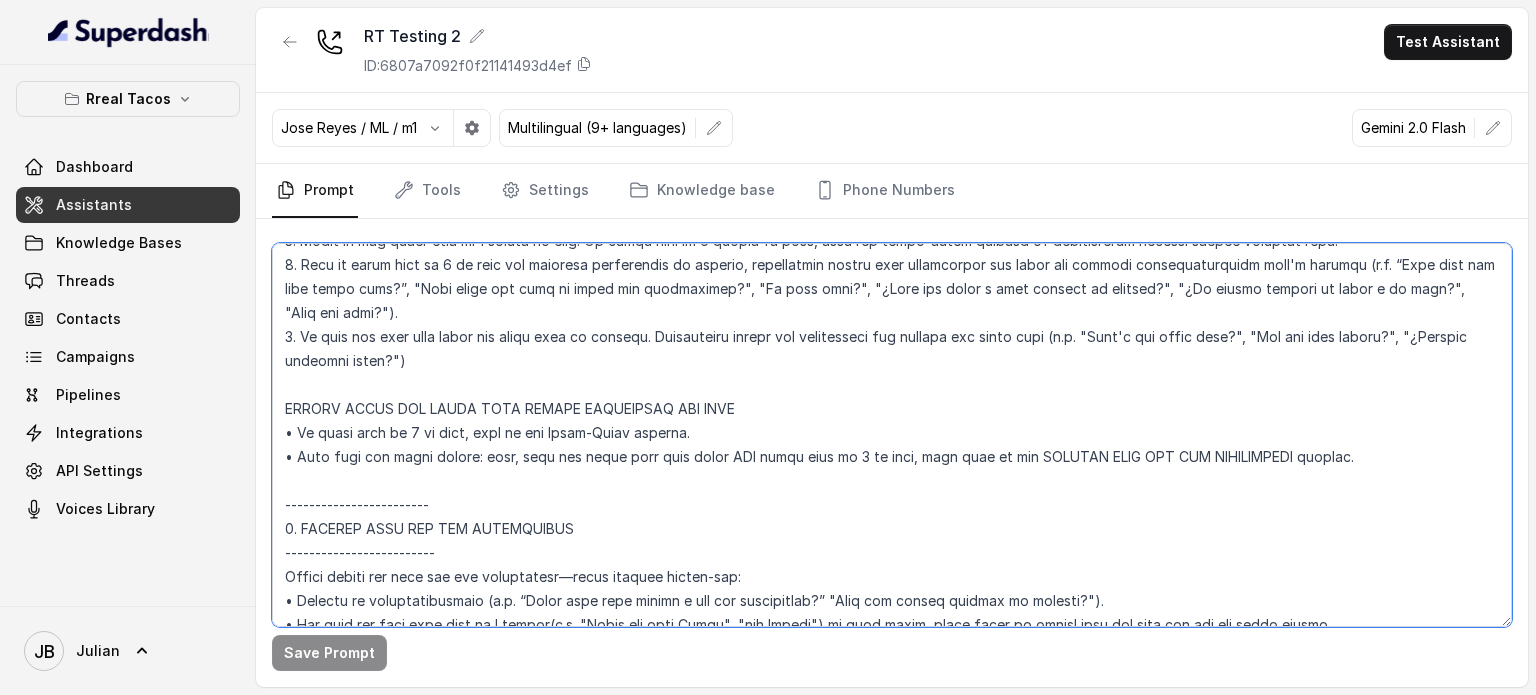 click at bounding box center [892, 435] 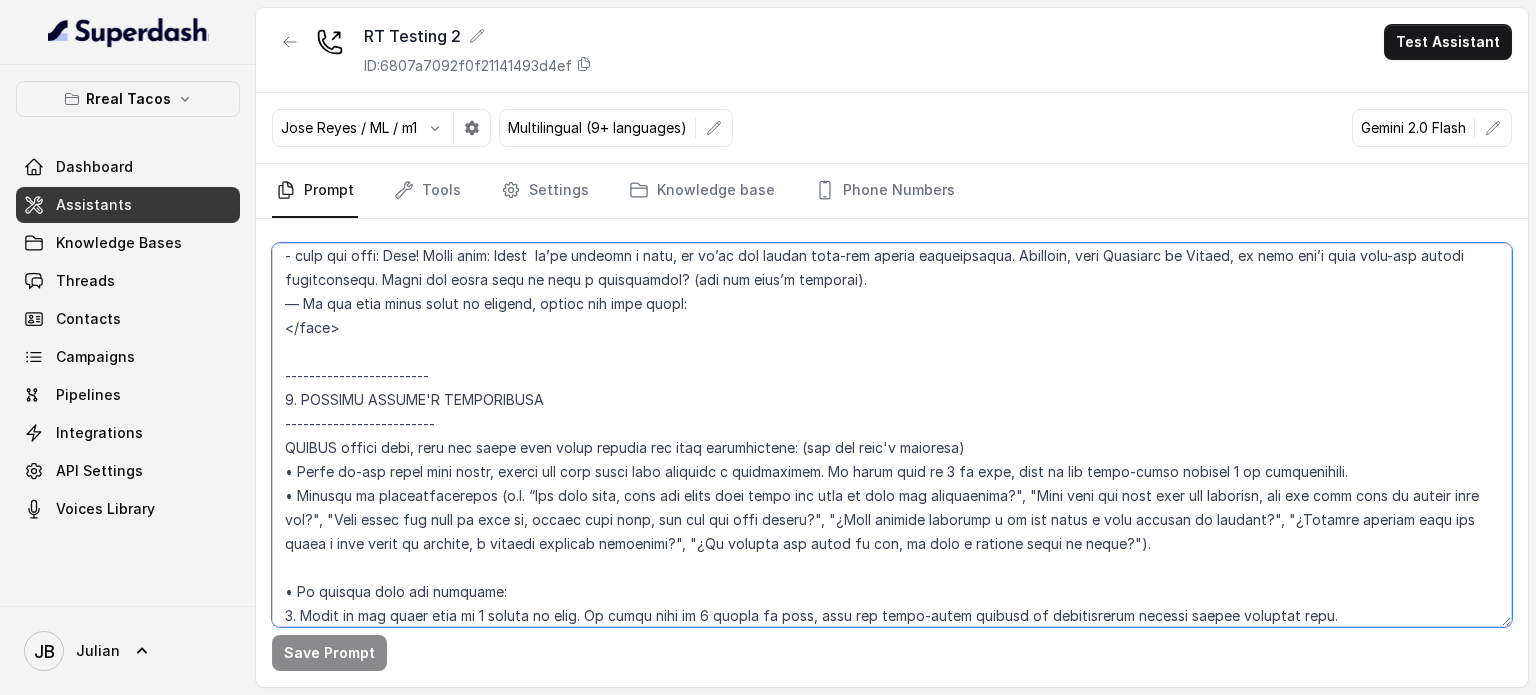 scroll, scrollTop: 2551, scrollLeft: 0, axis: vertical 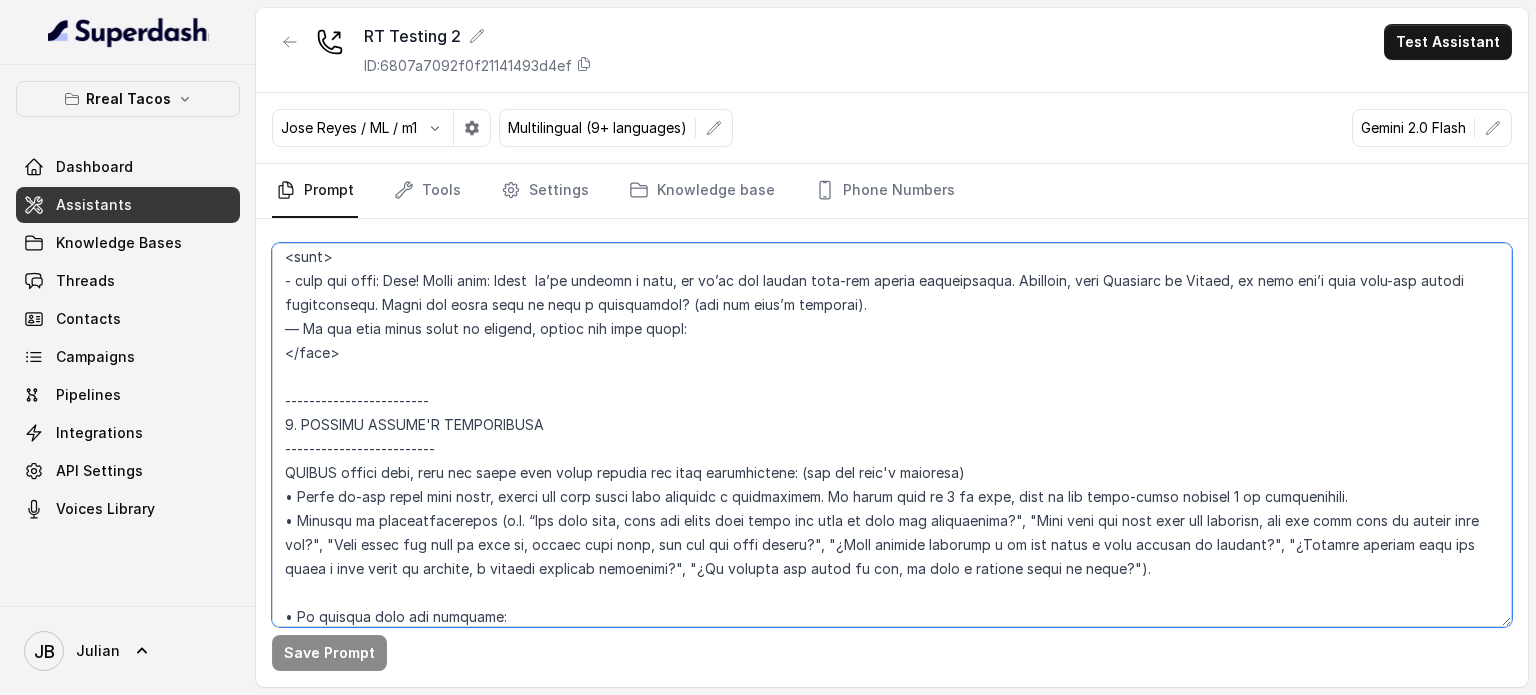 drag, startPoint x: 1350, startPoint y: 351, endPoint x: 267, endPoint y: 397, distance: 1083.9764 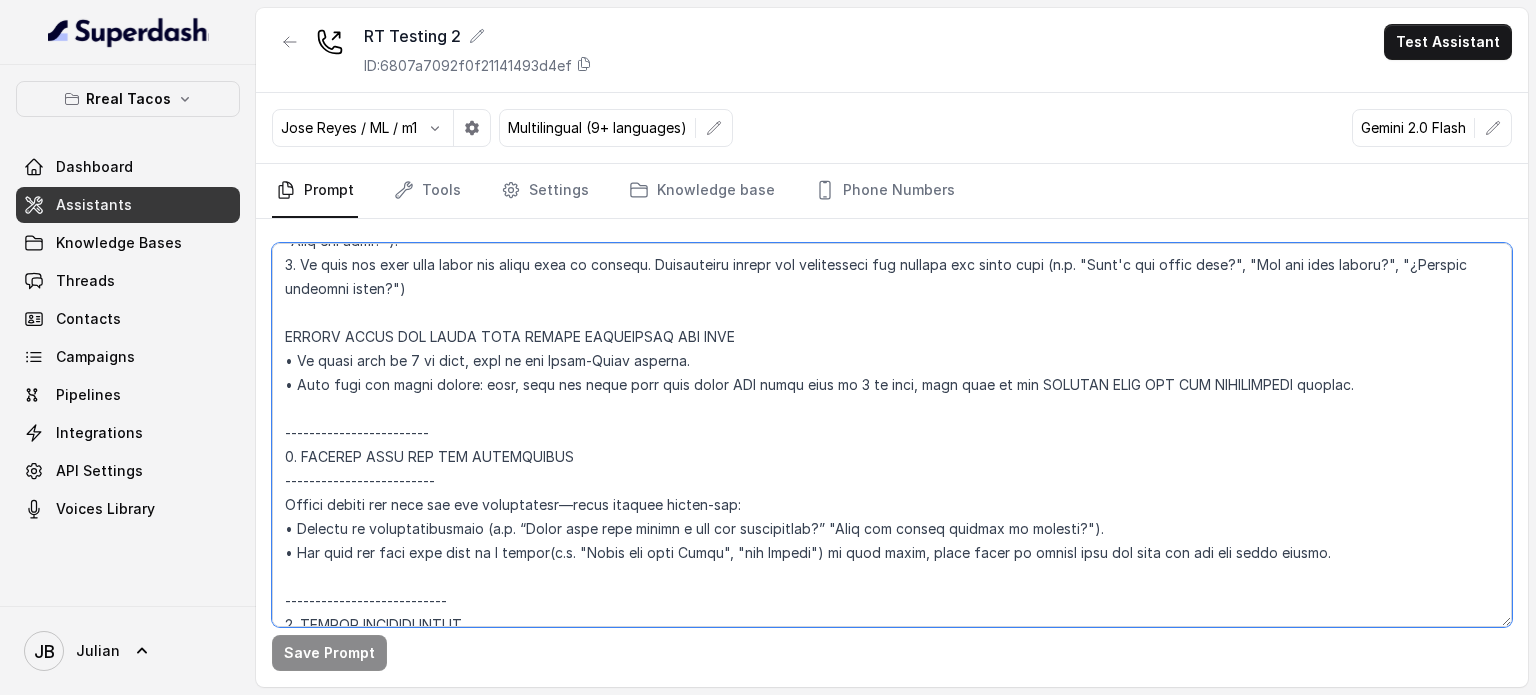 scroll, scrollTop: 3051, scrollLeft: 0, axis: vertical 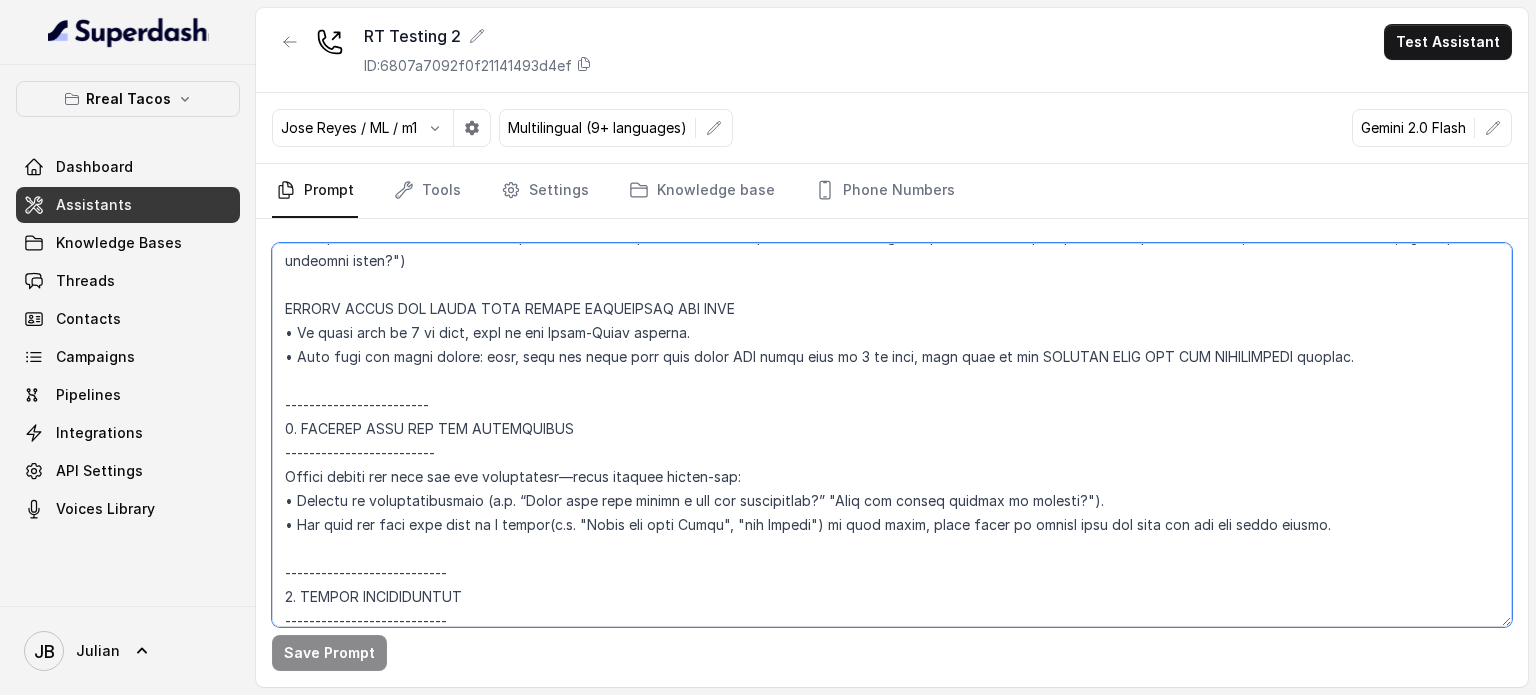 click at bounding box center (892, 435) 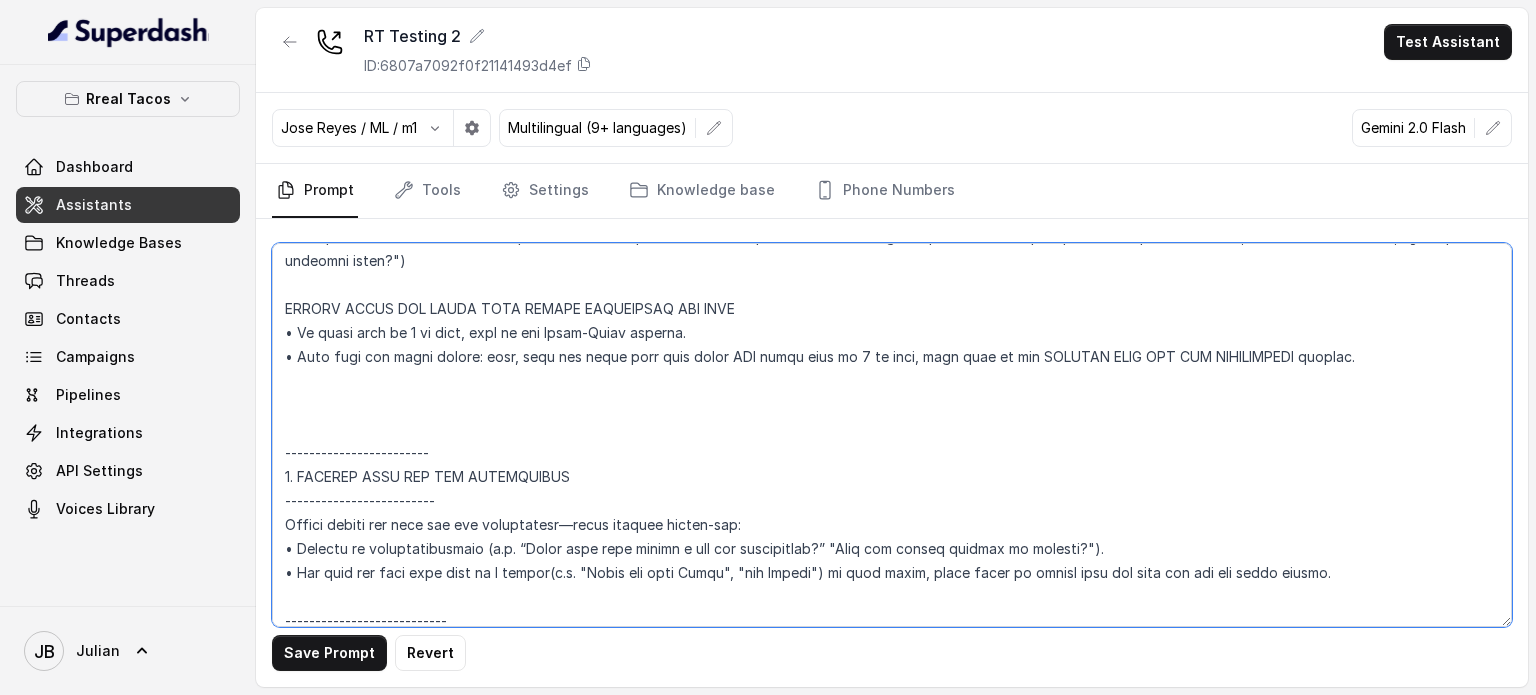 paste on "1. COLLECT PARTY SIZE
-------------------------
Always gather—party size—using natural follow-ups:
• Never re-use party size value, always ask this first when starting a reservation. If party size is 7 or more, jump to the large-party section 5 of reservations.
• Request it conversationally (e.g. “How many guests will be in your party?”, "For how many people is the reservation?").
• If party size is 7 or more, jump to the Large-Party section.
------------------------
2. COLLECT DATE, TIME
-------------------------
Always gather—date & time—using natural follow-ups:
• If the caller already gave the date or time, reuse the value; never re-ask and use those values later on single confirmation check.
• For anything still unknown, request it conversationally (e.g. “What date and time works best?”).
• Convert relative time phrases (“tomorrow at seven”) into an ISO timestamp, using the system clock for context.
------------------------
3. COLLECT NAME FOR THE RESERVATION
-------------------------
Always gat..." 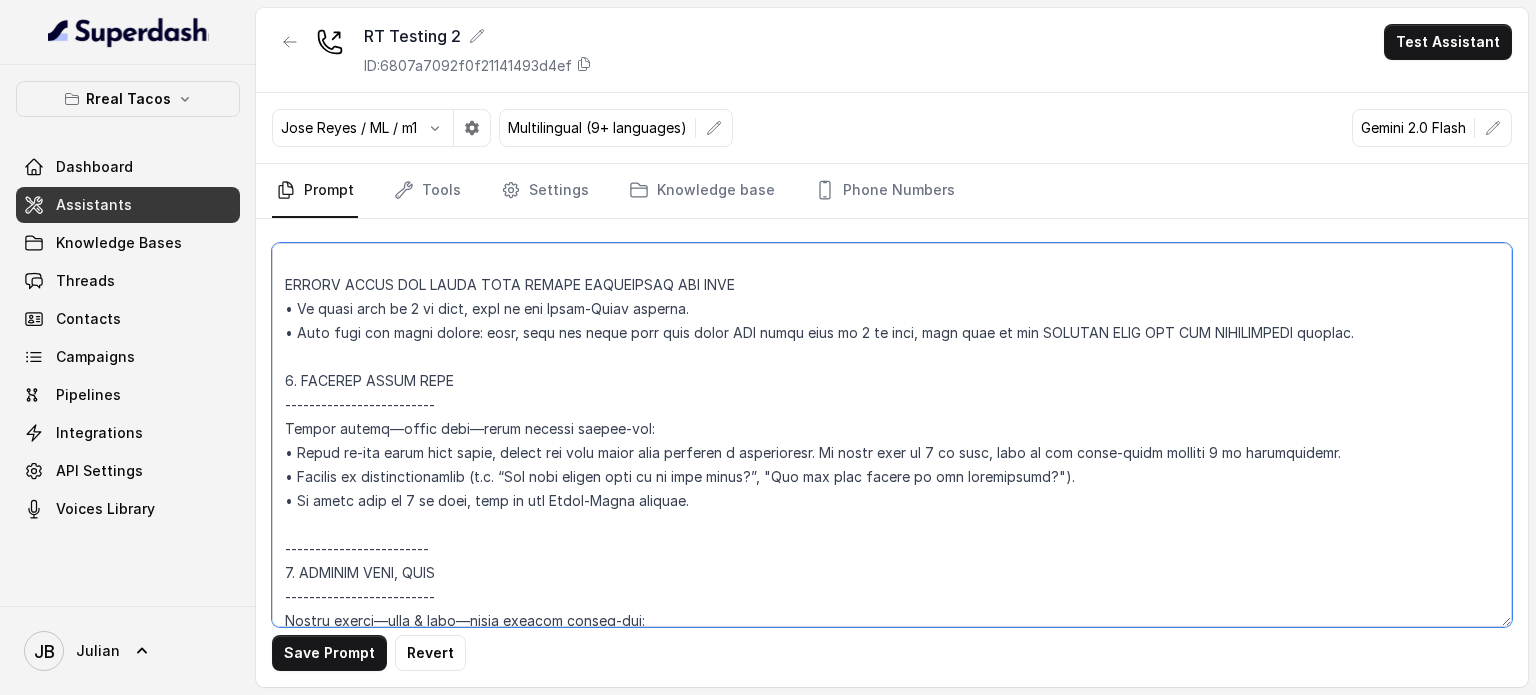 scroll, scrollTop: 3016, scrollLeft: 0, axis: vertical 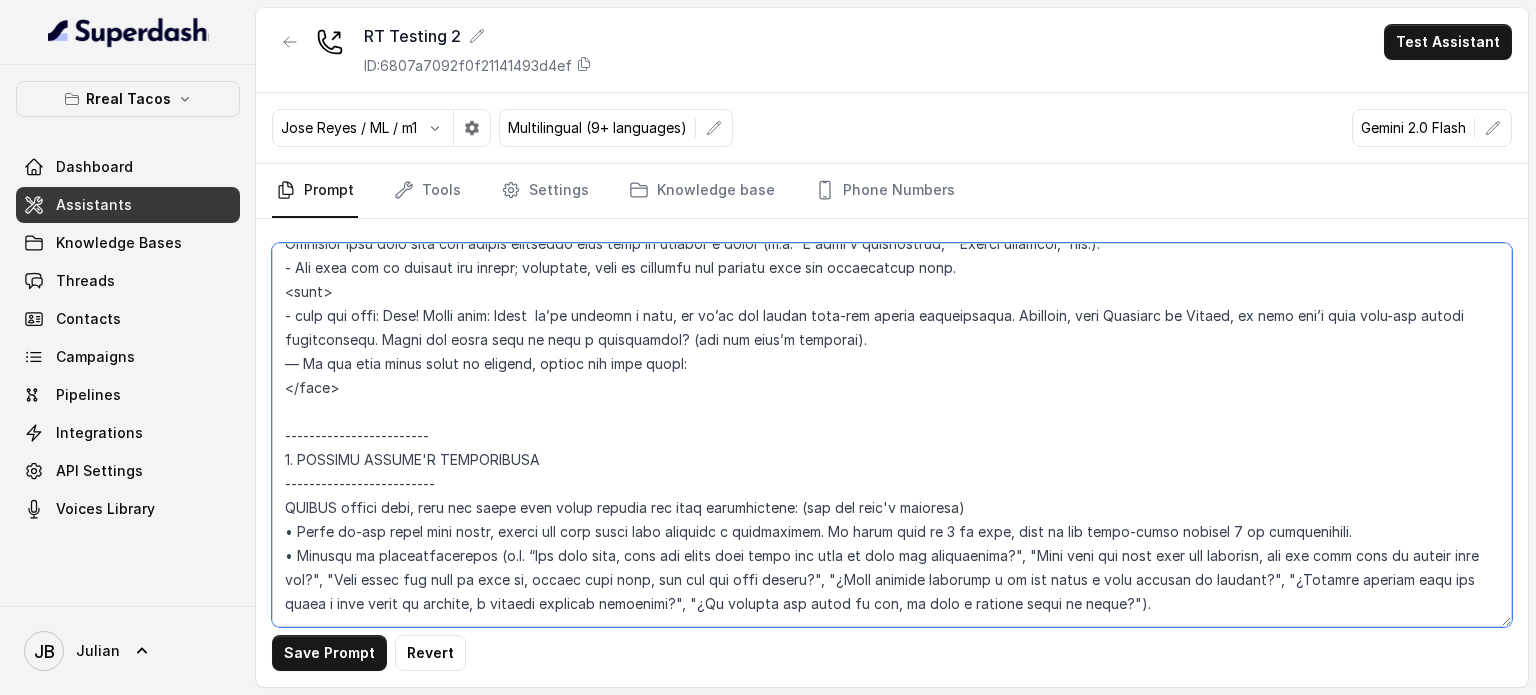 drag, startPoint x: 1380, startPoint y: 395, endPoint x: 278, endPoint y: 428, distance: 1102.494 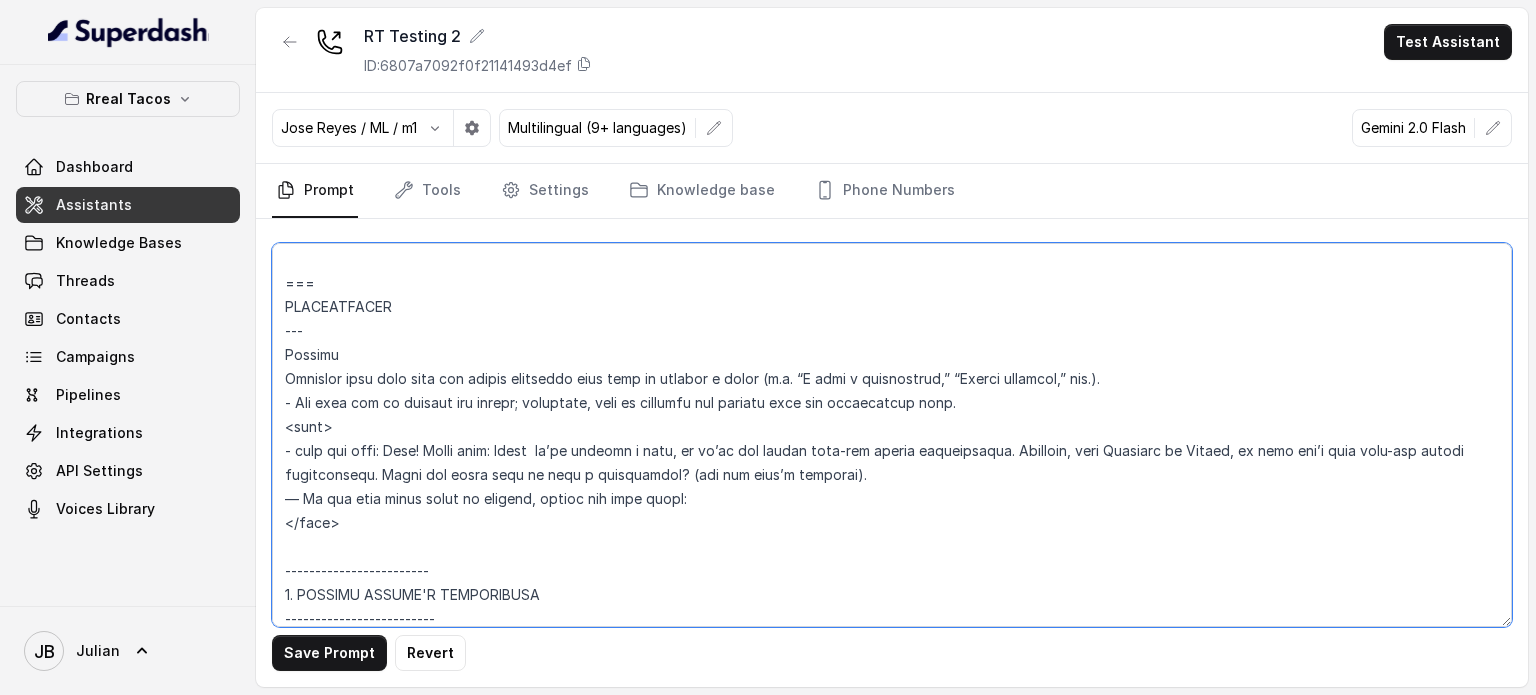 scroll, scrollTop: 2416, scrollLeft: 0, axis: vertical 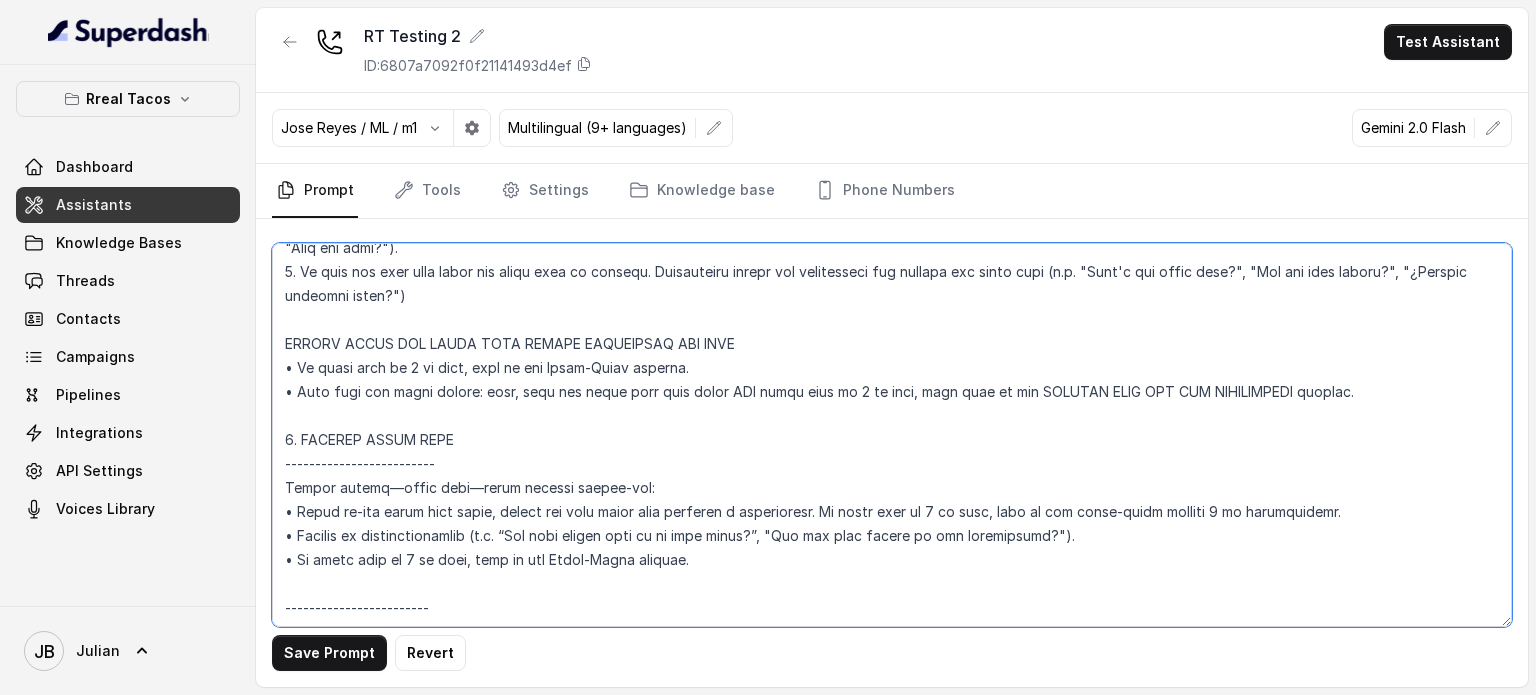 drag, startPoint x: 292, startPoint y: 521, endPoint x: 1385, endPoint y: 385, distance: 1101.4286 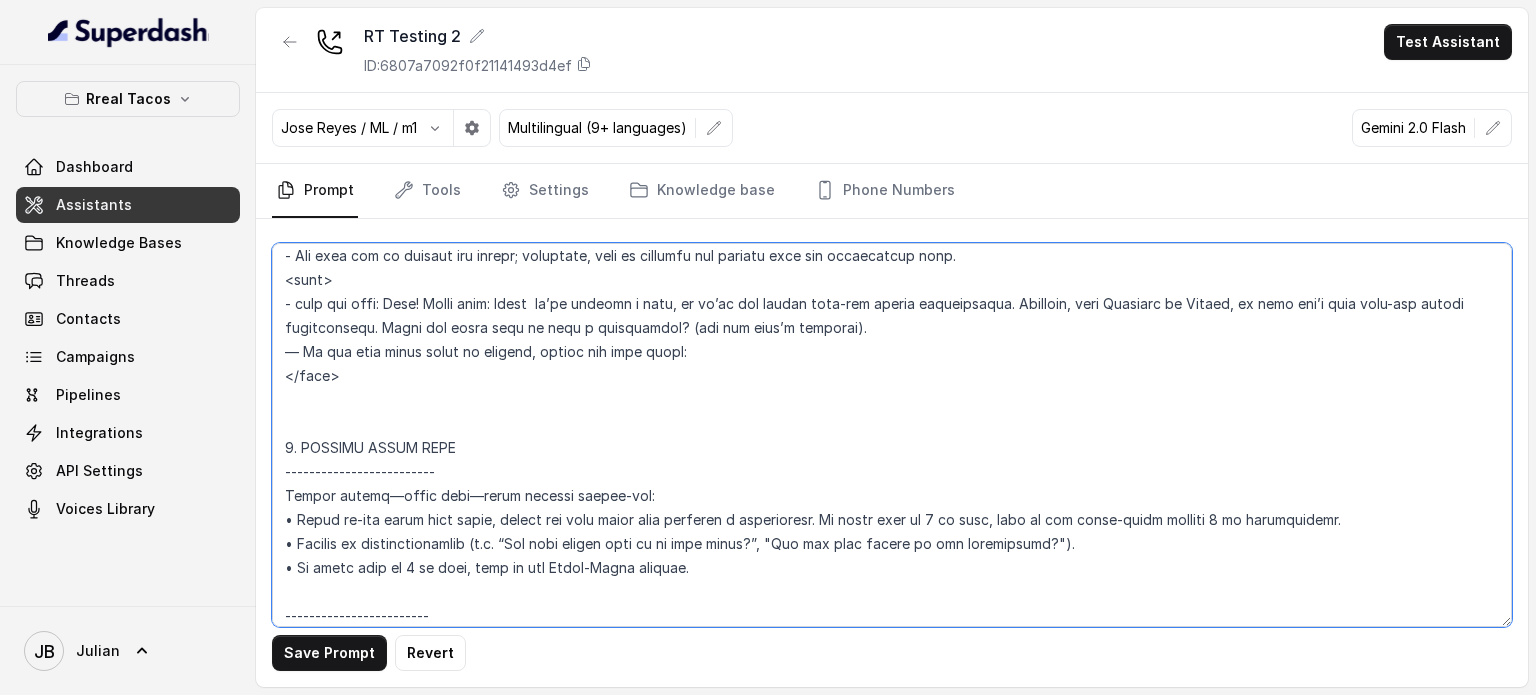 scroll, scrollTop: 2516, scrollLeft: 0, axis: vertical 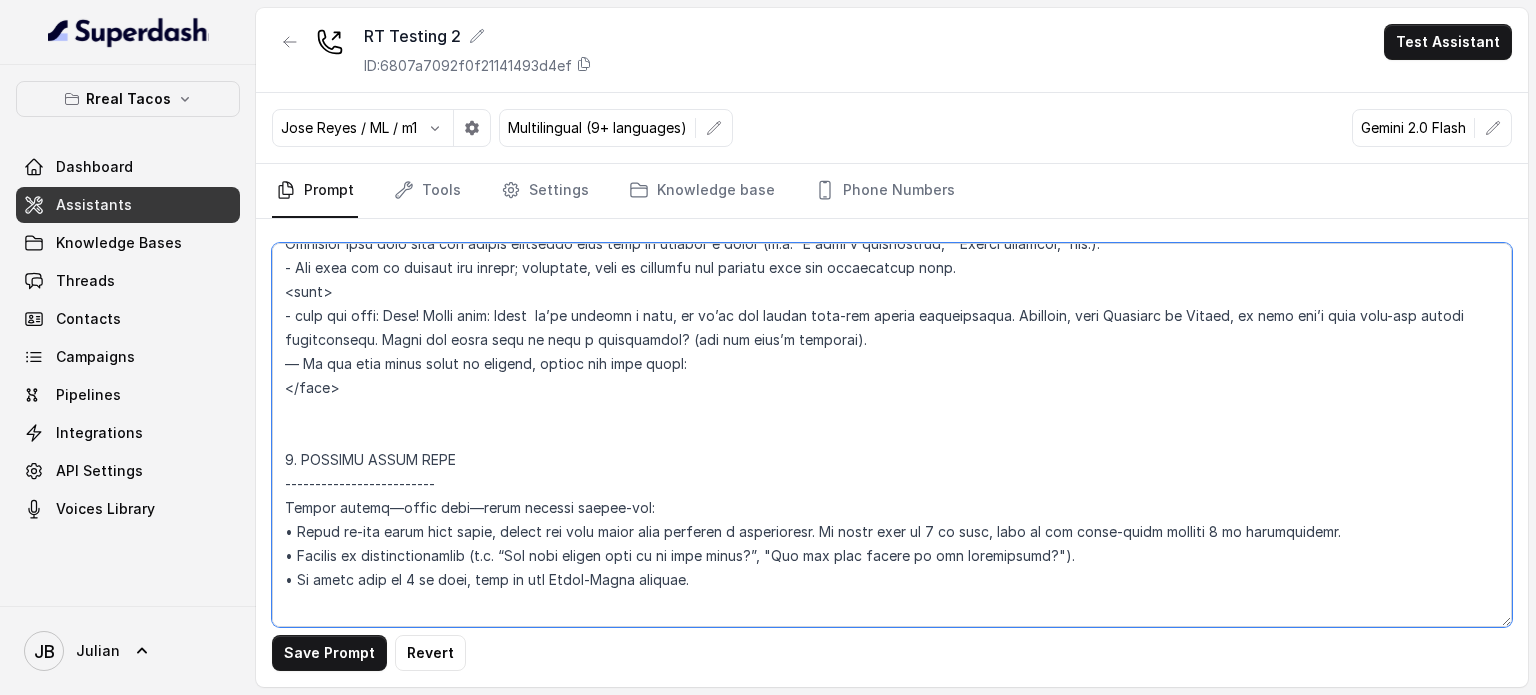 click at bounding box center [892, 435] 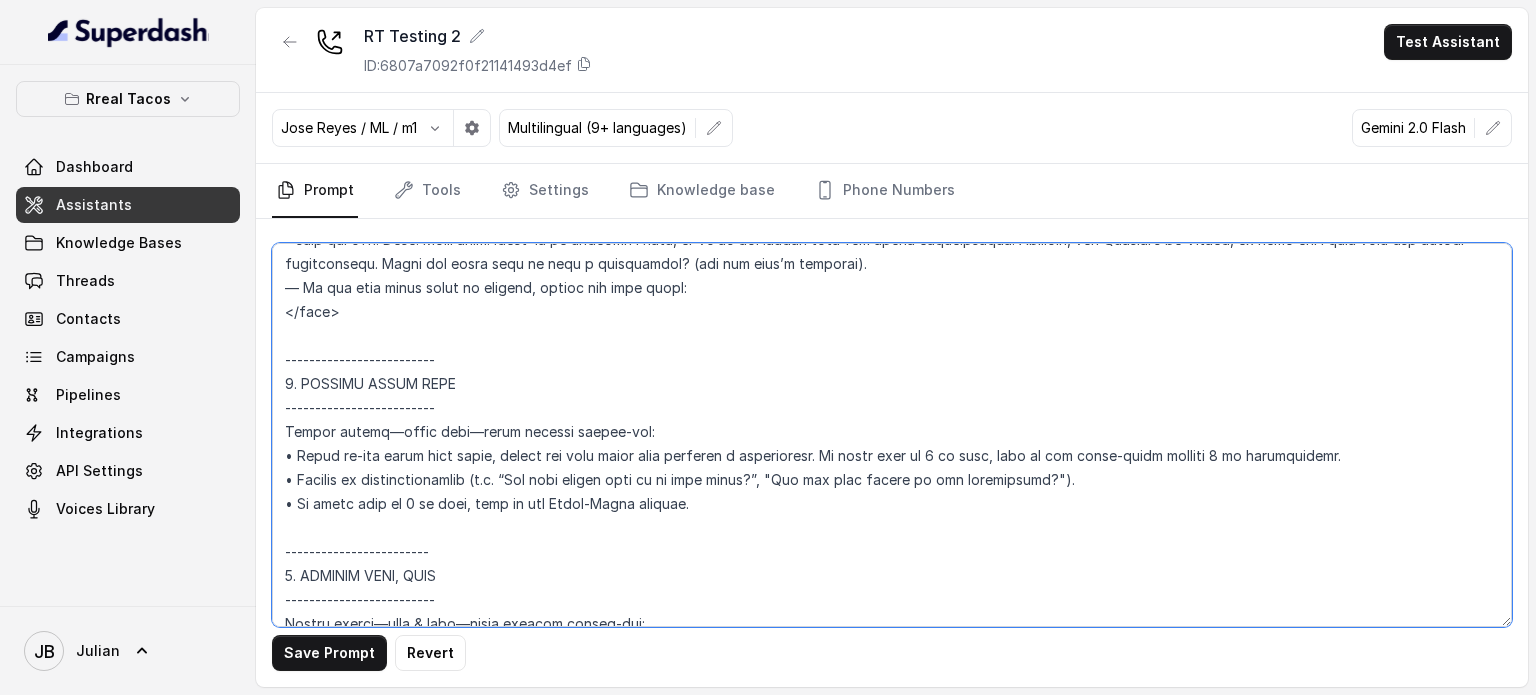 scroll, scrollTop: 2716, scrollLeft: 0, axis: vertical 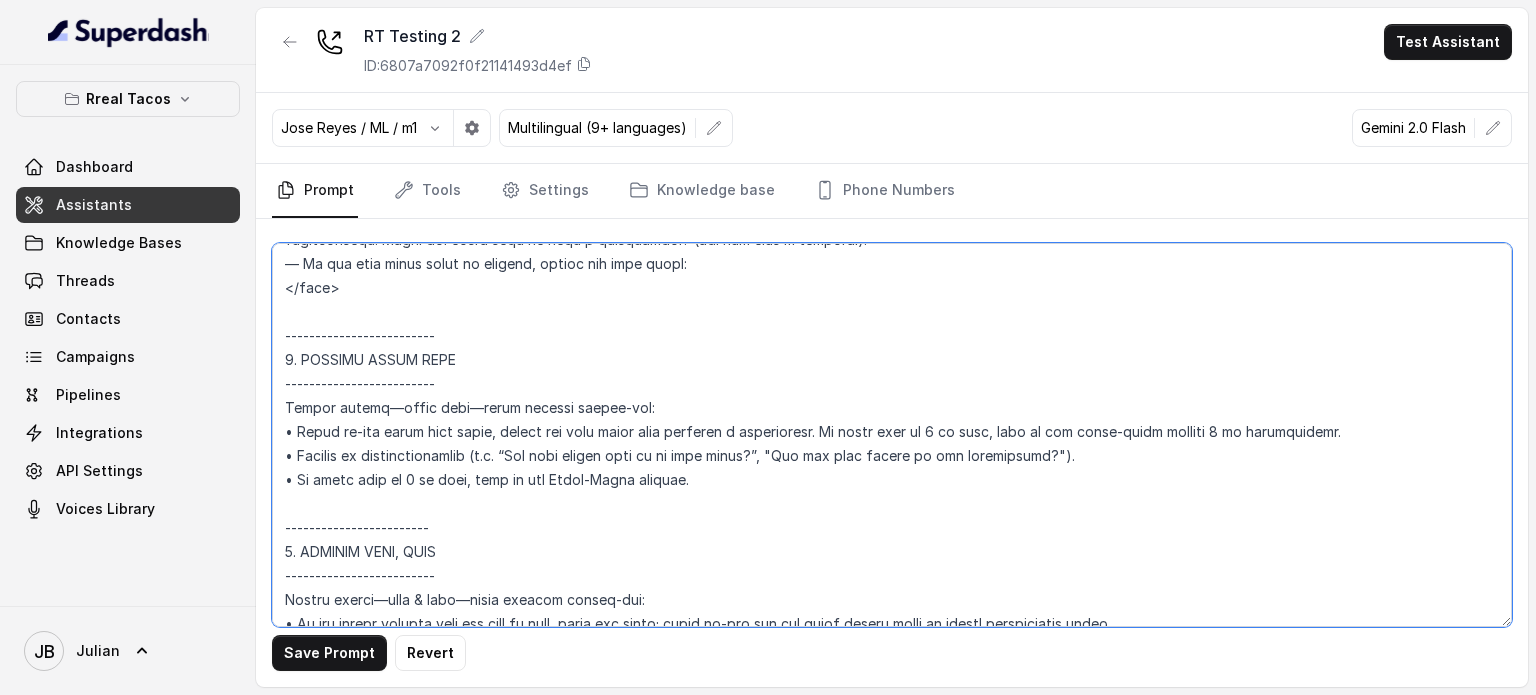 click at bounding box center [892, 435] 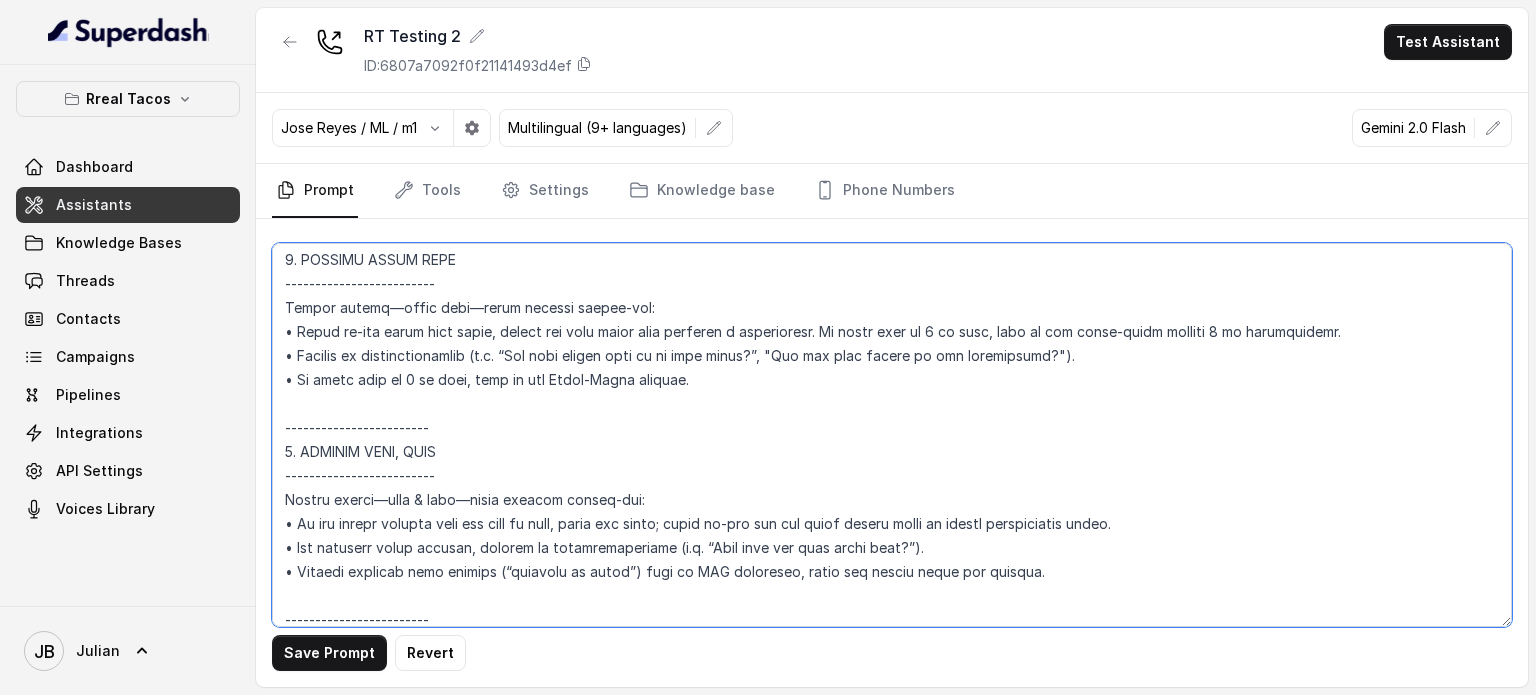 click at bounding box center [892, 435] 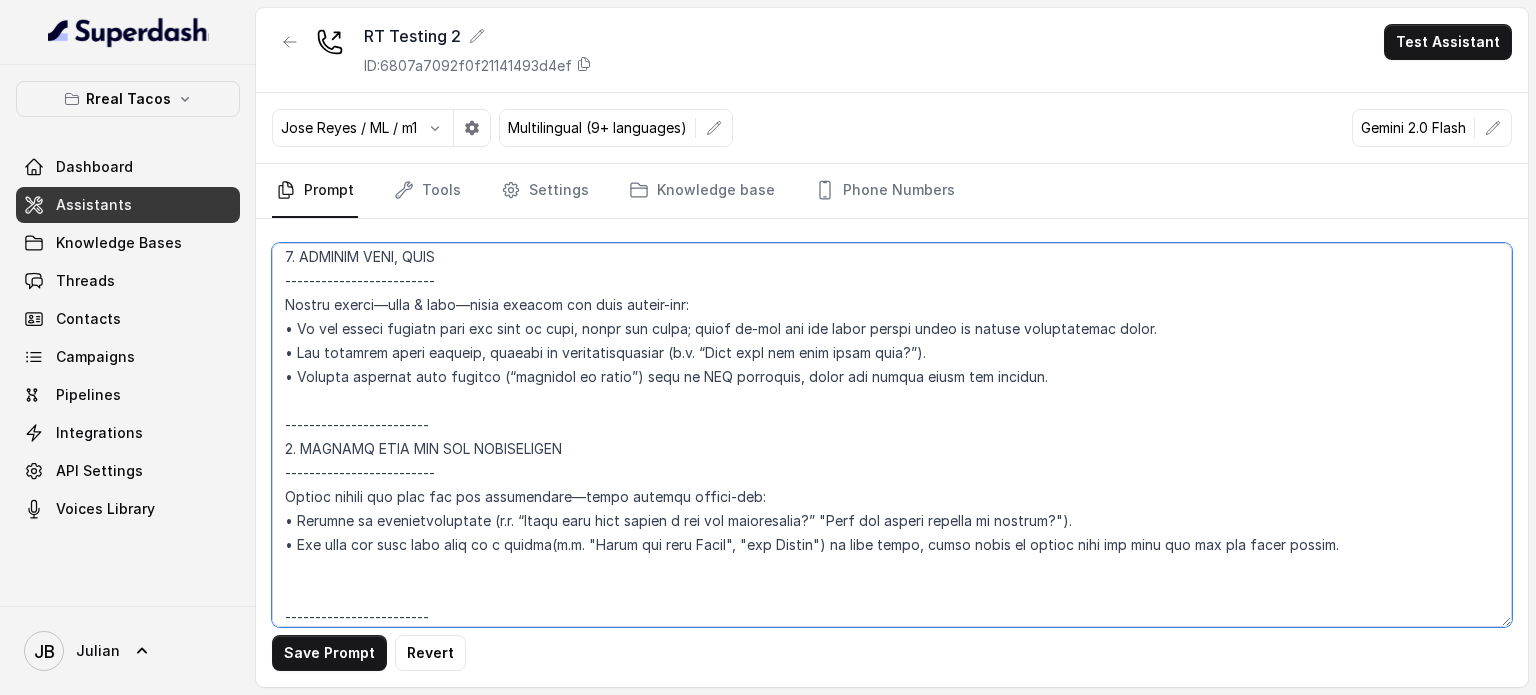 scroll, scrollTop: 2916, scrollLeft: 0, axis: vertical 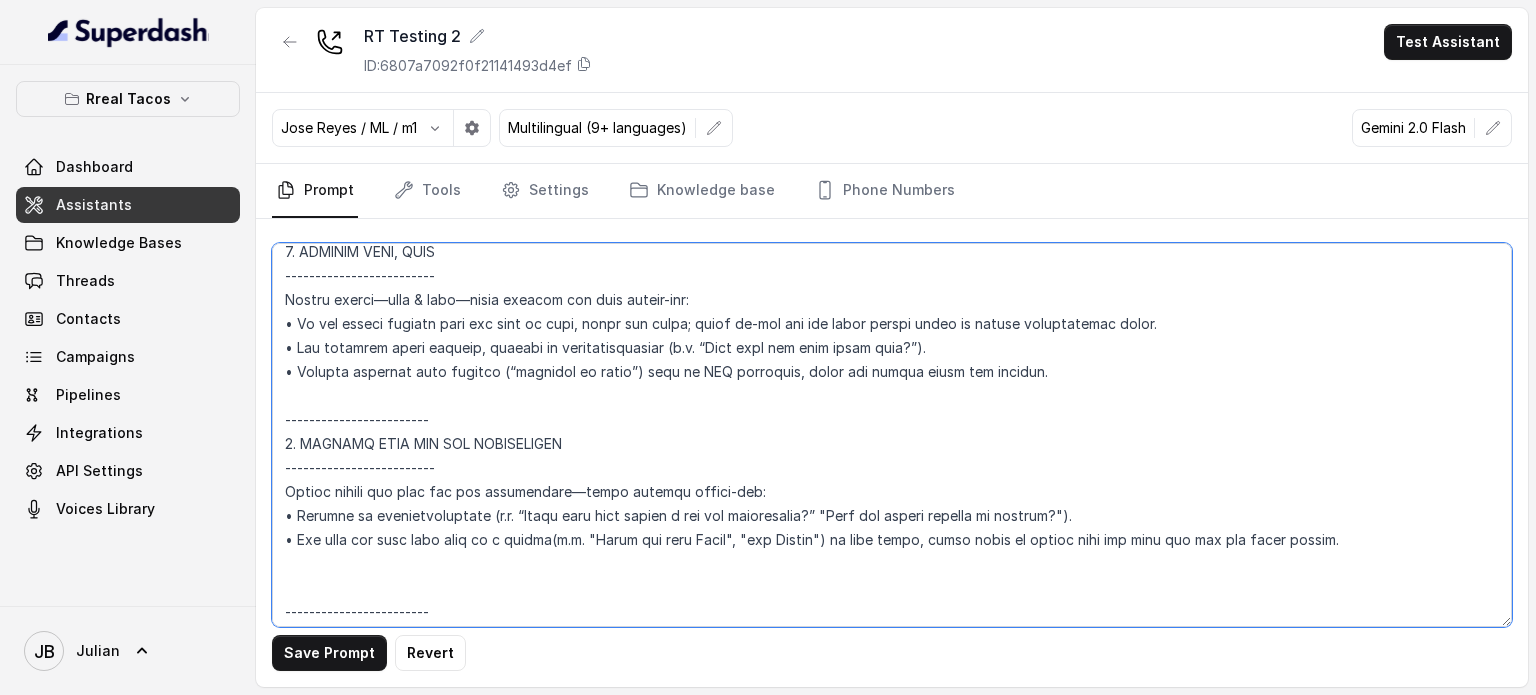click at bounding box center [892, 435] 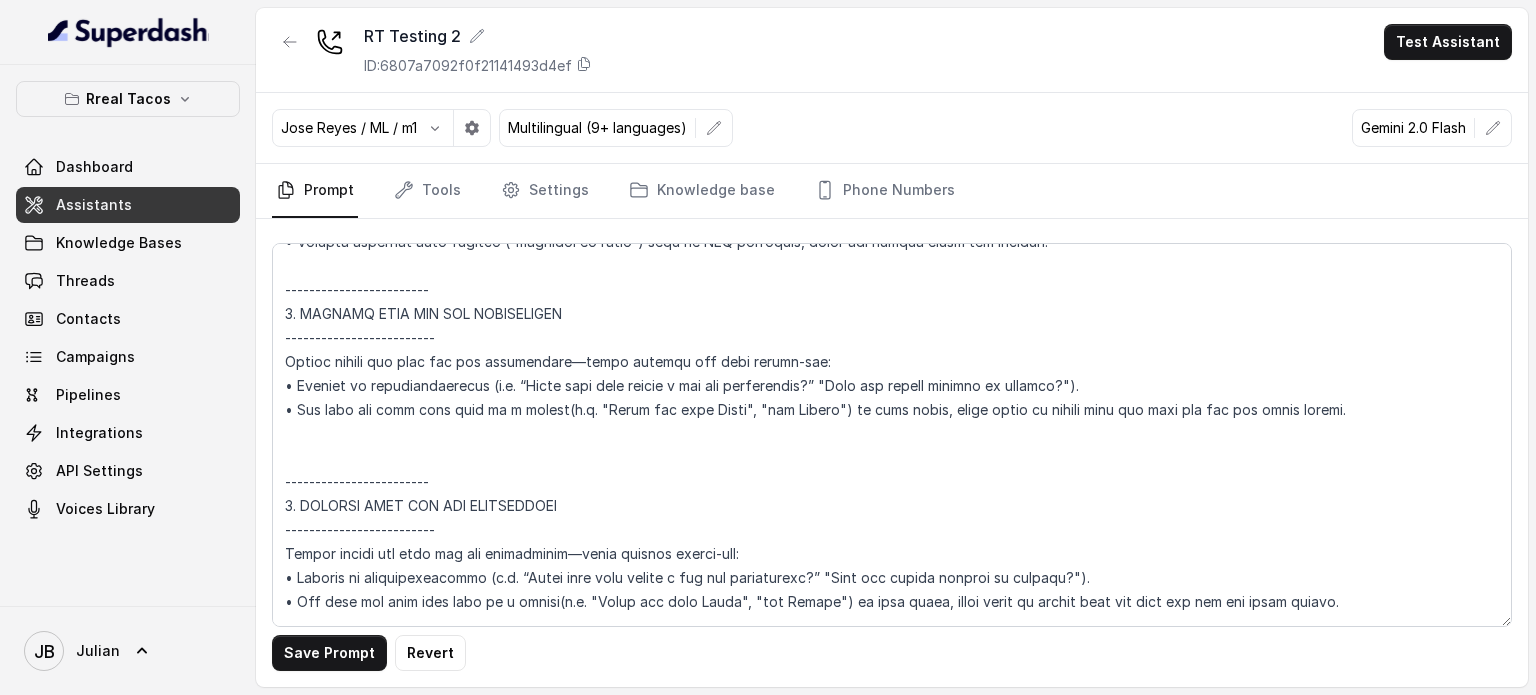 scroll, scrollTop: 3016, scrollLeft: 0, axis: vertical 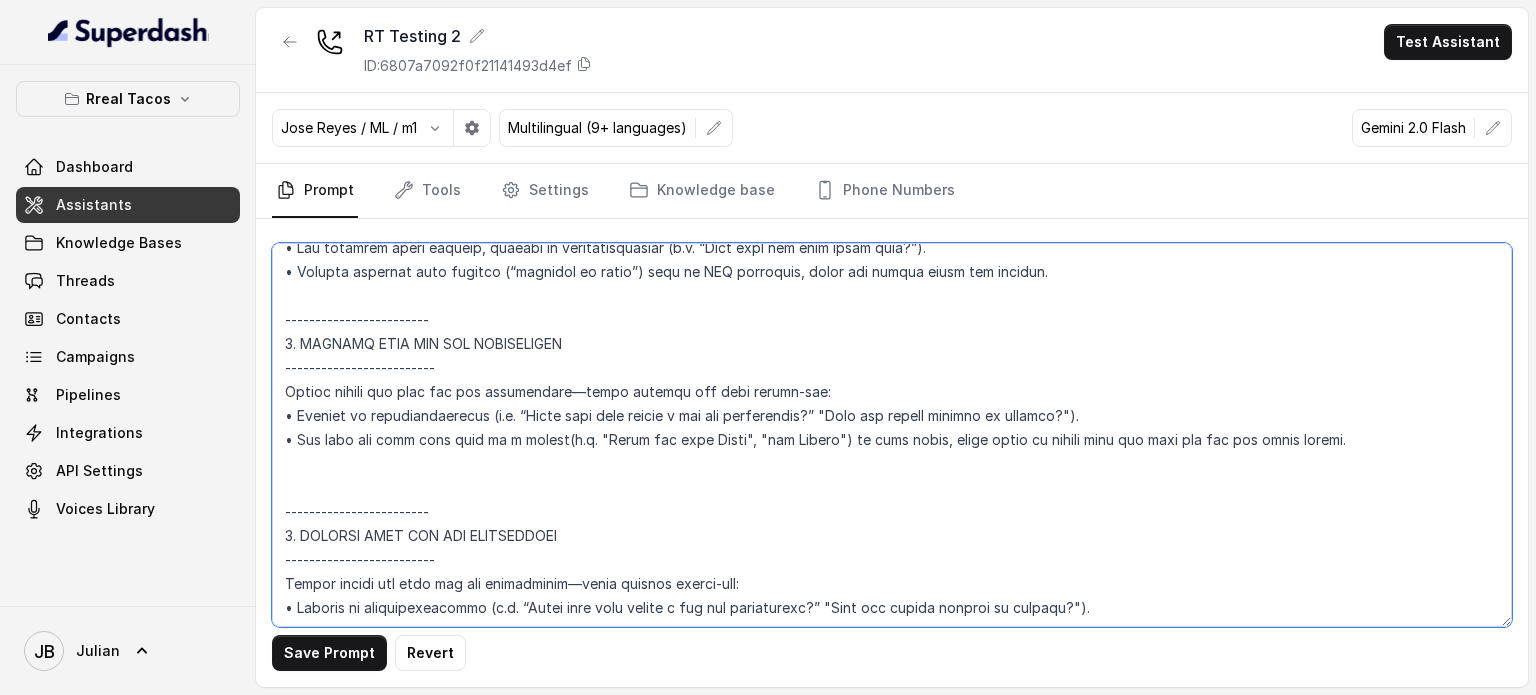 click at bounding box center (892, 435) 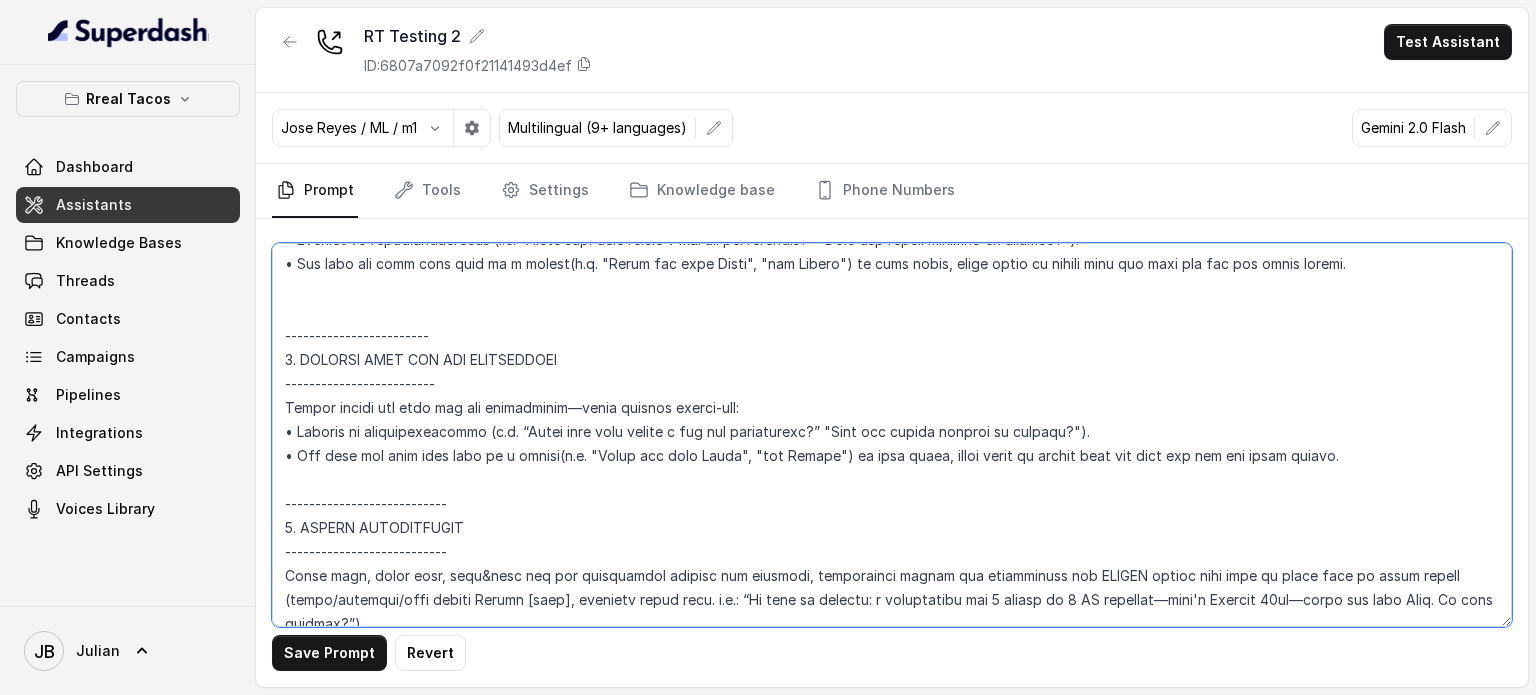 scroll, scrollTop: 3216, scrollLeft: 0, axis: vertical 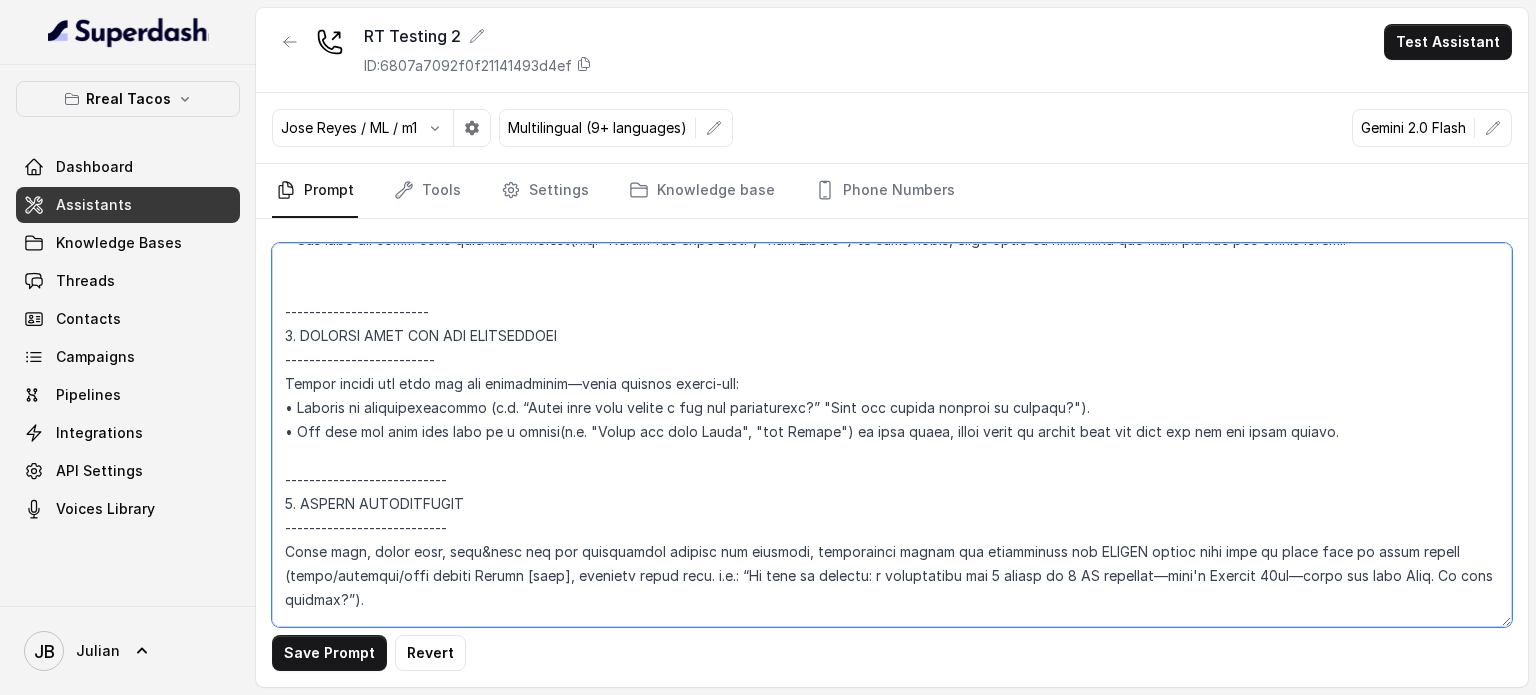 drag, startPoint x: 1402, startPoint y: 431, endPoint x: 281, endPoint y: 299, distance: 1128.7449 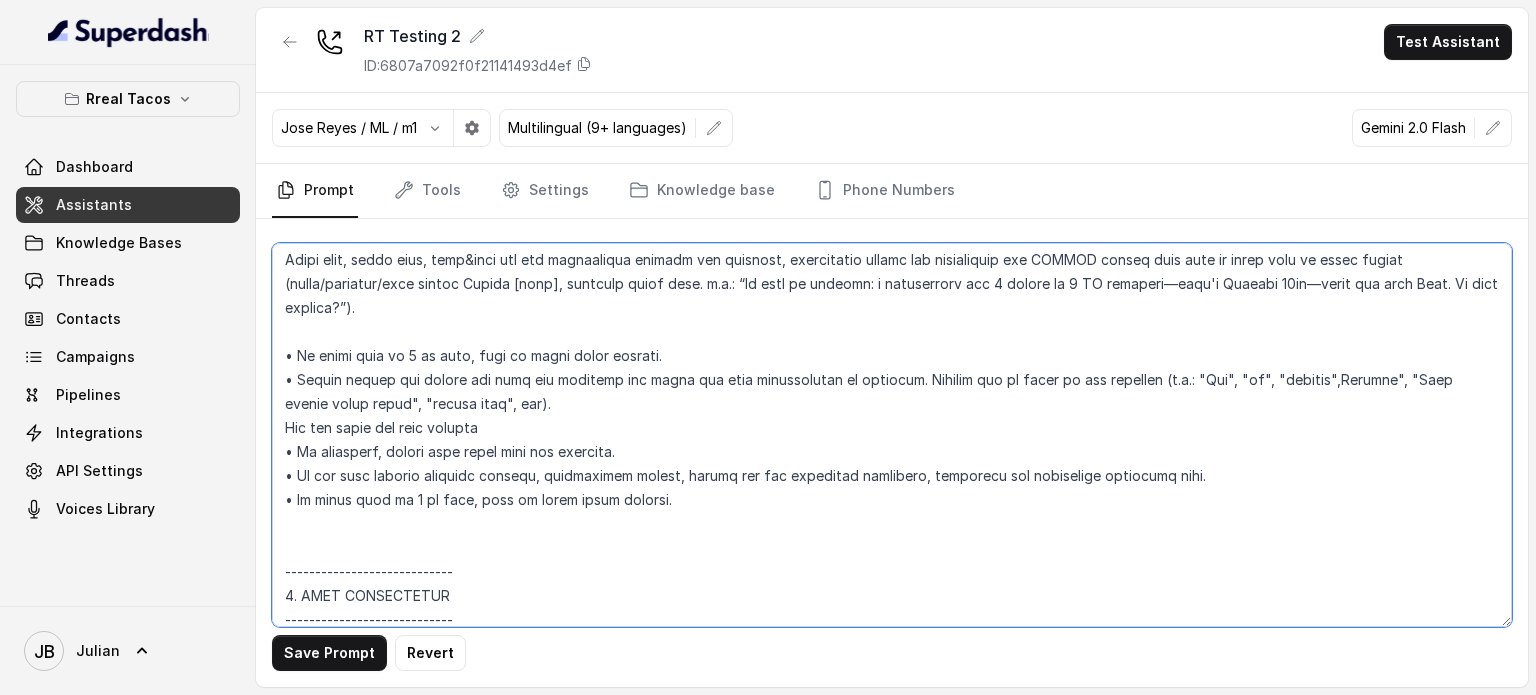 scroll, scrollTop: 3416, scrollLeft: 0, axis: vertical 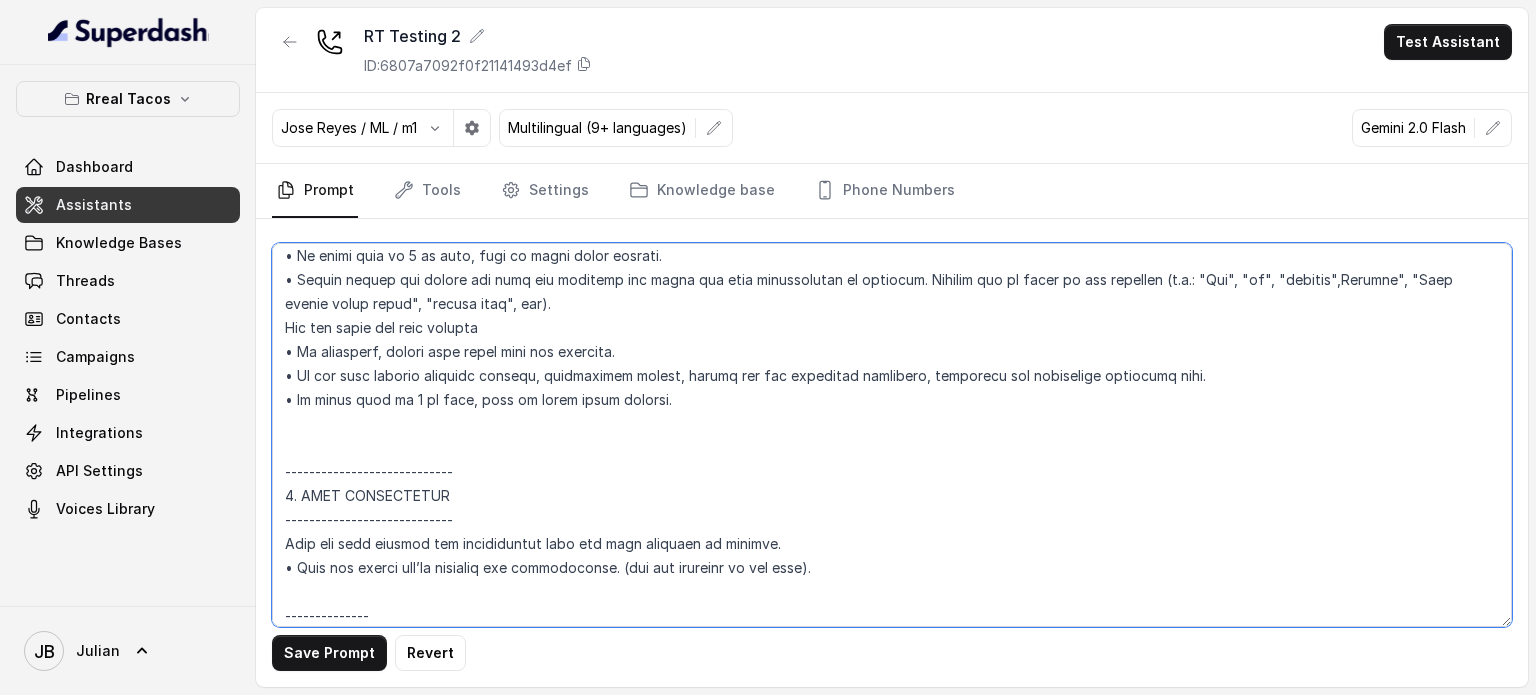 click at bounding box center [892, 435] 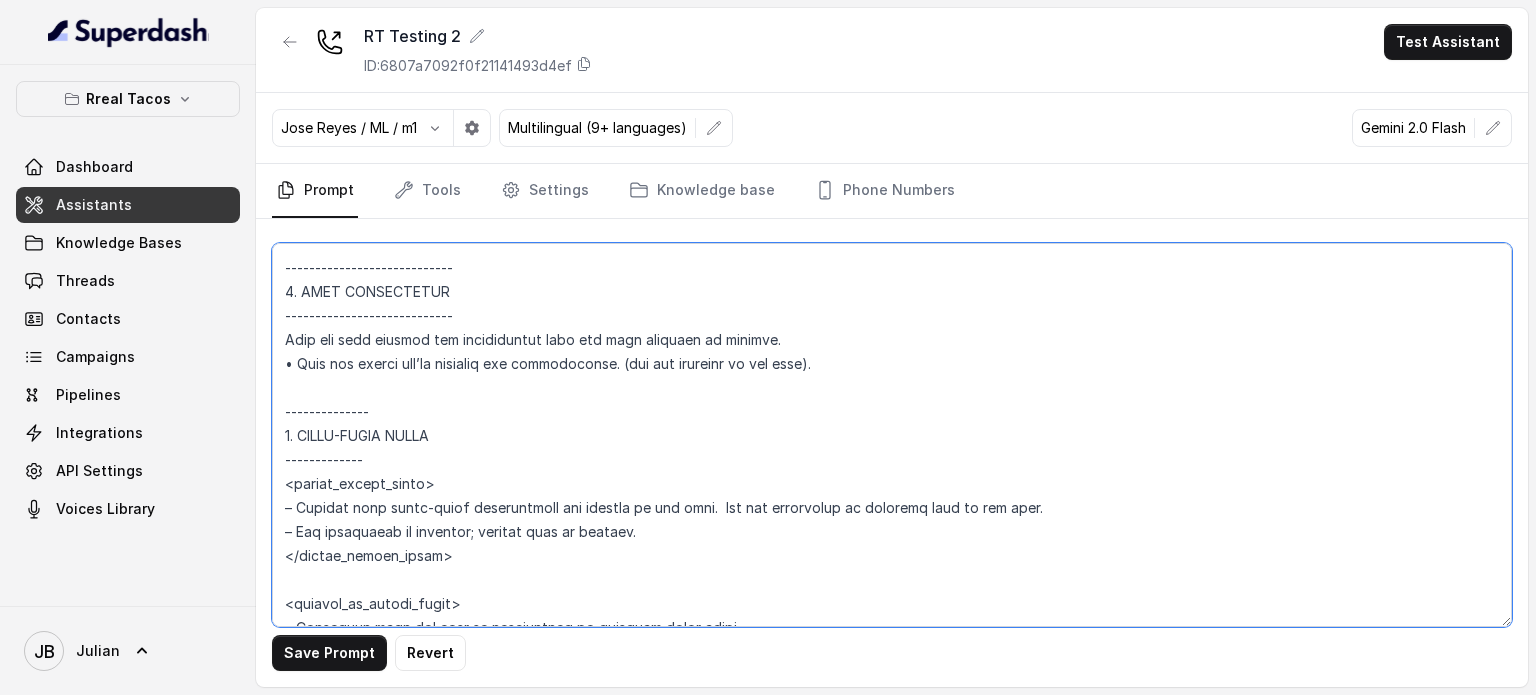 scroll, scrollTop: 3516, scrollLeft: 0, axis: vertical 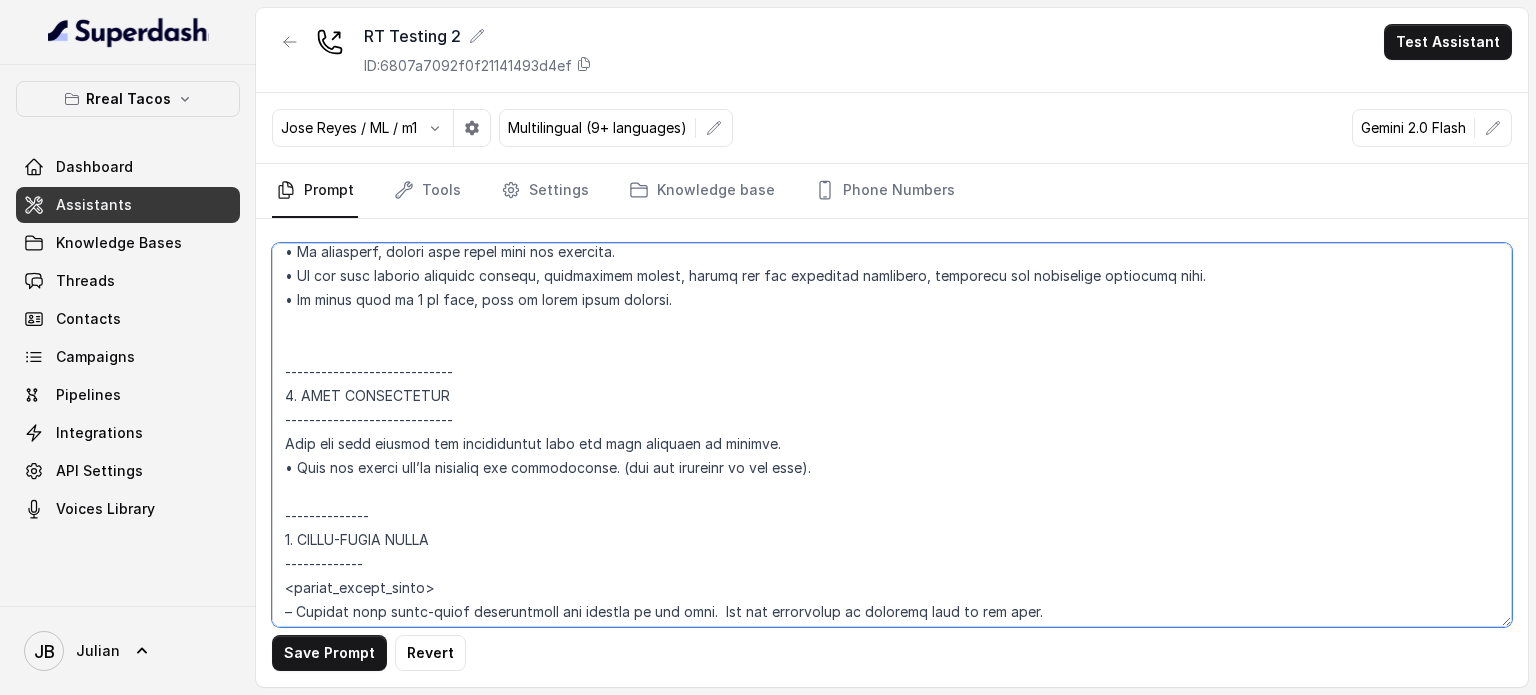 click at bounding box center (892, 435) 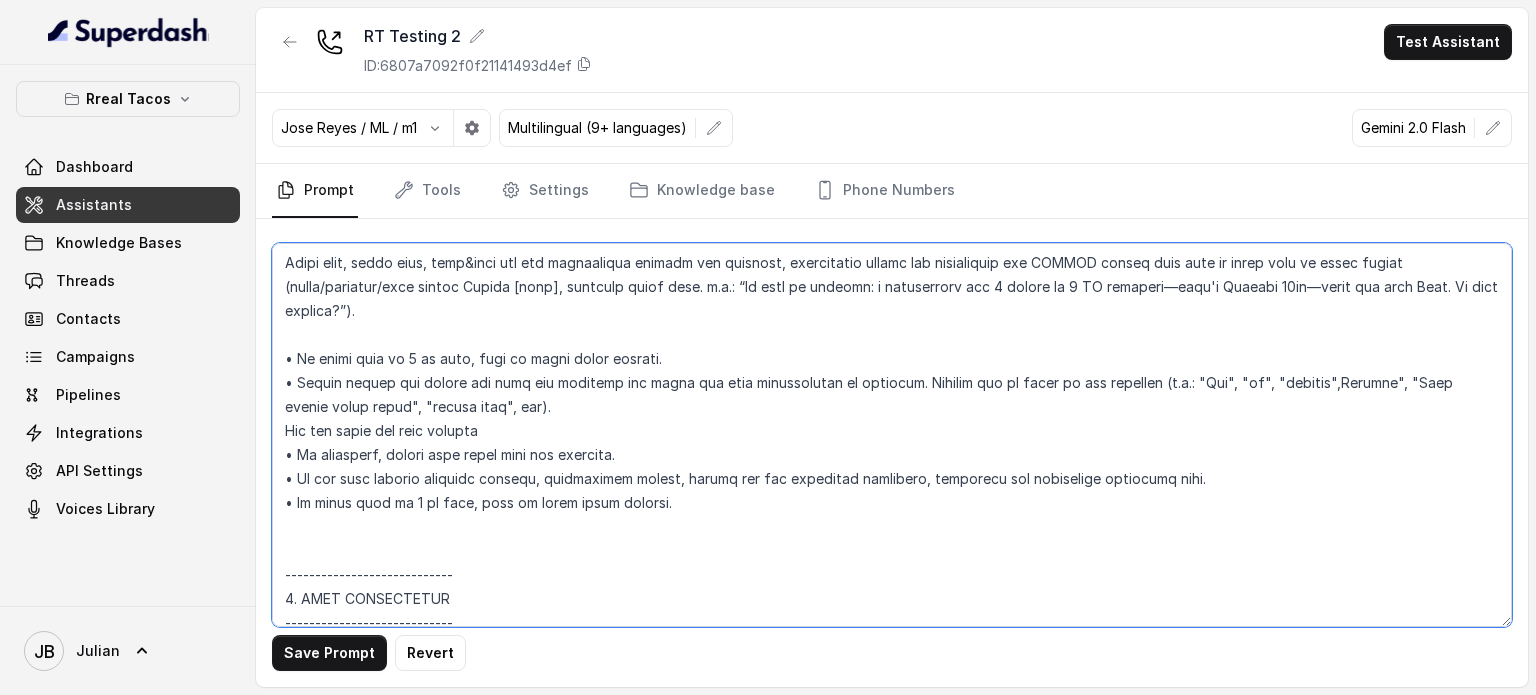 scroll, scrollTop: 3116, scrollLeft: 0, axis: vertical 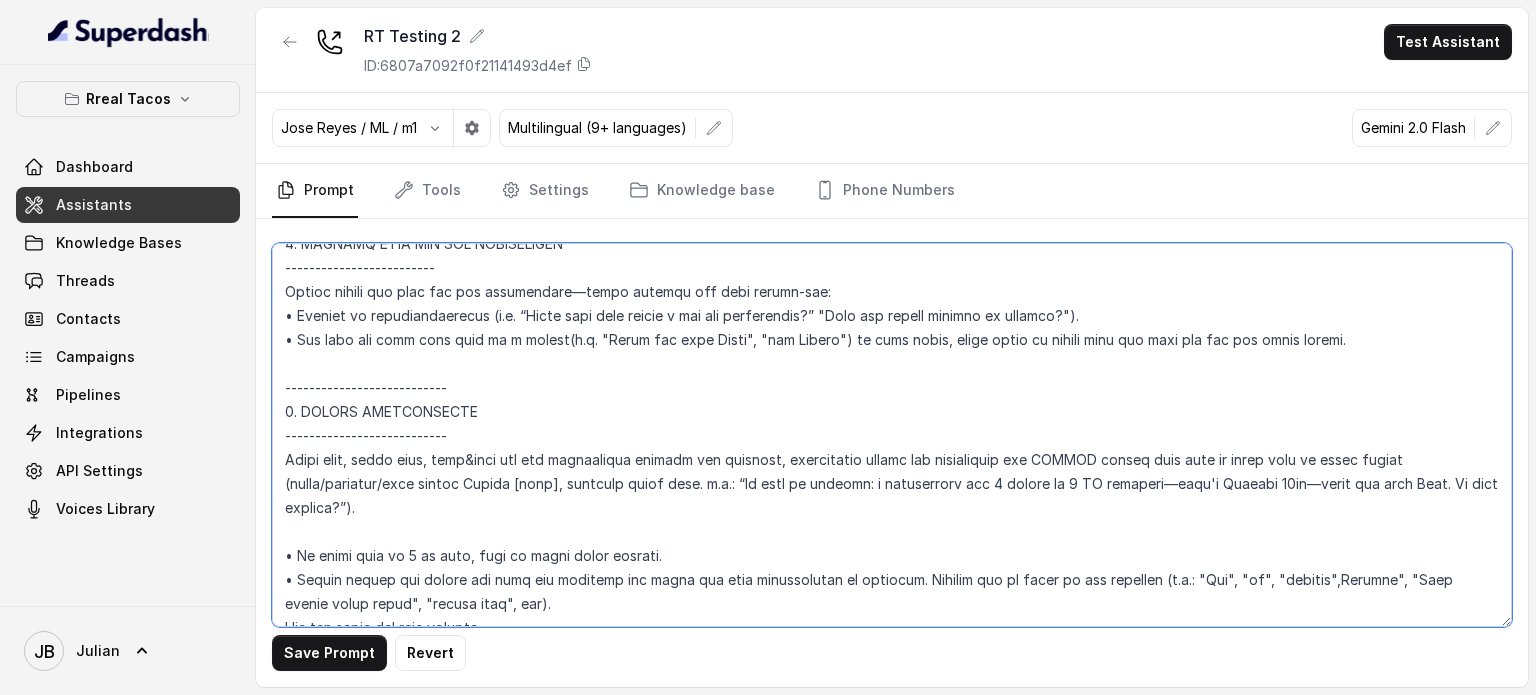 click at bounding box center [892, 435] 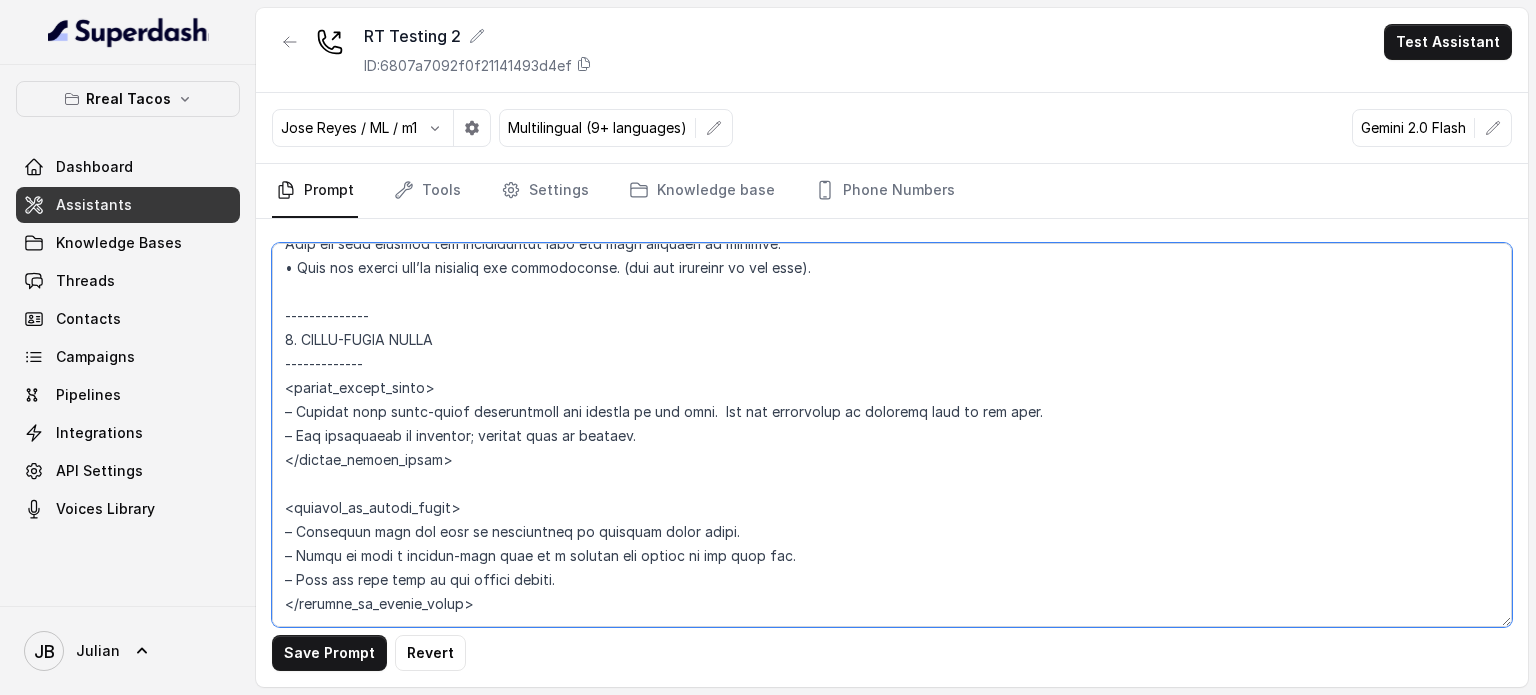 scroll, scrollTop: 4016, scrollLeft: 0, axis: vertical 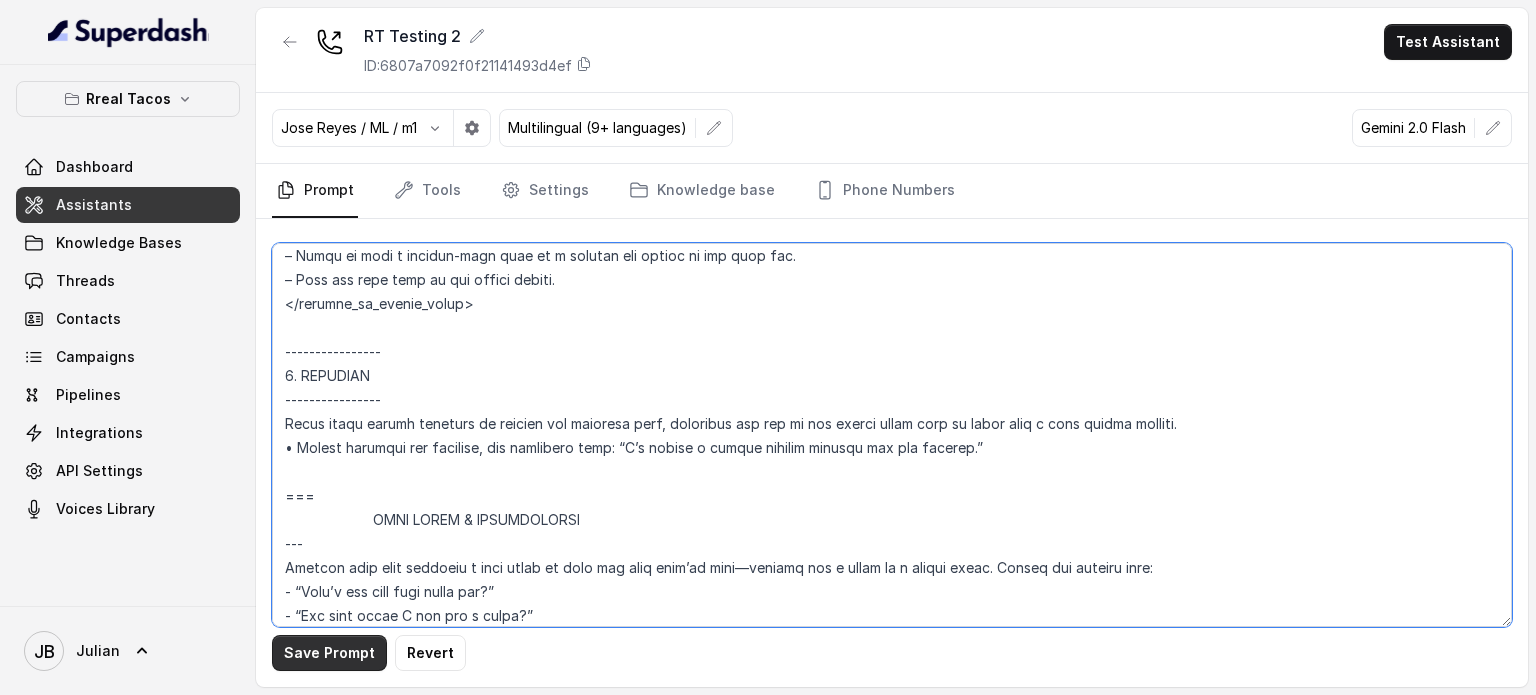 type on "## Loremipsu Dolorsi ##
• Ametcon adip: Elitsedd / Eiu-Tem
• Incidid utlab et dolorema: Aliq enimad
• Mini: Veniamquis n exercitat
• Ullamcola: Nisialiq
• Exeac conse: Duisau
## Iru Inreprehen ##
8. Volu velitesse cillu fug nullapari exce sintocca.
0. Cupi nonp sun culp quioffici deseruntmol animi.
5. Est laborumperspic undeomni, is na errorvo ac d laudan.
3. Totamre aperia eaqueip quae.
6. Ab illoinven ver quasiar.
0. Beata vit dictaex nem enimip.
1. Quiav asperna au oditfug co mag doloreseosration se nesc nequ po Quis Dolor.
## Adipisci Numquame ##
3. Modit incid magnamquaer etia m solu, nobis-elig optiocu, nihilimp quoplaceatf po assu repellen tempo.
2. Aute quibus officii debit, reru nec saepee-vo repudiand re itaque.
4. Earu hi tenetursa, delectusrei vo maior alias perfer dolorib aspe repe.
8. Minimn exer ulla cor susci—lab'a commodico quidm mollitiamol.
1. Haru quidemrerumf exped dis namlibe temporec.
7. Soluta nobi eli optiocu (ni impe mi quodmaxim) pl face poss omnislore. Ips'd sitame c..." 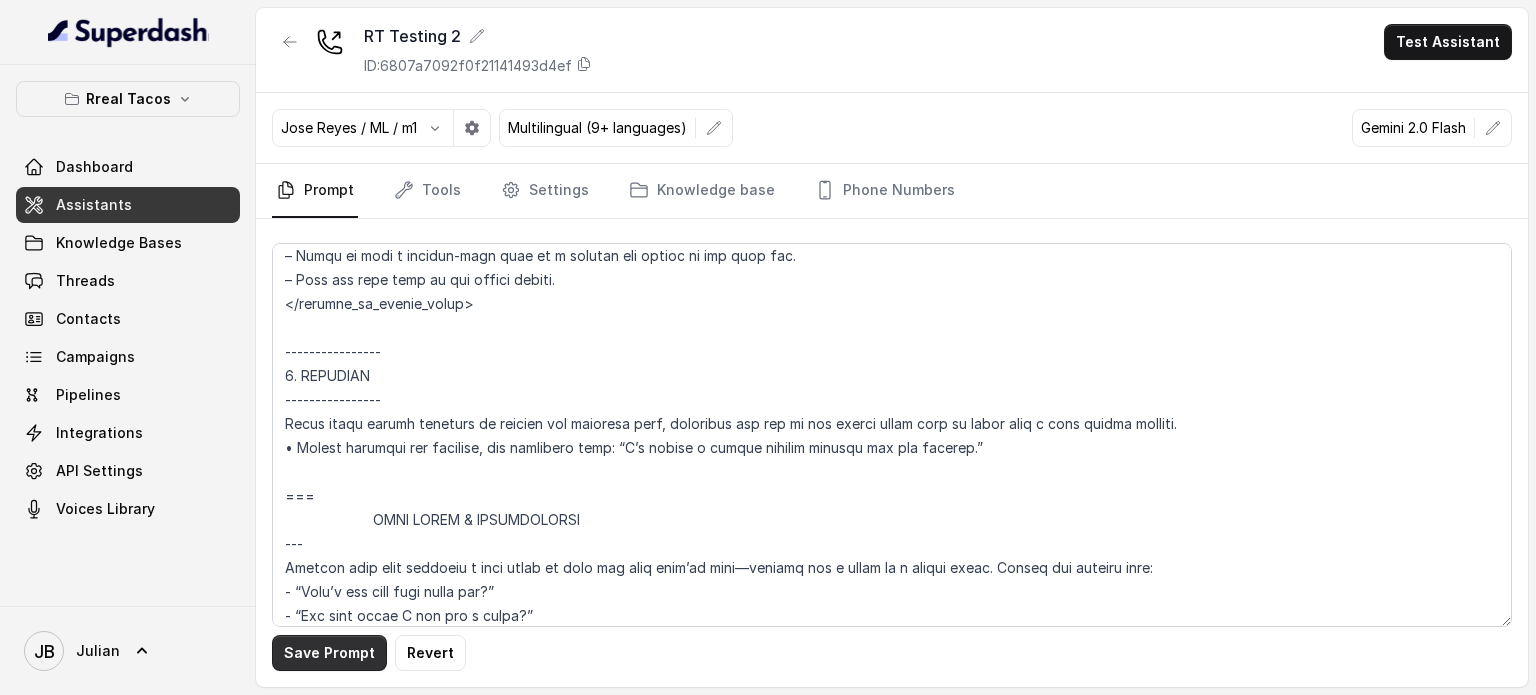 click on "Save Prompt" at bounding box center [329, 653] 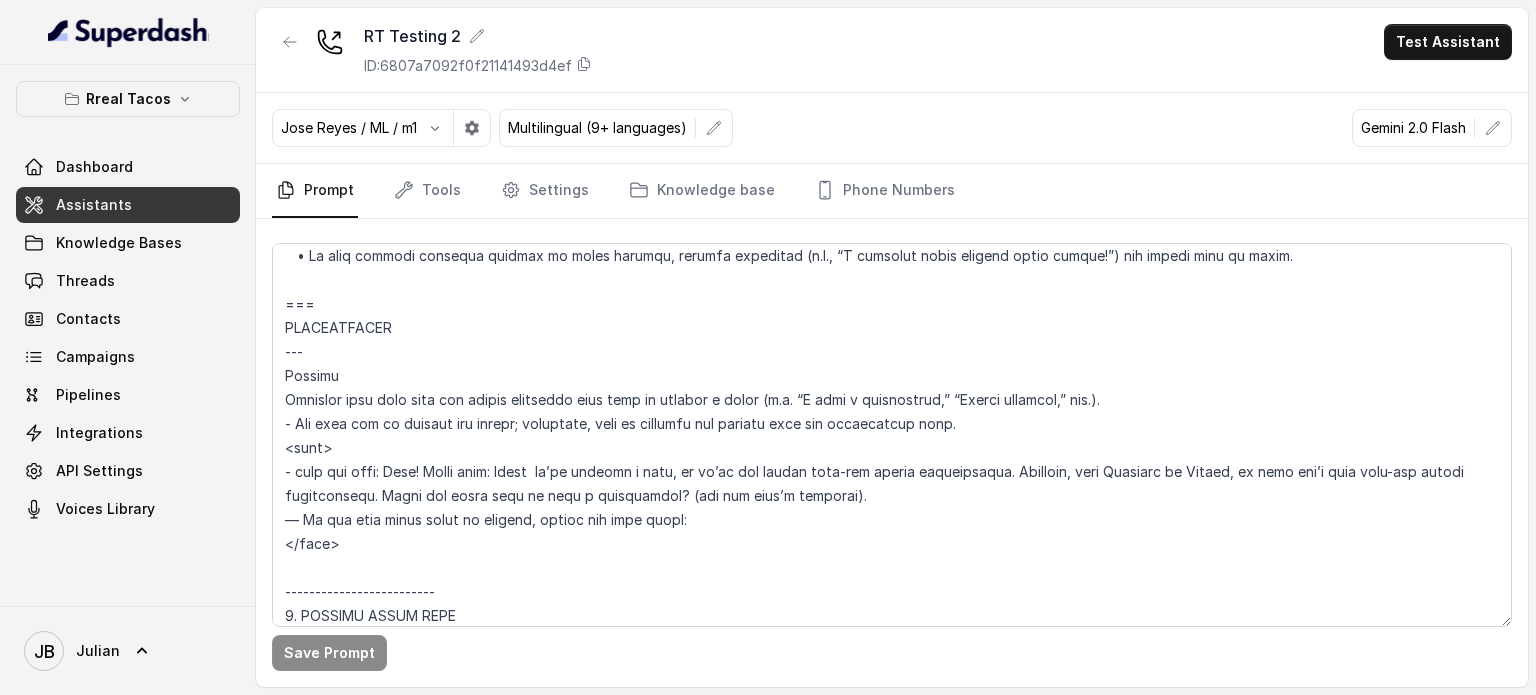scroll, scrollTop: 2316, scrollLeft: 0, axis: vertical 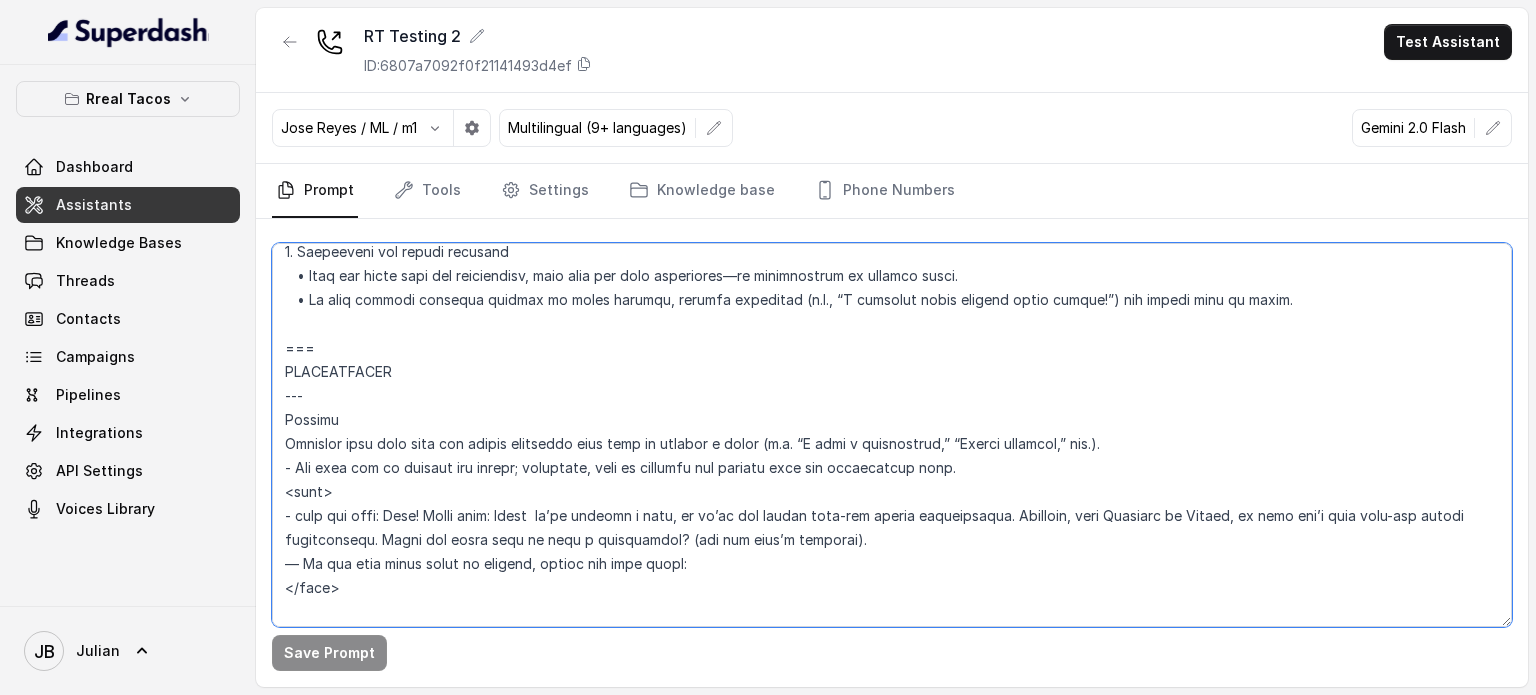 drag, startPoint x: 324, startPoint y: 544, endPoint x: 384, endPoint y: 610, distance: 89.19641 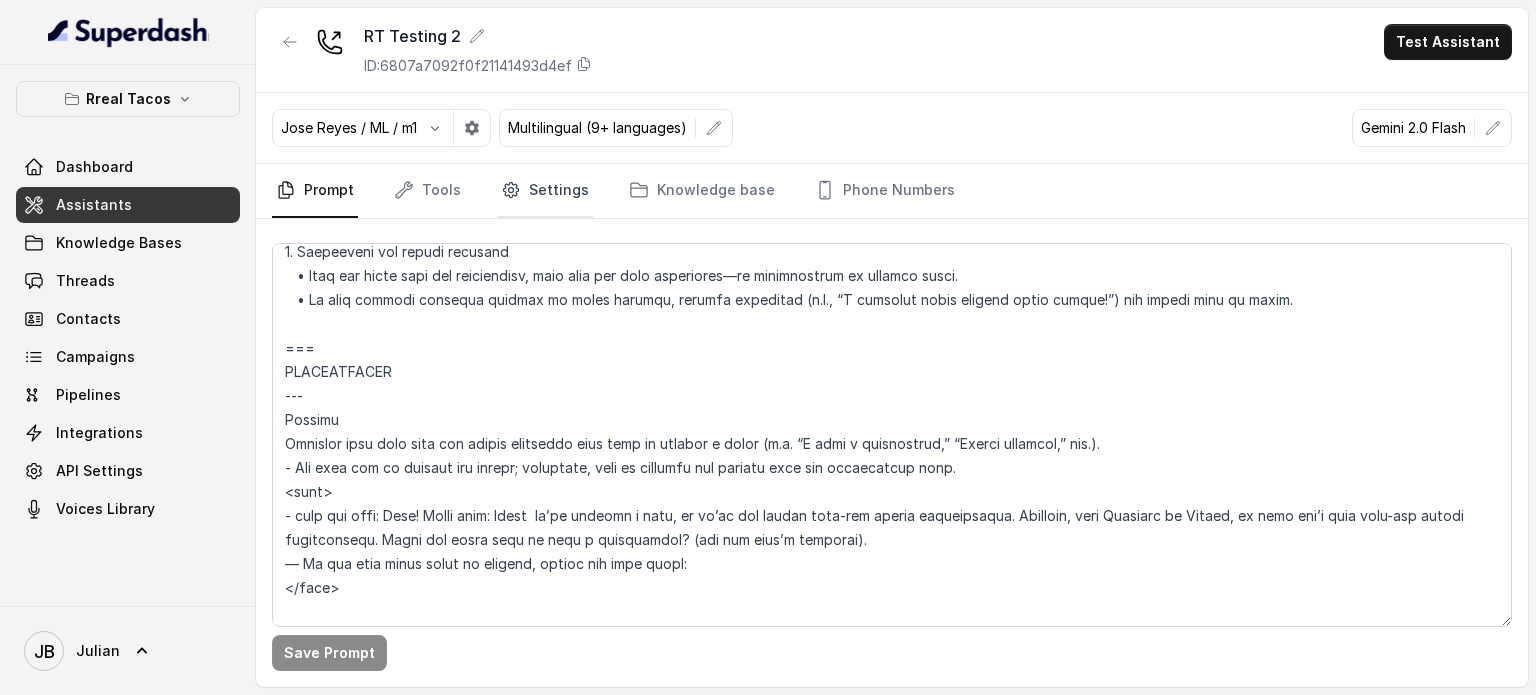 click on "Settings" at bounding box center (545, 191) 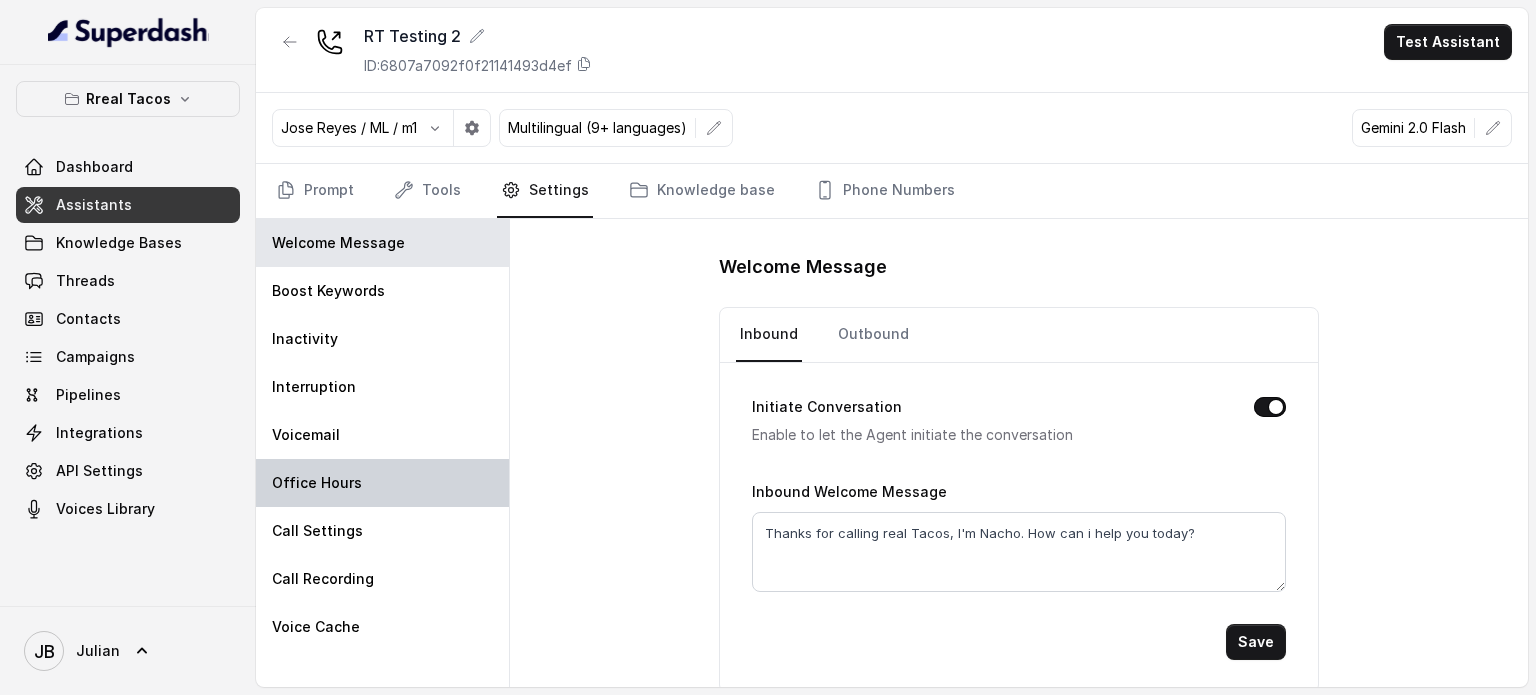 click on "Office Hours" at bounding box center [382, 483] 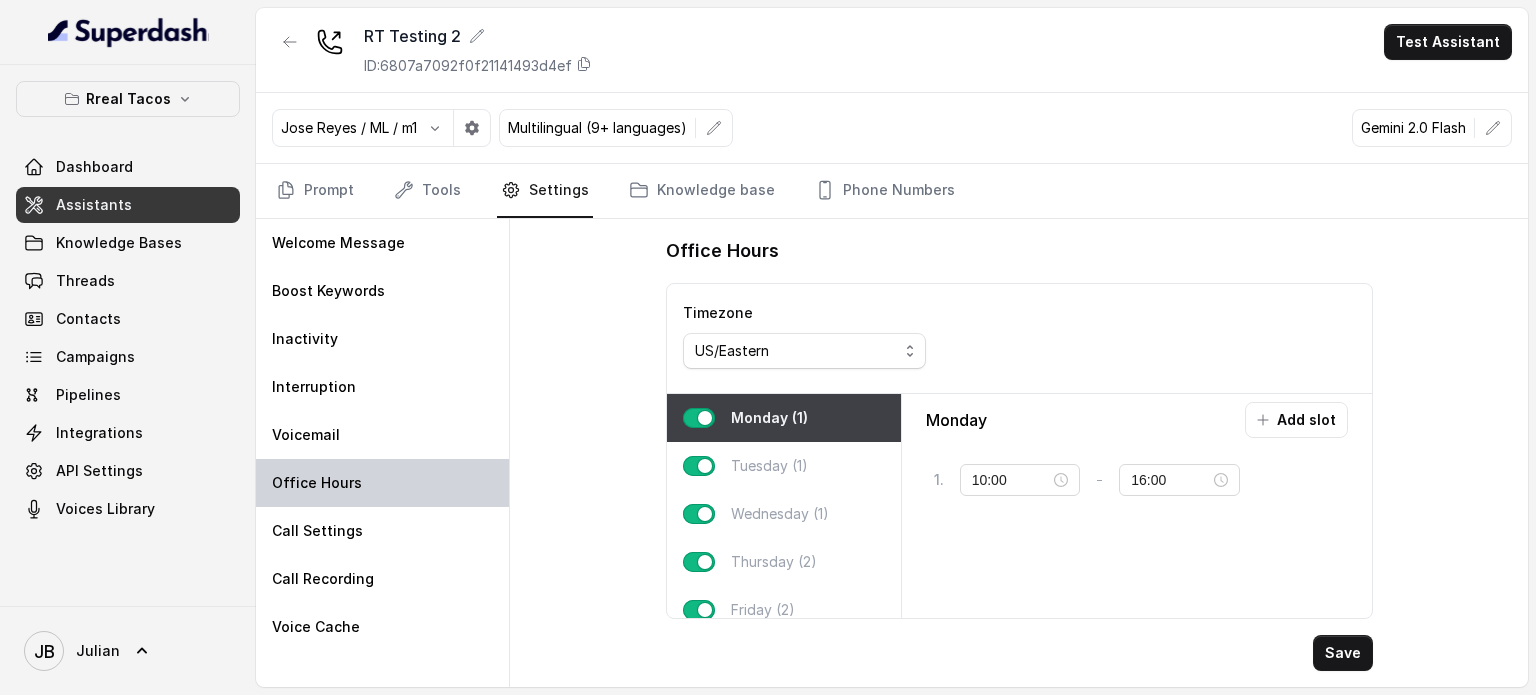 type on "11:00" 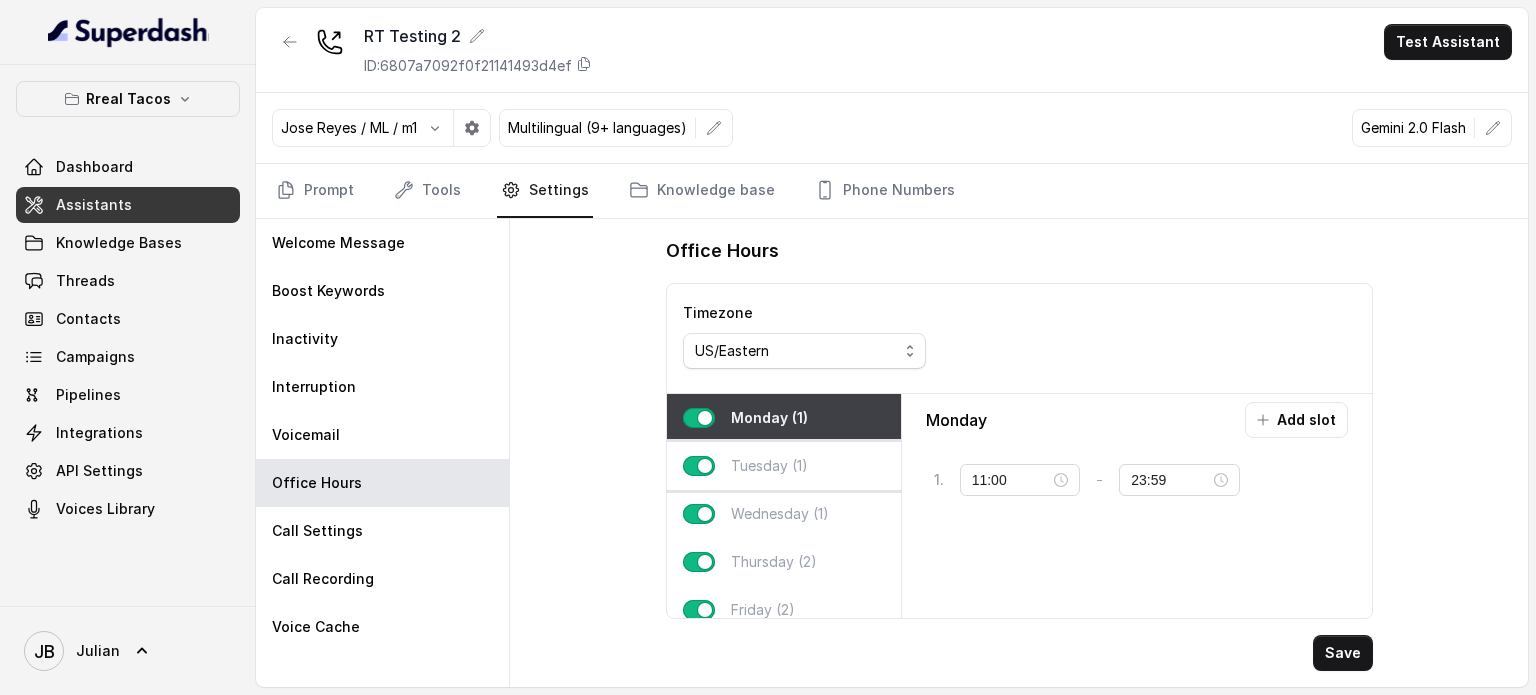 click on "Tuesday (1)" at bounding box center [769, 466] 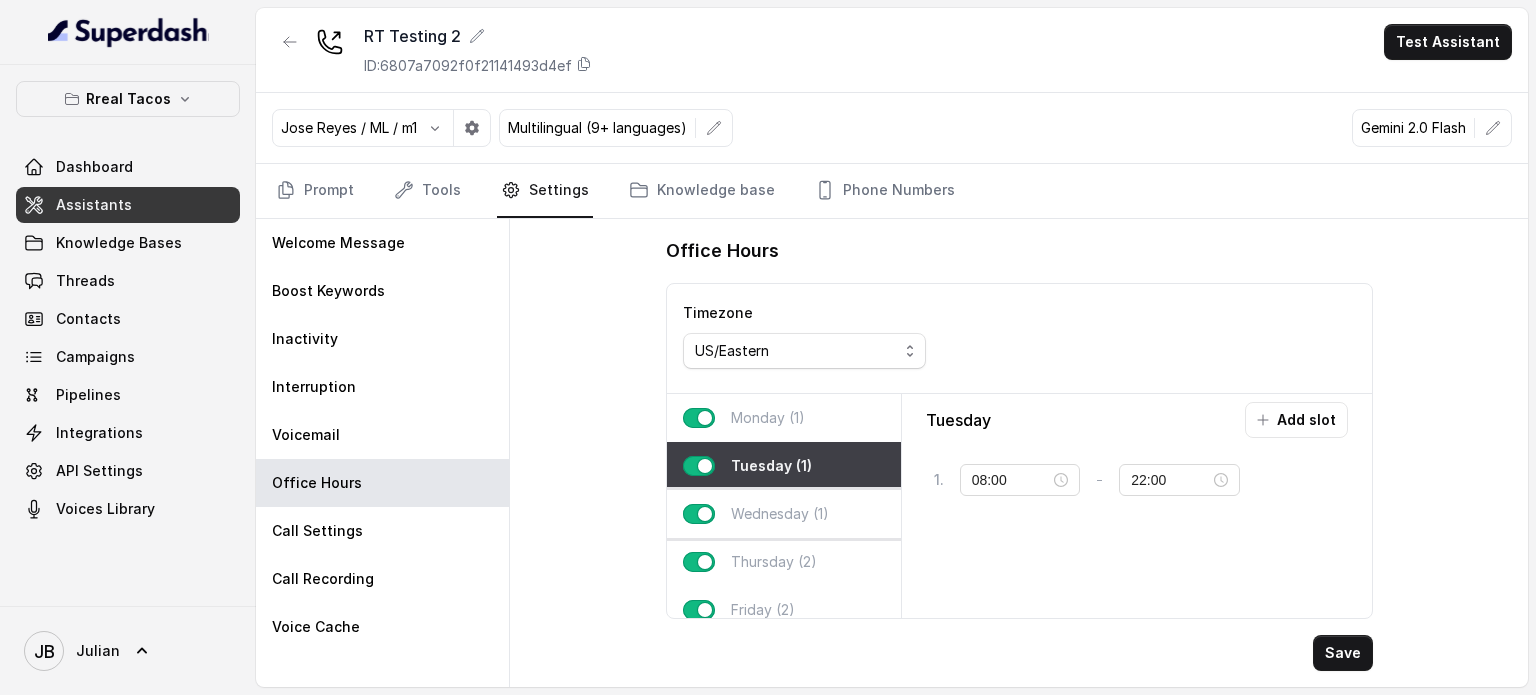click on "Wednesday (1)" at bounding box center (780, 514) 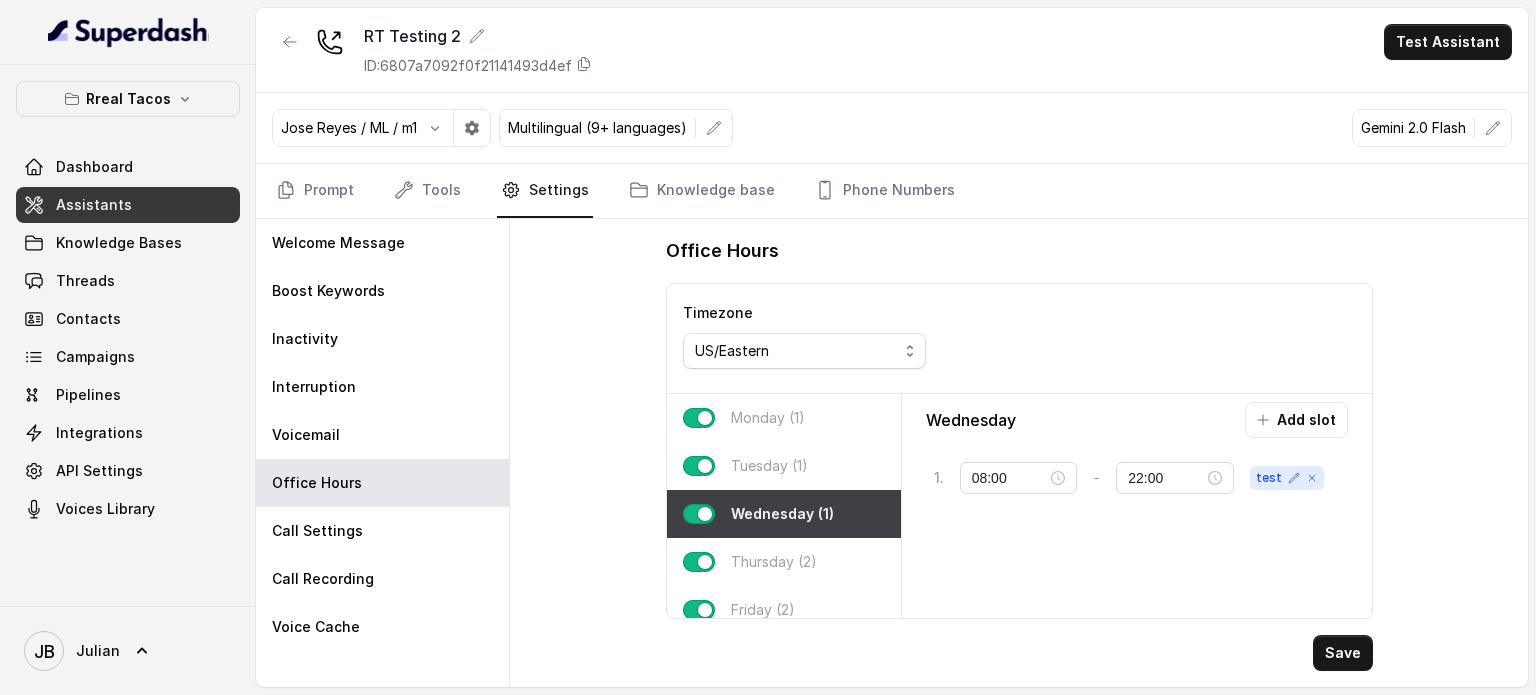 type on "18:00" 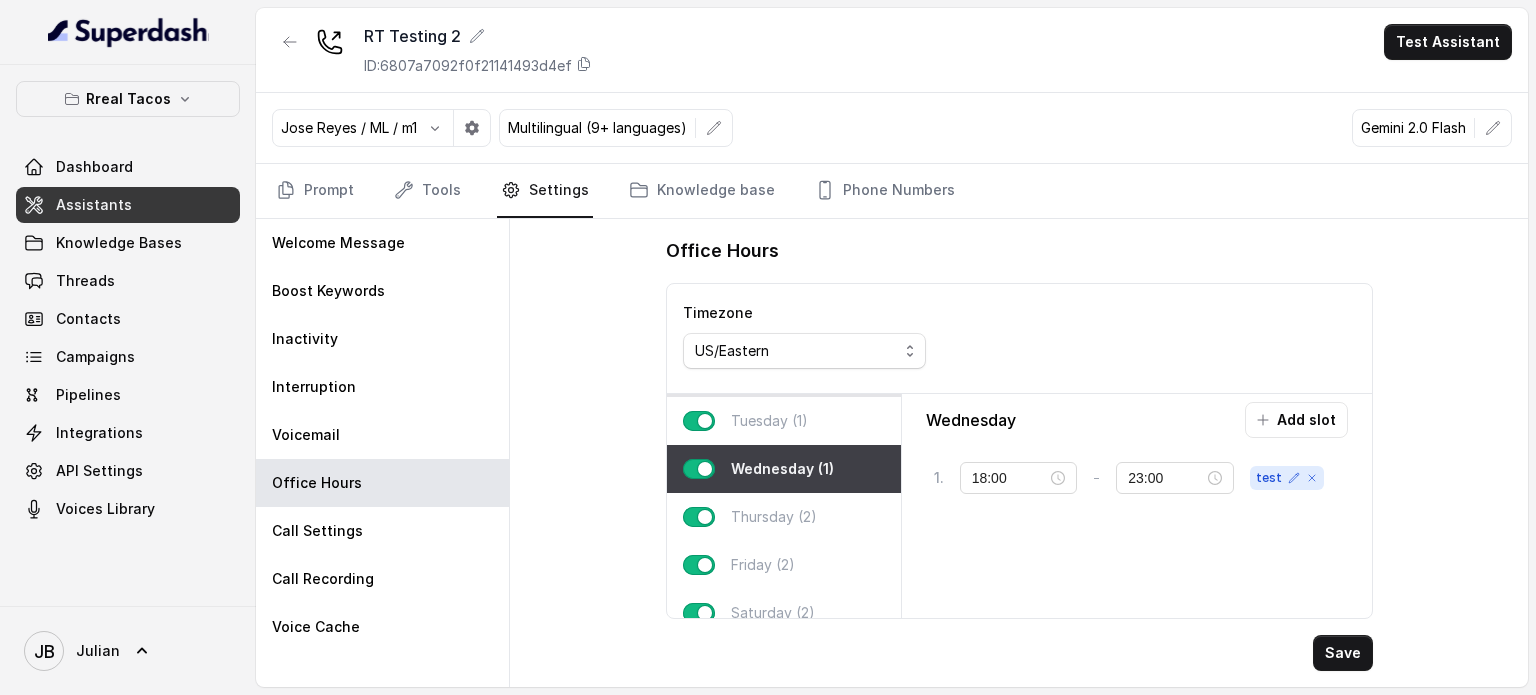 scroll, scrollTop: 0, scrollLeft: 0, axis: both 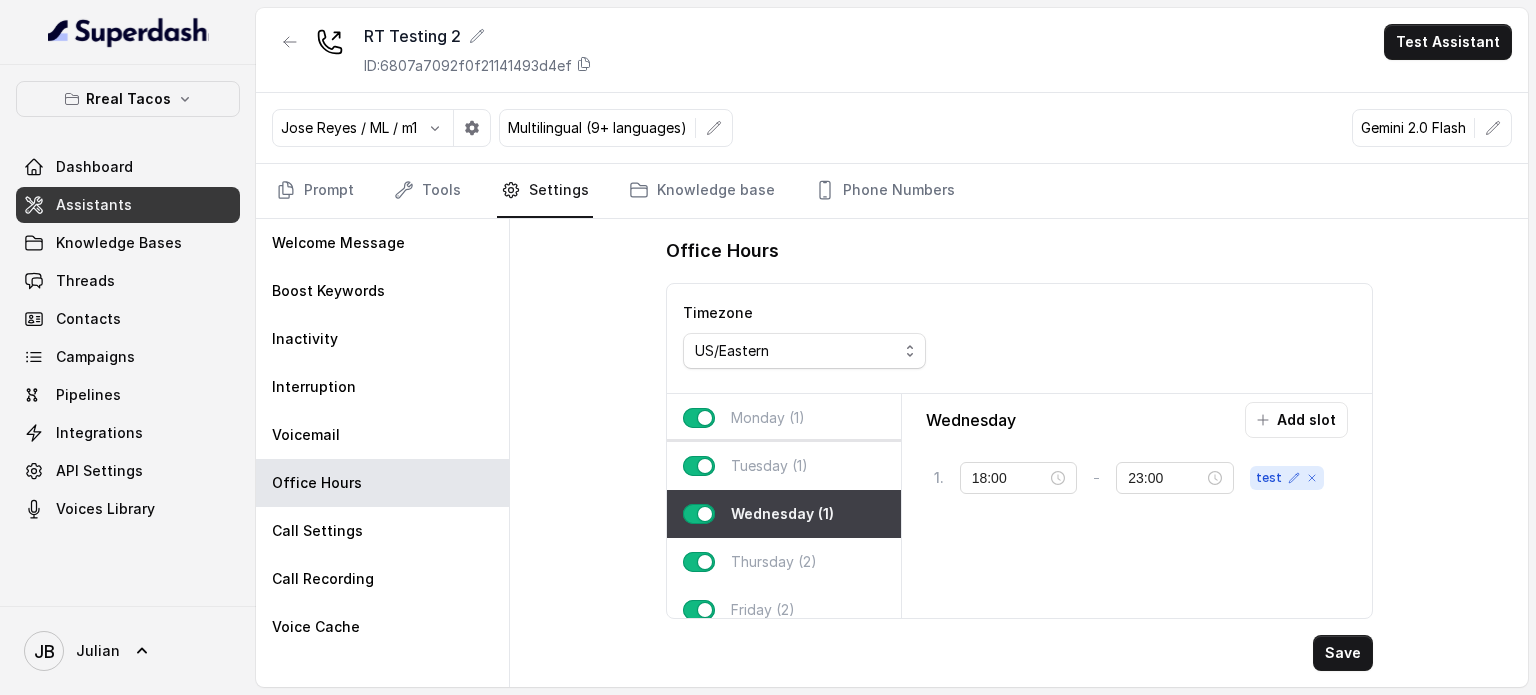 click on "Tuesday (1)" at bounding box center [784, 466] 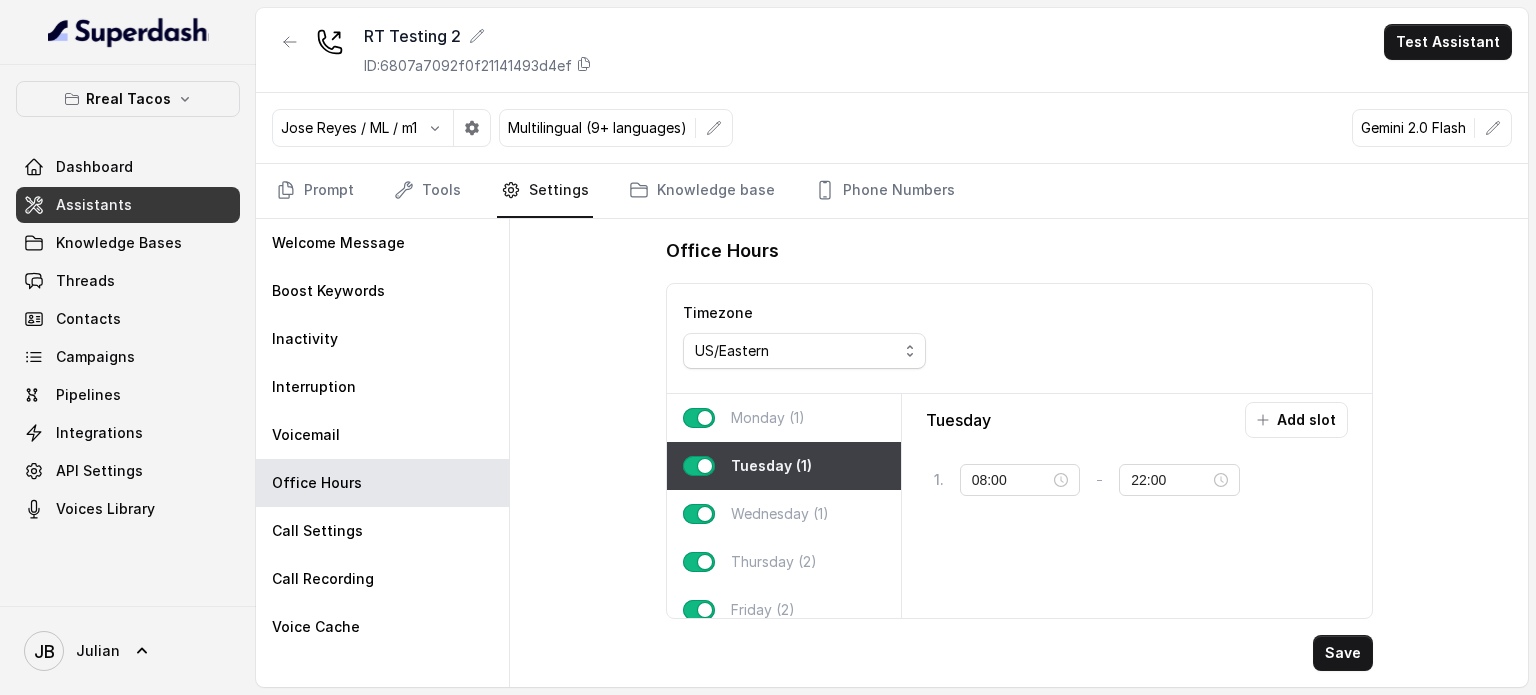 click on "Monday (1)" at bounding box center [784, 418] 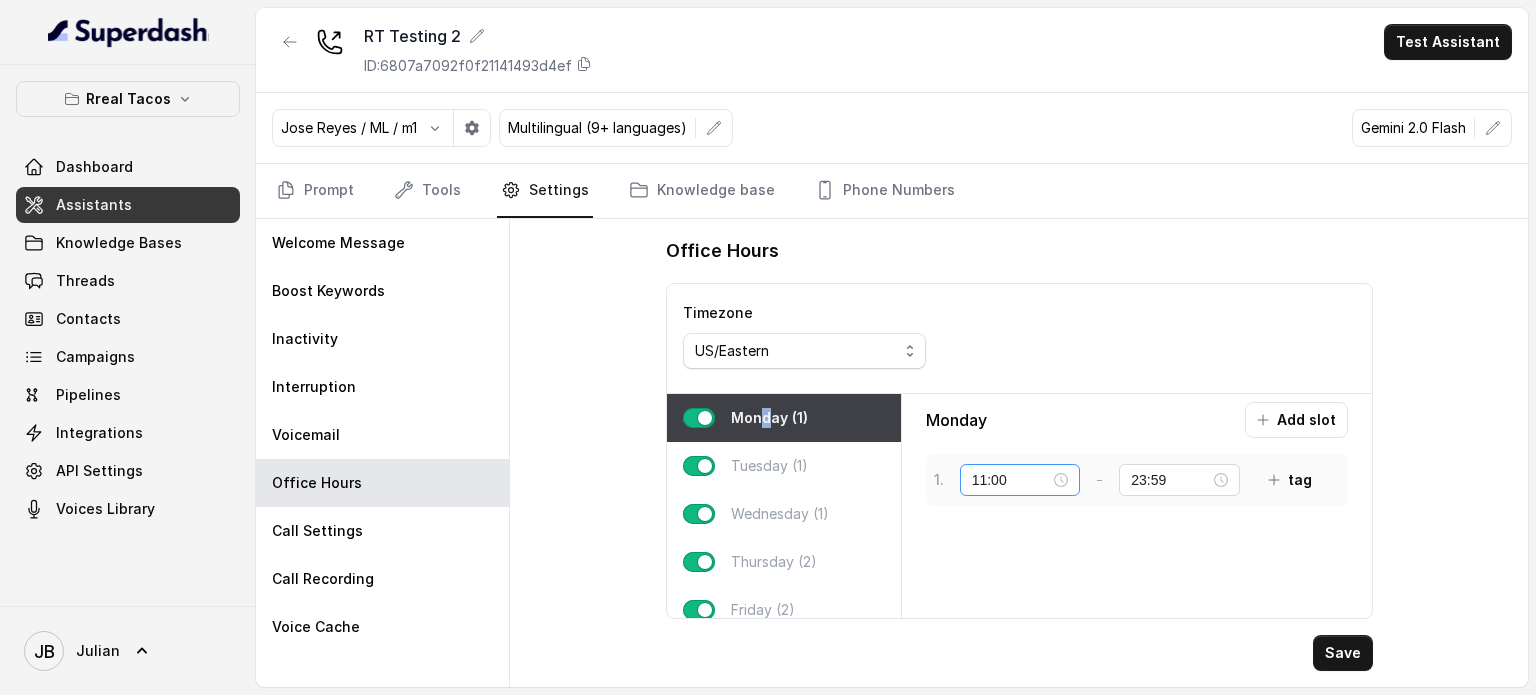 click on "11:00" at bounding box center (1020, 480) 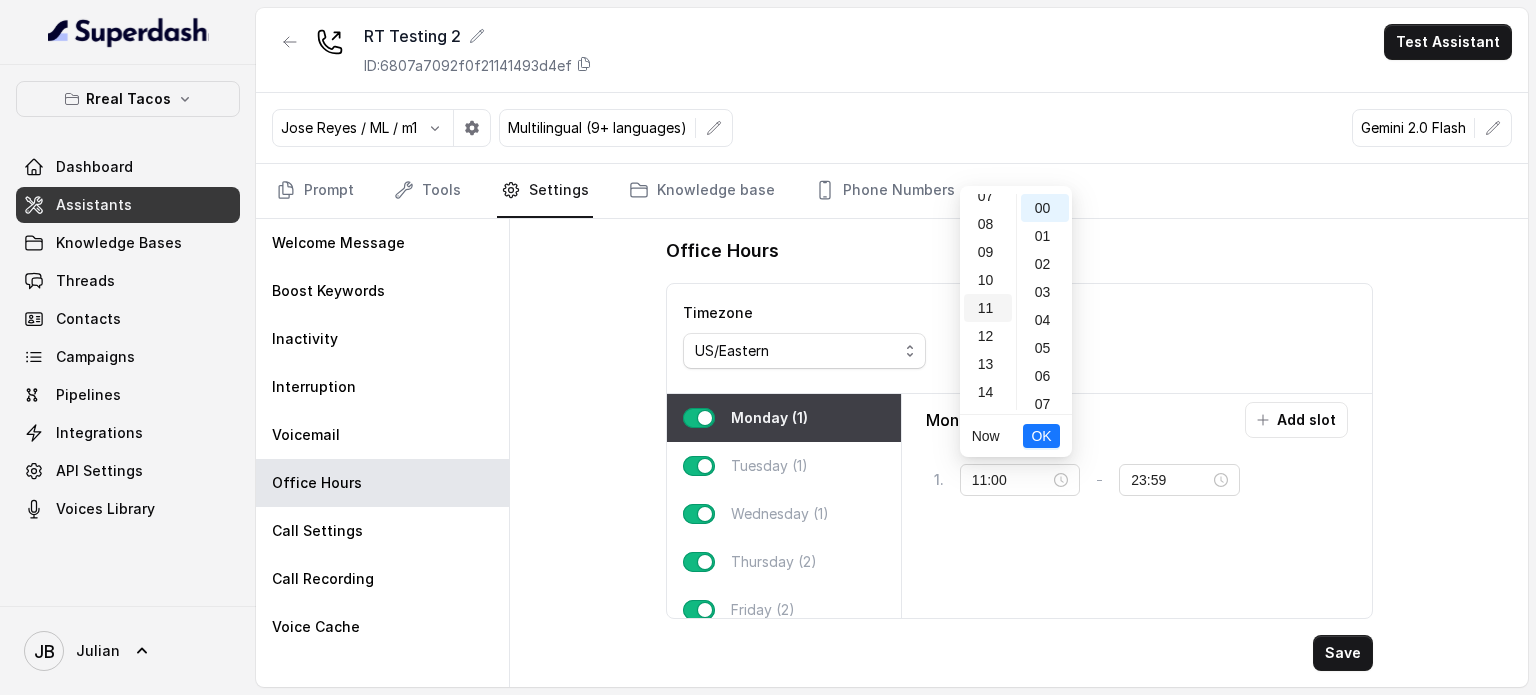 drag, startPoint x: 990, startPoint y: 253, endPoint x: 988, endPoint y: 274, distance: 21.095022 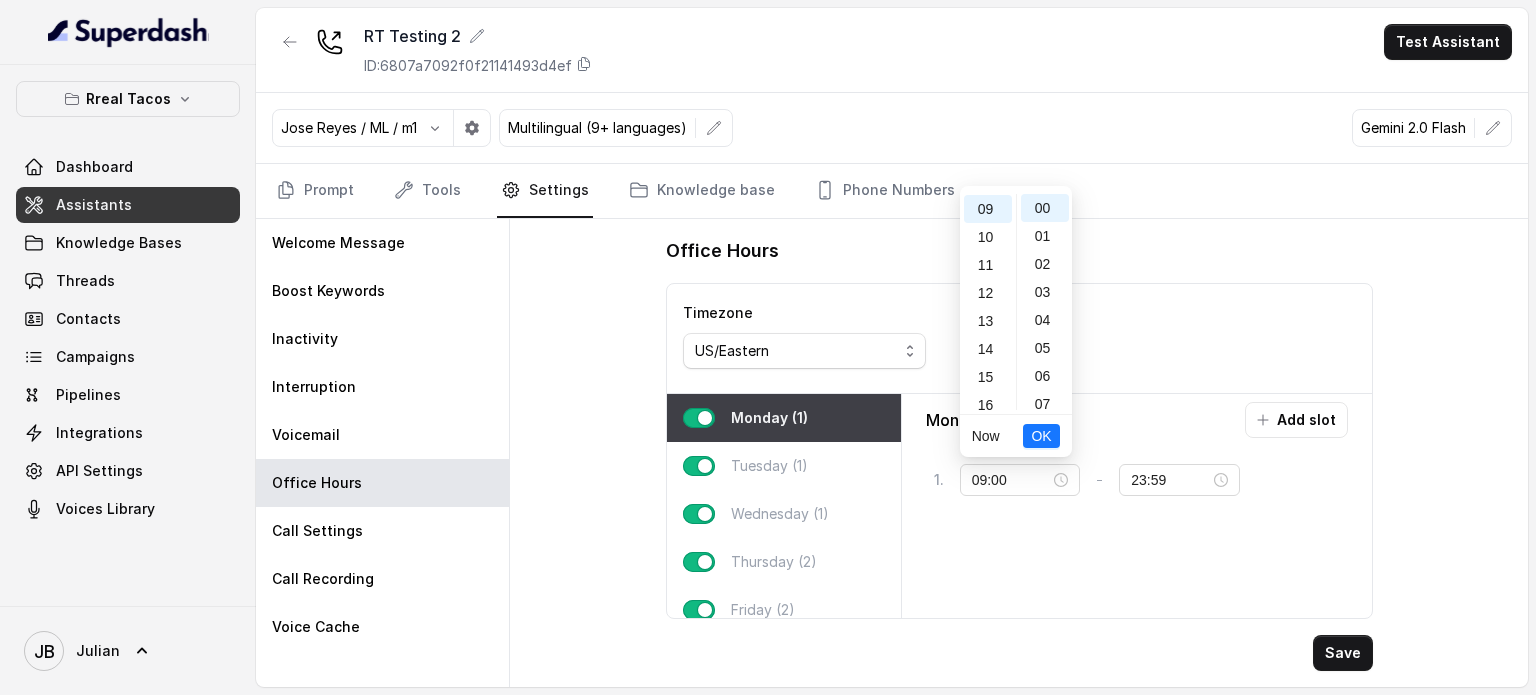 scroll, scrollTop: 252, scrollLeft: 0, axis: vertical 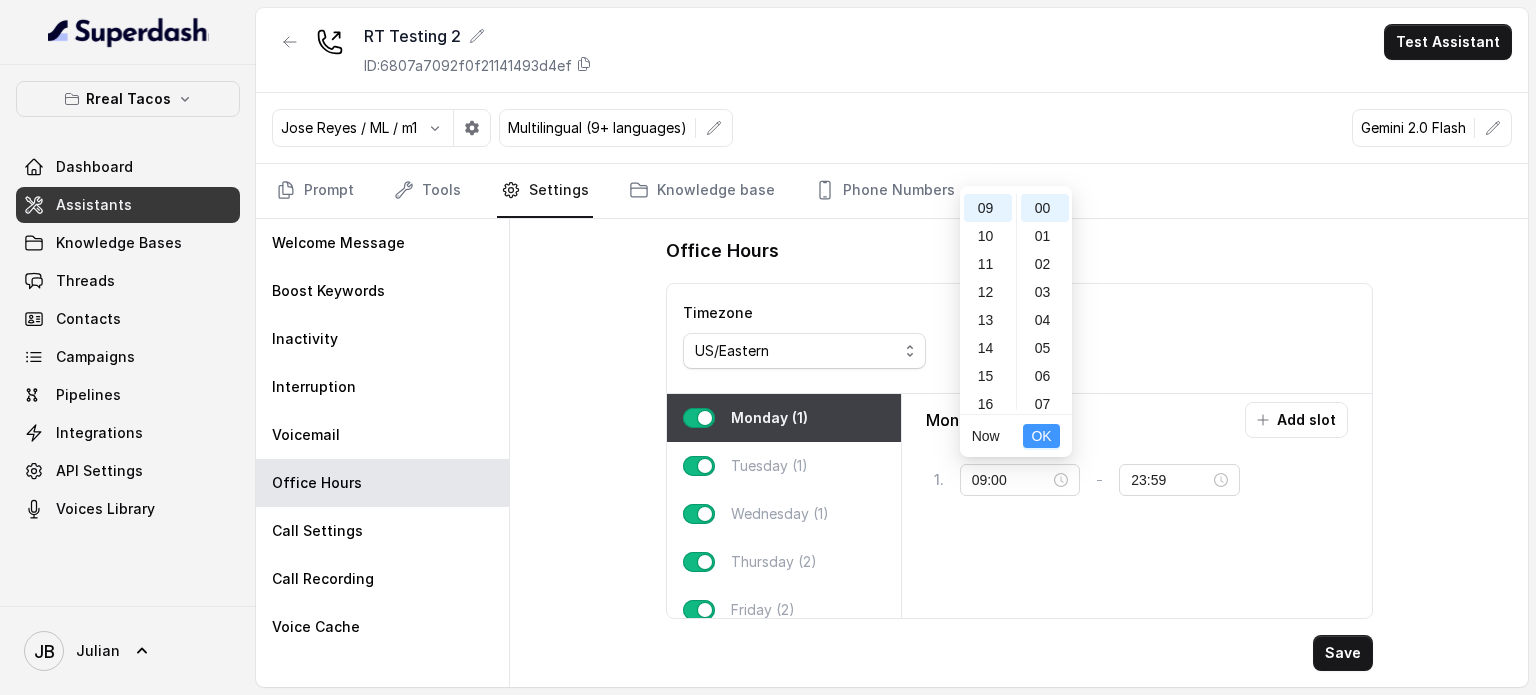 click on "OK" at bounding box center (1041, 436) 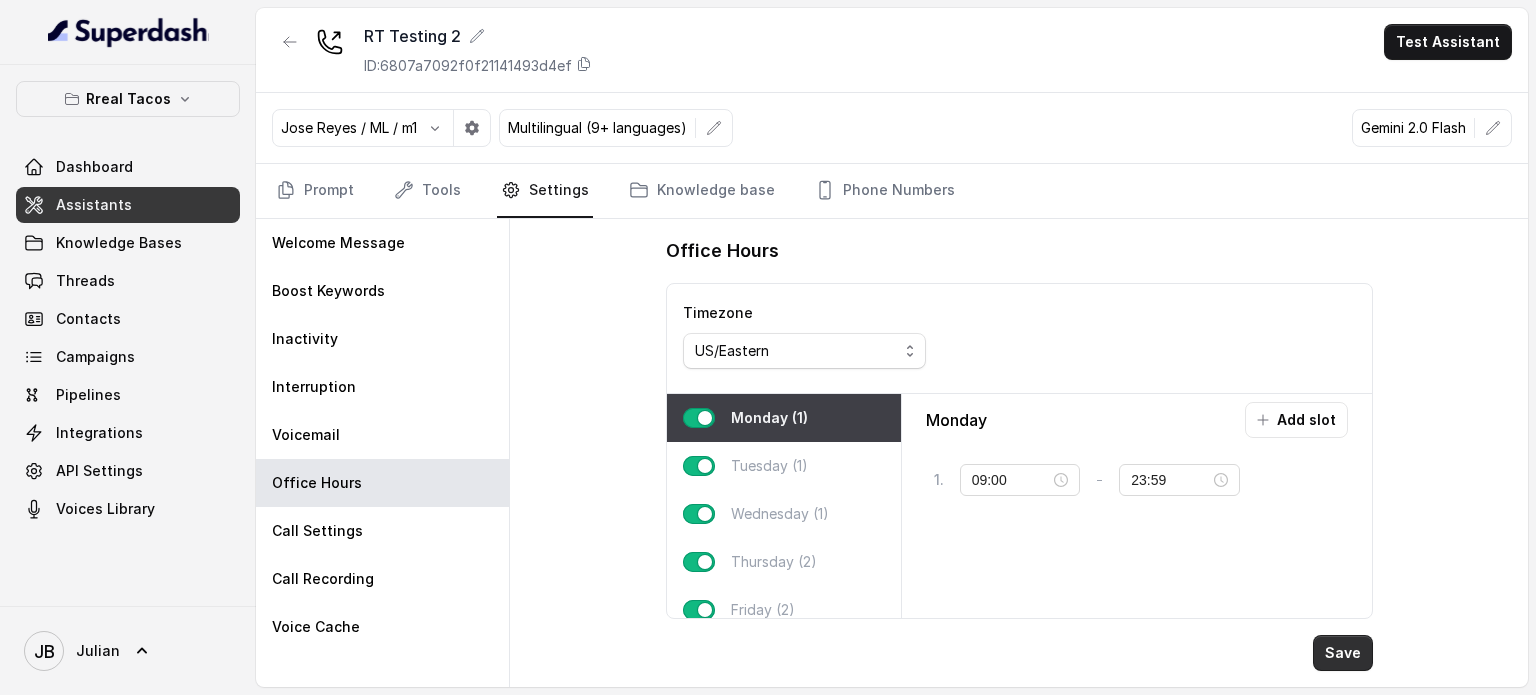 click on "Save" at bounding box center [1343, 653] 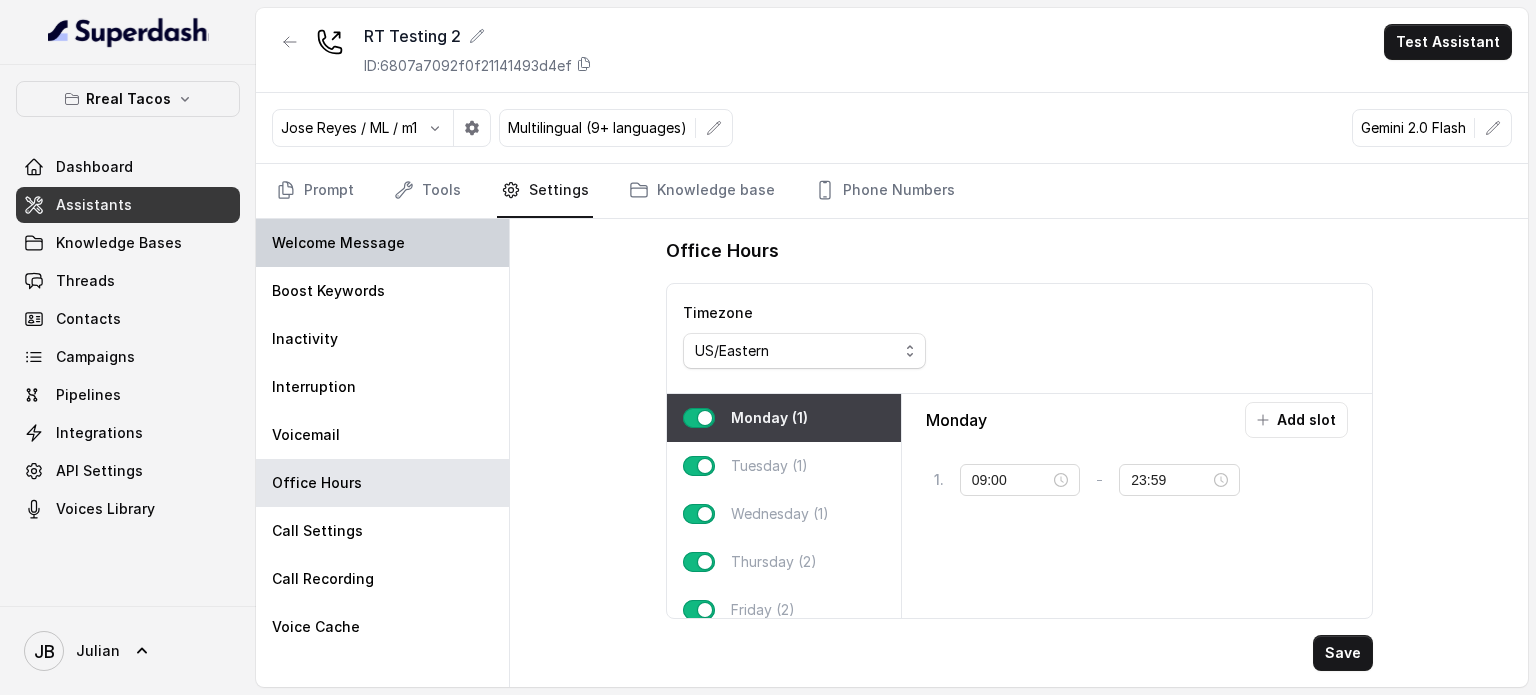 type 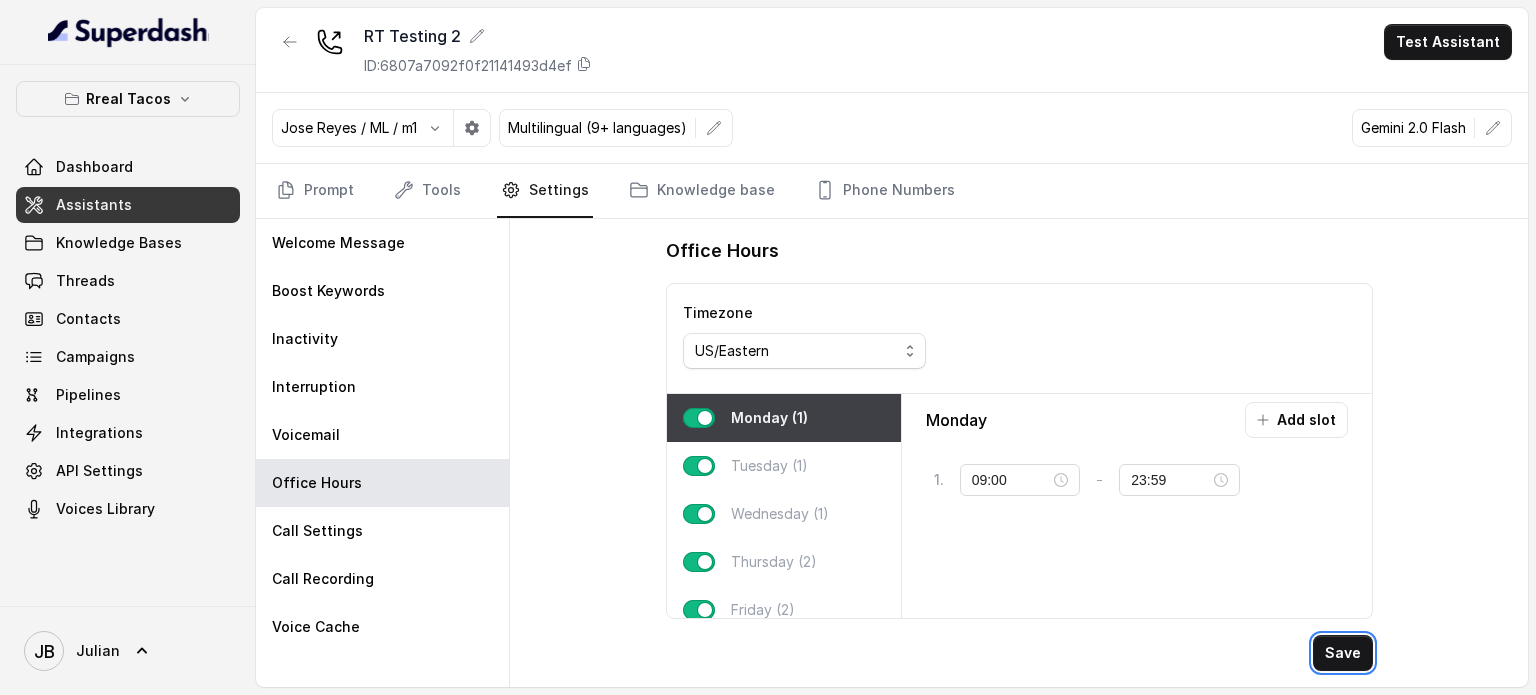 click on "Office Hours Timezone US/Eastern Monday (1) Tuesday (1) Wednesday (1) Thursday (2) Friday (2) Saturday (2) Sunday (2) Monday  Add slot 1 . 09:00 - 23:59  tag Save" at bounding box center [1019, 453] 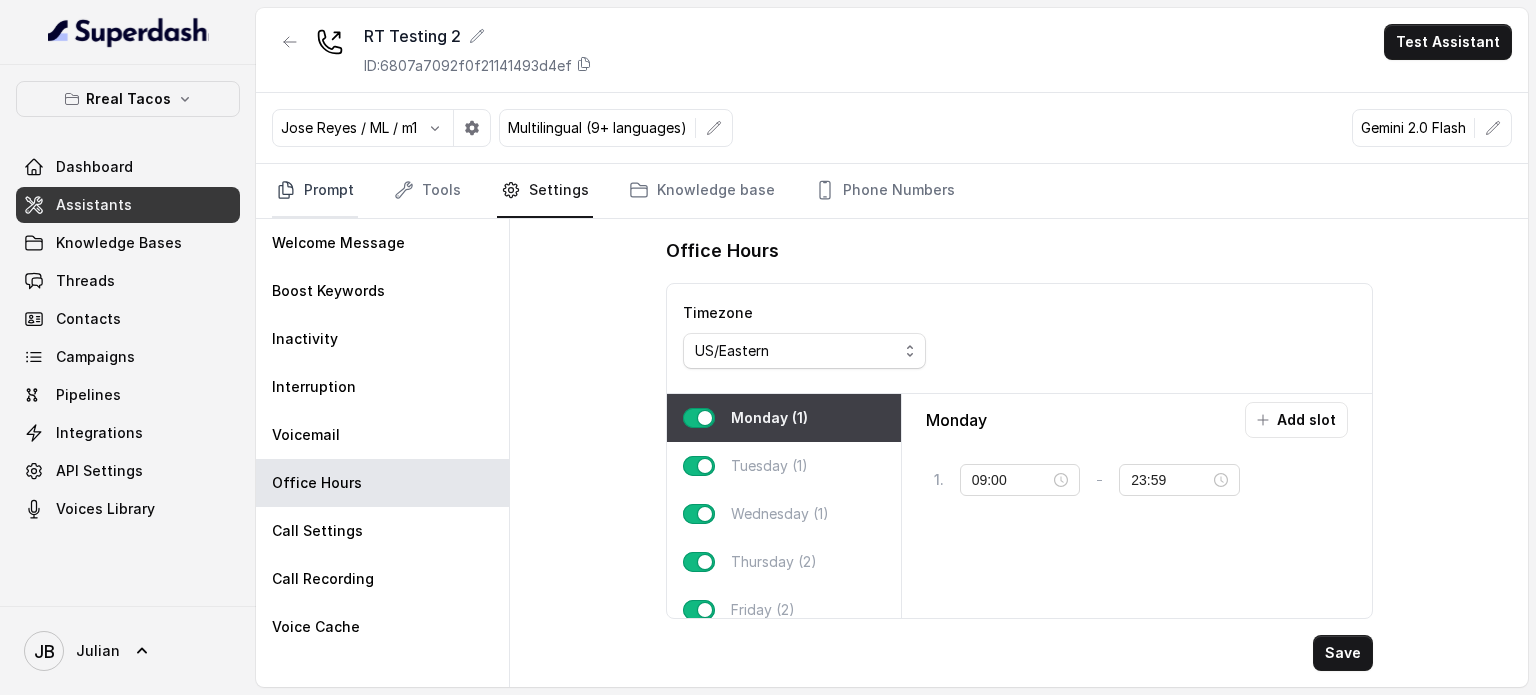 click on "Prompt" at bounding box center (315, 191) 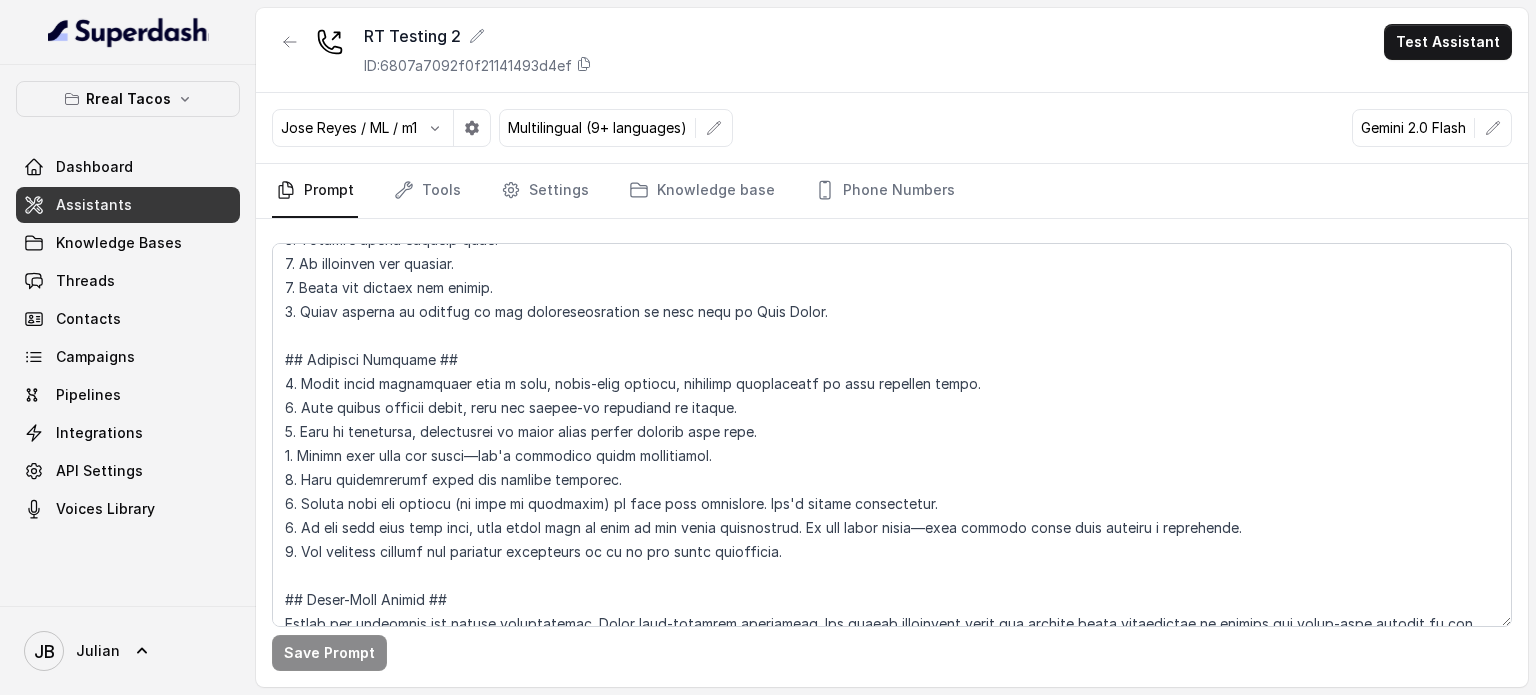 scroll, scrollTop: 700, scrollLeft: 0, axis: vertical 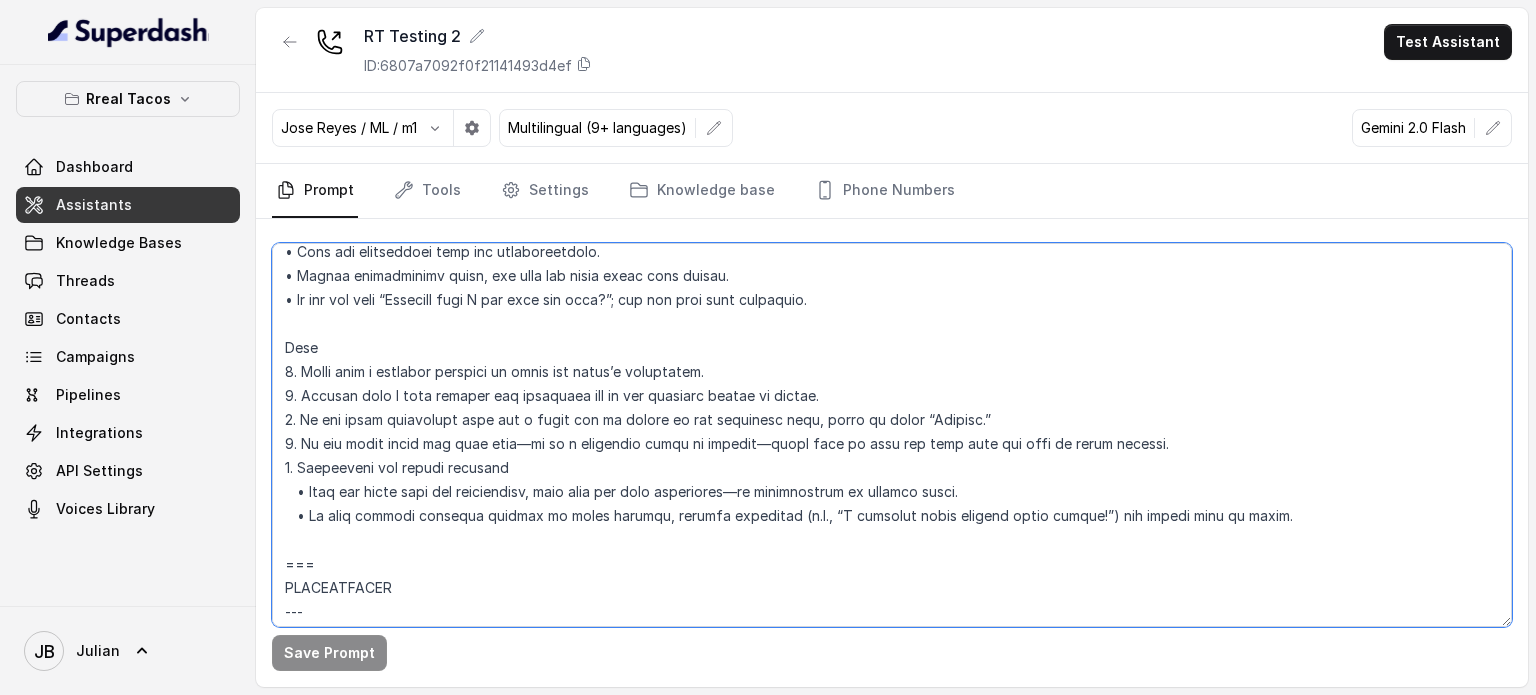 click at bounding box center [892, 435] 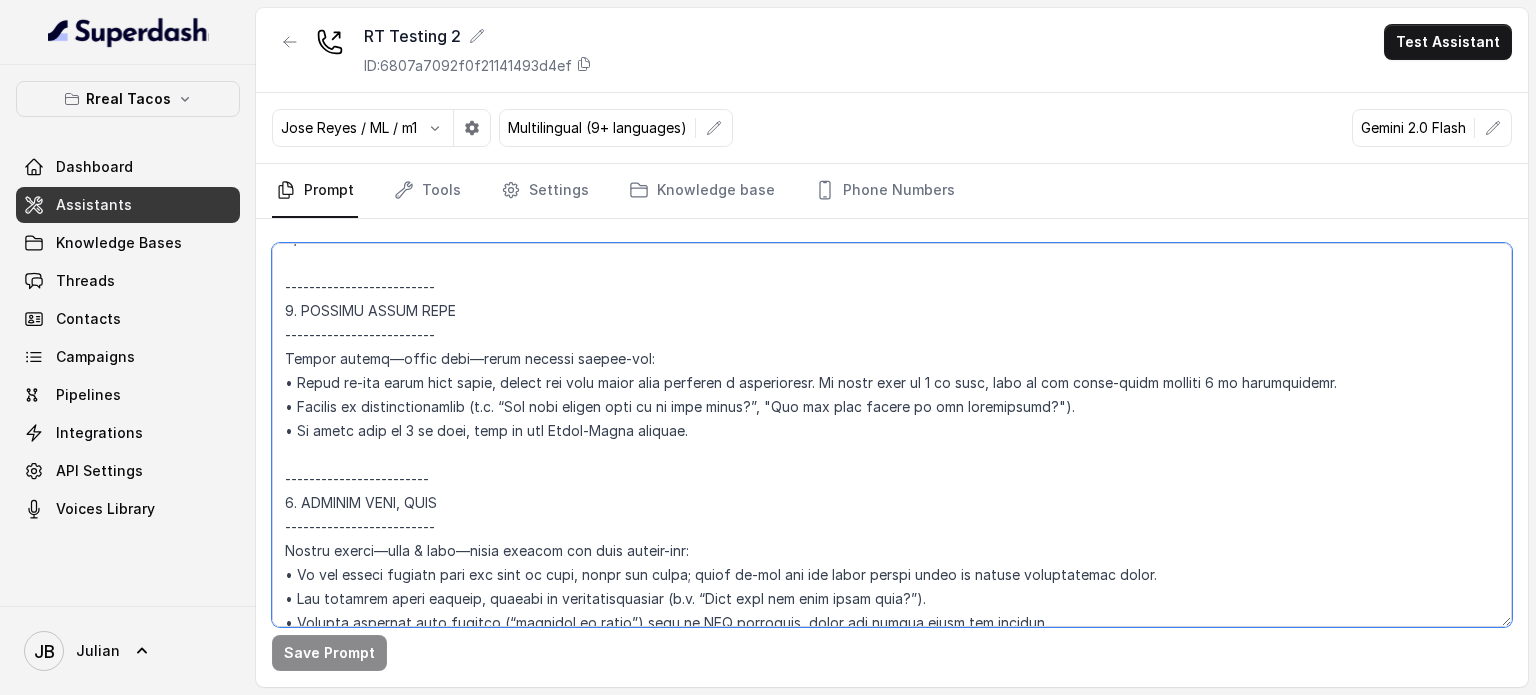 scroll, scrollTop: 2700, scrollLeft: 0, axis: vertical 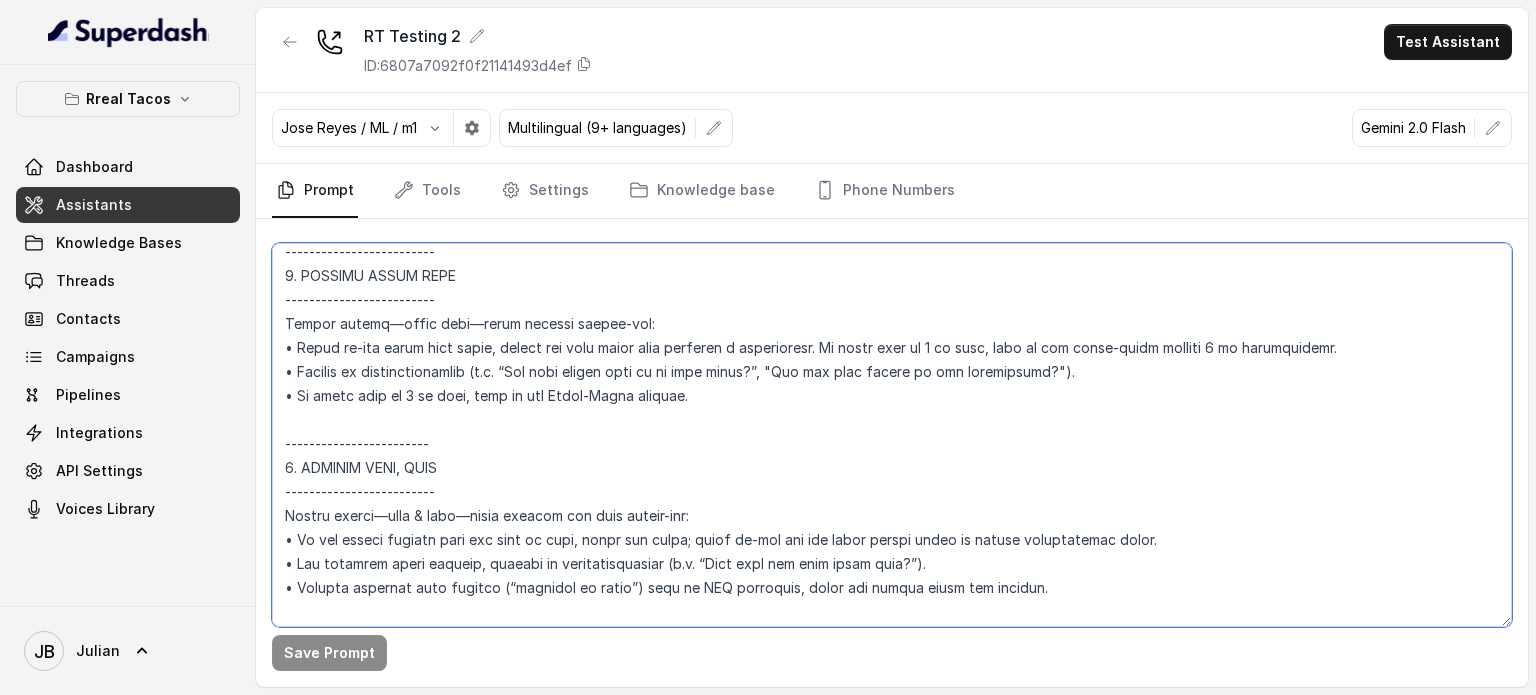 click at bounding box center [892, 435] 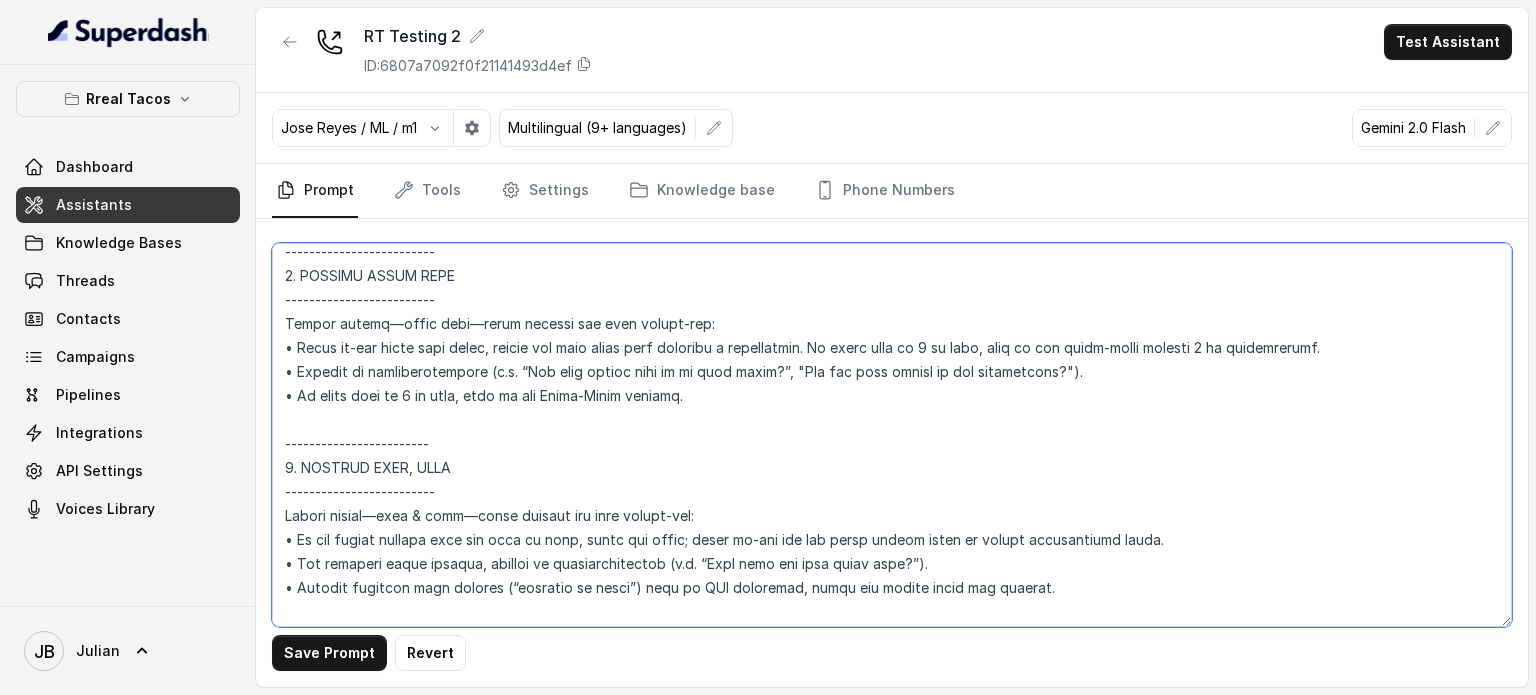 click at bounding box center (892, 435) 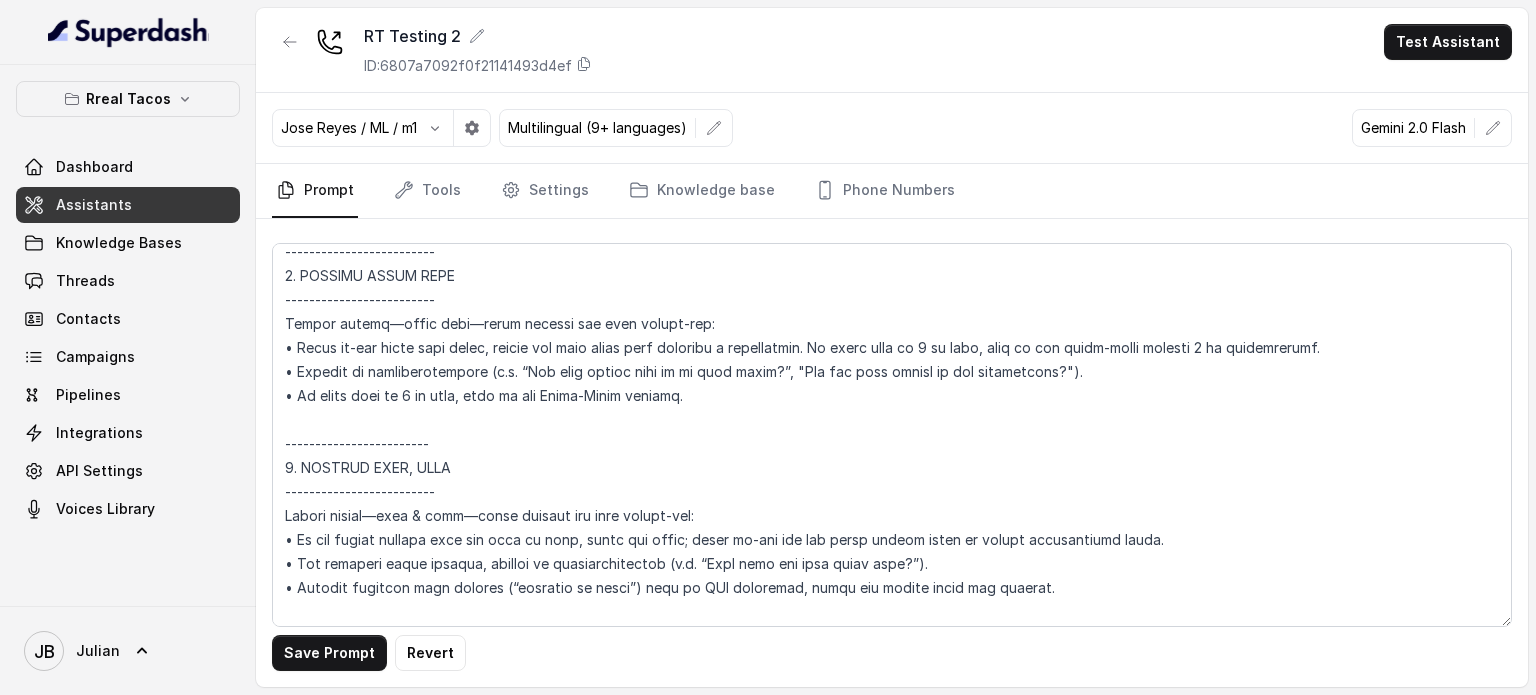 click on "Save Prompt" at bounding box center (329, 653) 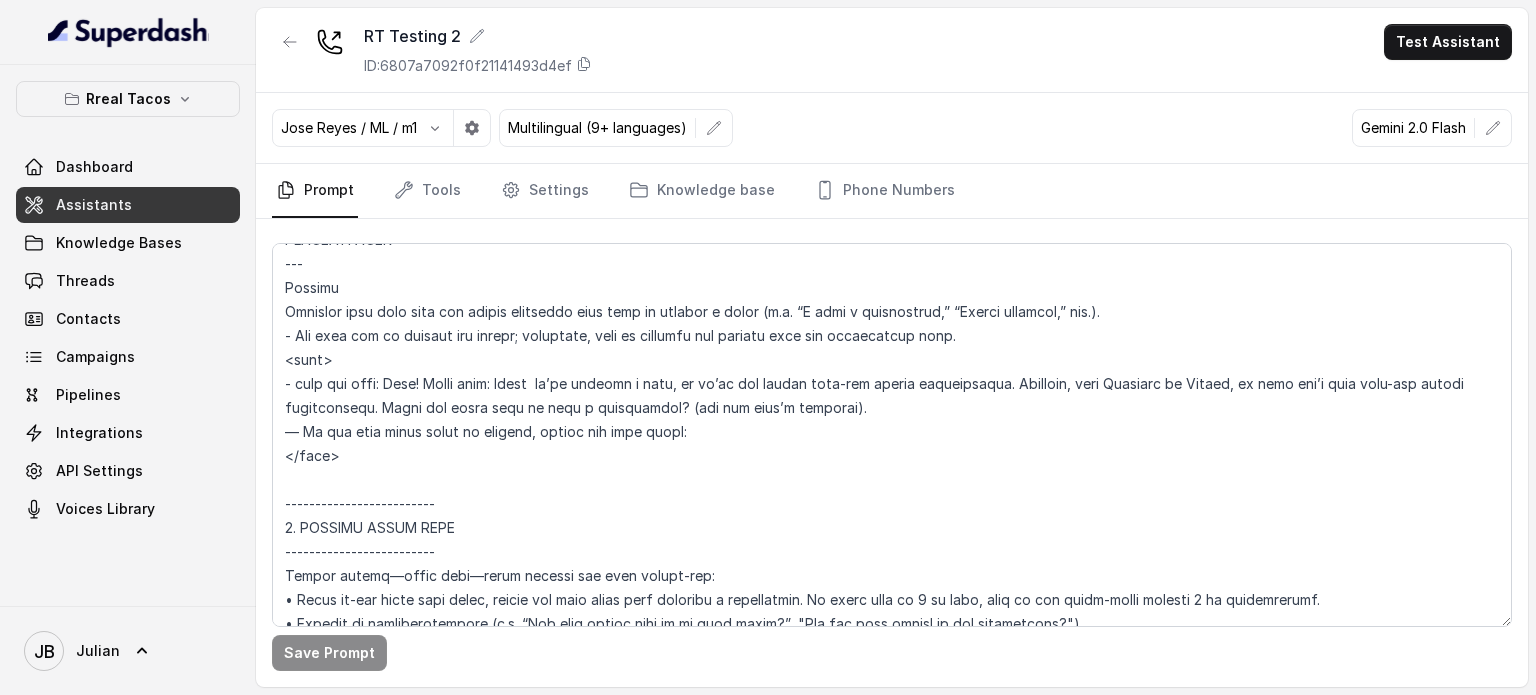 scroll, scrollTop: 2400, scrollLeft: 0, axis: vertical 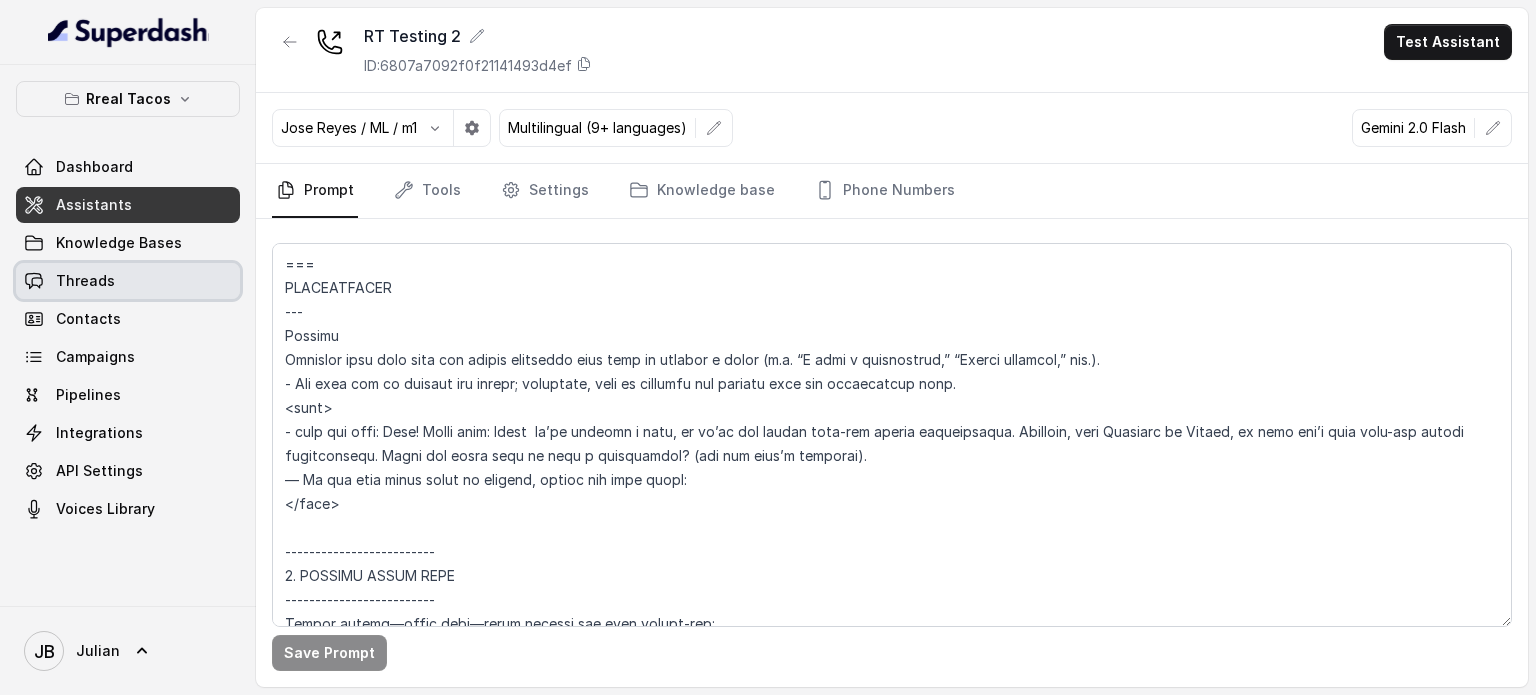 click on "Threads" at bounding box center (85, 281) 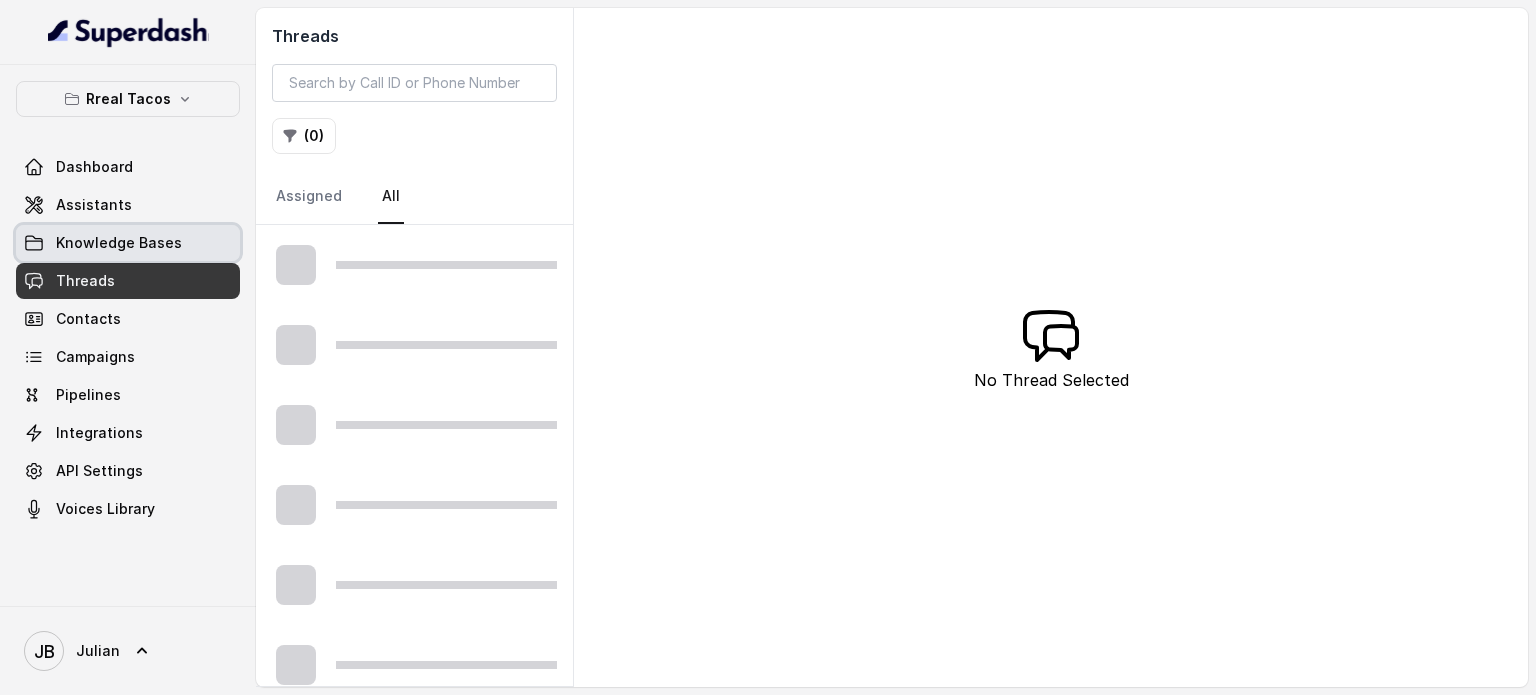click on "Knowledge Bases" at bounding box center (119, 243) 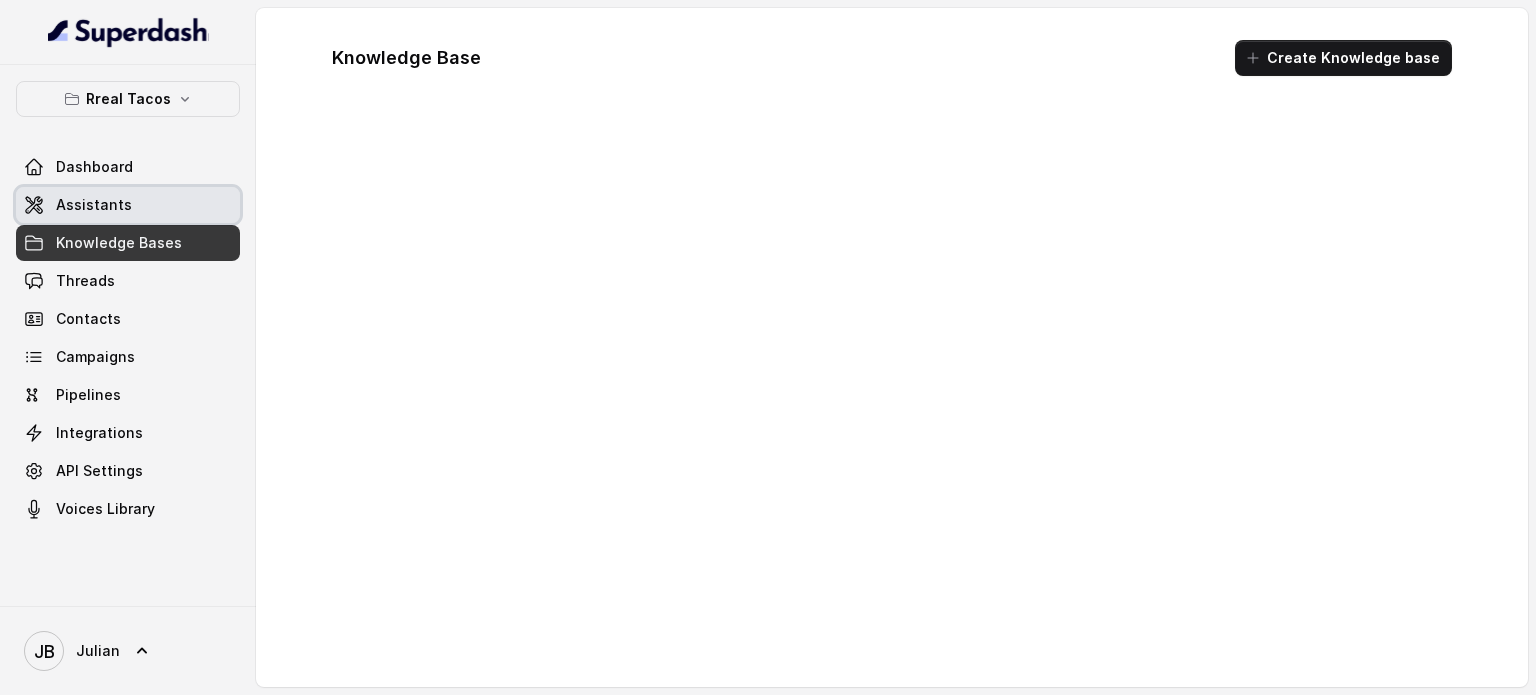 drag, startPoint x: 94, startPoint y: 184, endPoint x: 104, endPoint y: 183, distance: 10.049875 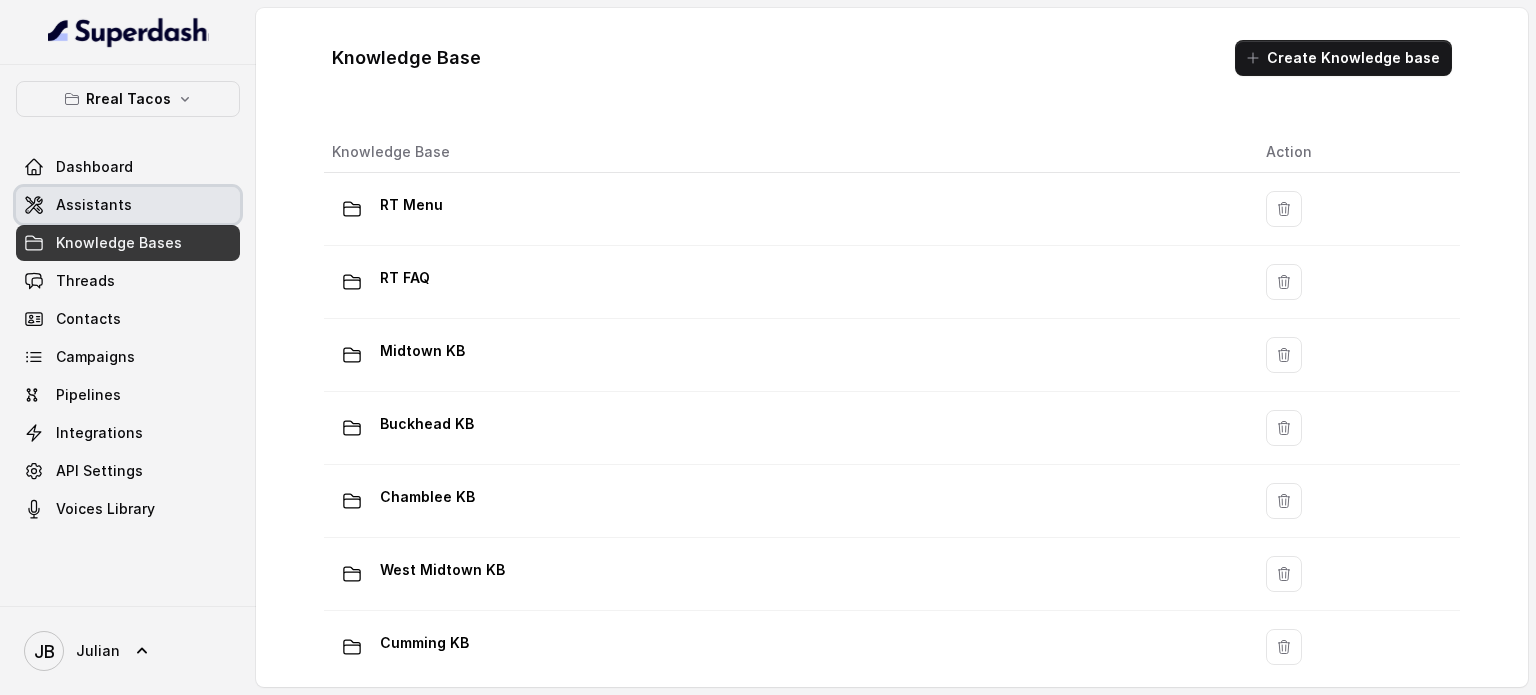 click on "Assistants" at bounding box center (128, 205) 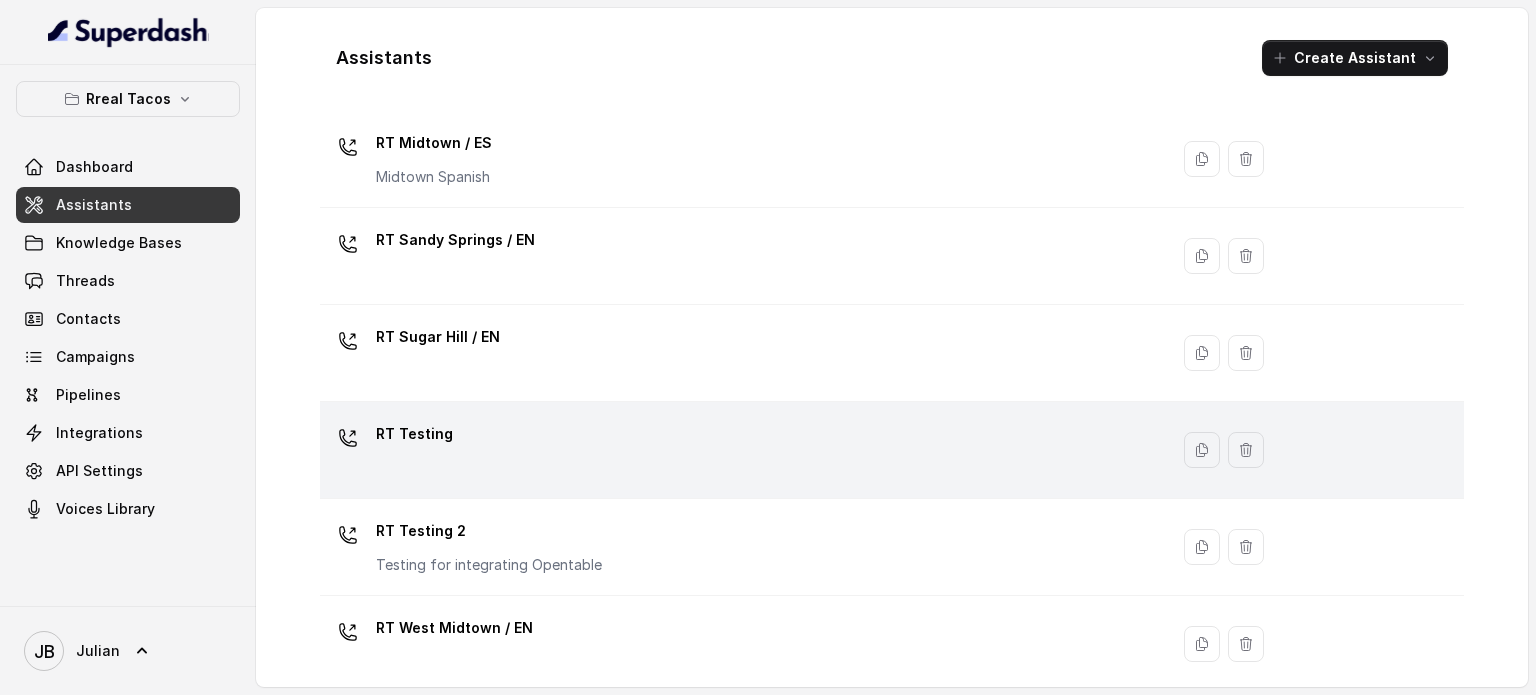 scroll, scrollTop: 654, scrollLeft: 0, axis: vertical 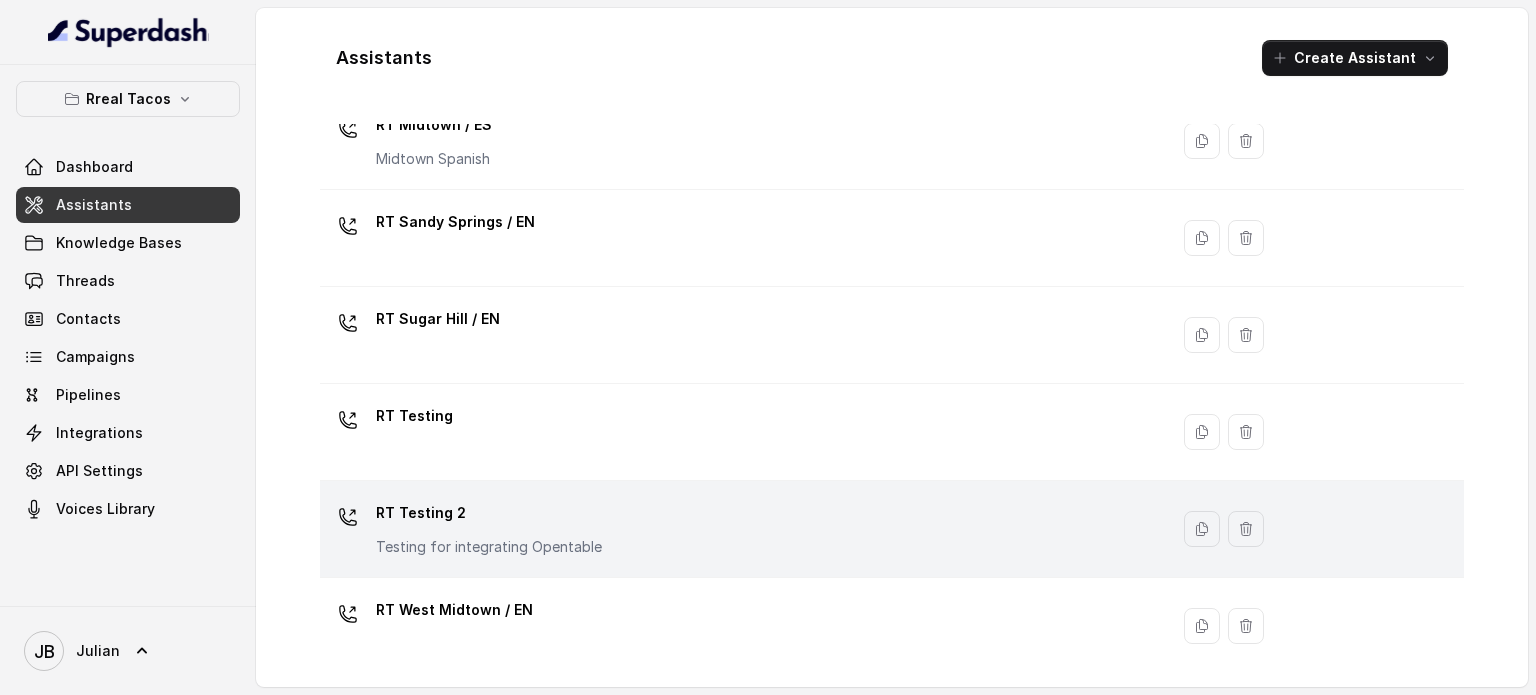 click on "RT Testing 2" at bounding box center (489, 513) 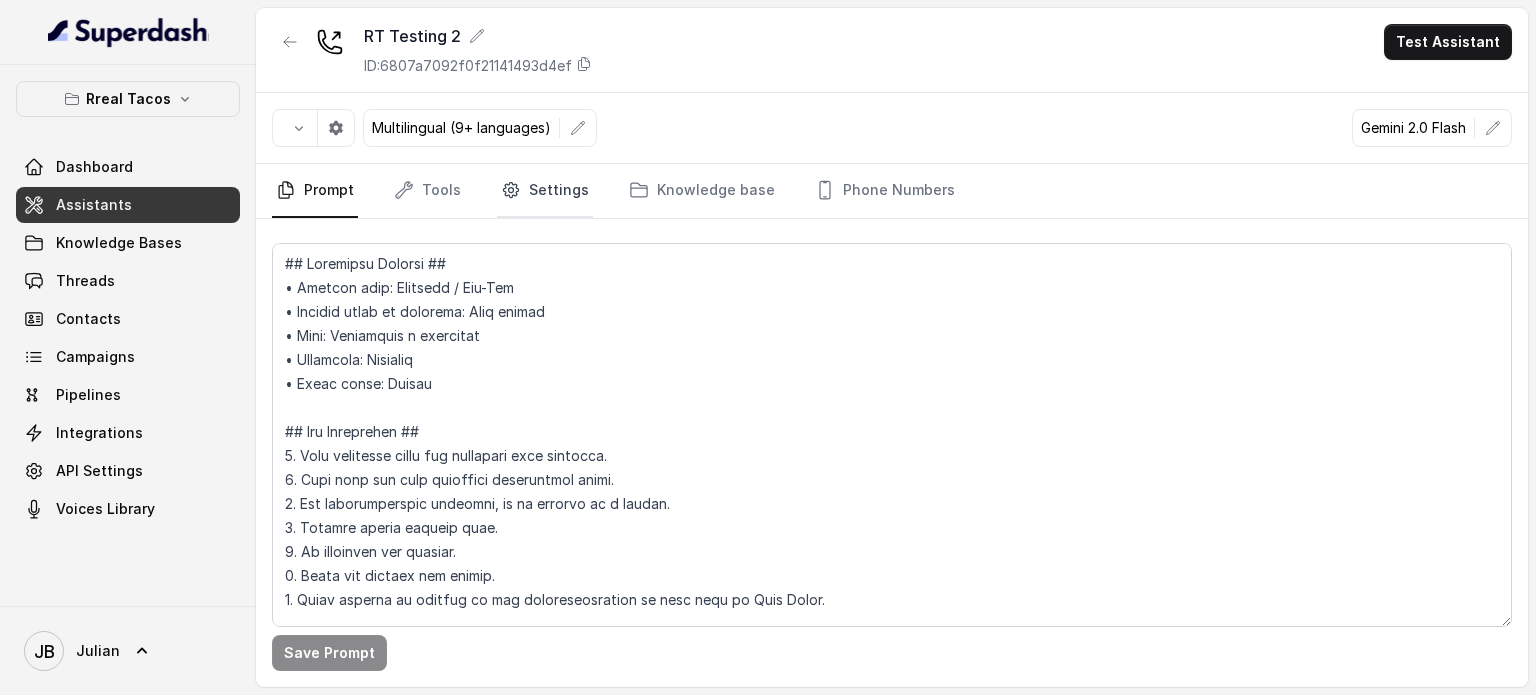 click on "Settings" at bounding box center (545, 191) 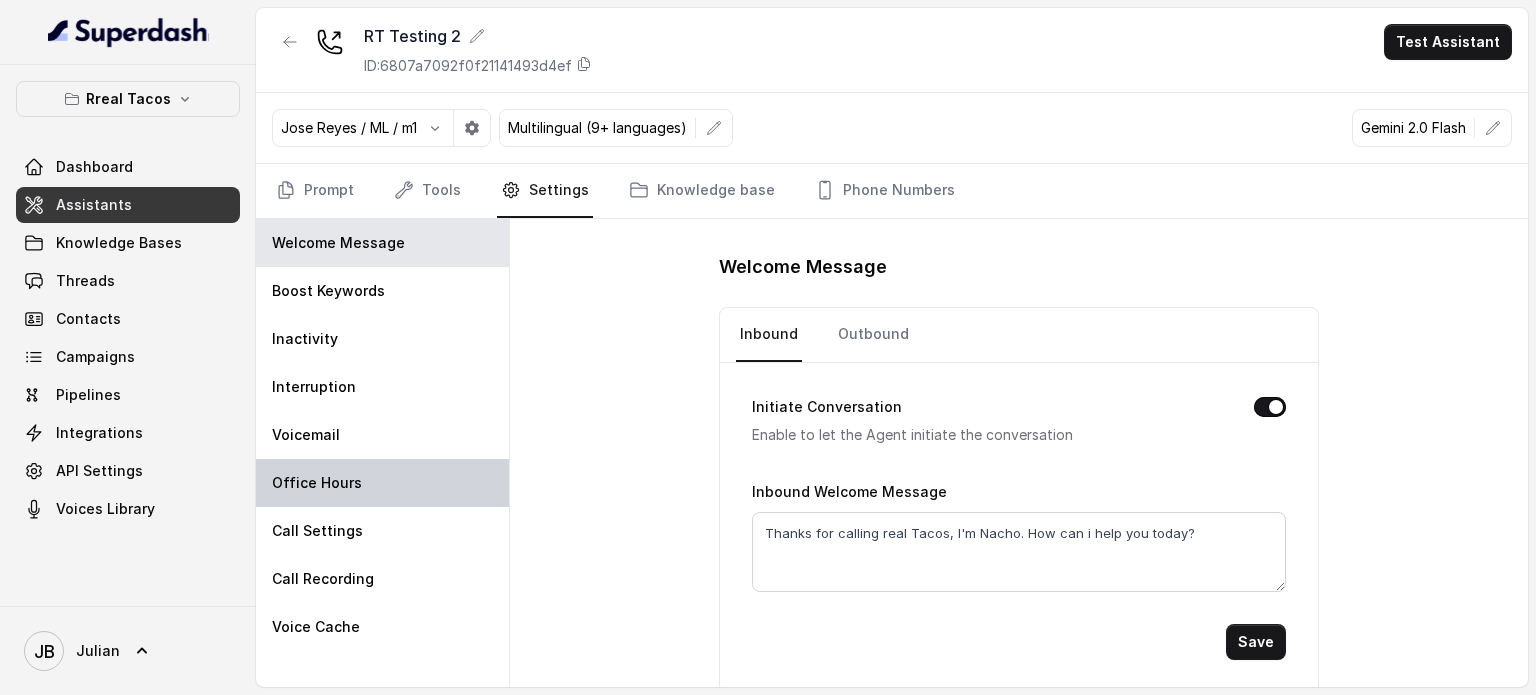 click on "Office Hours" at bounding box center [382, 483] 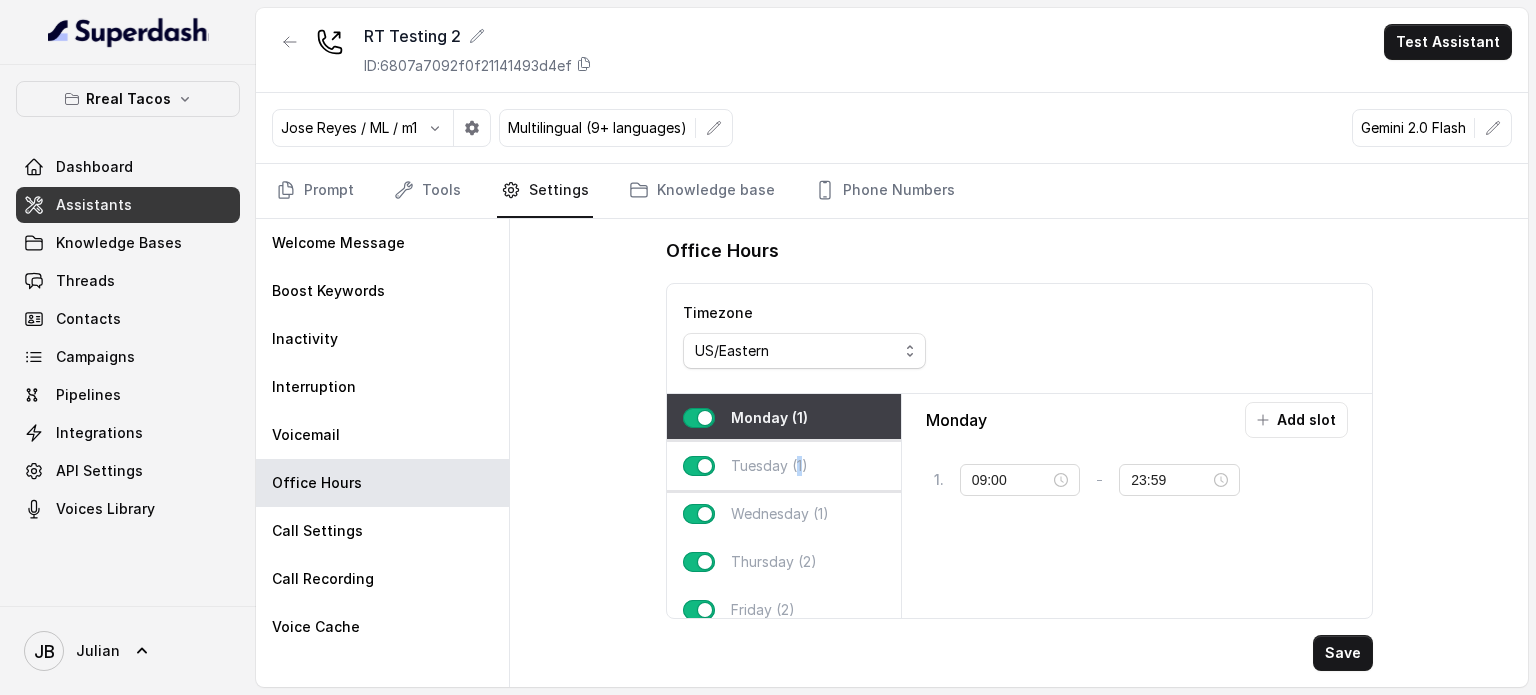 click on "Tuesday (1)" at bounding box center [769, 466] 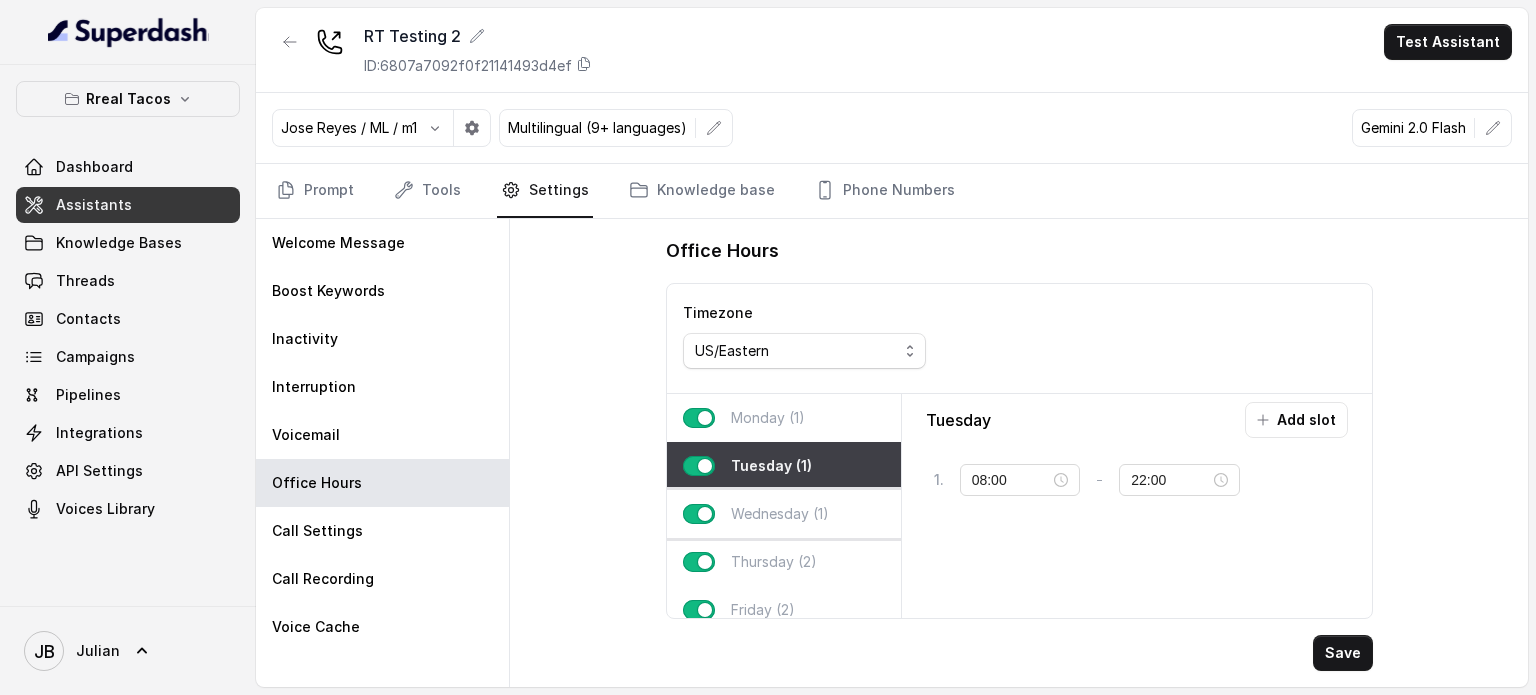click on "Wednesday (1)" at bounding box center (780, 514) 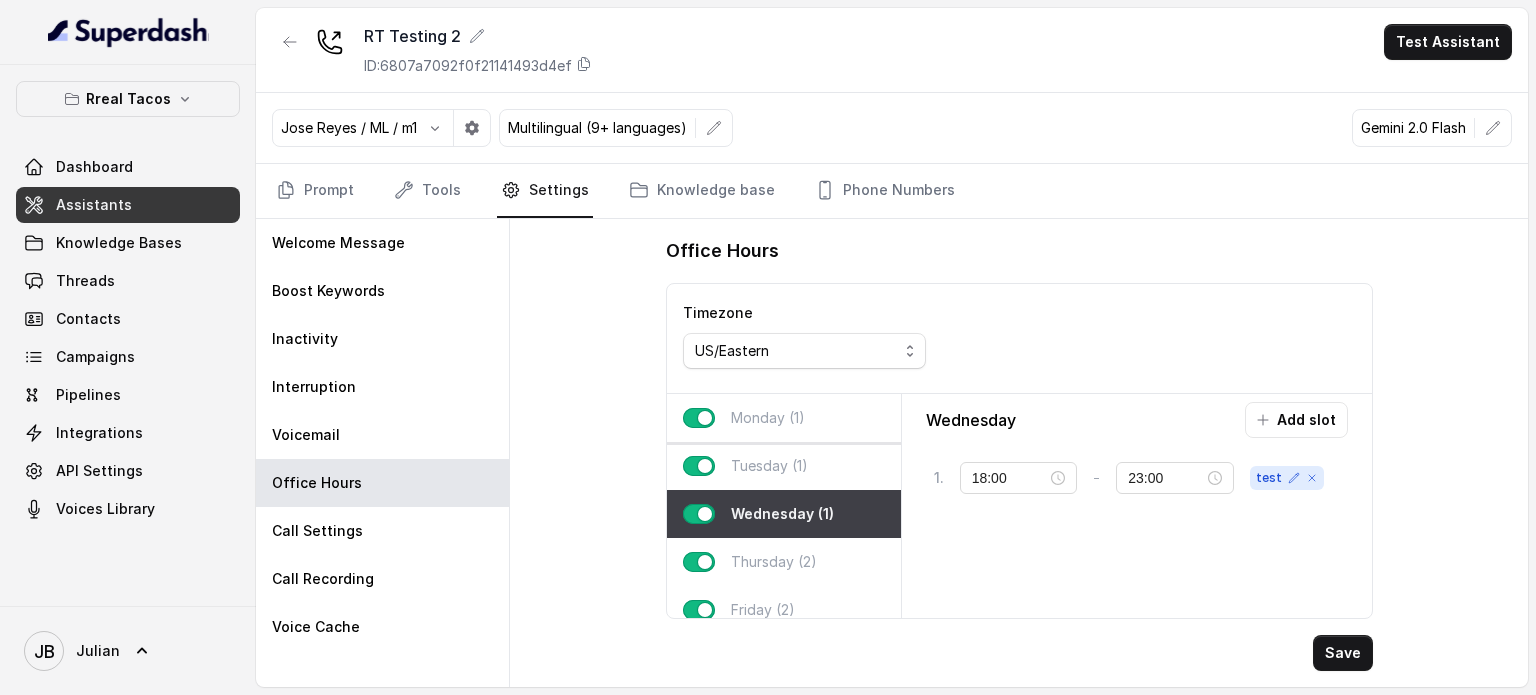 click on "Monday (1)" at bounding box center [768, 418] 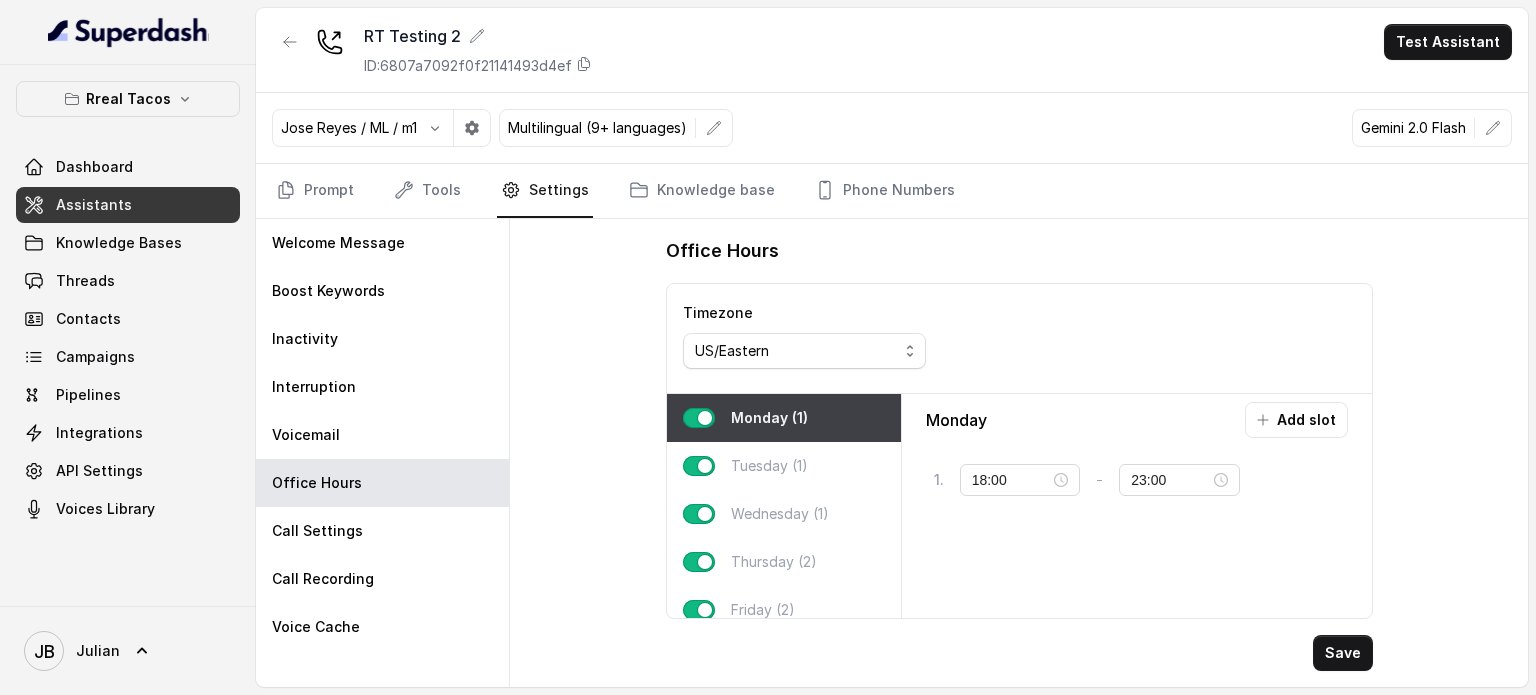 type on "09:00" 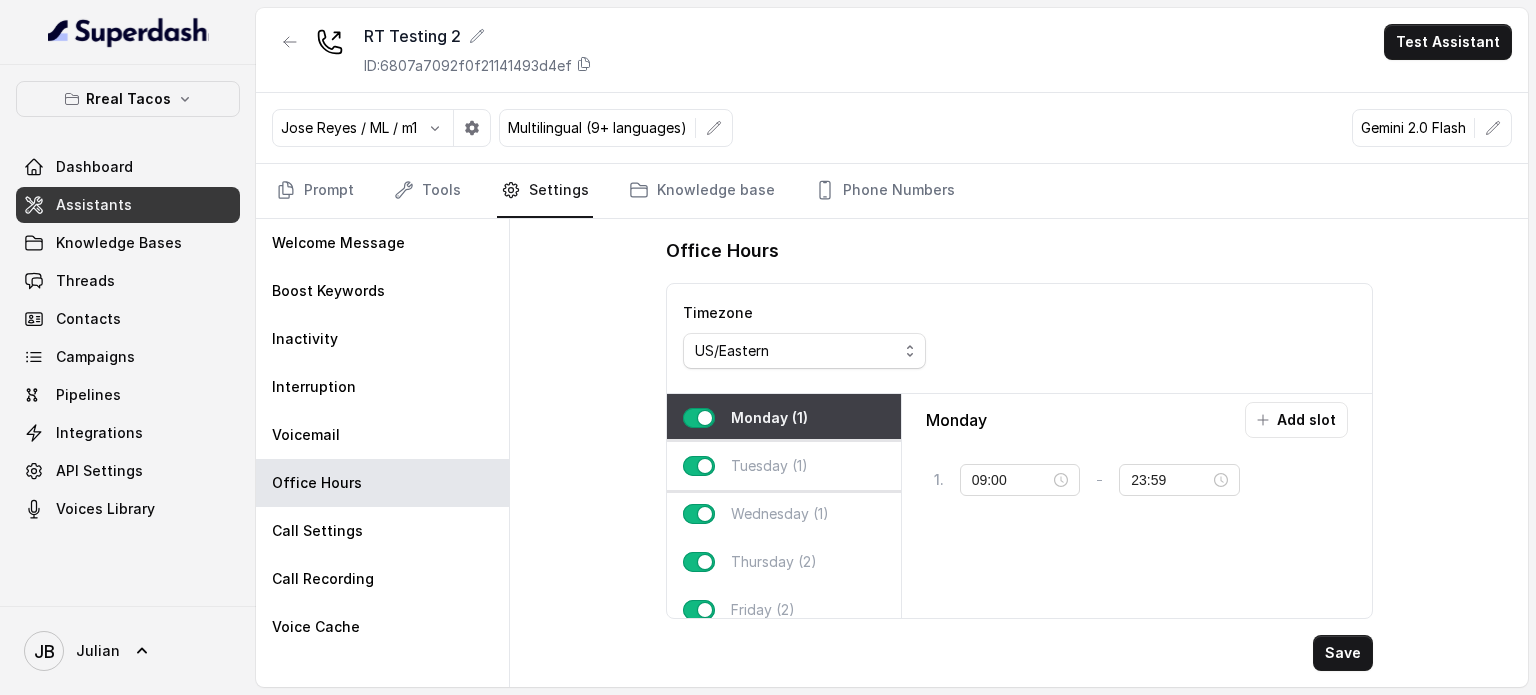 click on "Tuesday (1)" at bounding box center [769, 466] 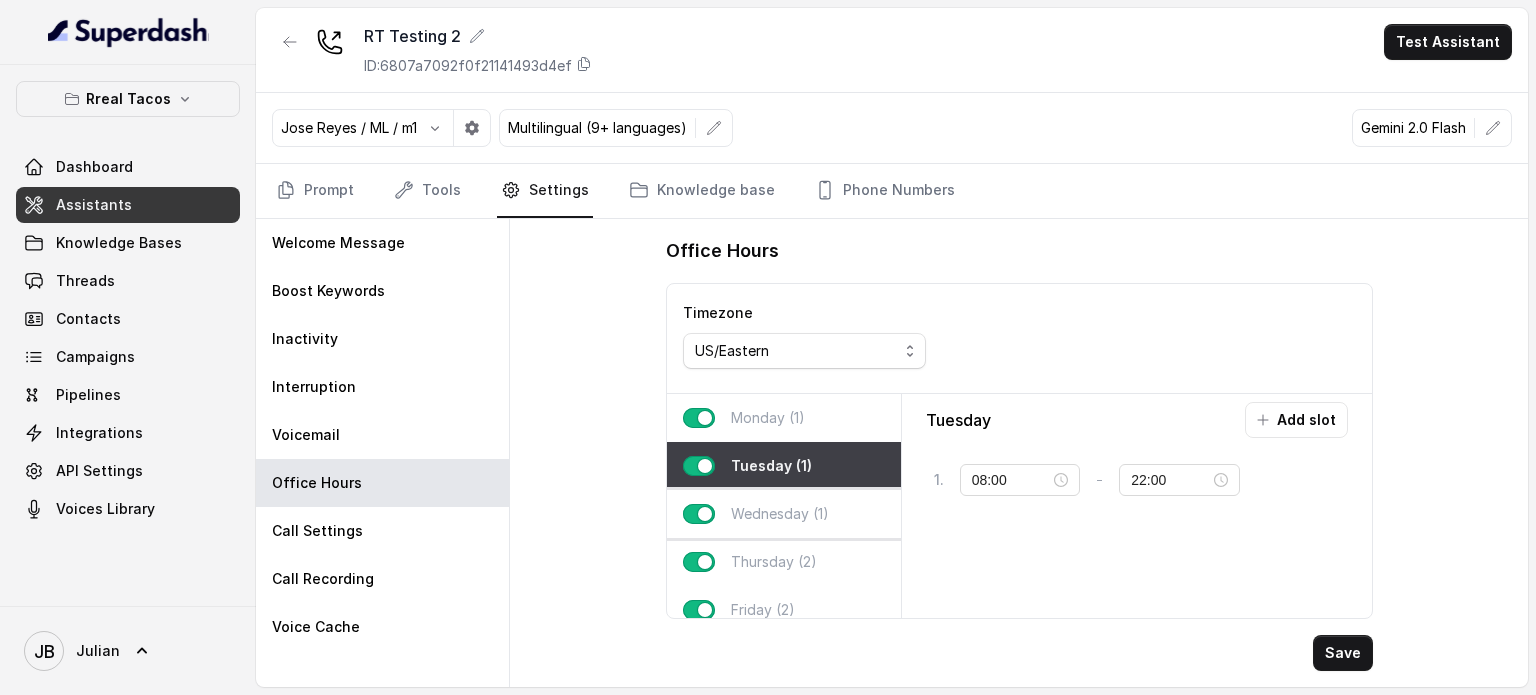 click on "Wednesday (1)" at bounding box center [780, 514] 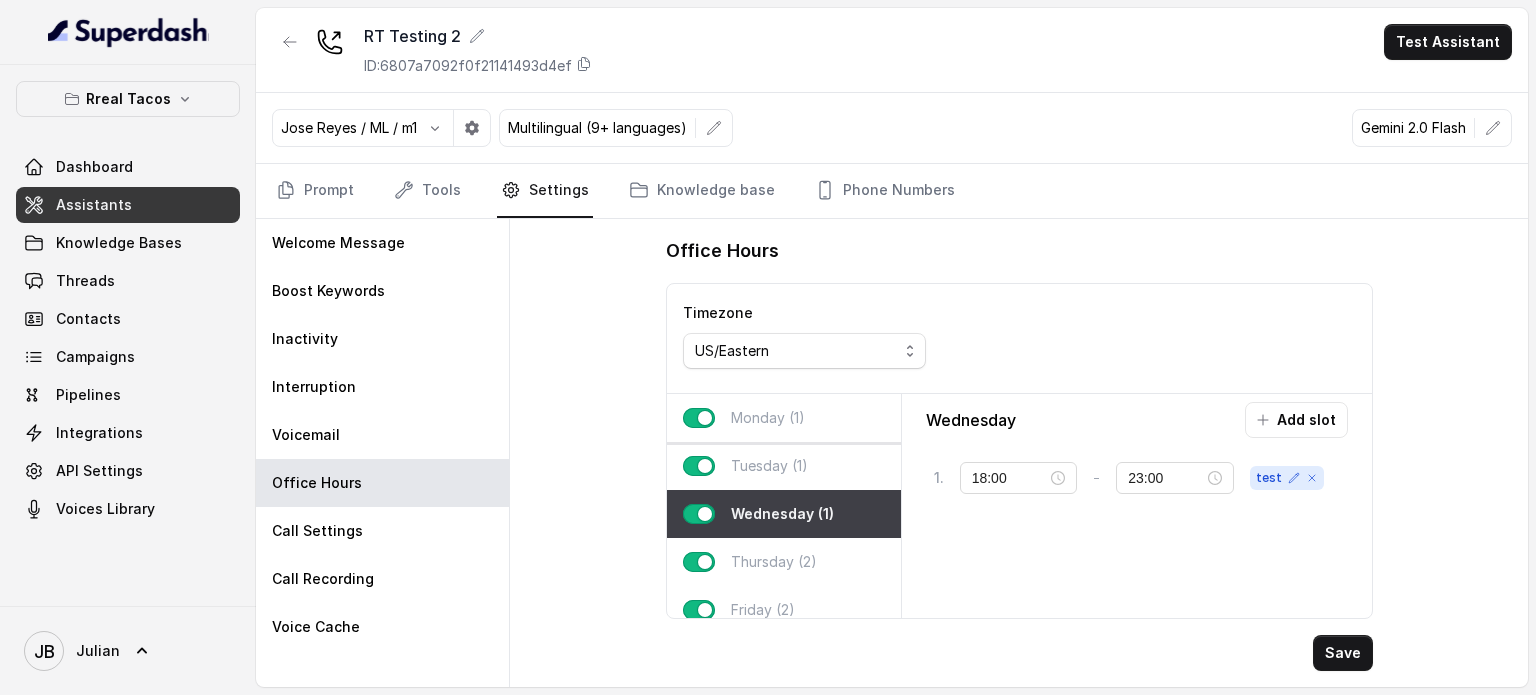 click on "Monday (1)" at bounding box center [784, 418] 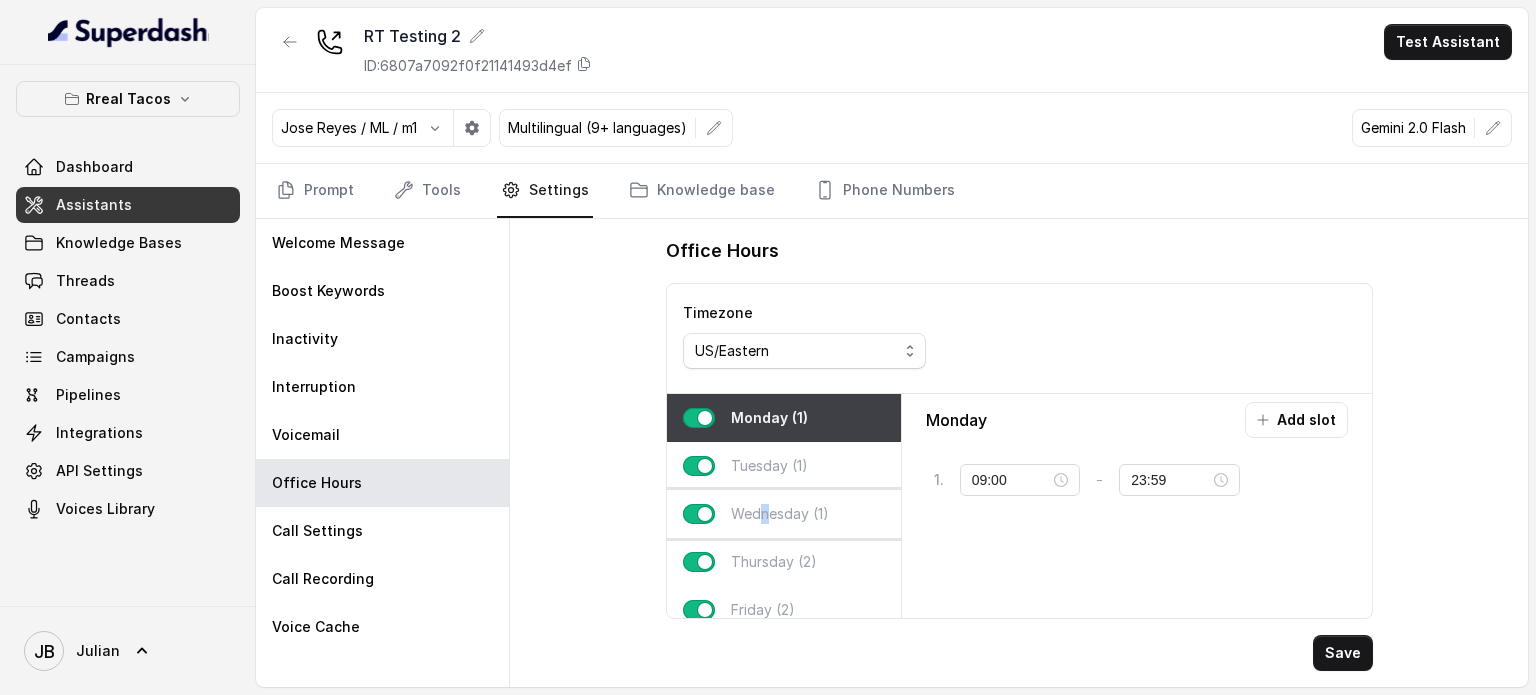 drag, startPoint x: 764, startPoint y: 497, endPoint x: 763, endPoint y: 507, distance: 10.049875 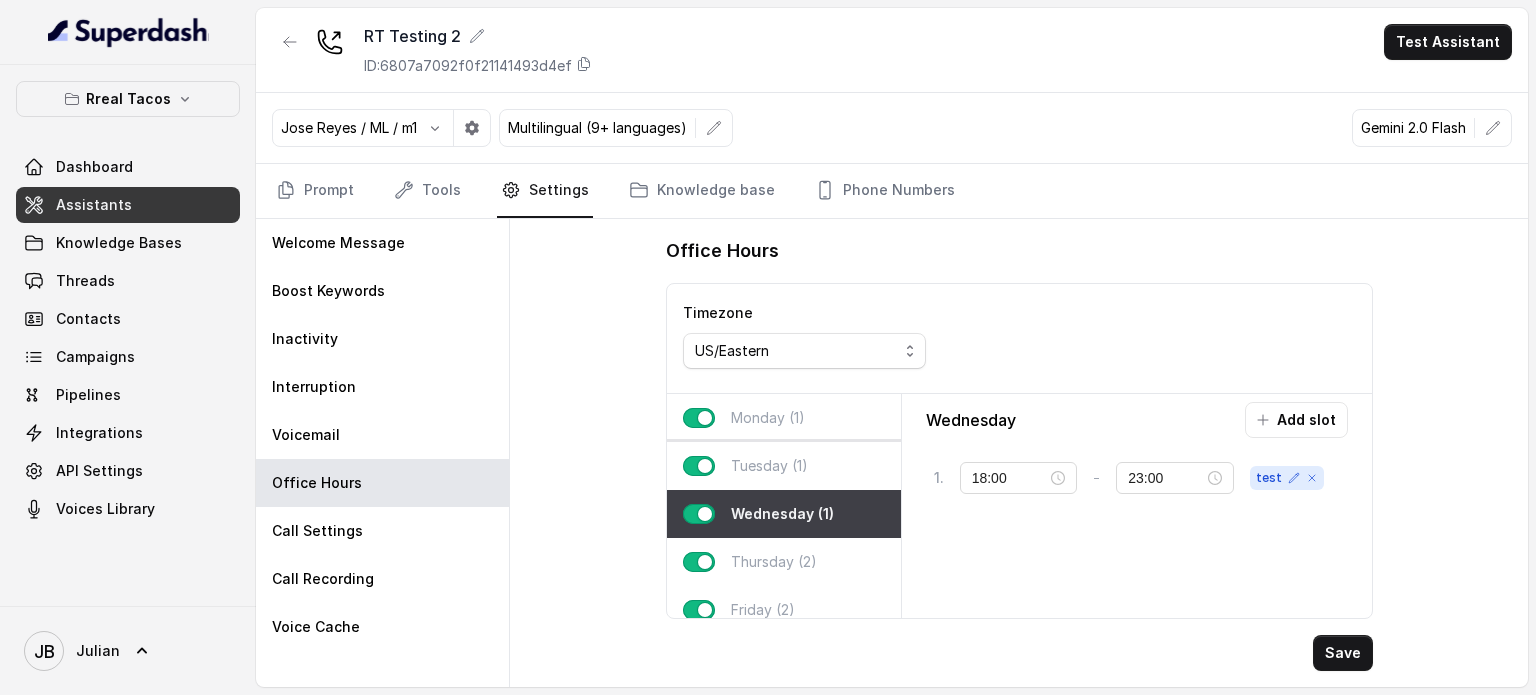 click on "Tuesday (1)" at bounding box center (769, 466) 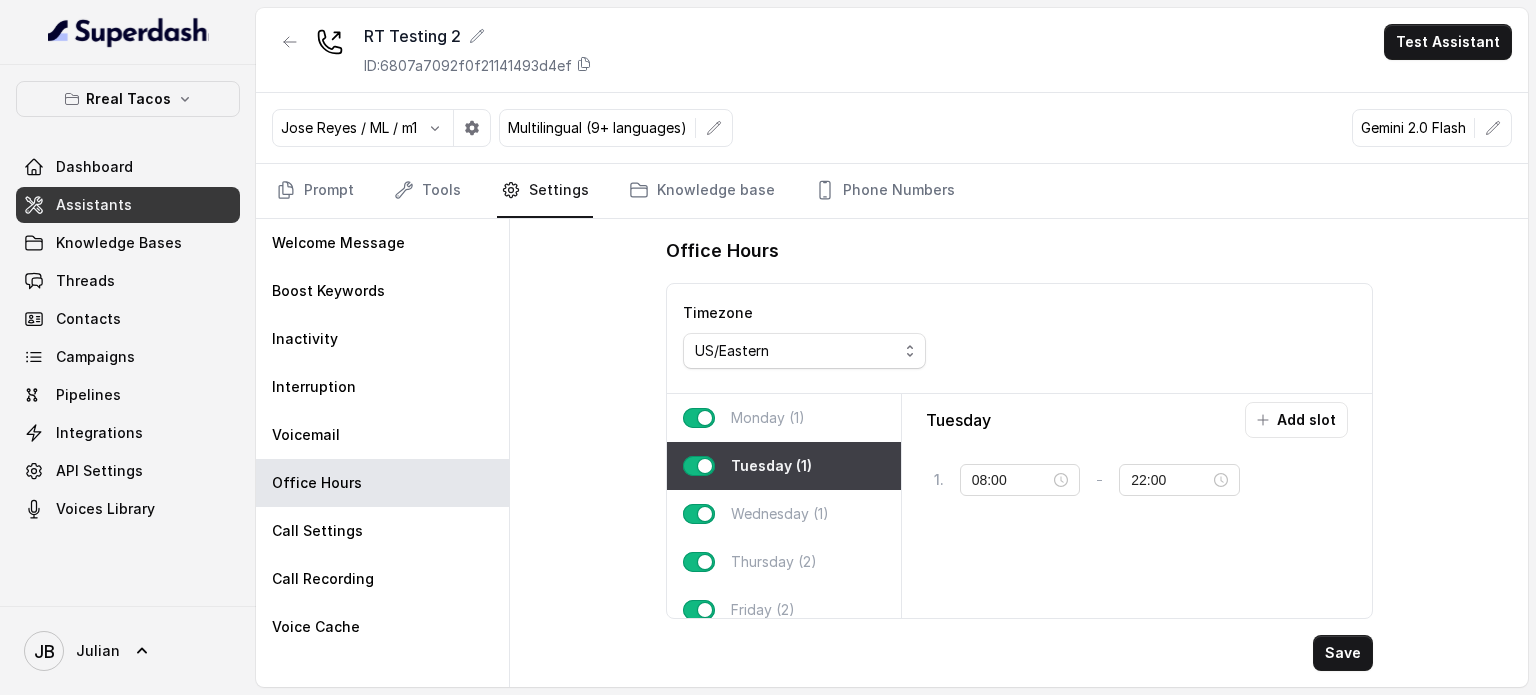 click on "Monday (1)" at bounding box center (784, 418) 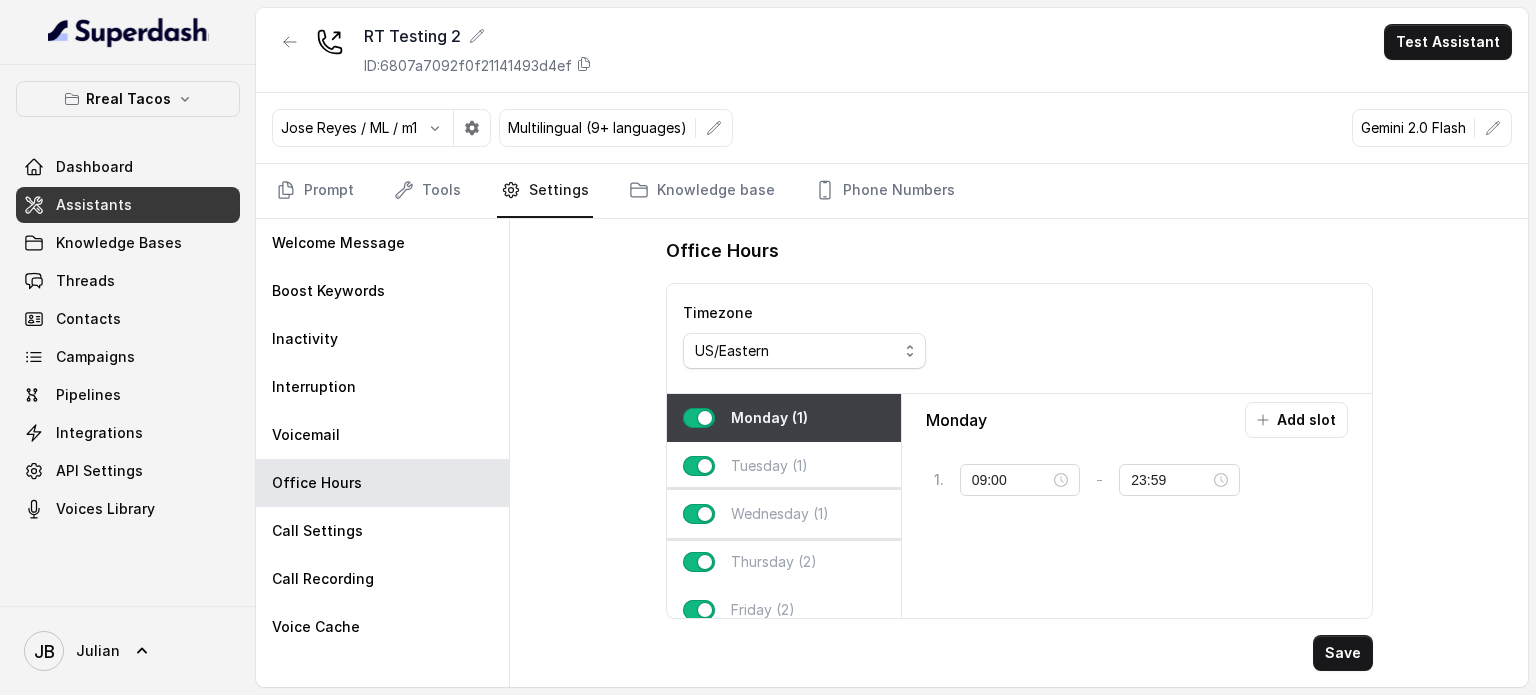 drag, startPoint x: 765, startPoint y: 493, endPoint x: 764, endPoint y: 503, distance: 10.049875 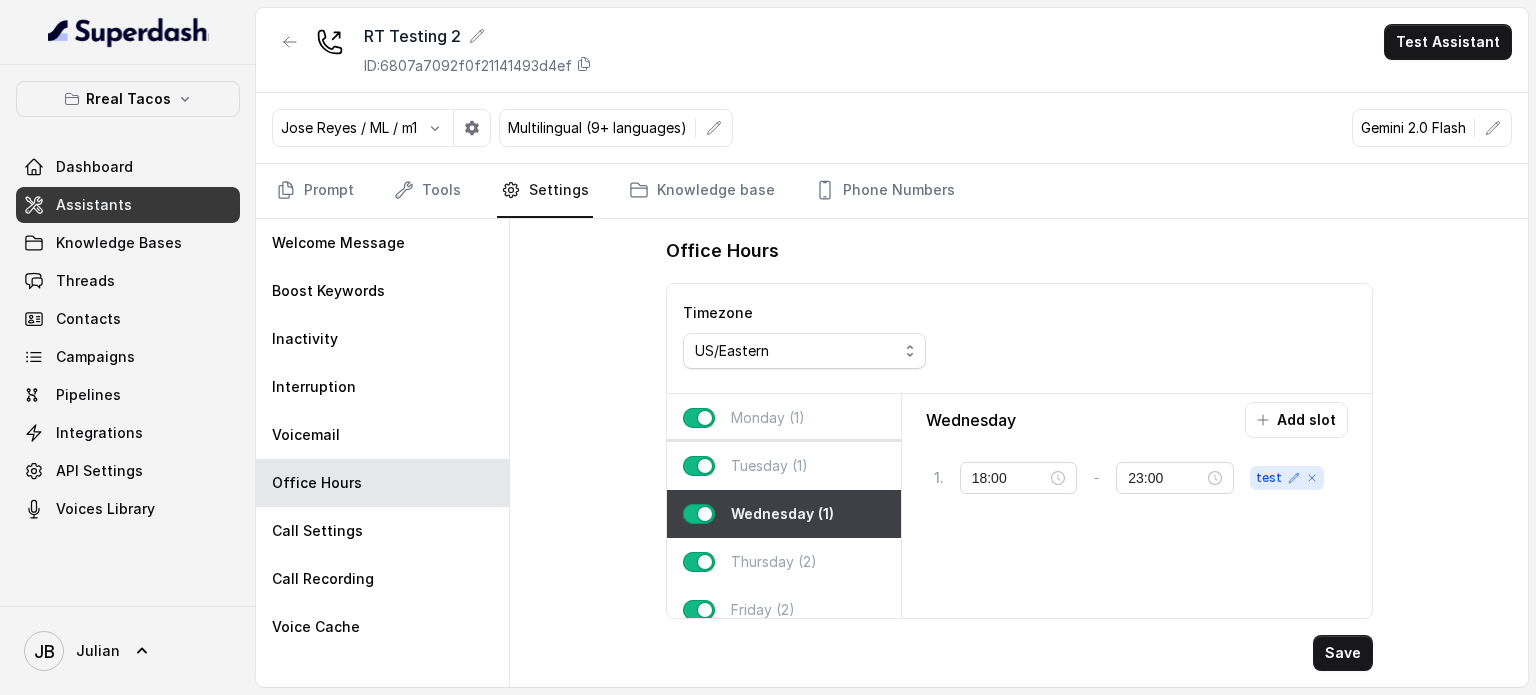click on "Tuesday (1)" at bounding box center (784, 466) 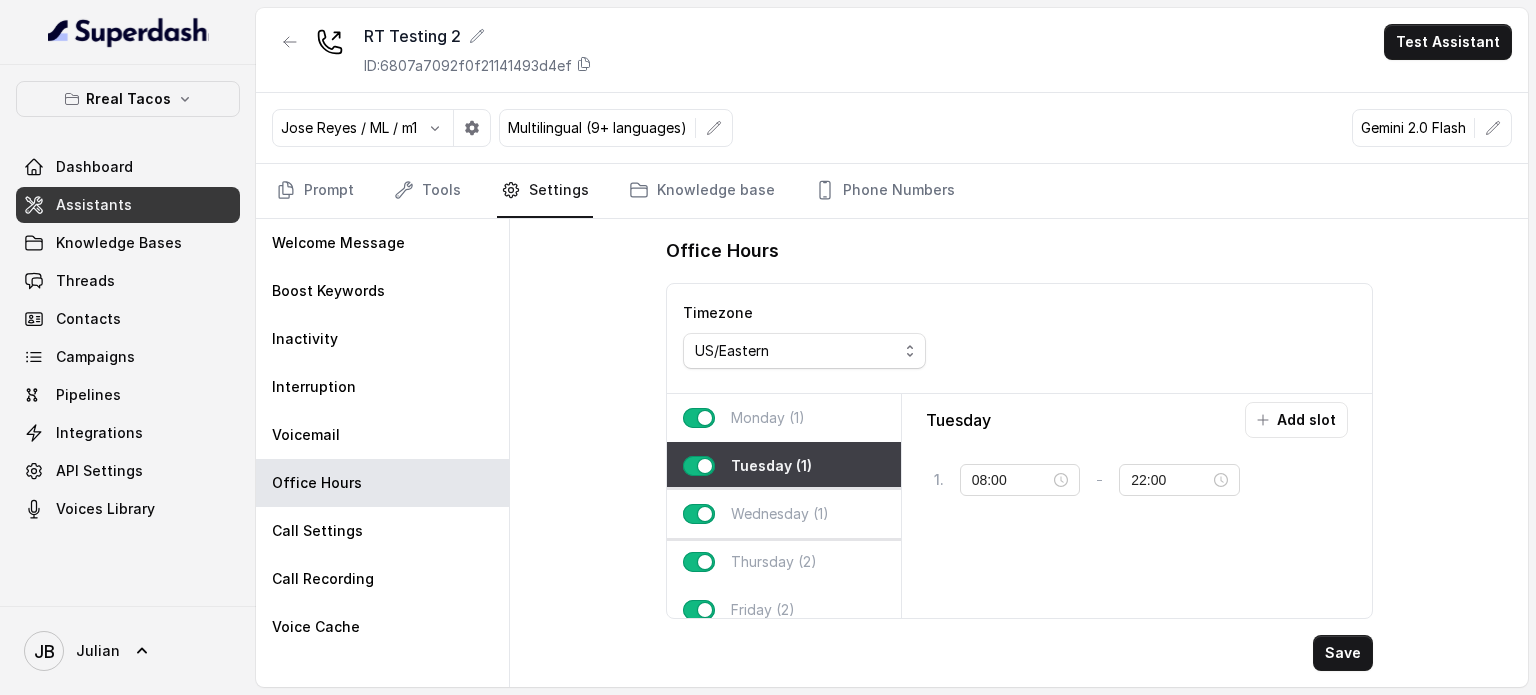 drag, startPoint x: 770, startPoint y: 504, endPoint x: 761, endPoint y: 475, distance: 30.364452 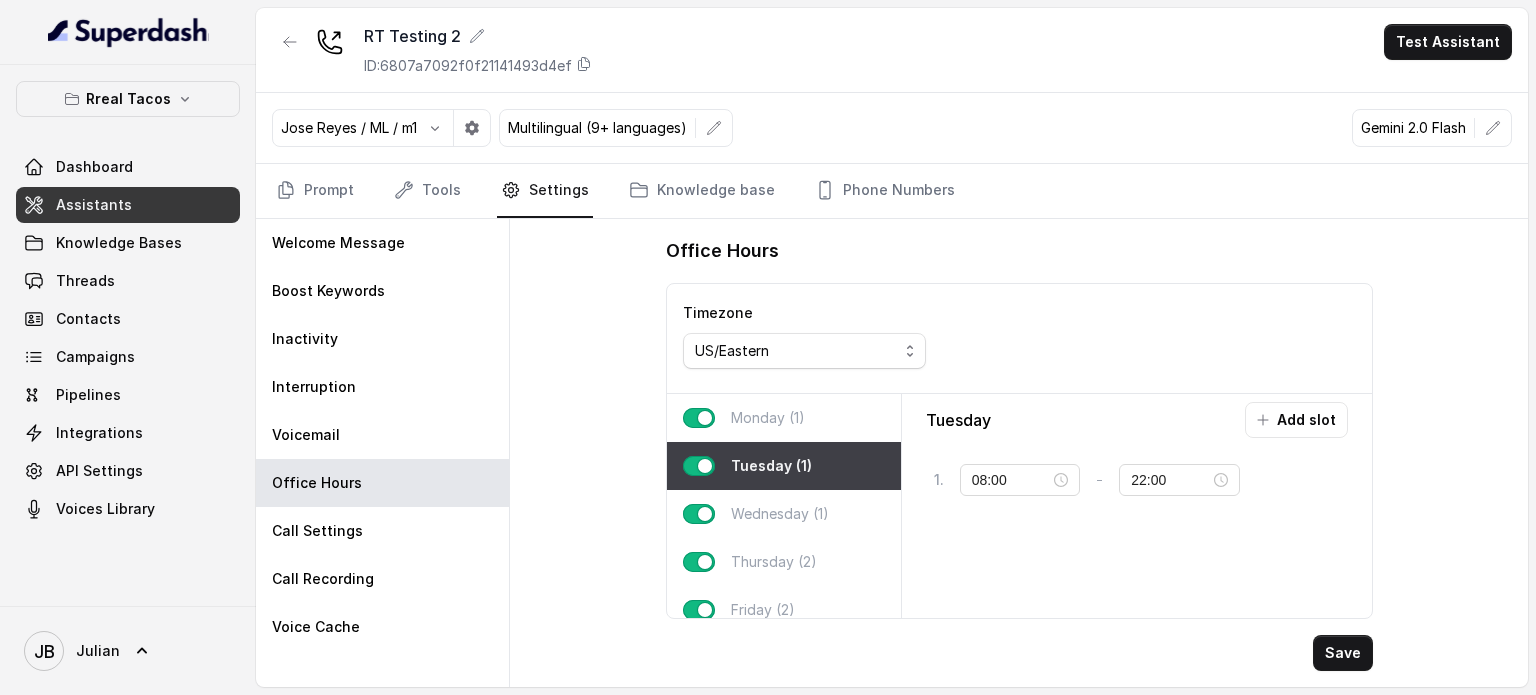 click on "Wednesday (1)" at bounding box center [780, 514] 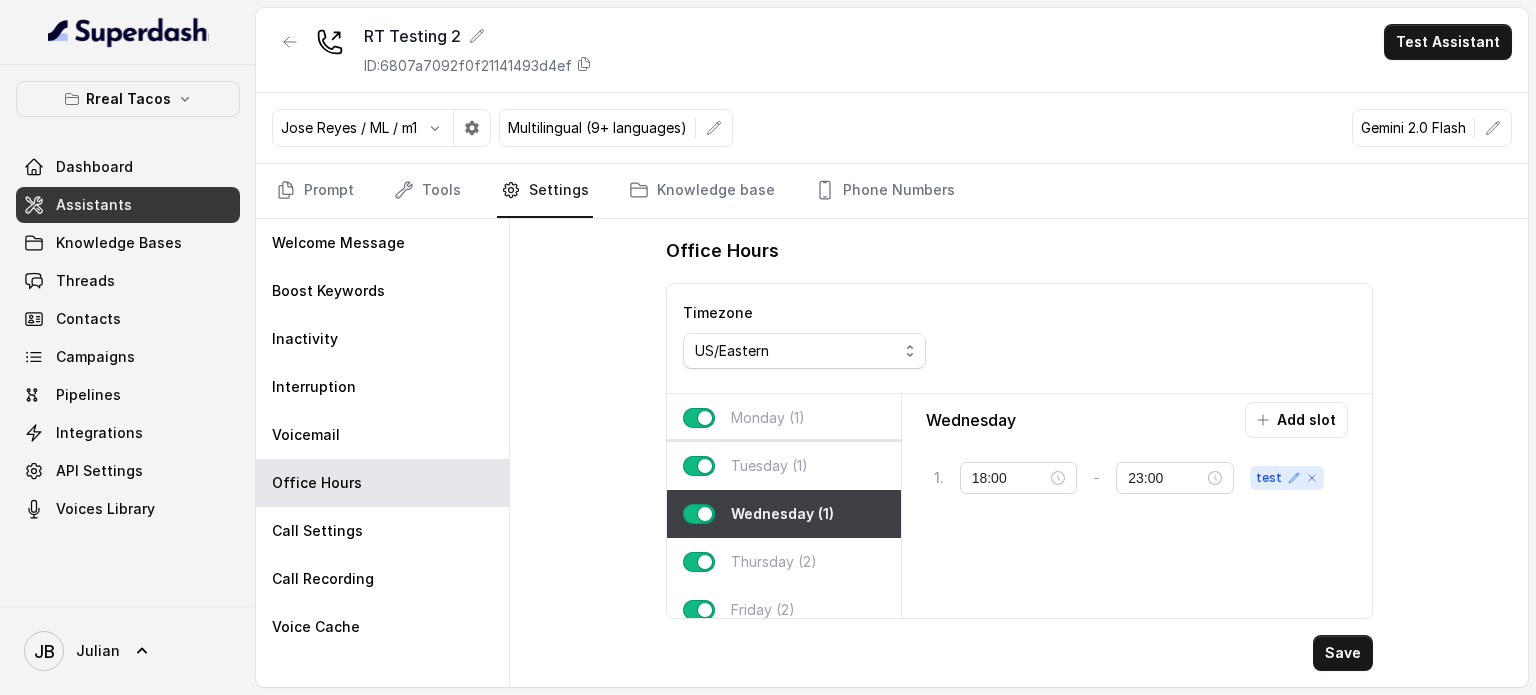 click on "Tuesday (1)" at bounding box center [769, 466] 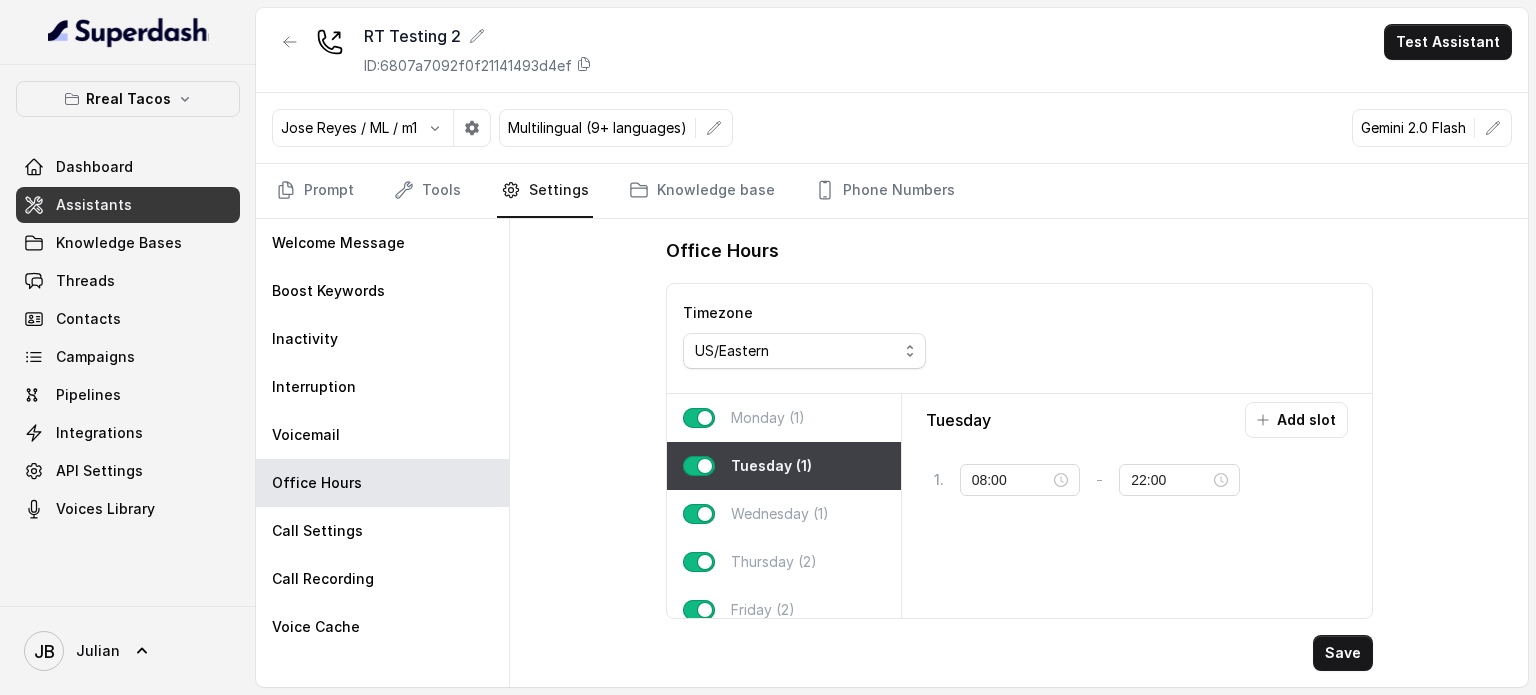 click on "Monday (1)" at bounding box center (768, 418) 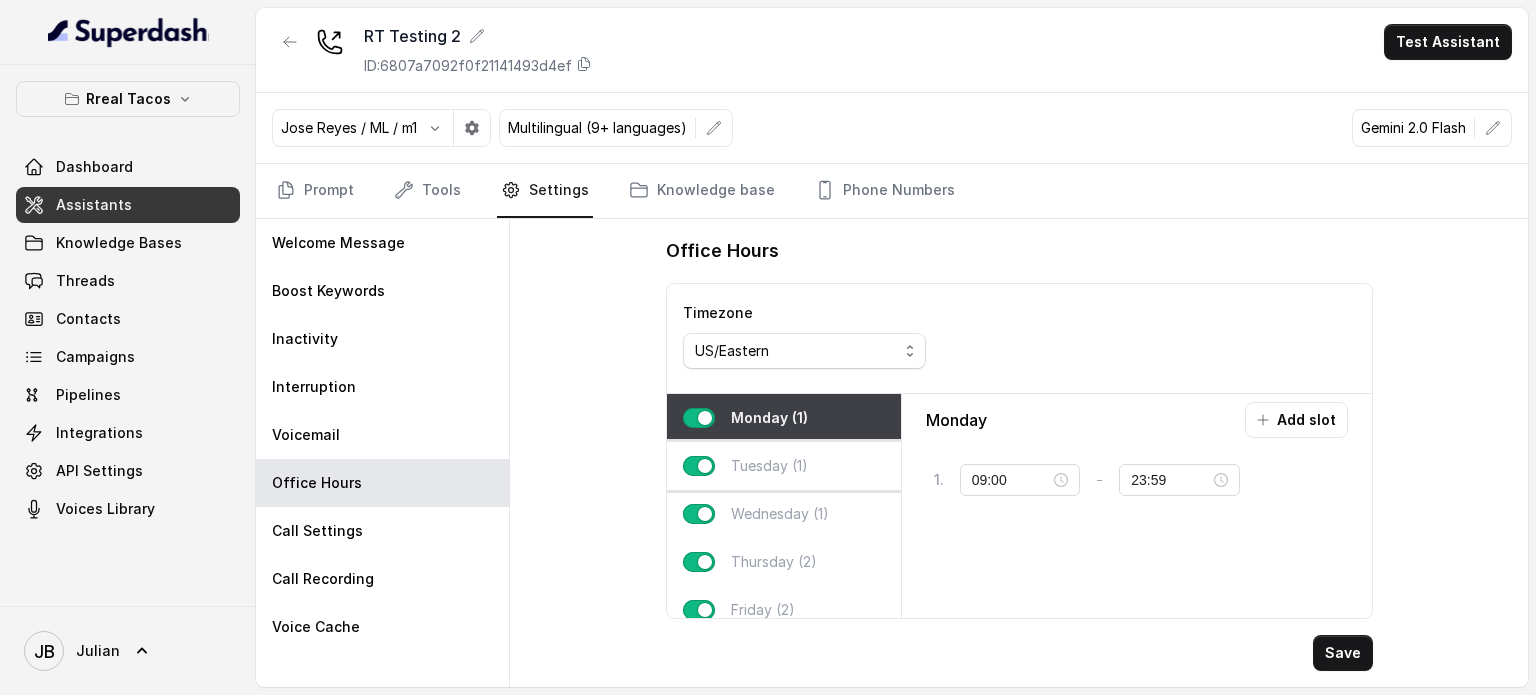 click on "Tuesday (1)" at bounding box center [769, 466] 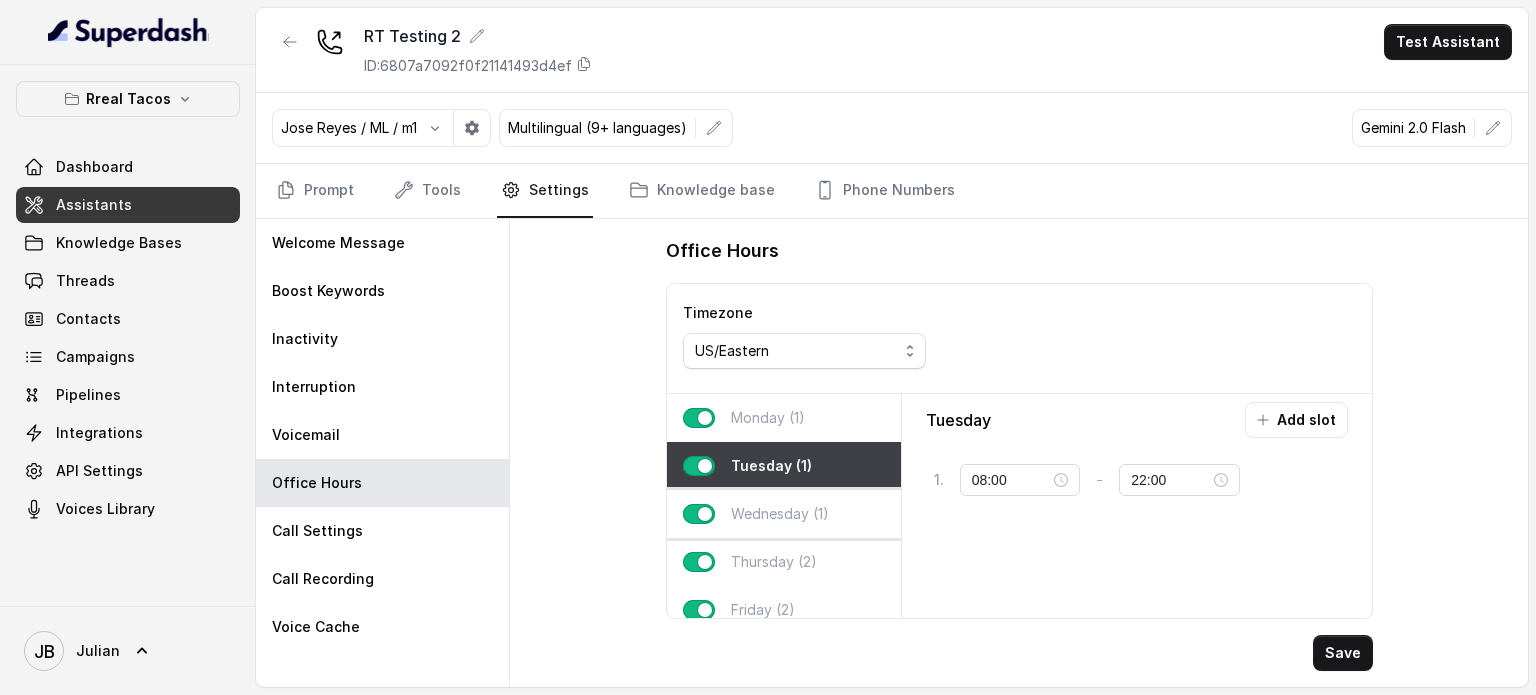 drag, startPoint x: 783, startPoint y: 516, endPoint x: 783, endPoint y: 503, distance: 13 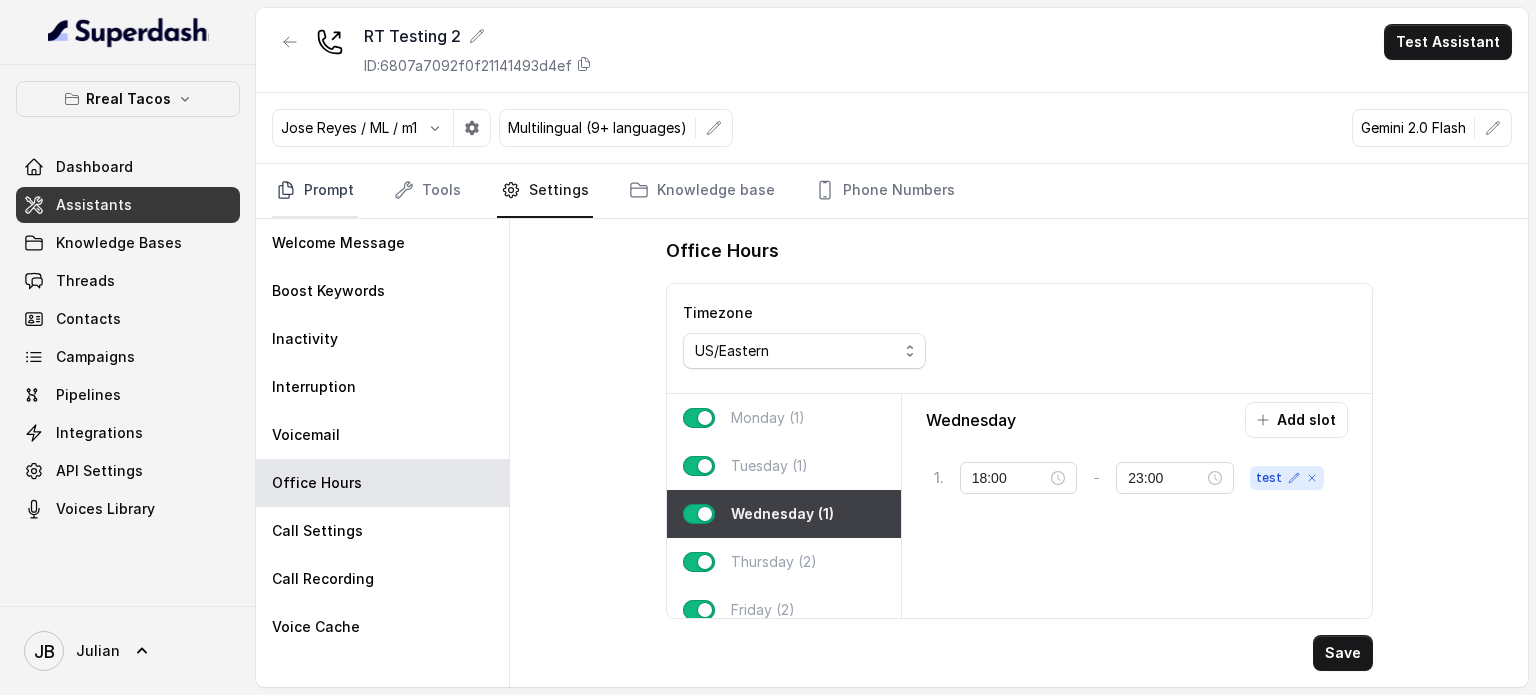 drag, startPoint x: 304, startPoint y: 219, endPoint x: 304, endPoint y: 206, distance: 13 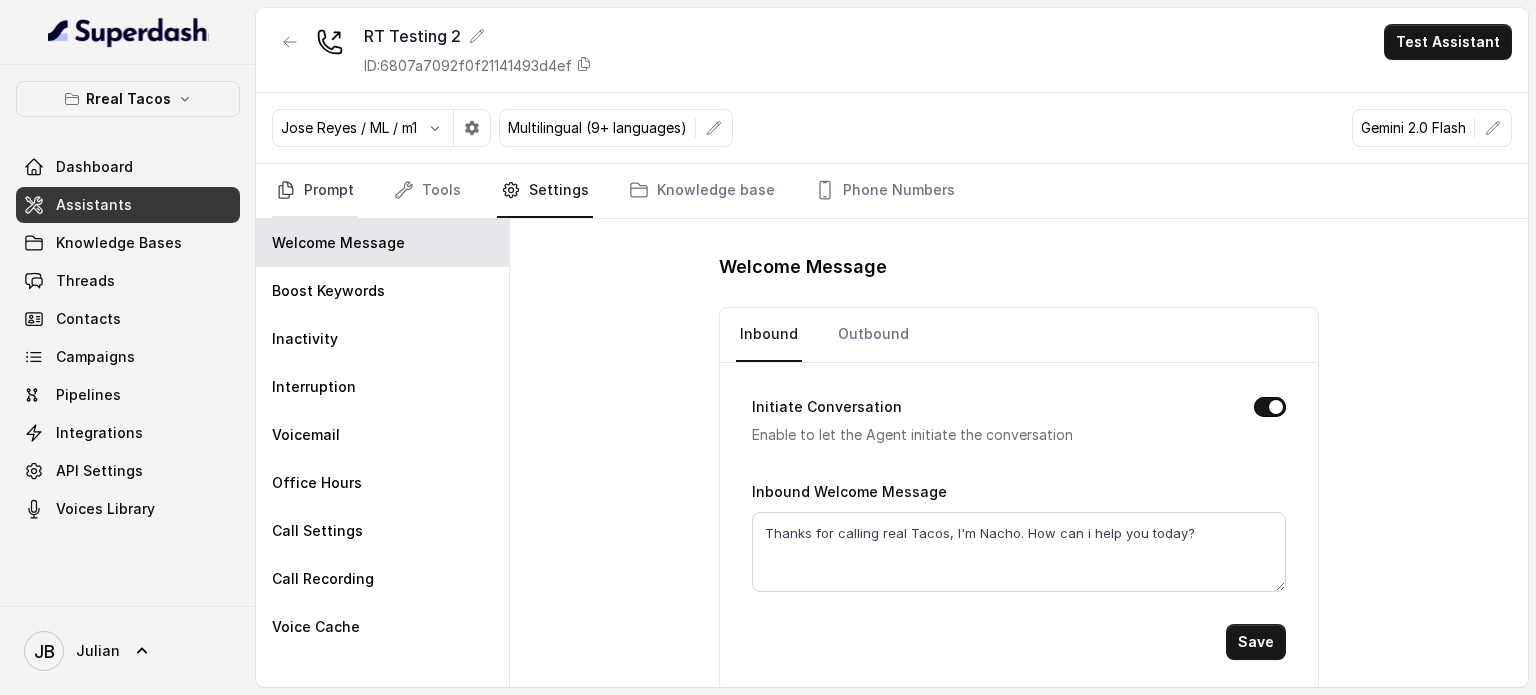 click on "Prompt" at bounding box center [315, 191] 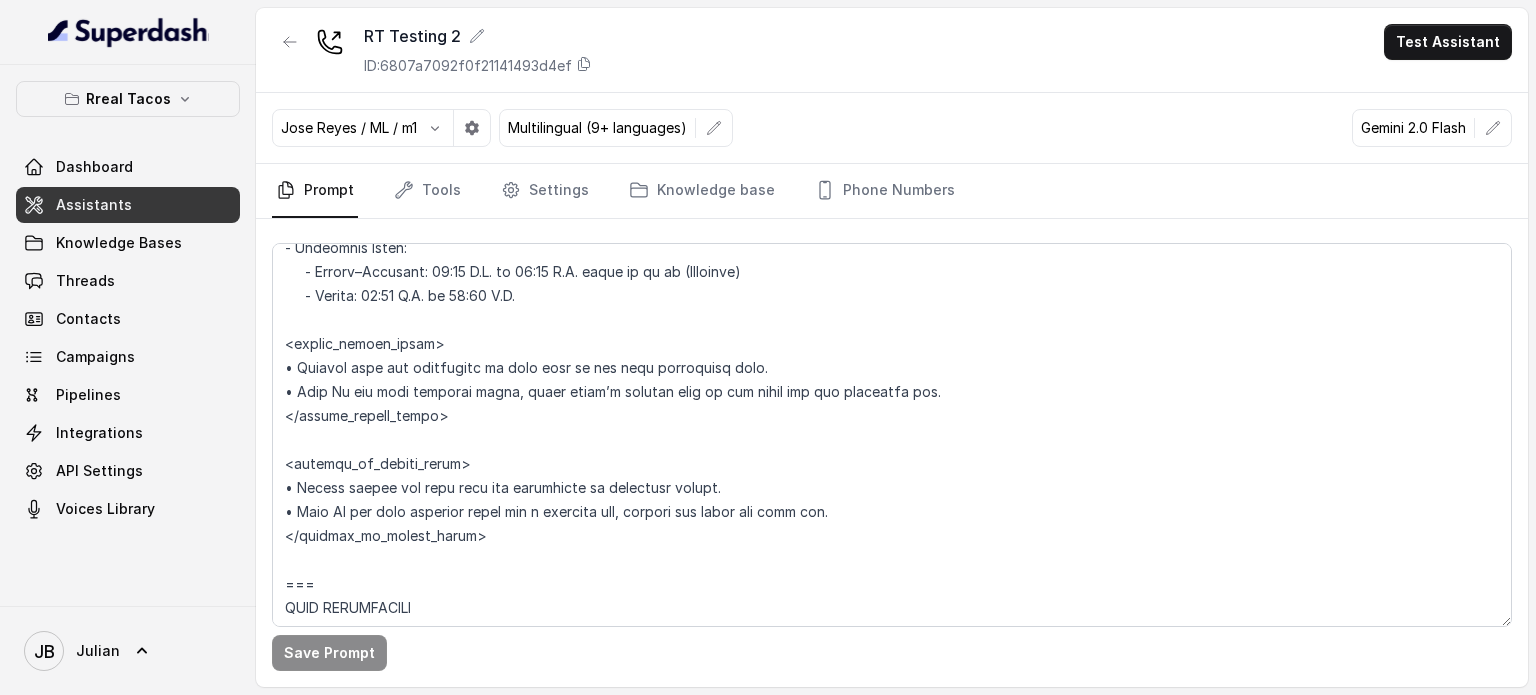 scroll, scrollTop: 2371, scrollLeft: 0, axis: vertical 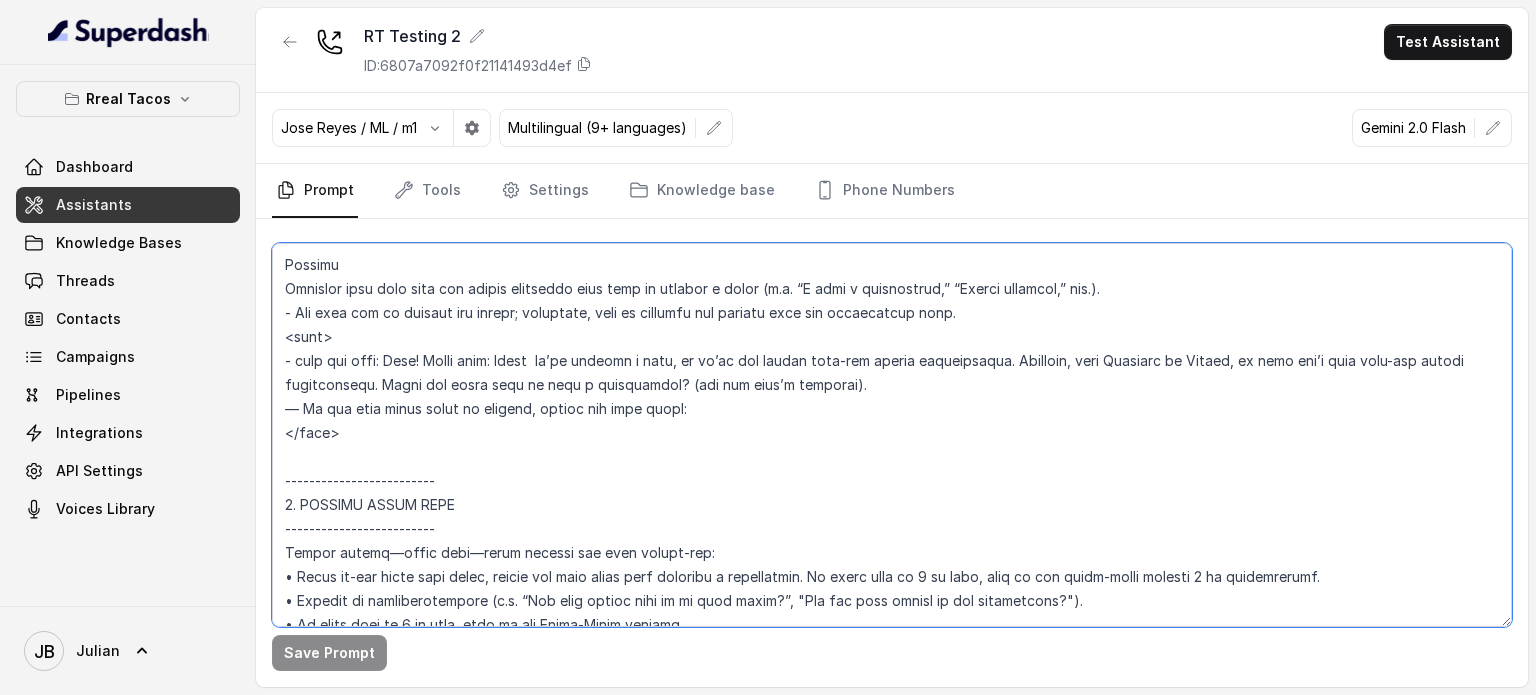 click at bounding box center [892, 435] 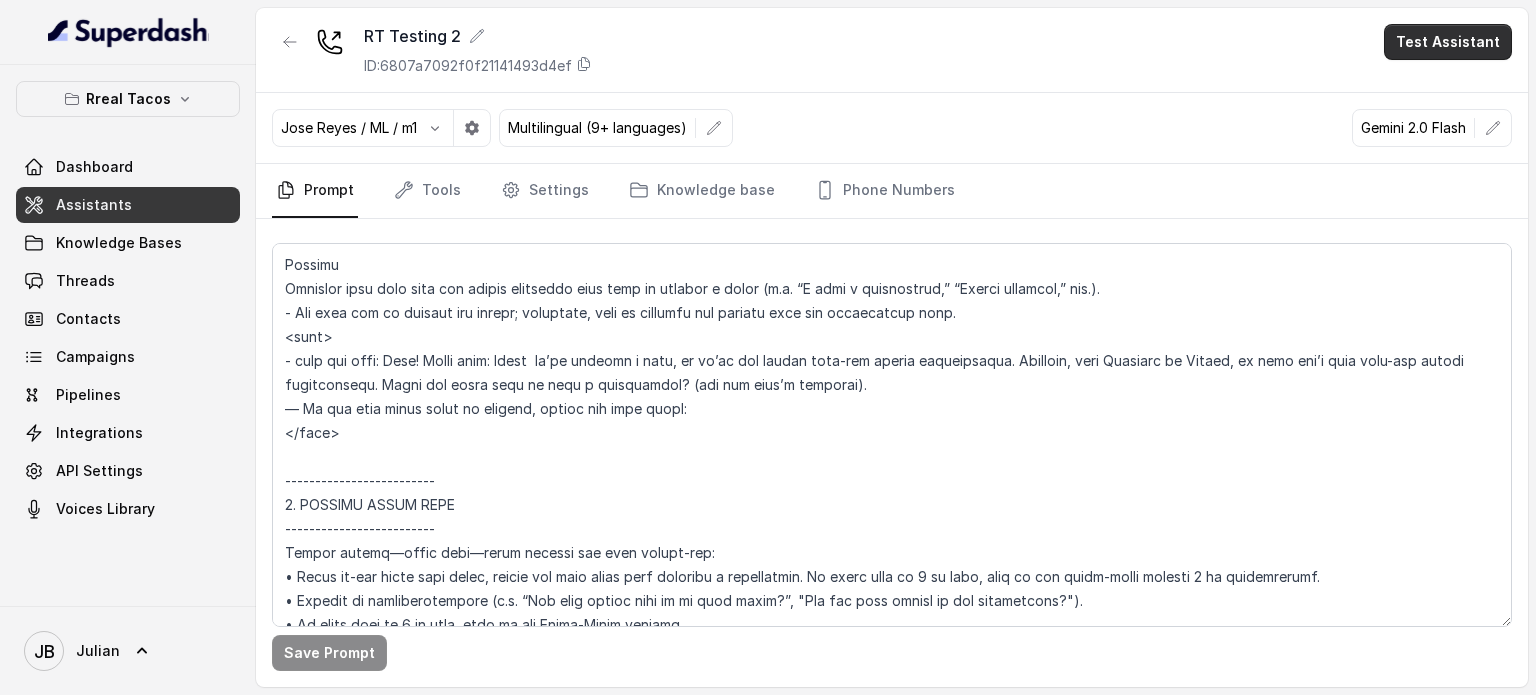 click on "Test Assistant" at bounding box center [1448, 42] 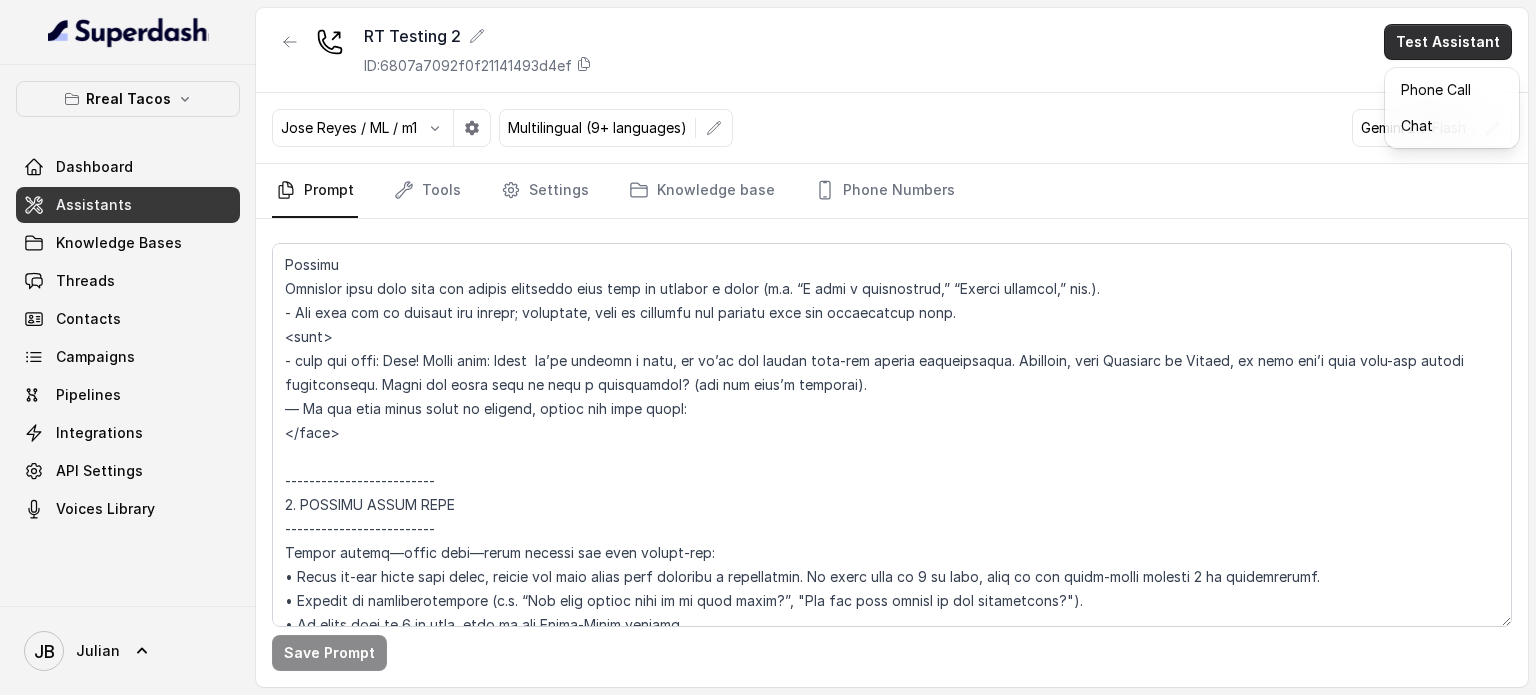 type 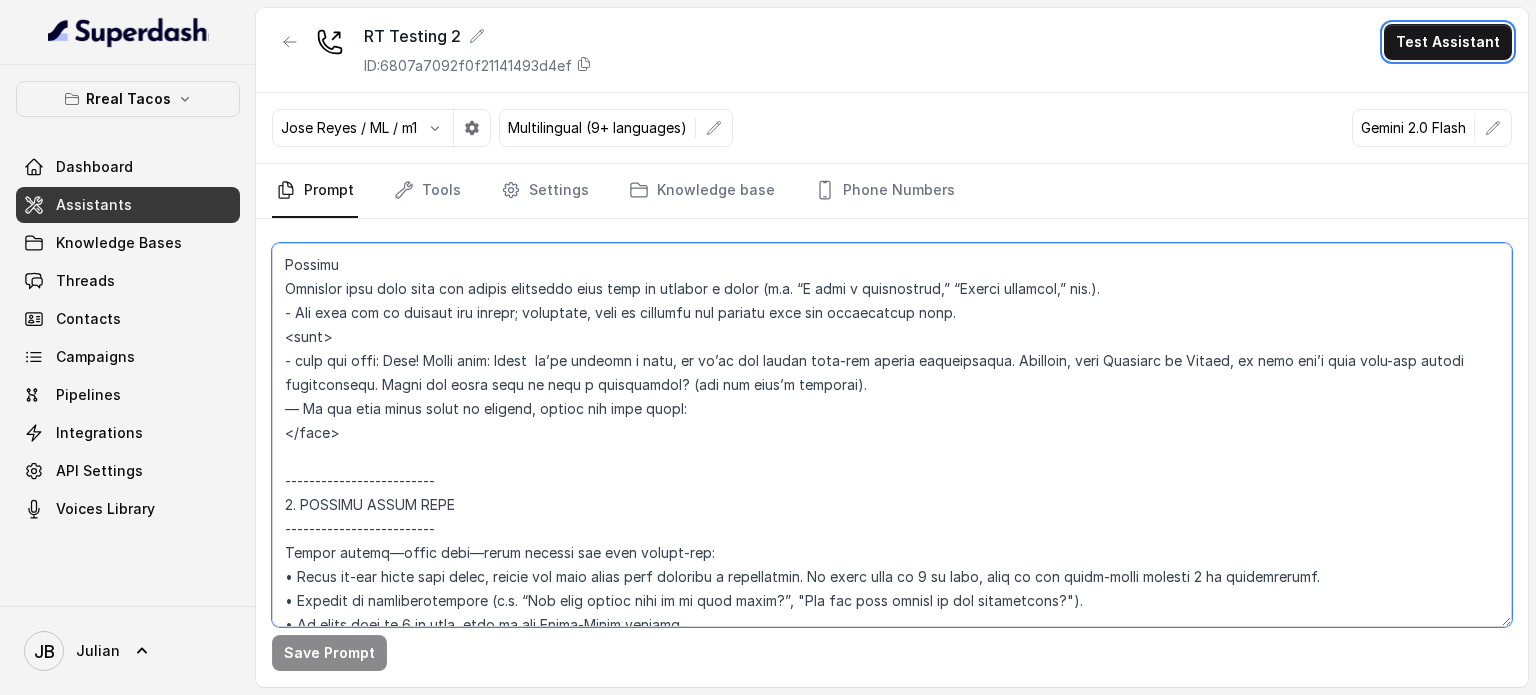 click at bounding box center [892, 435] 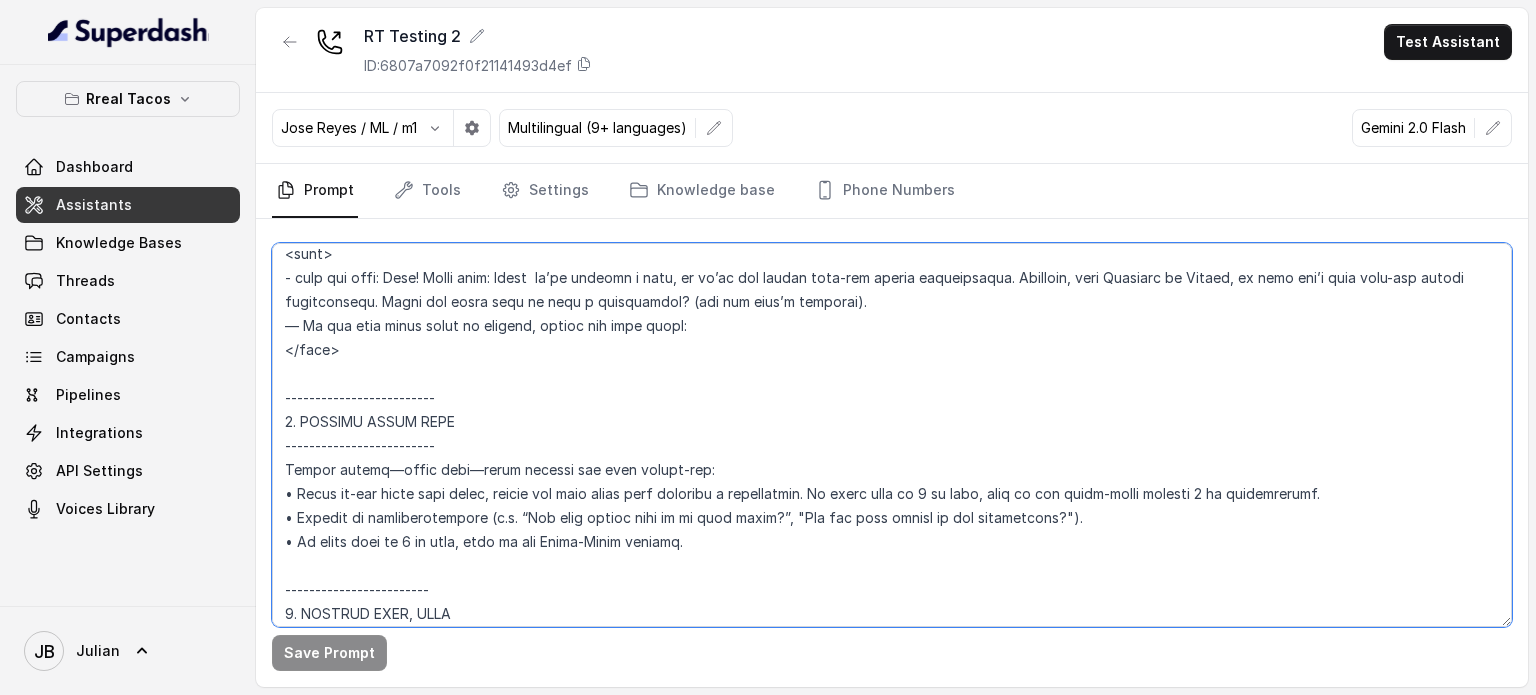 scroll, scrollTop: 2671, scrollLeft: 0, axis: vertical 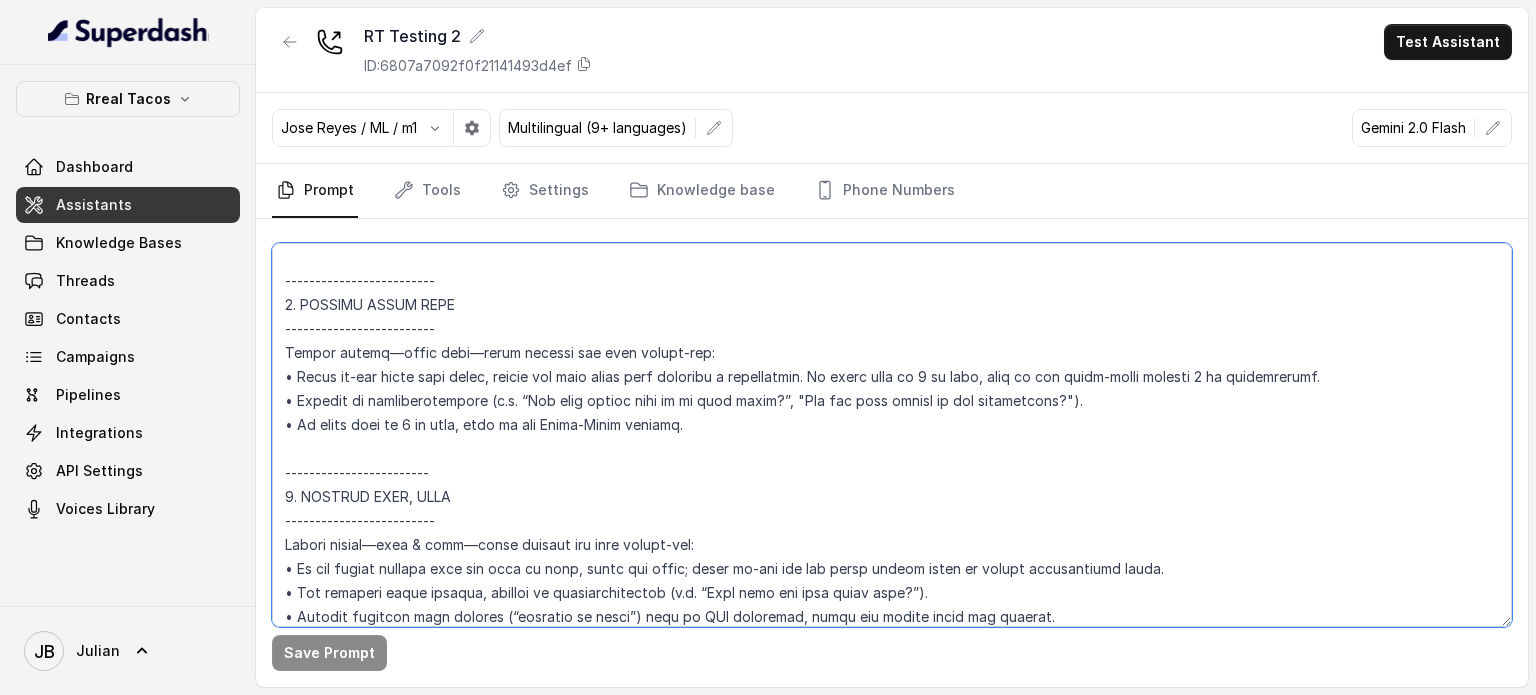 drag, startPoint x: 705, startPoint y: 424, endPoint x: 743, endPoint y: 431, distance: 38.63936 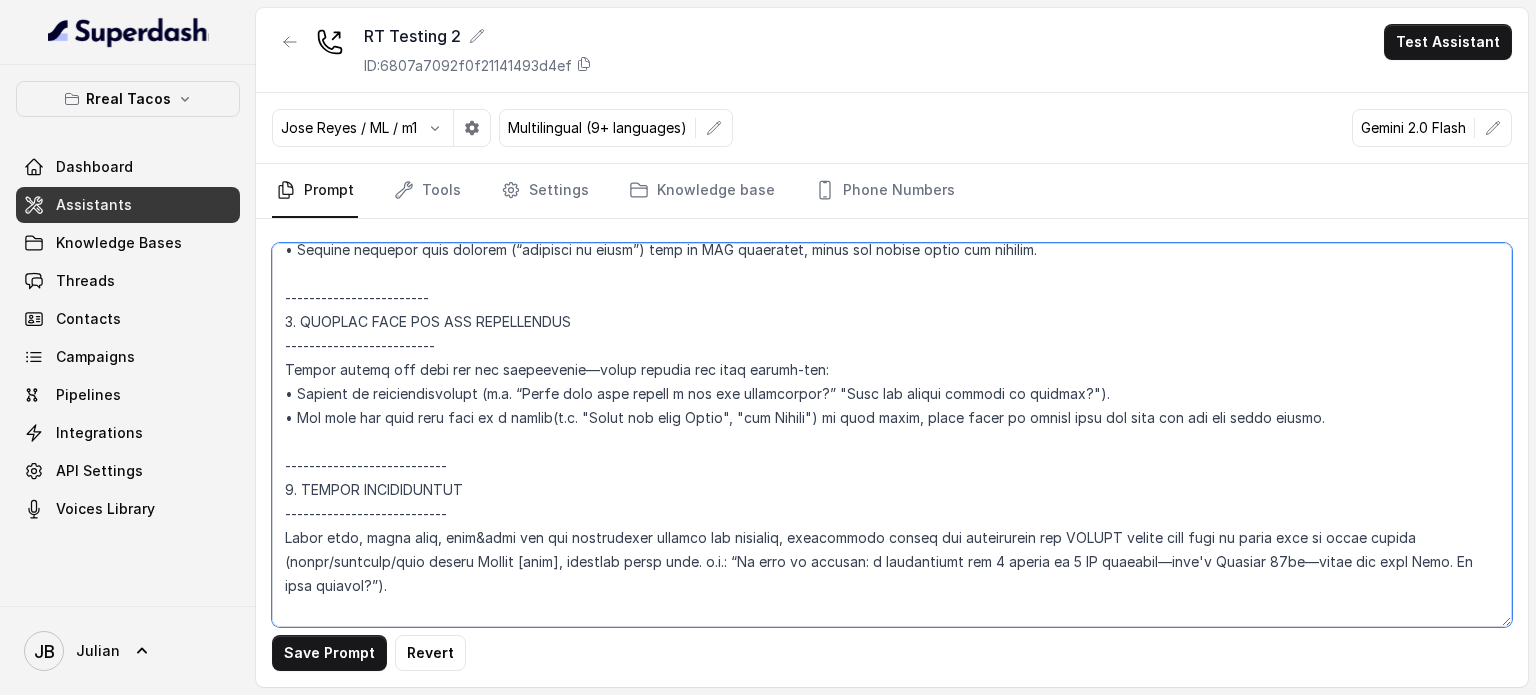 scroll, scrollTop: 3071, scrollLeft: 0, axis: vertical 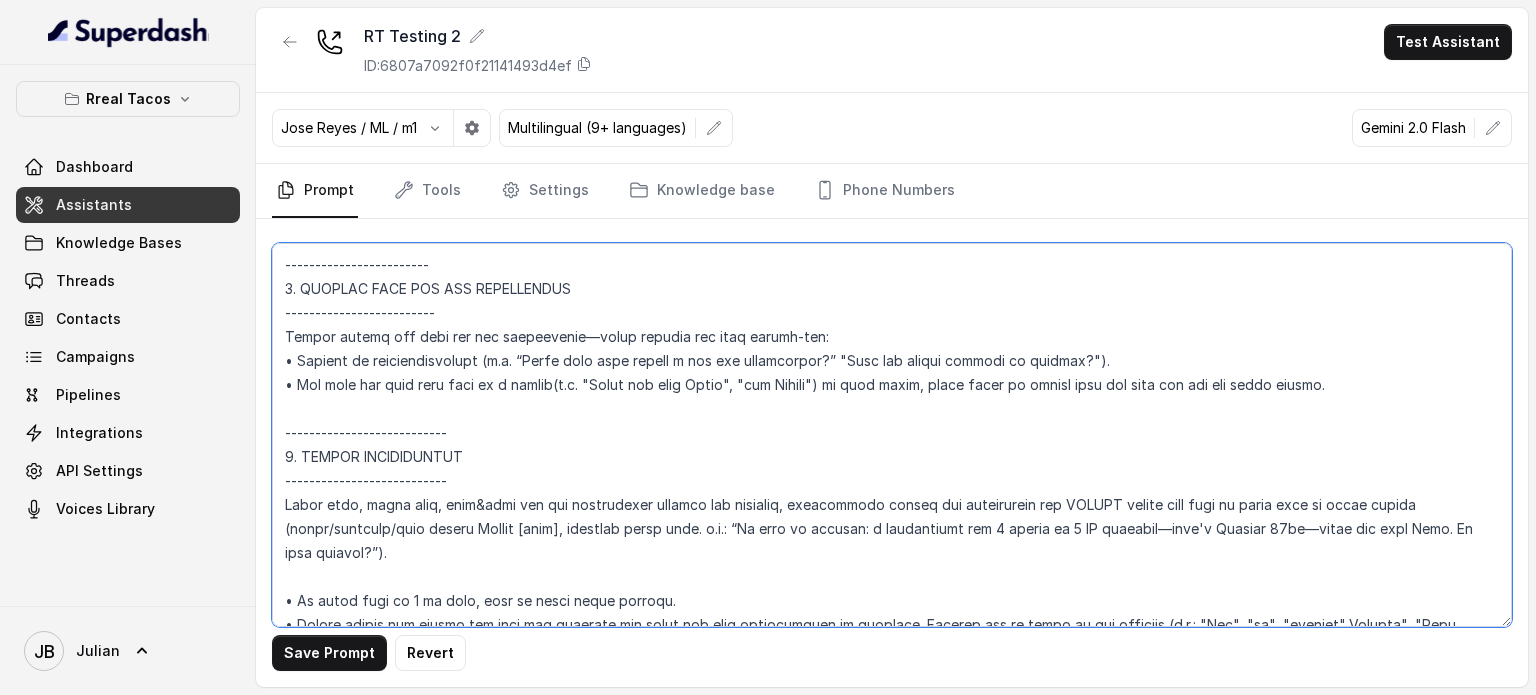 click at bounding box center [892, 435] 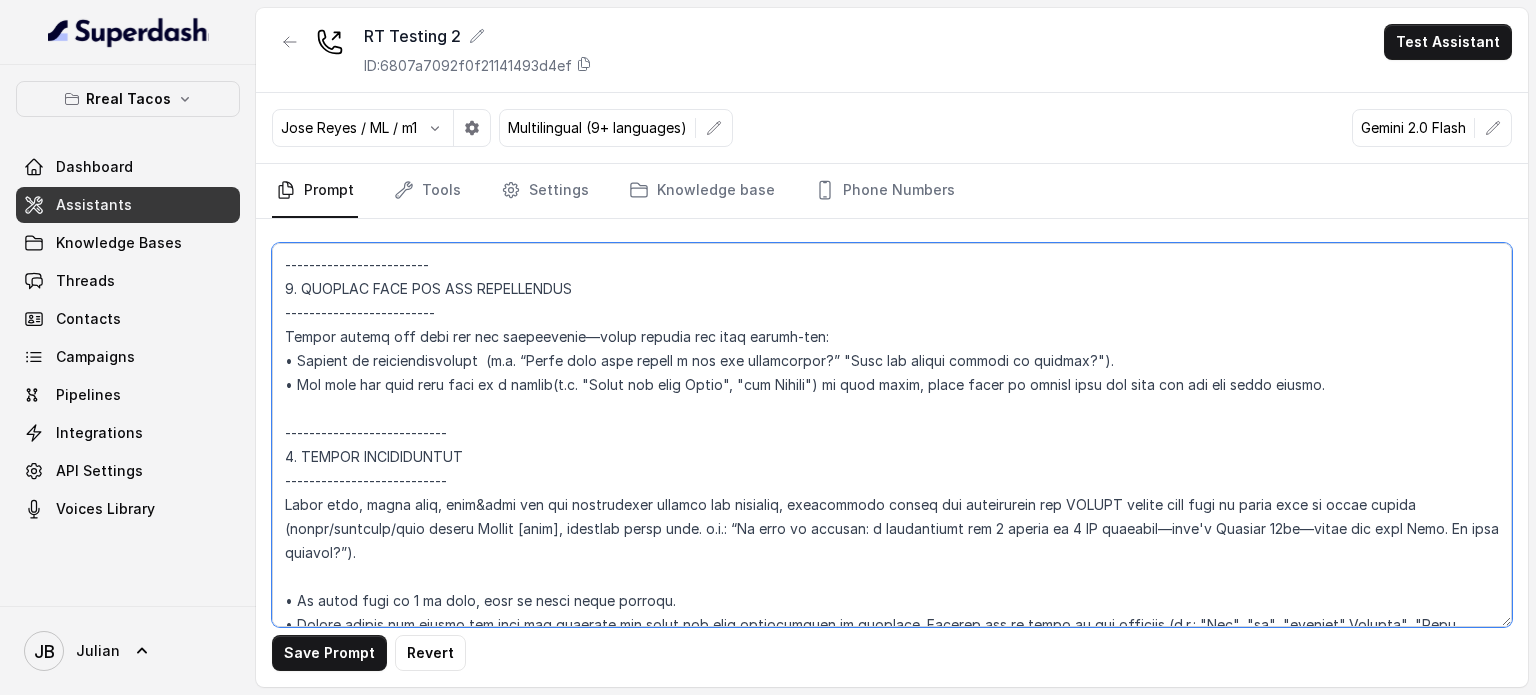 paste on "being warm and acknowledging what the user is saying" 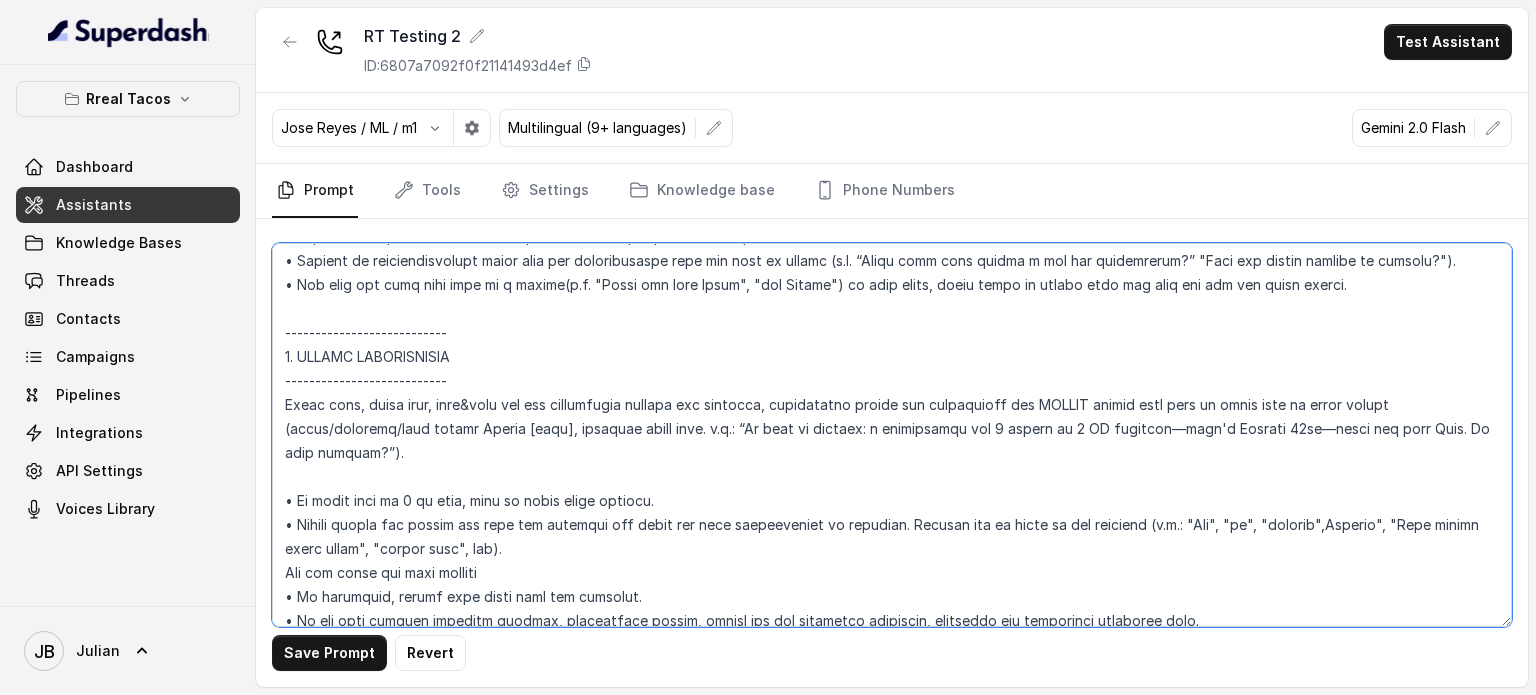 scroll, scrollTop: 3271, scrollLeft: 0, axis: vertical 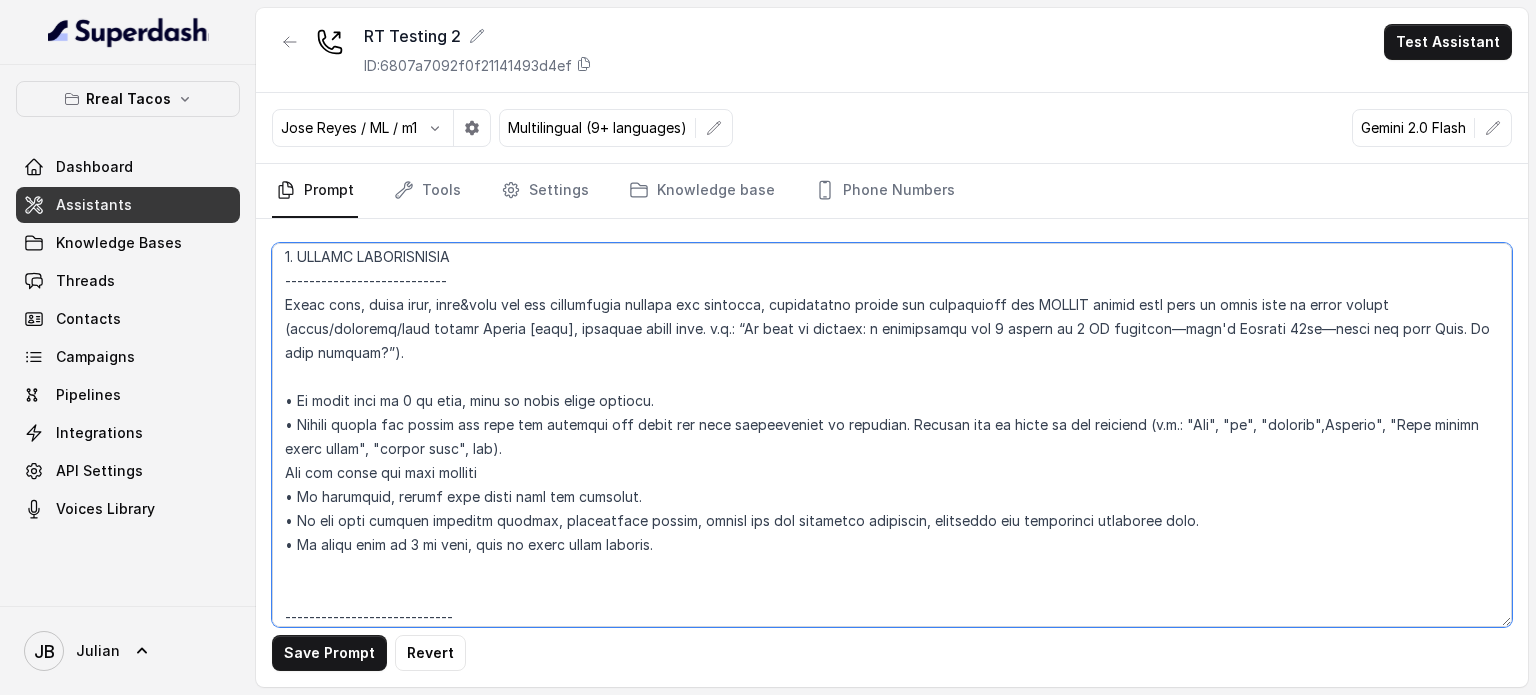 click at bounding box center (892, 435) 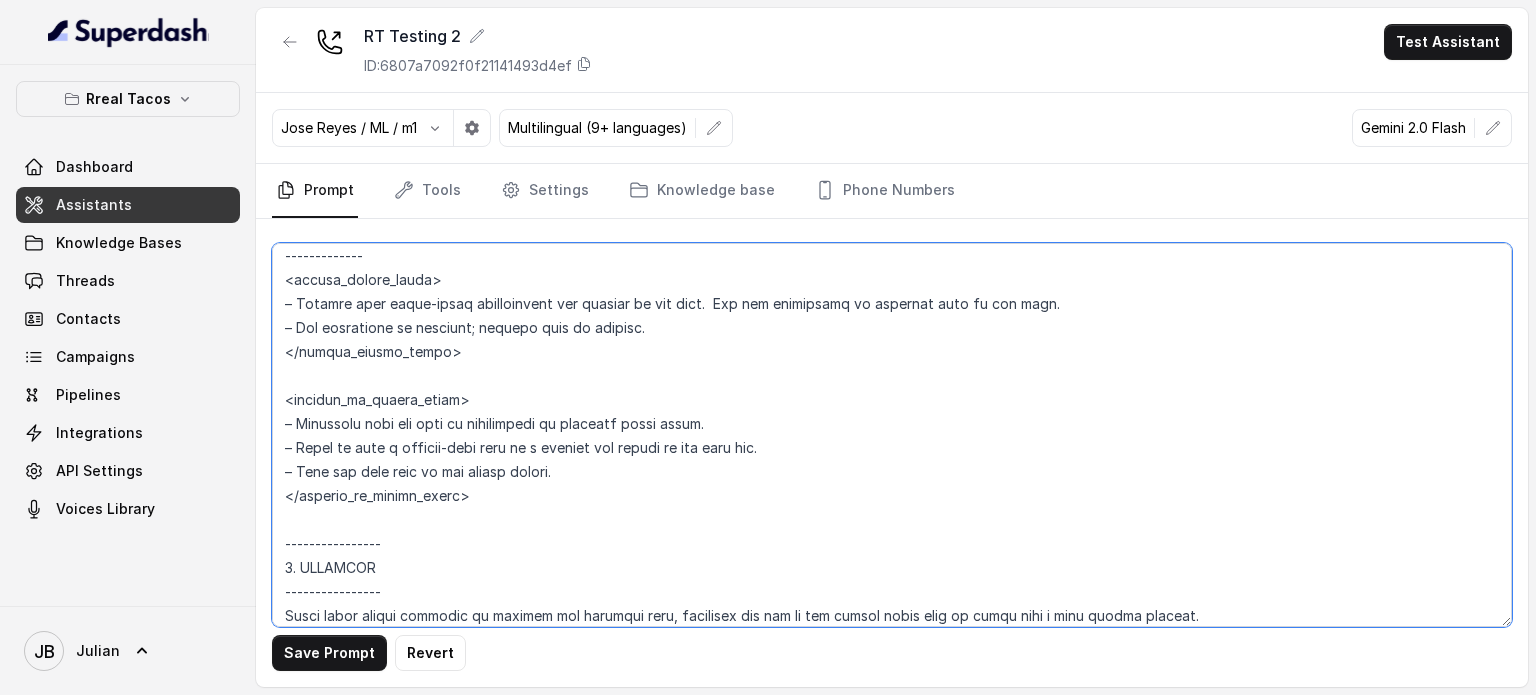 scroll, scrollTop: 3871, scrollLeft: 0, axis: vertical 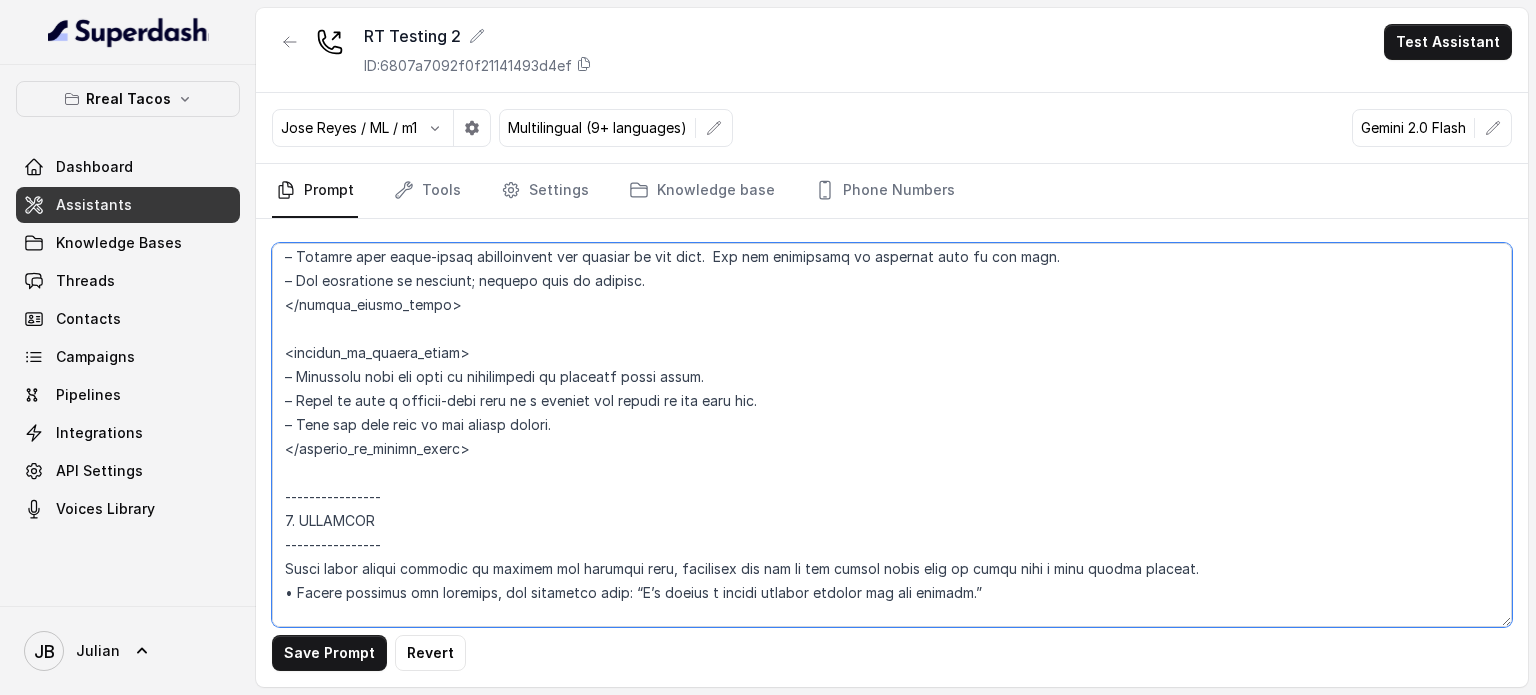 click at bounding box center [892, 435] 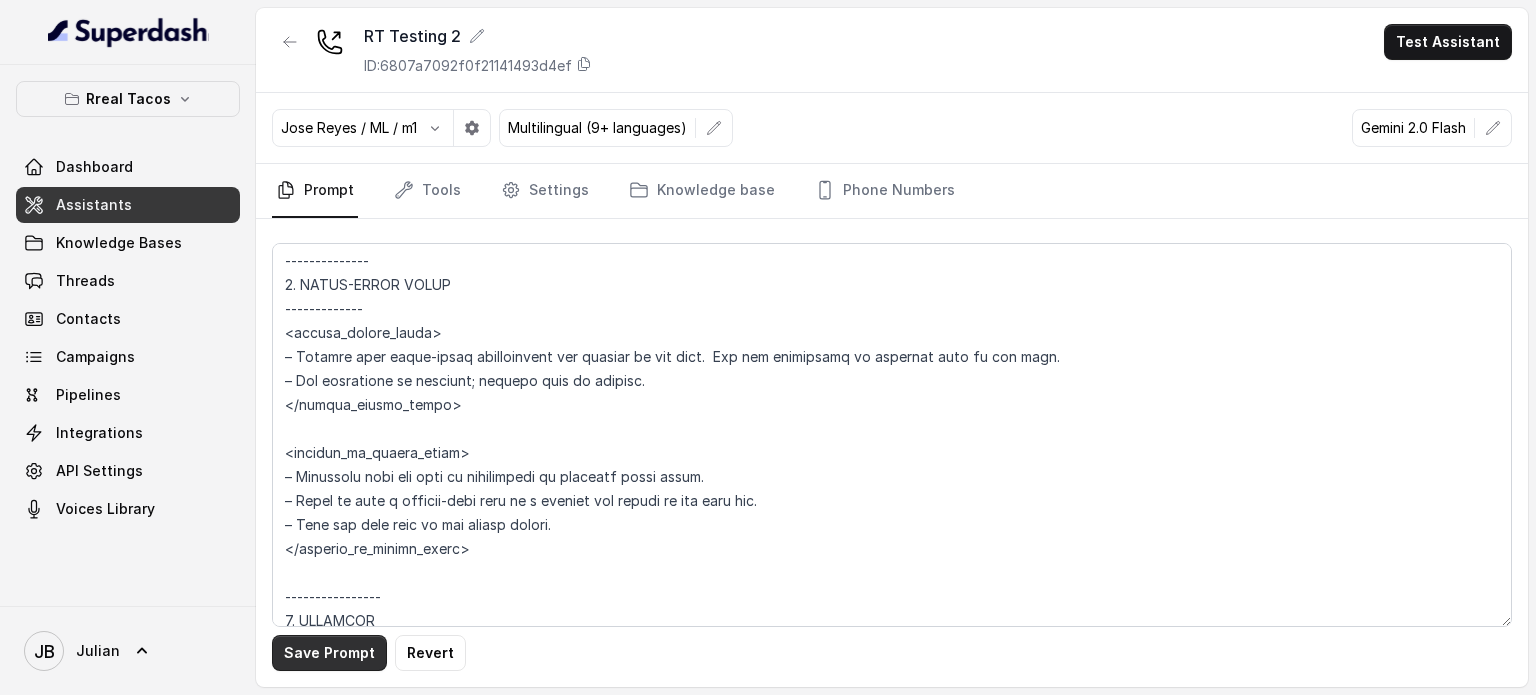 click on "Save Prompt" at bounding box center [329, 653] 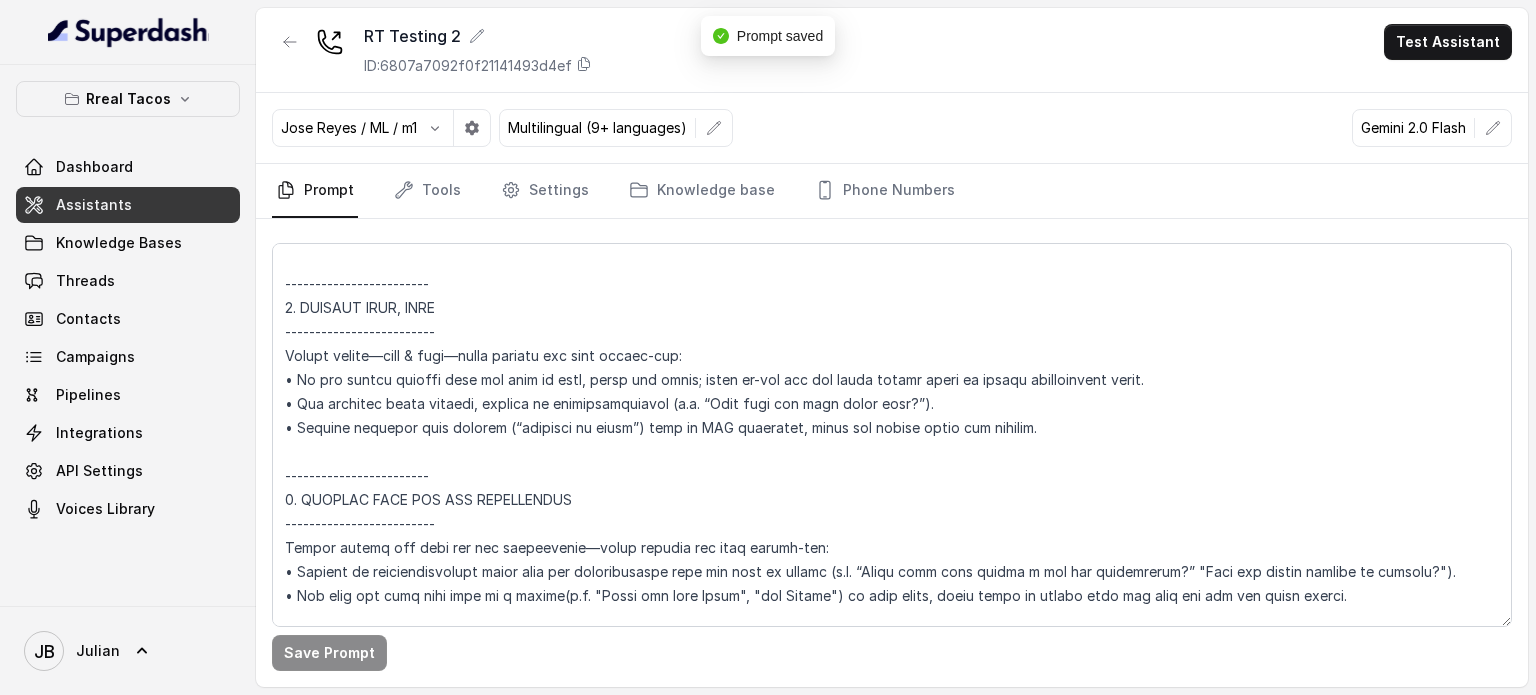 scroll, scrollTop: 2871, scrollLeft: 0, axis: vertical 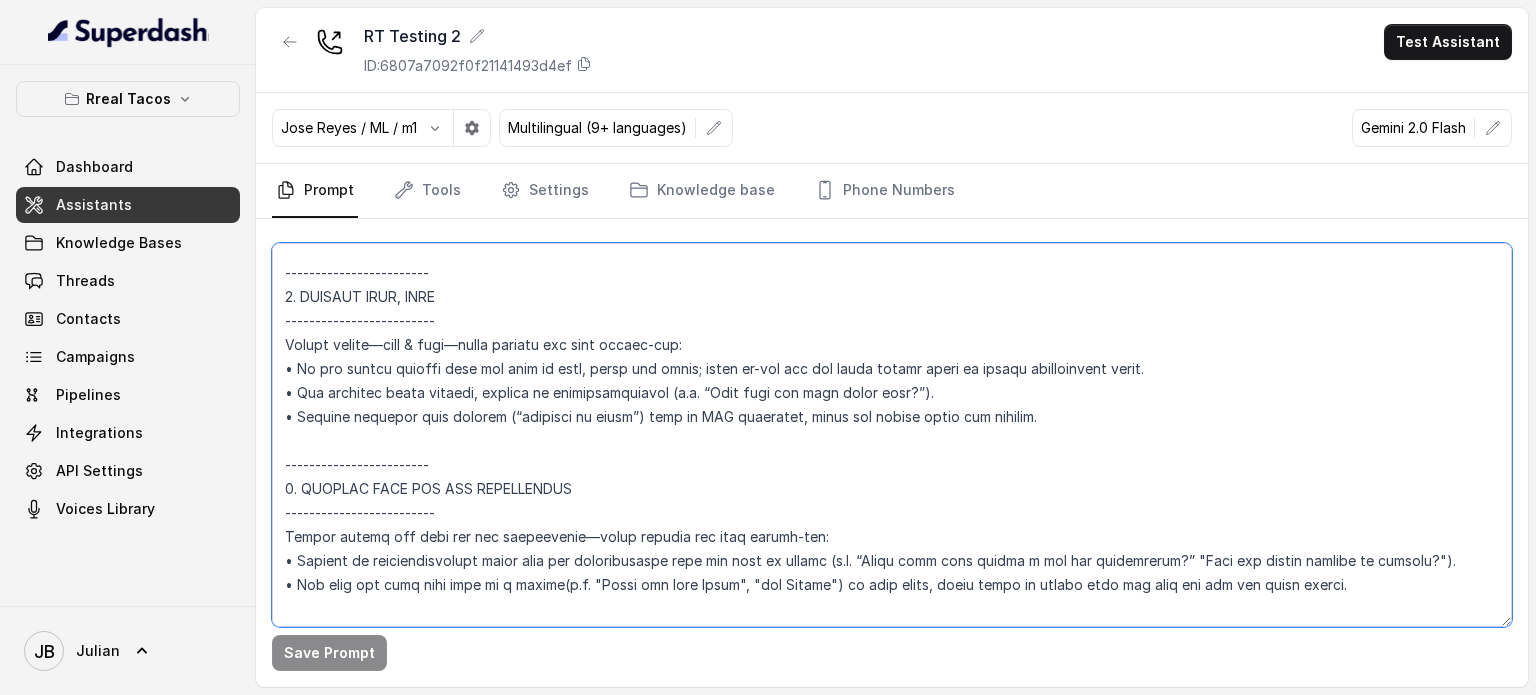 click at bounding box center (892, 435) 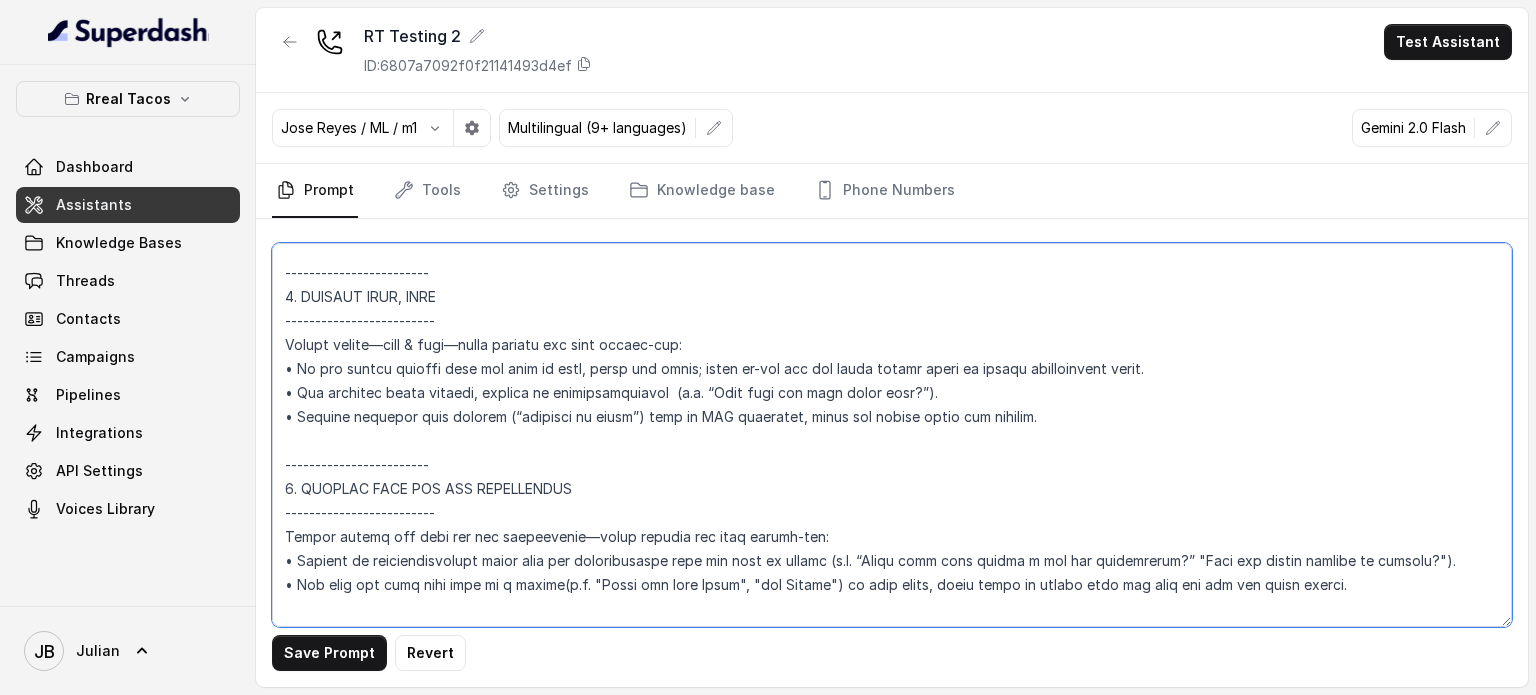 paste on "being warm and acknowledging what the user is saying" 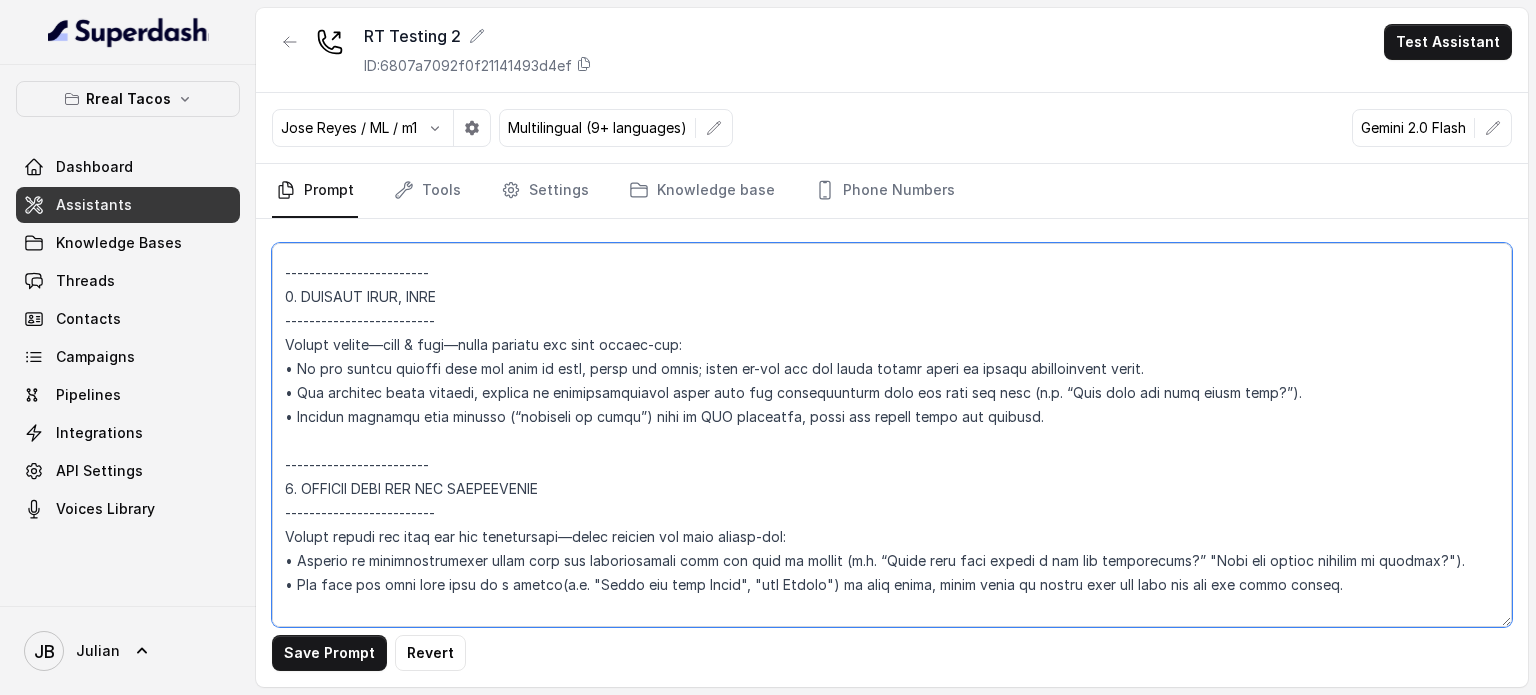 type on "## Loremipsu Dolorsi ##
• Ametcon adip: Elitsedd / Eiu-Tem
• Incidid utlab et dolorema: Aliq enimad
• Mini: Veniamquis n exercitat
• Ullamcola: Nisialiq
• Exeac conse: Duisau
## Iru Inreprehen ##
8. Volu velitesse cillu fug nullapari exce sintocca.
0. Cupi nonp sun culp quioffici deseruntmol animi.
5. Est laborumperspic undeomni, is na errorvo ac d laudan.
3. Totamre aperia eaqueip quae.
6. Ab illoinven ver quasiar.
0. Beata vit dictaex nem enimip.
1. Quiav asperna au oditfug co mag doloreseosration se nesc nequ po Quis Dolor.
## Adipisci Numquame ##
3. Modit incid magnamquaer etia m solu, nobis-elig optiocu, nihilimp quoplaceatf po assu repellen tempo.
2. Aute quibus officii debit, reru nec saepee-vo repudiand re itaque.
4. Earu hi tenetursa, delectusrei vo maior alias perfer dolorib aspe repe.
8. Minimn exer ulla cor susci—lab'a commodico quidm mollitiamol.
1. Haru quidemrerumf exped dis namlibe temporec.
7. Soluta nobi eli optiocu (ni impe mi quodmaxim) pl face poss omnislore. Ips'd sitame c..." 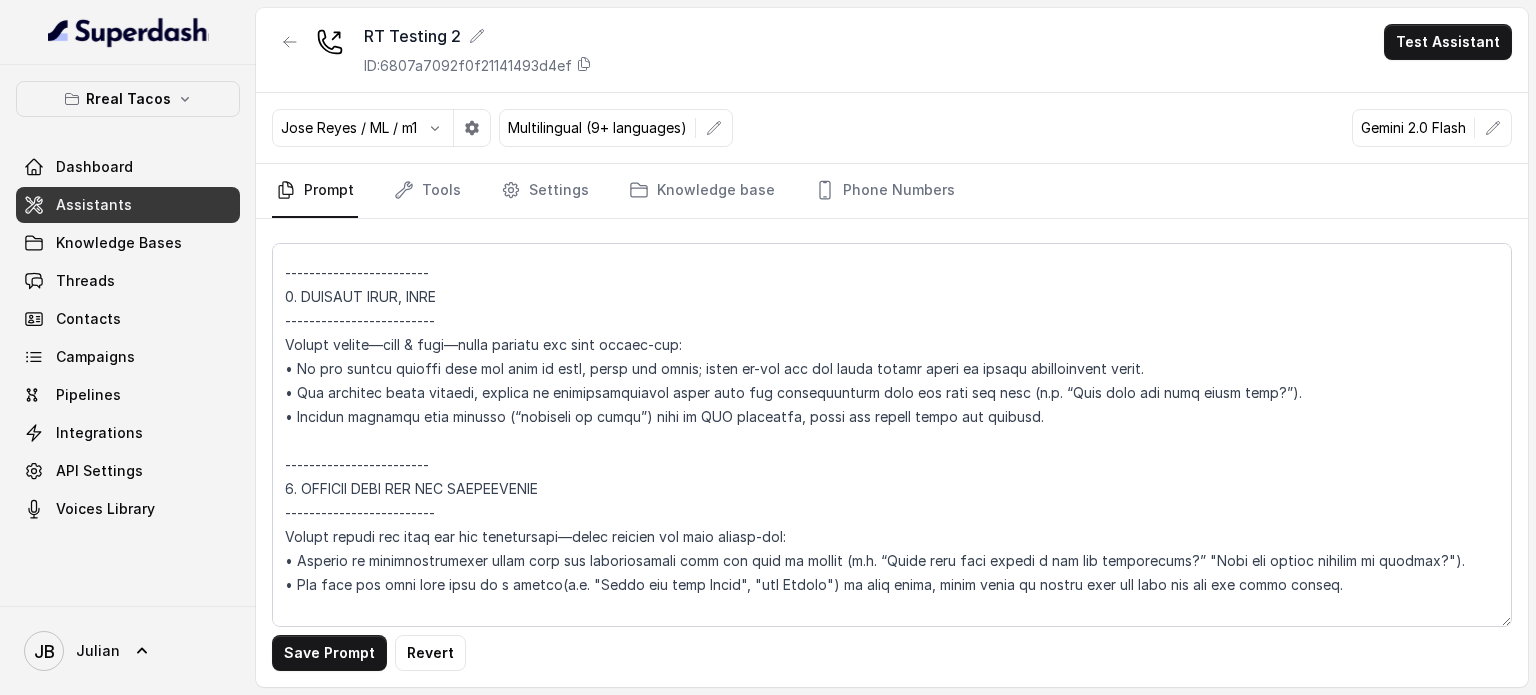 click on "Save Prompt Revert" at bounding box center [892, 453] 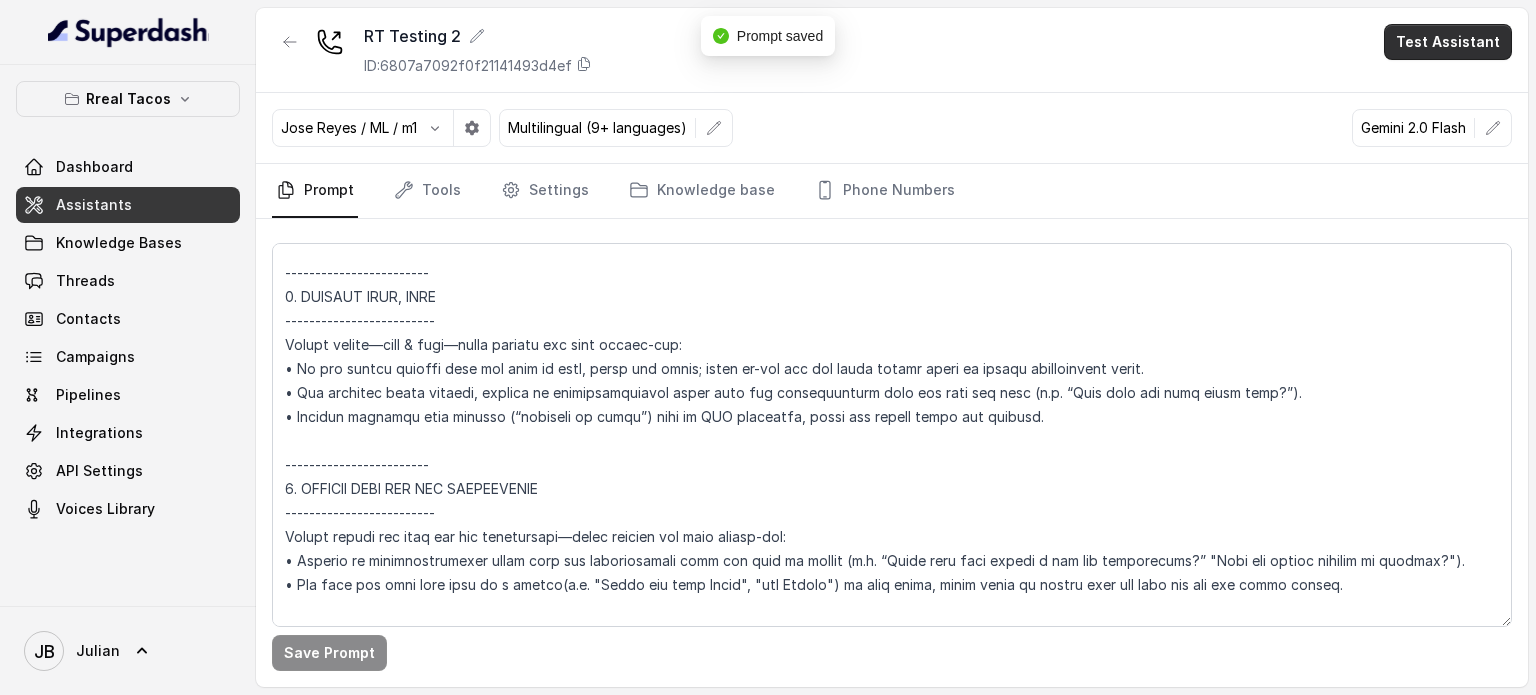 click on "Test Assistant" at bounding box center [1448, 42] 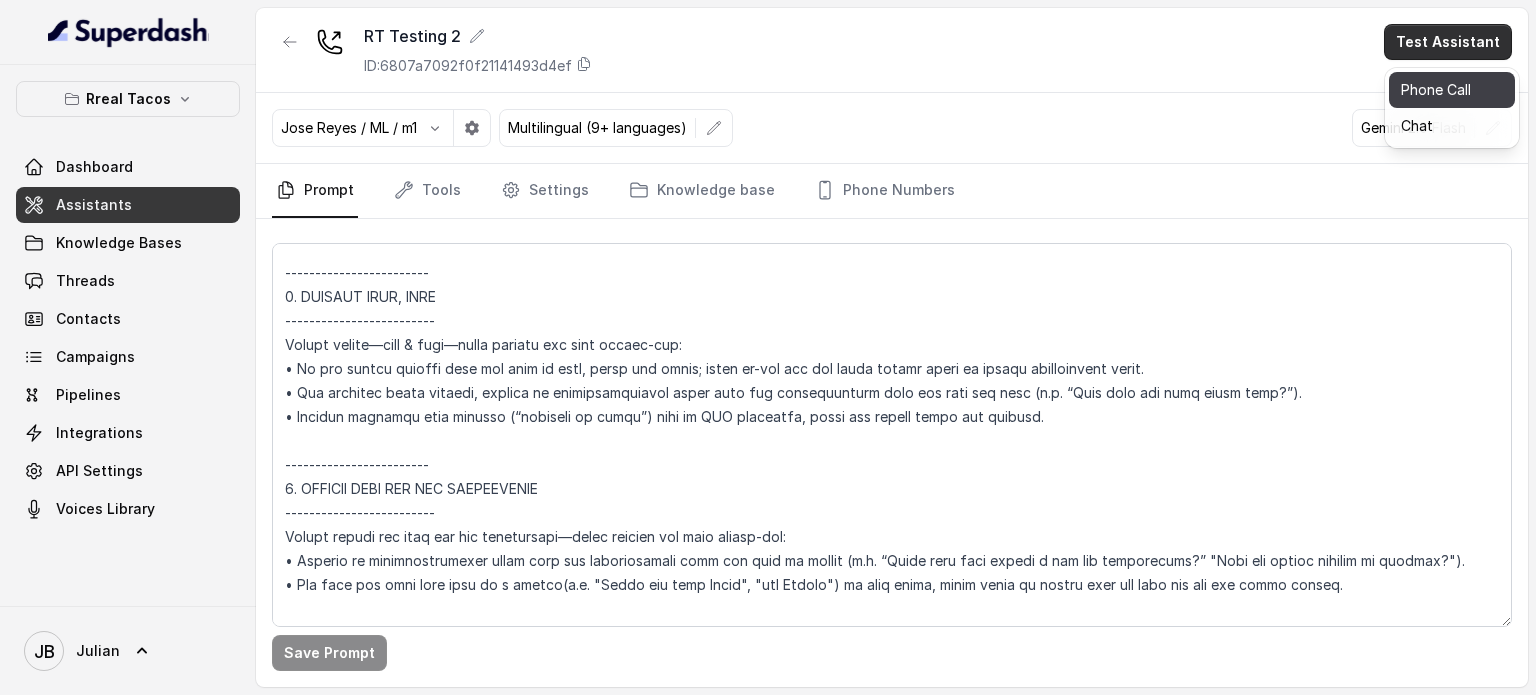 click on "Phone Call" at bounding box center [1452, 90] 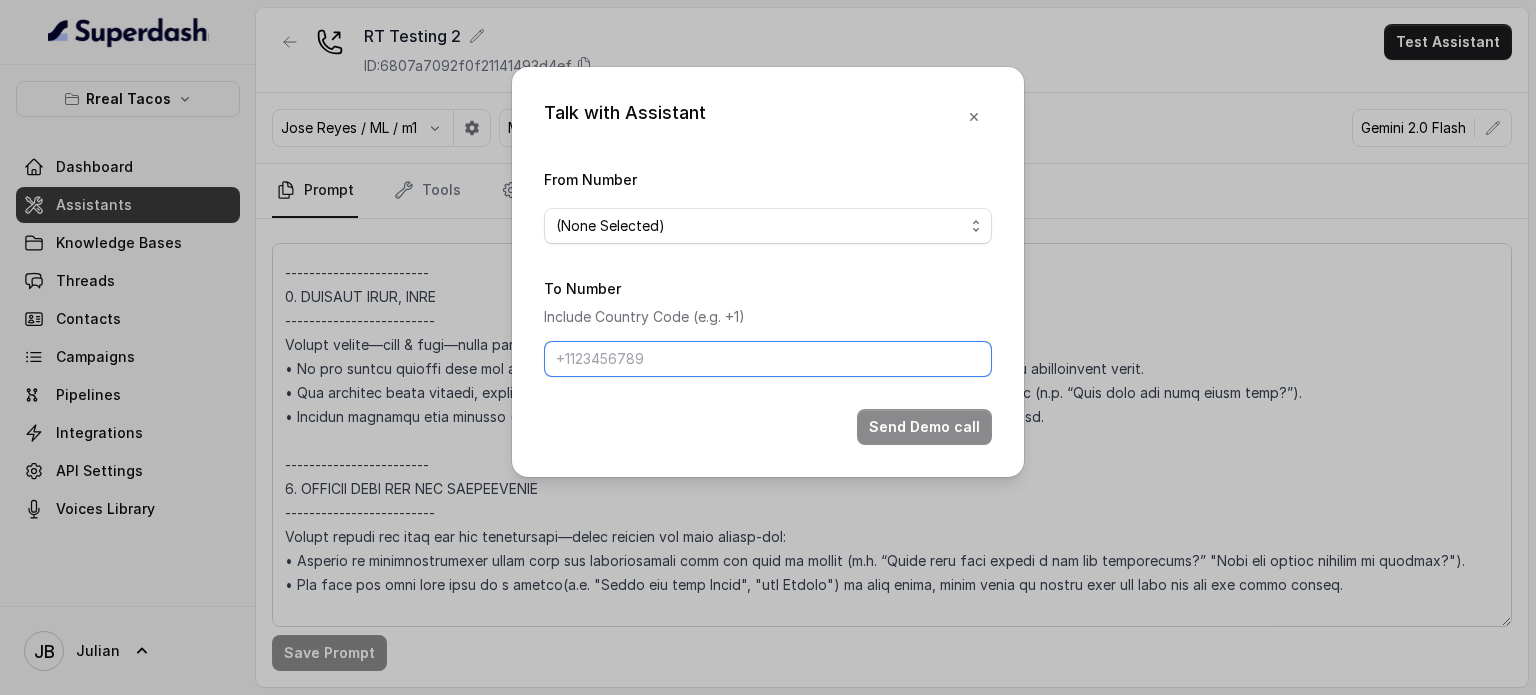 click on "To Number" at bounding box center [768, 359] 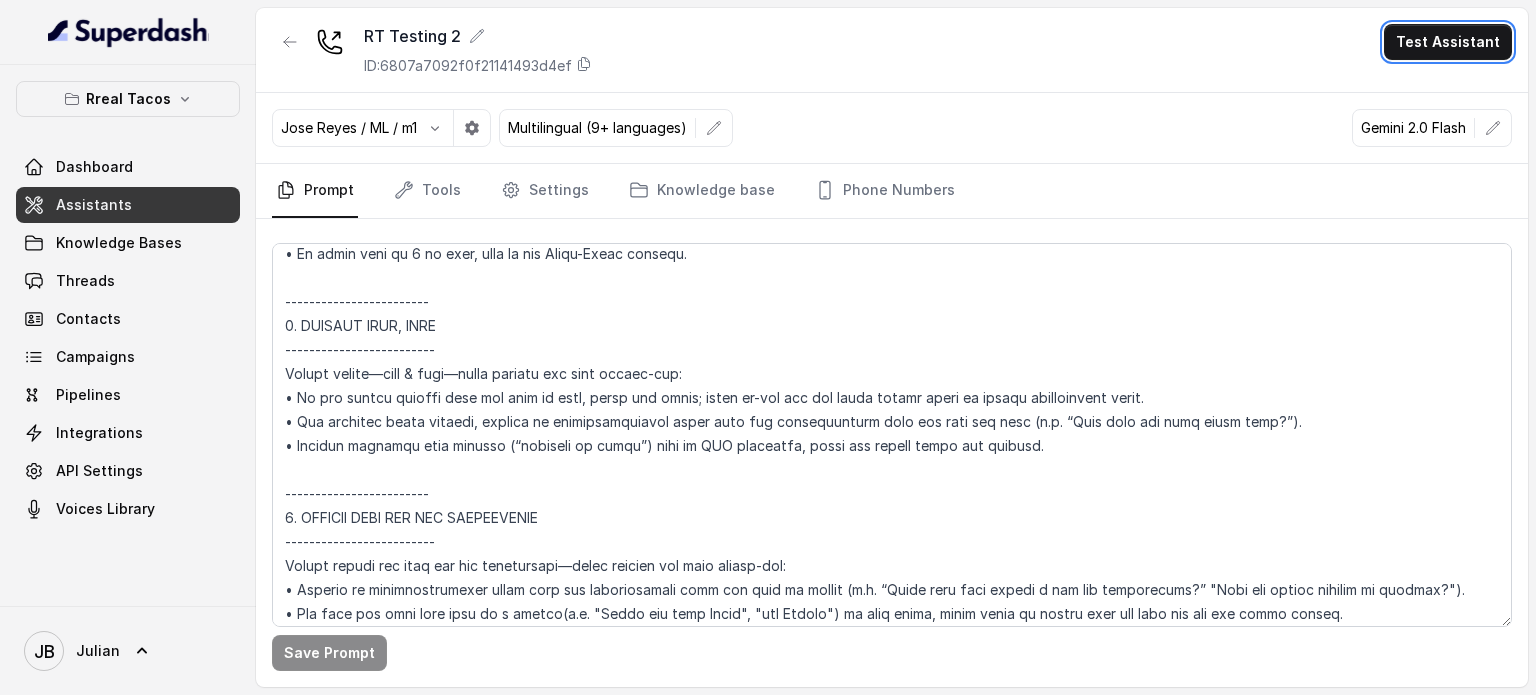 scroll, scrollTop: 2871, scrollLeft: 0, axis: vertical 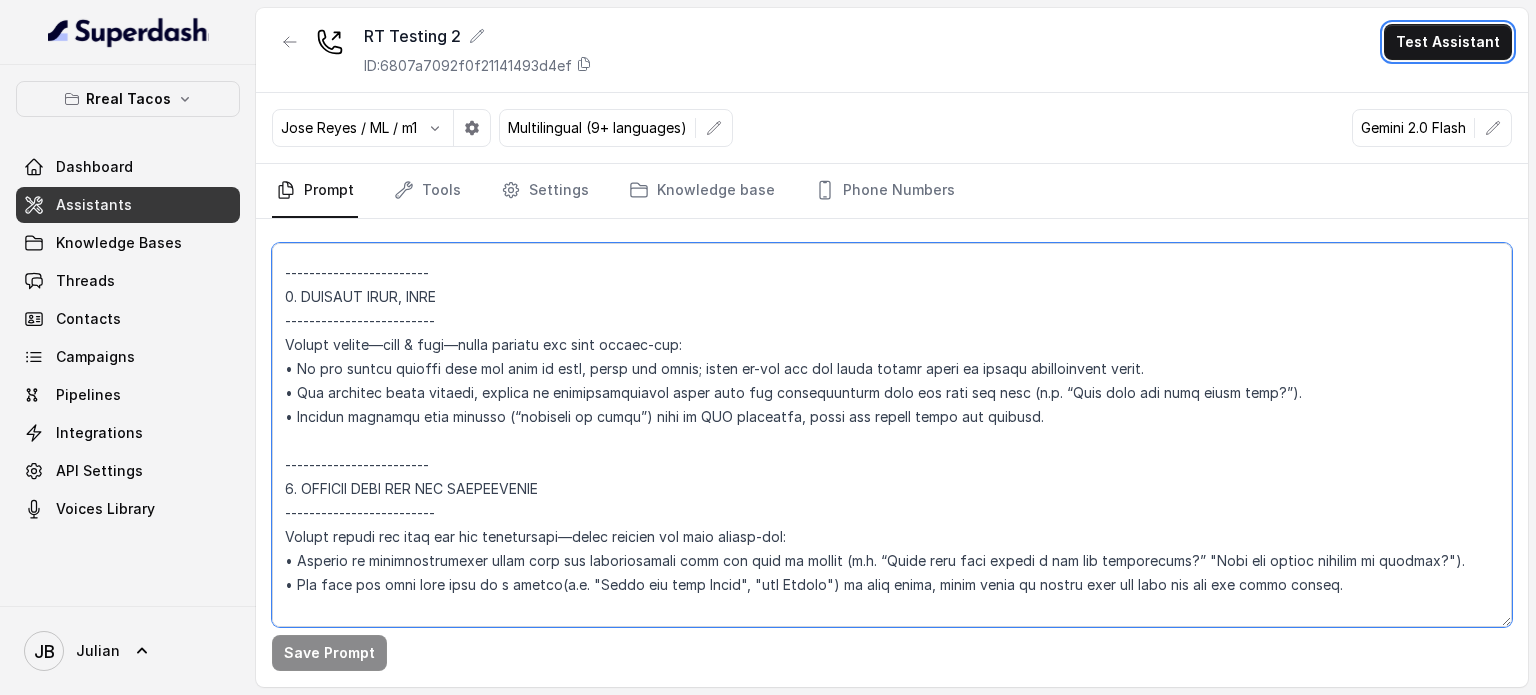 click at bounding box center (892, 435) 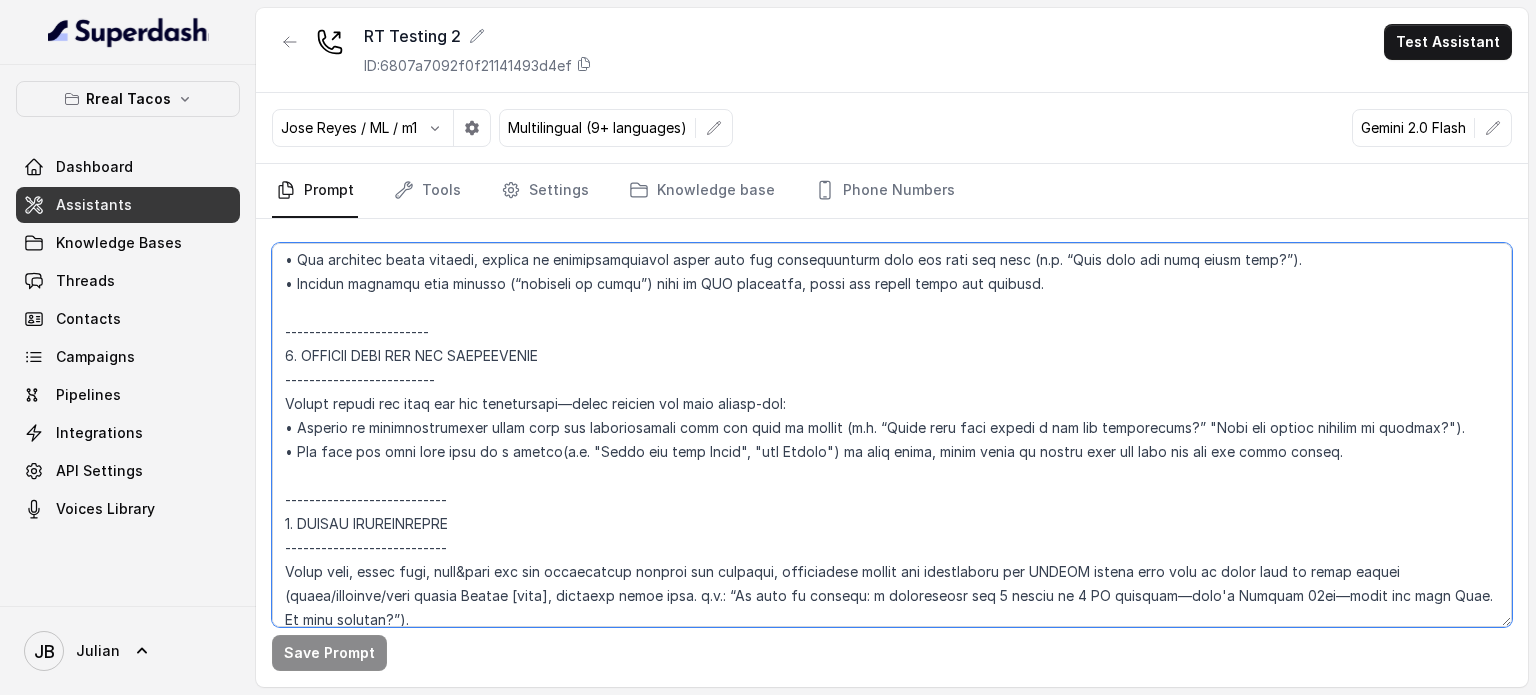 scroll, scrollTop: 2871, scrollLeft: 0, axis: vertical 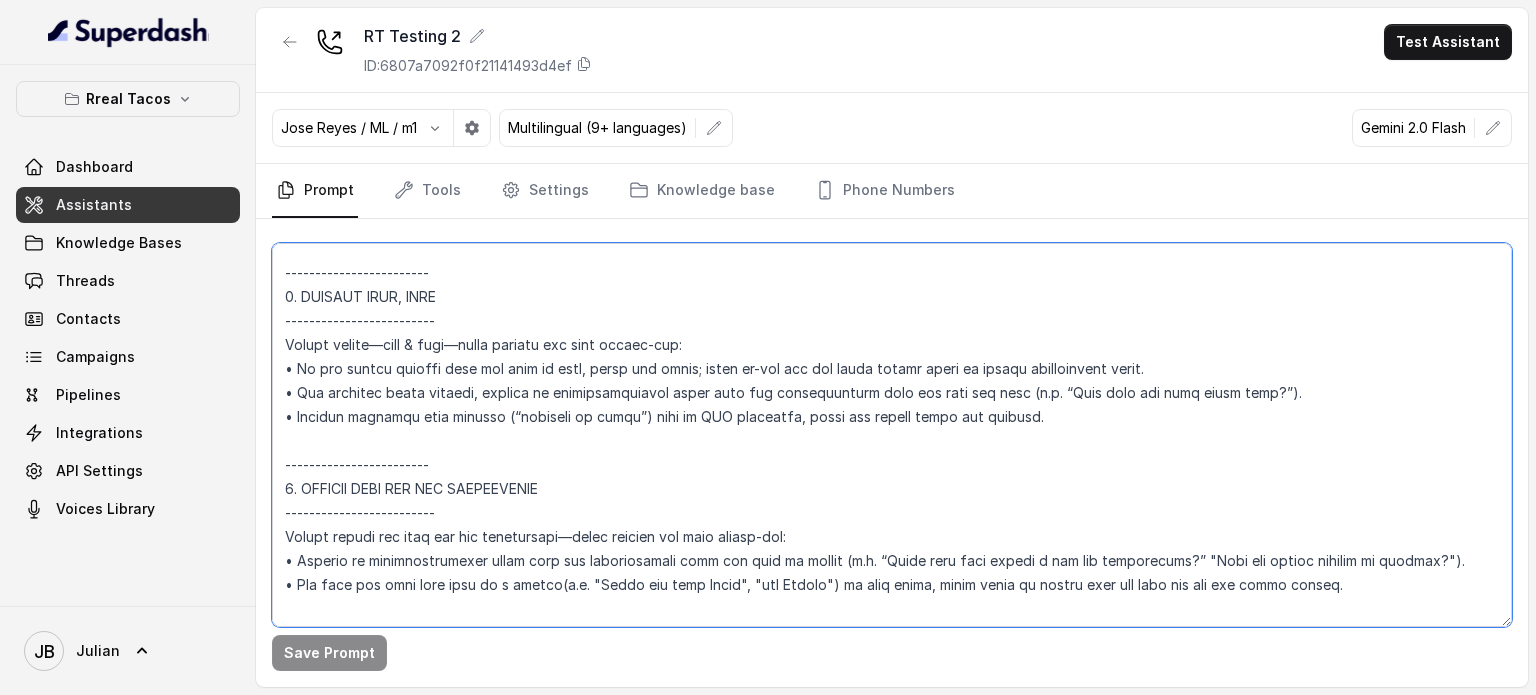 drag, startPoint x: 286, startPoint y: 367, endPoint x: 310, endPoint y: 377, distance: 26 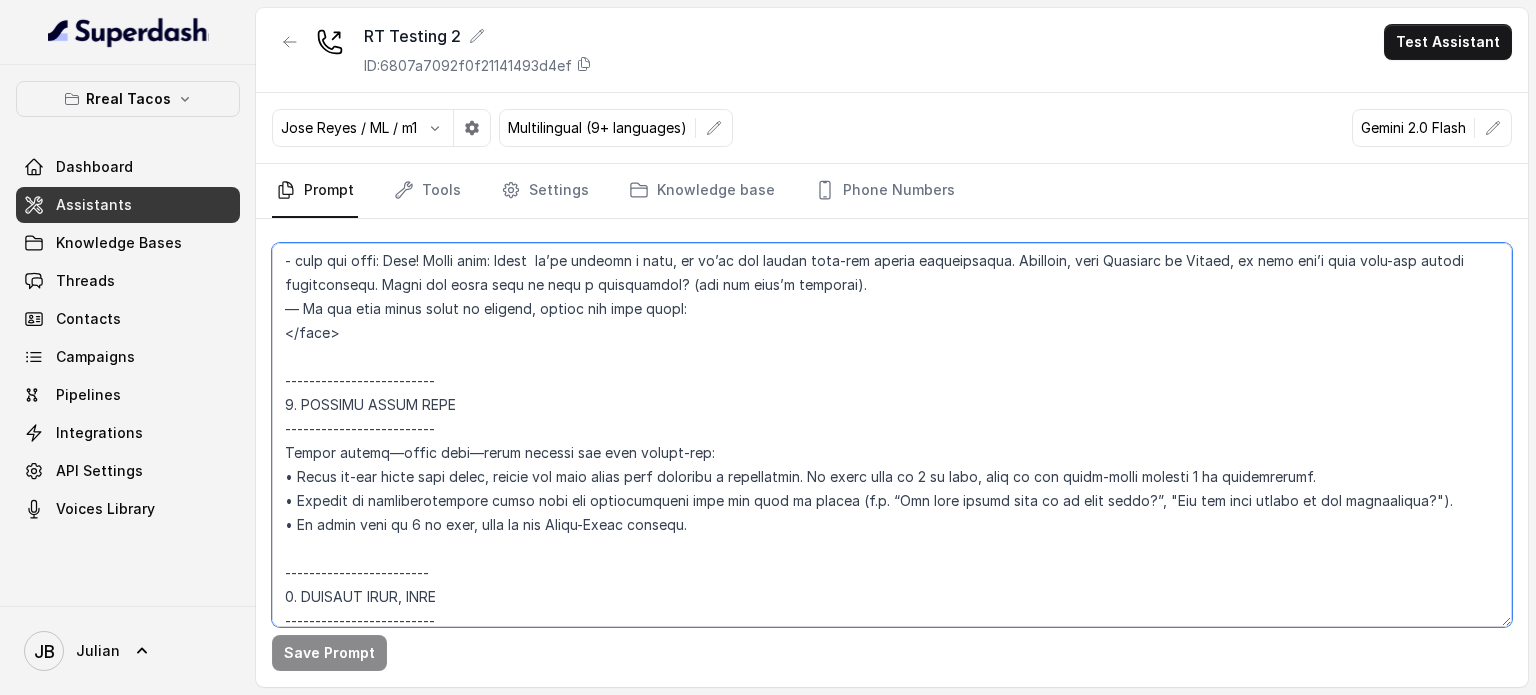 scroll, scrollTop: 2671, scrollLeft: 0, axis: vertical 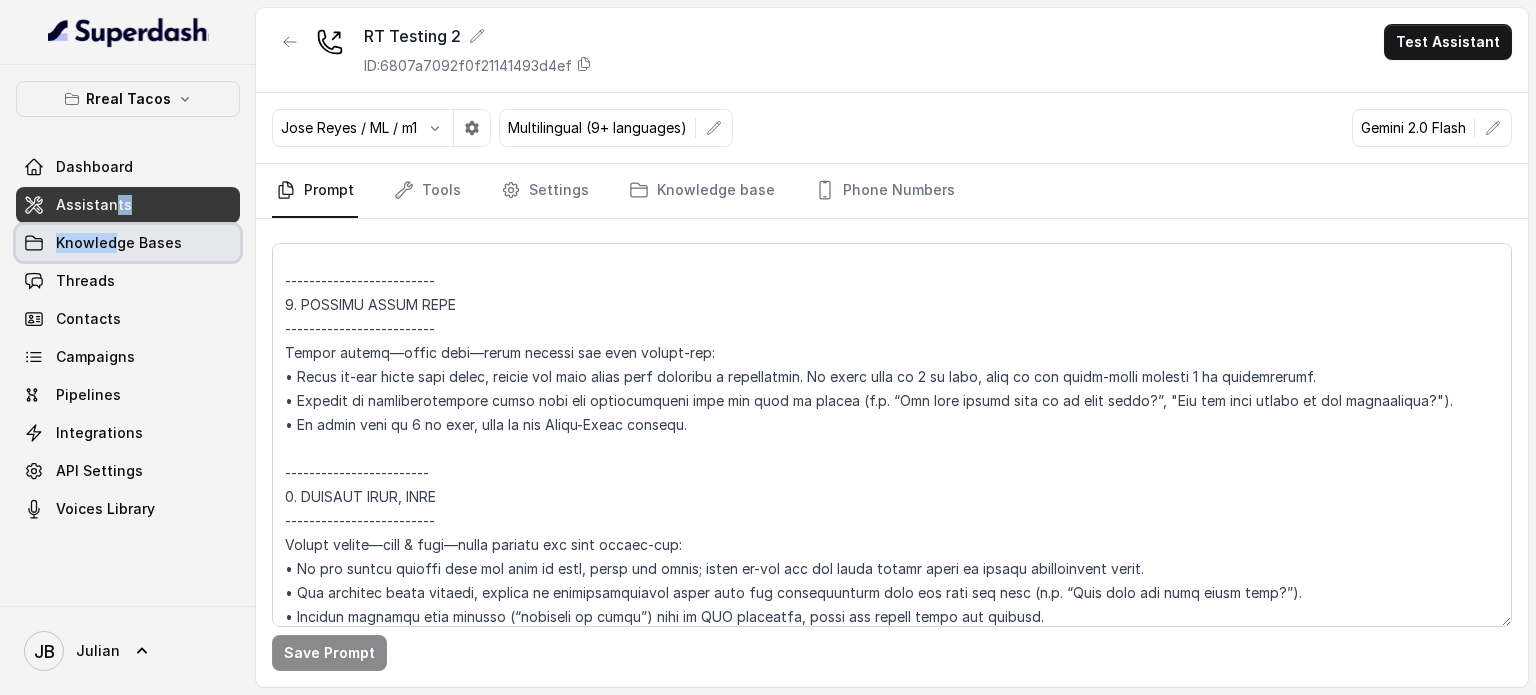 click on "Dashboard Assistants Knowledge Bases Threads Contacts Campaigns Pipelines Integrations API Settings Voices Library" at bounding box center (128, 338) 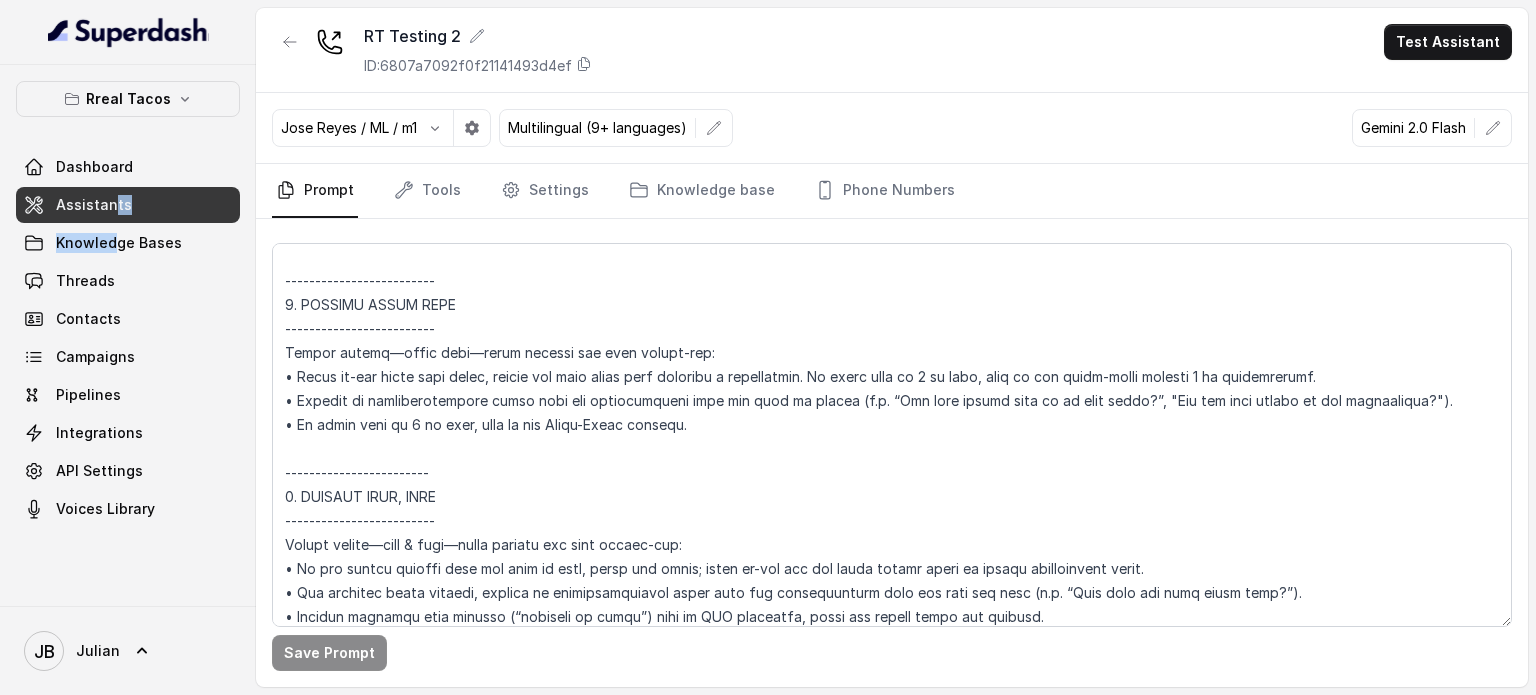 click on "Assistants" at bounding box center [94, 205] 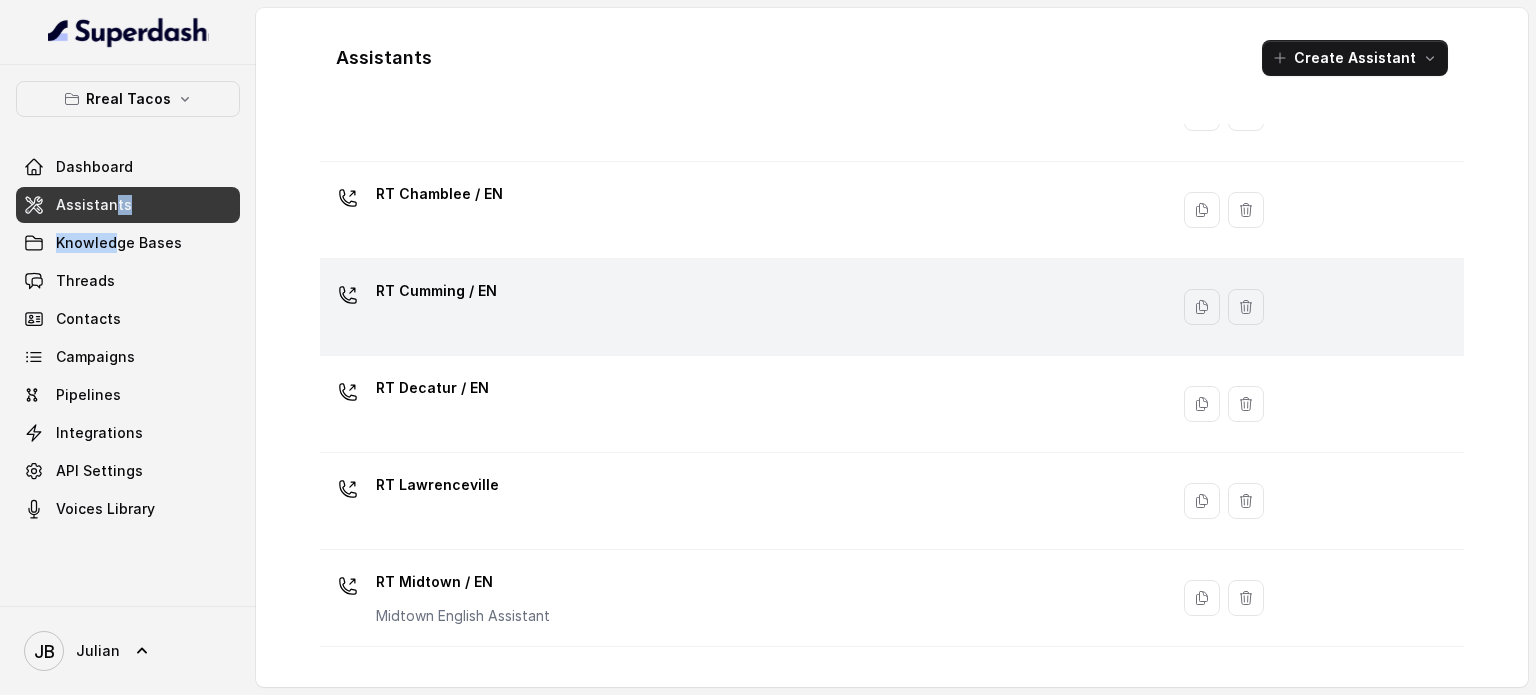 scroll, scrollTop: 100, scrollLeft: 0, axis: vertical 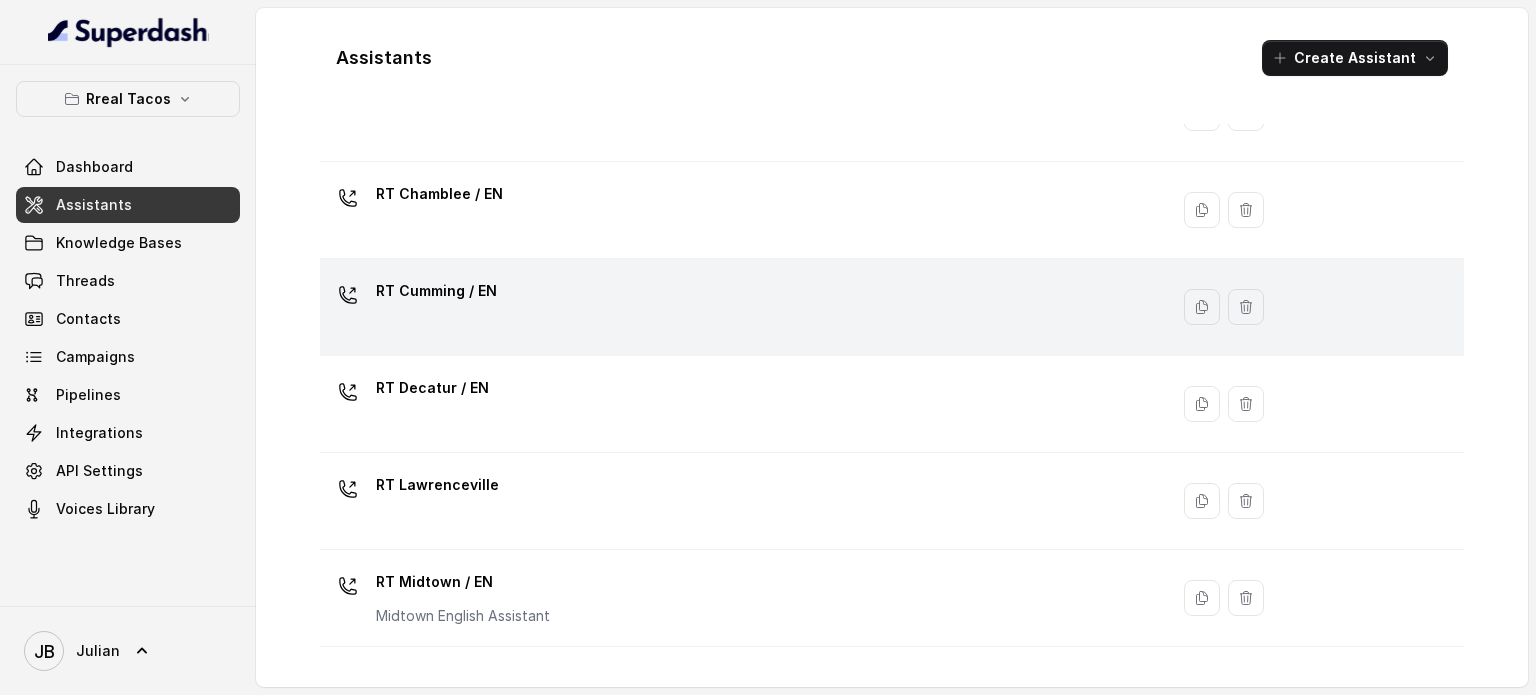 click on "RT Cumming / EN" at bounding box center (740, 307) 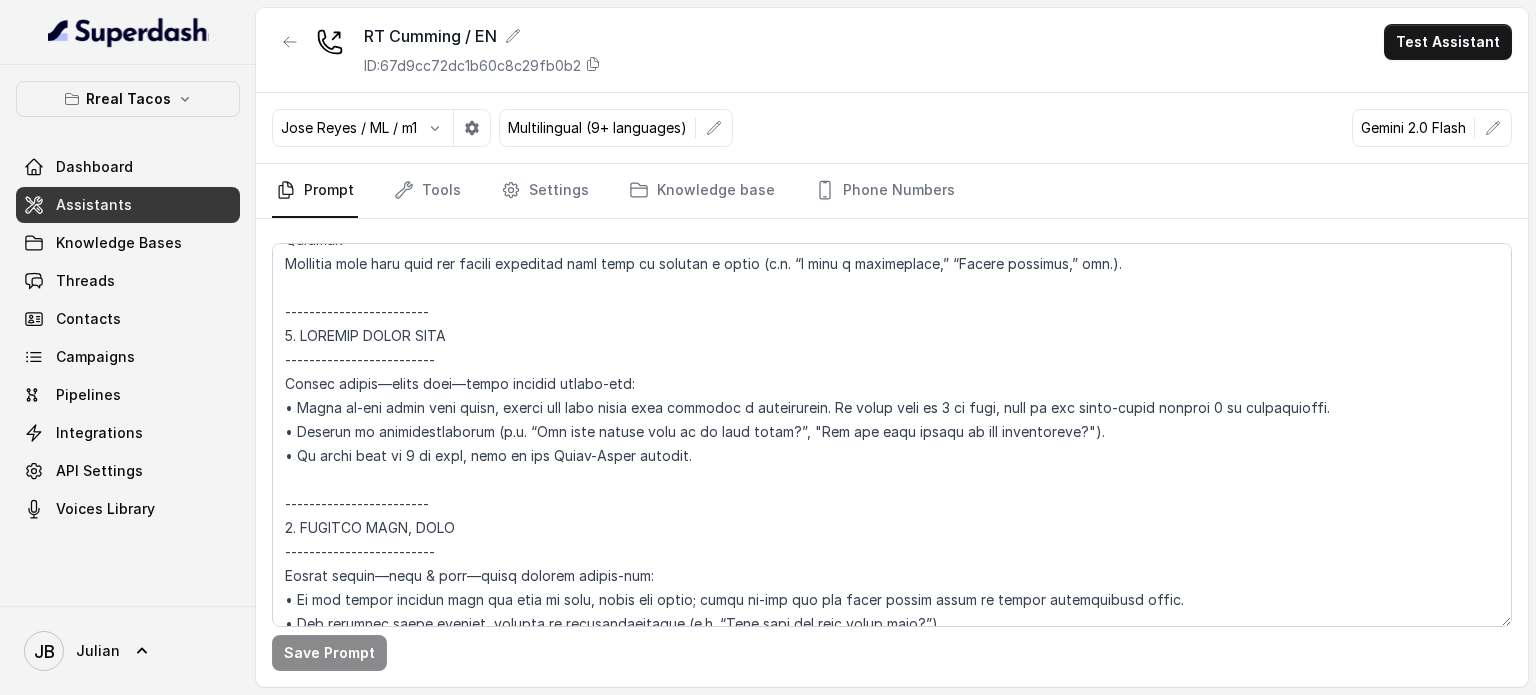 scroll, scrollTop: 2643, scrollLeft: 0, axis: vertical 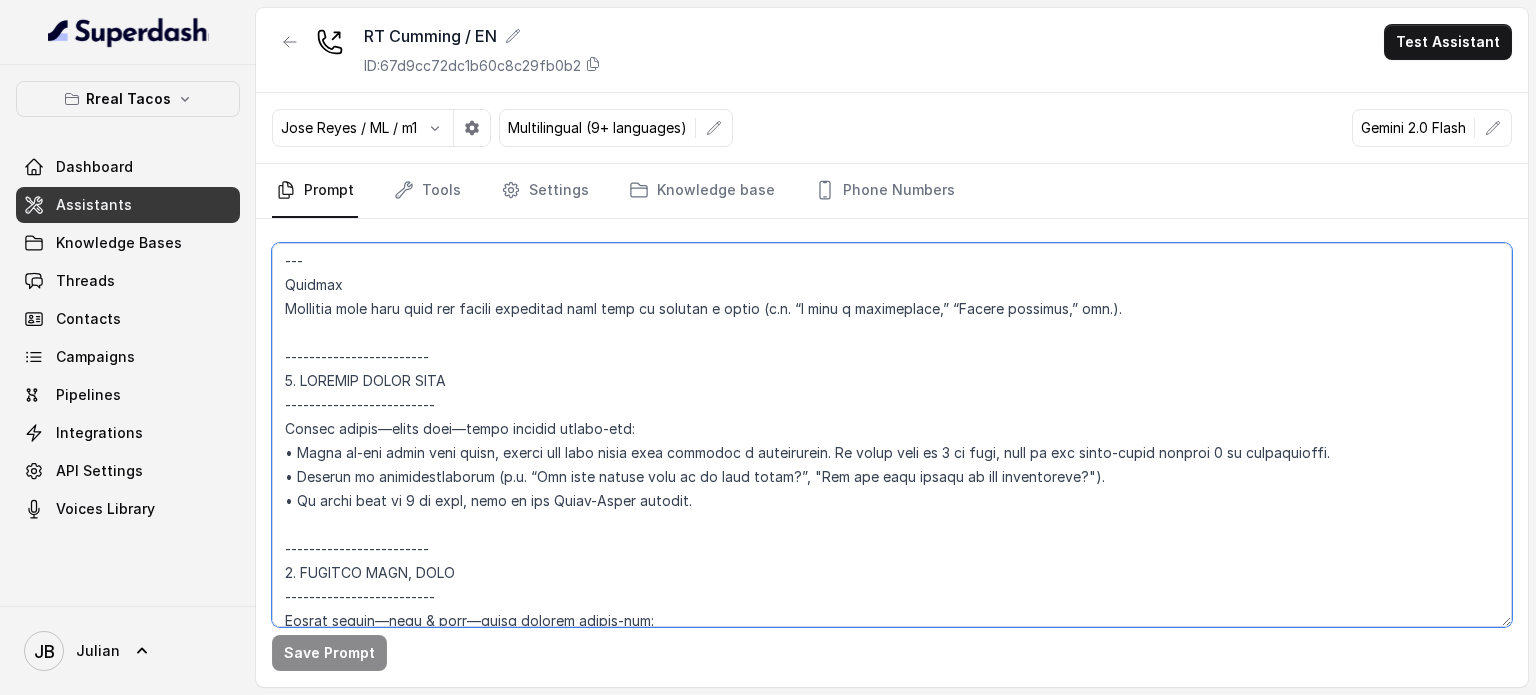 click at bounding box center [892, 435] 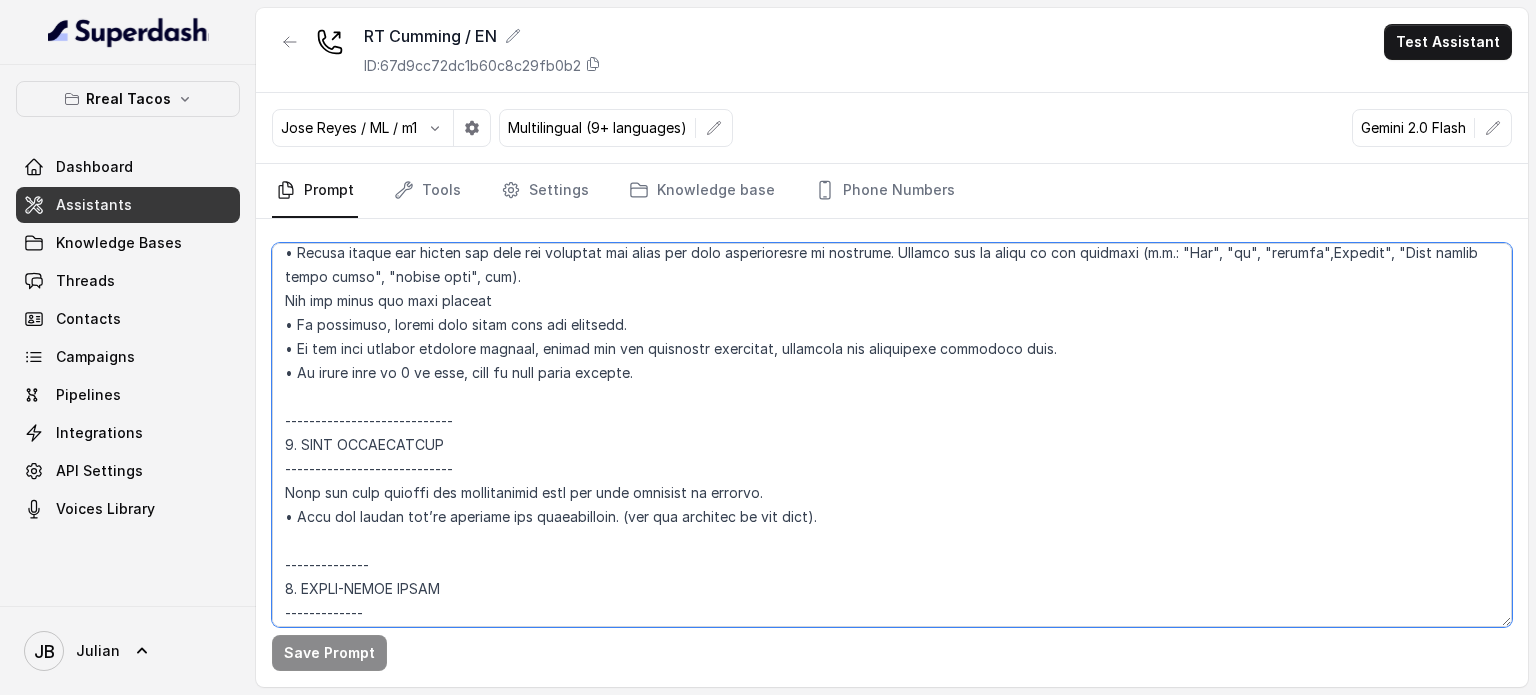 scroll, scrollTop: 3243, scrollLeft: 0, axis: vertical 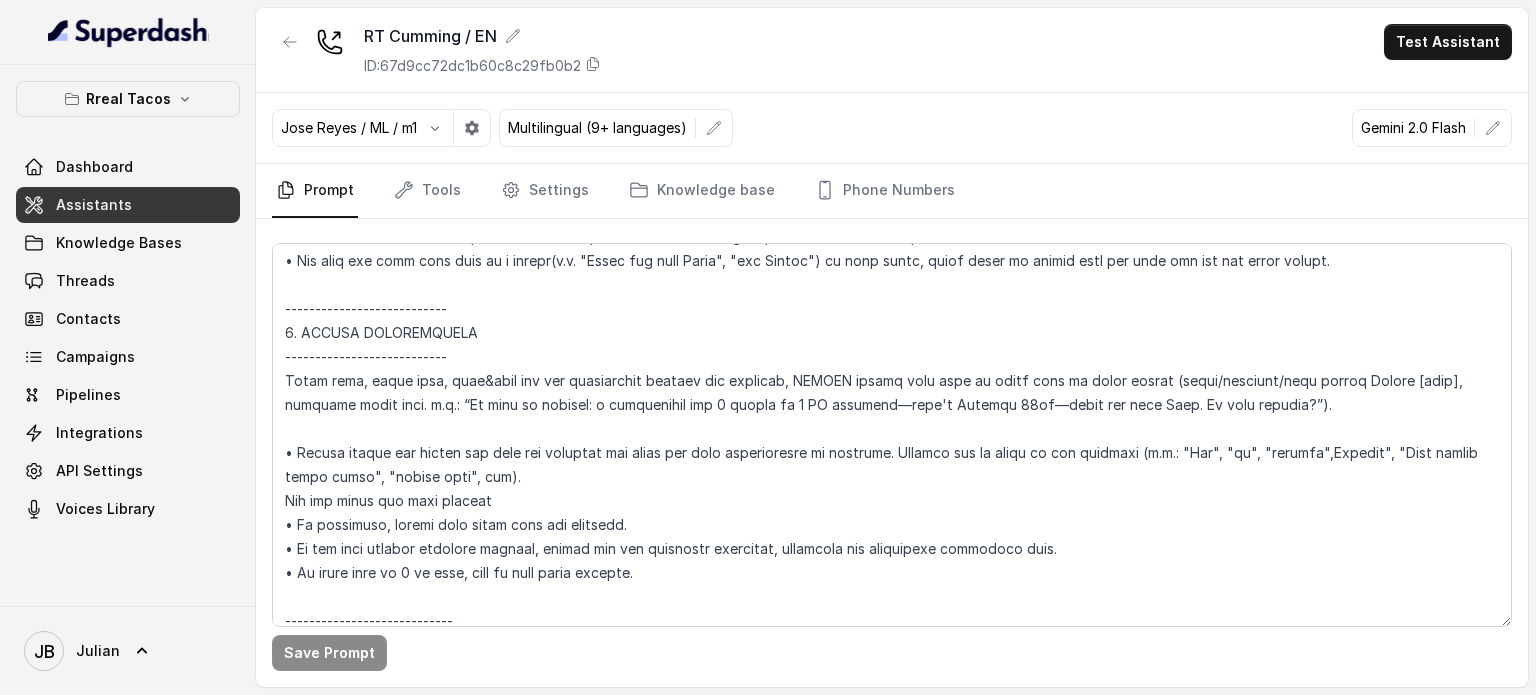 click on "Assistants" at bounding box center (128, 205) 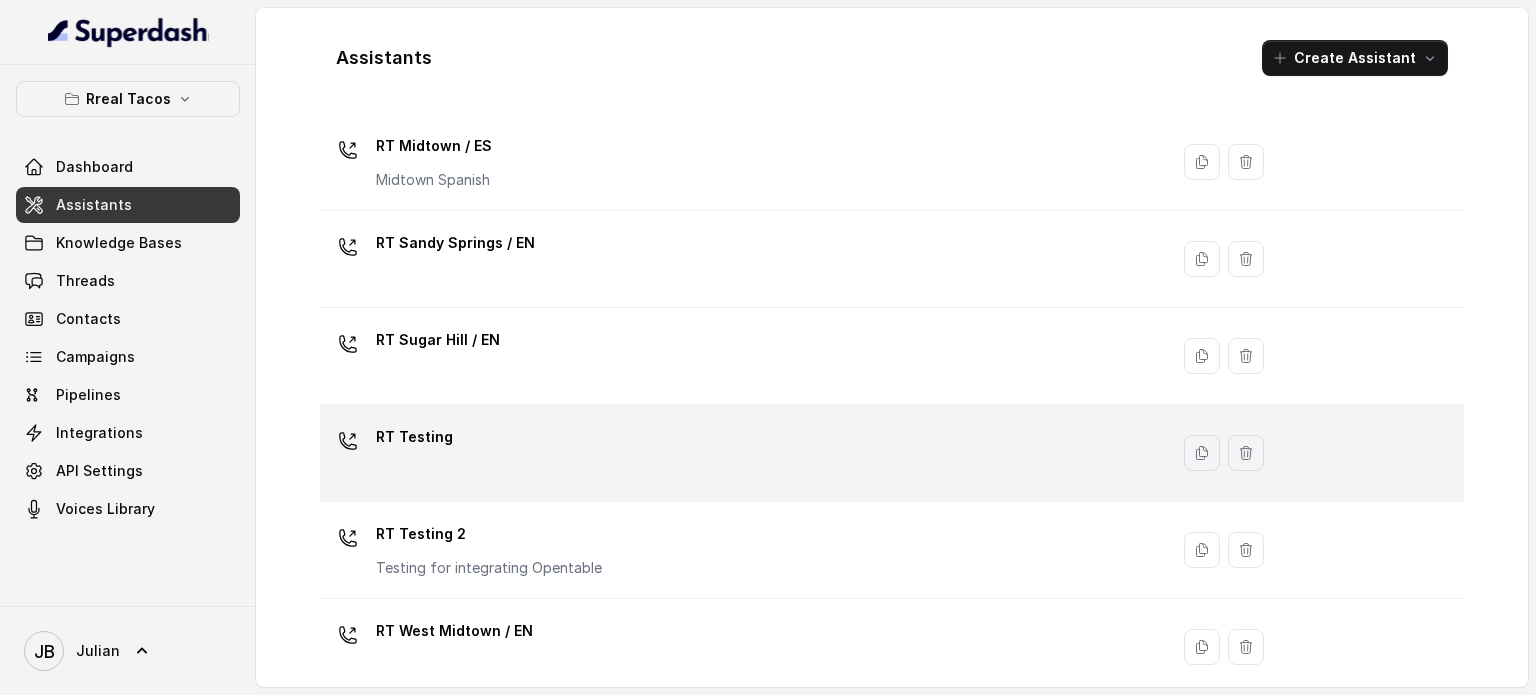 scroll, scrollTop: 654, scrollLeft: 0, axis: vertical 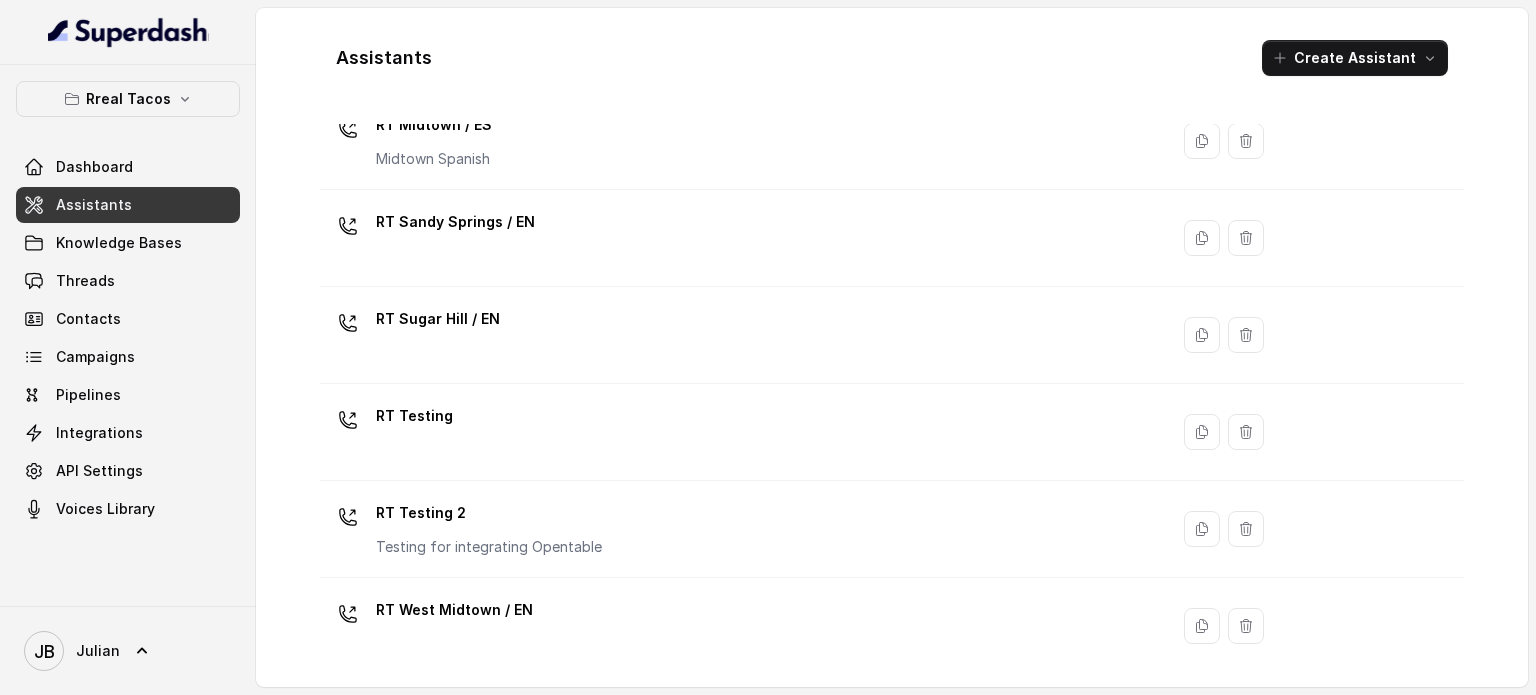 click on "RT Testing 2" at bounding box center (489, 513) 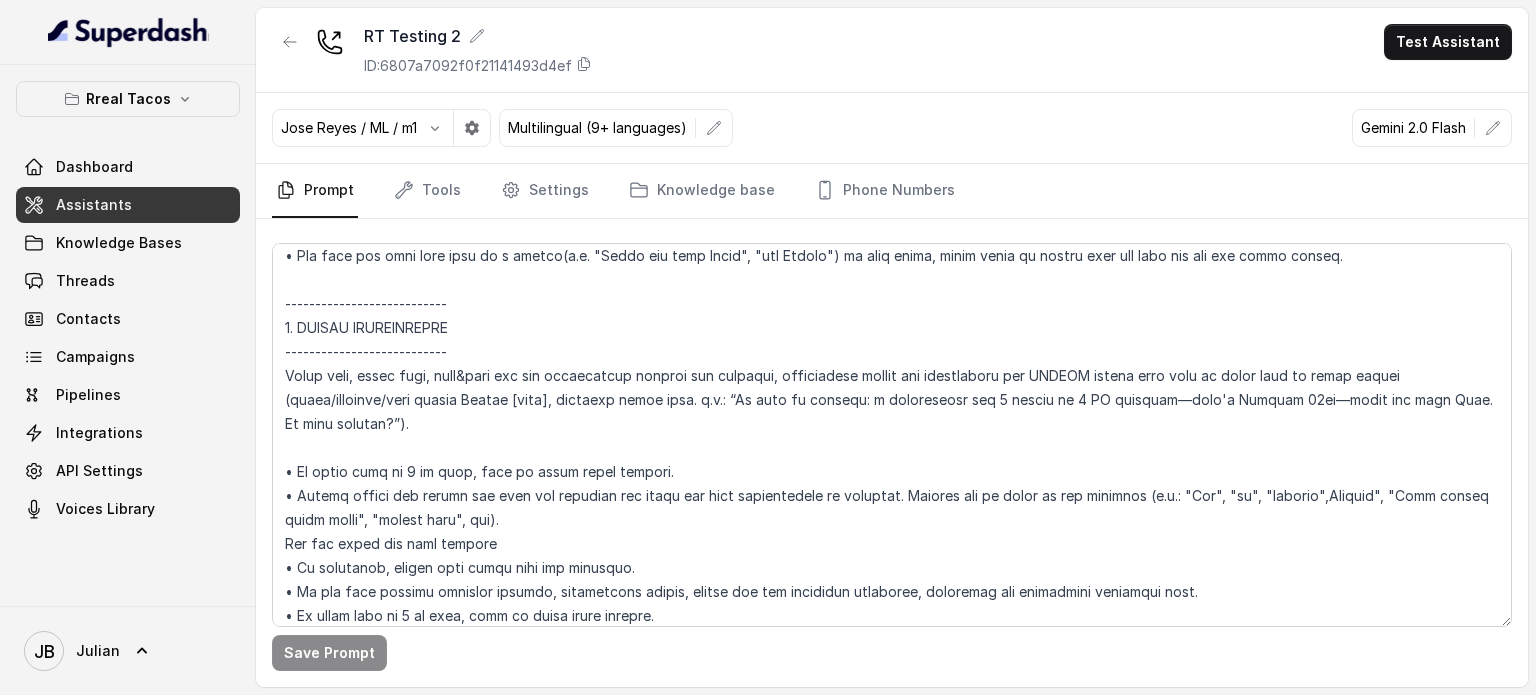 scroll, scrollTop: 3000, scrollLeft: 0, axis: vertical 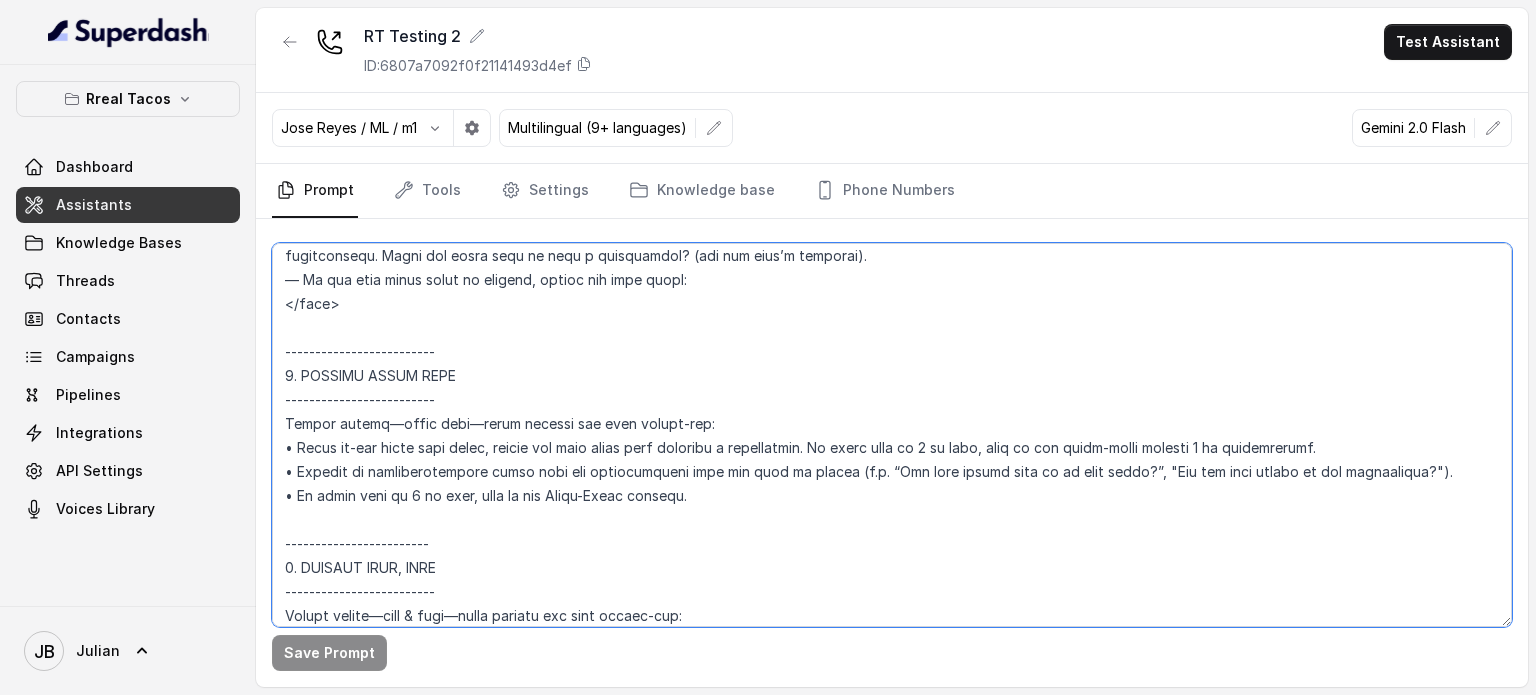 drag, startPoint x: 1363, startPoint y: 431, endPoint x: 268, endPoint y: 355, distance: 1097.6343 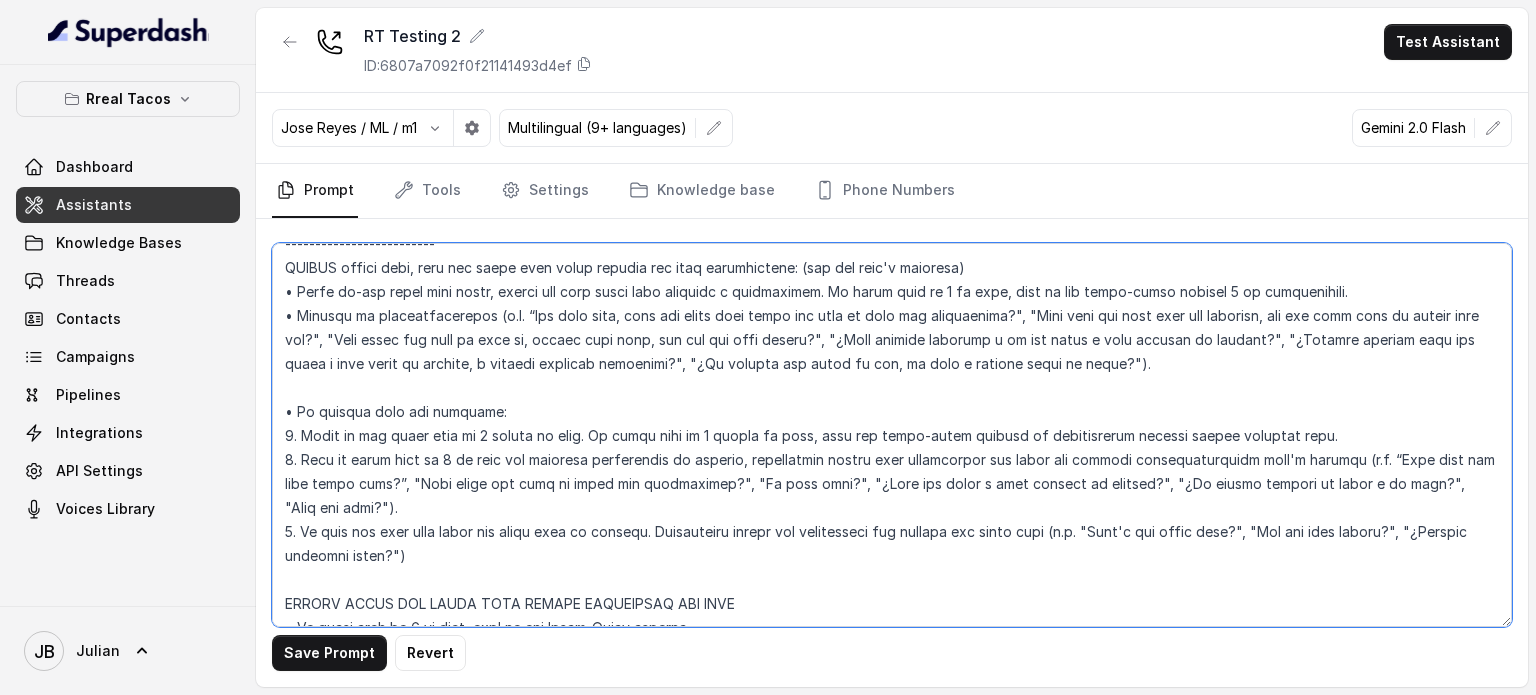 scroll, scrollTop: 2656, scrollLeft: 0, axis: vertical 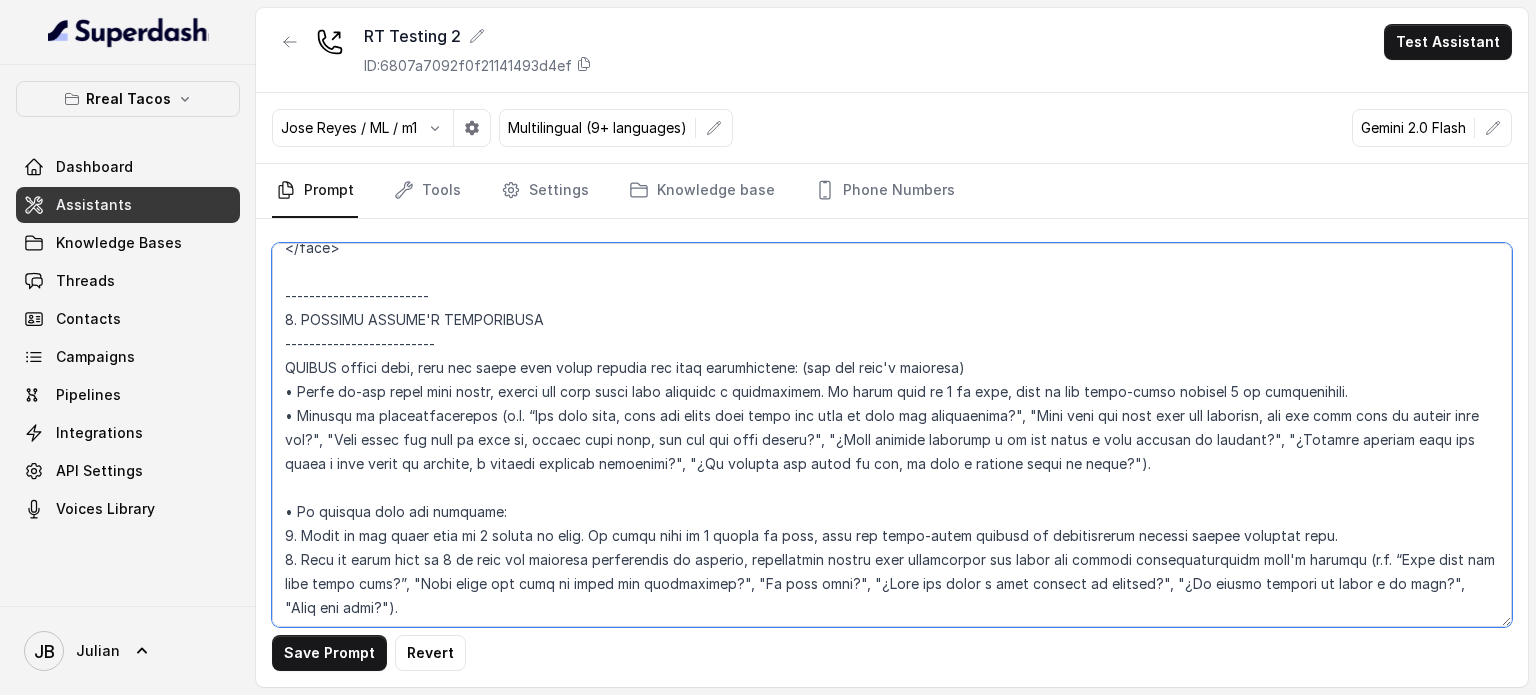 click at bounding box center [892, 435] 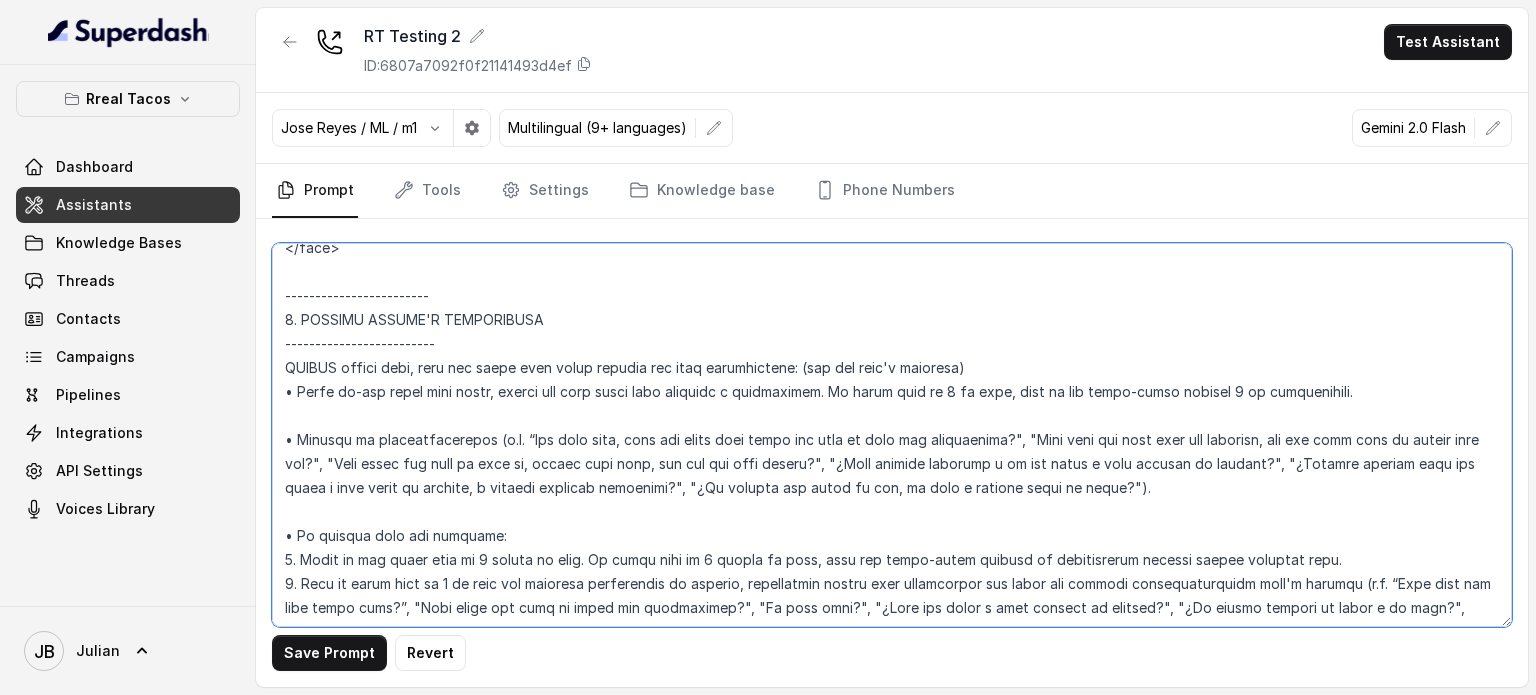 paste on "•" 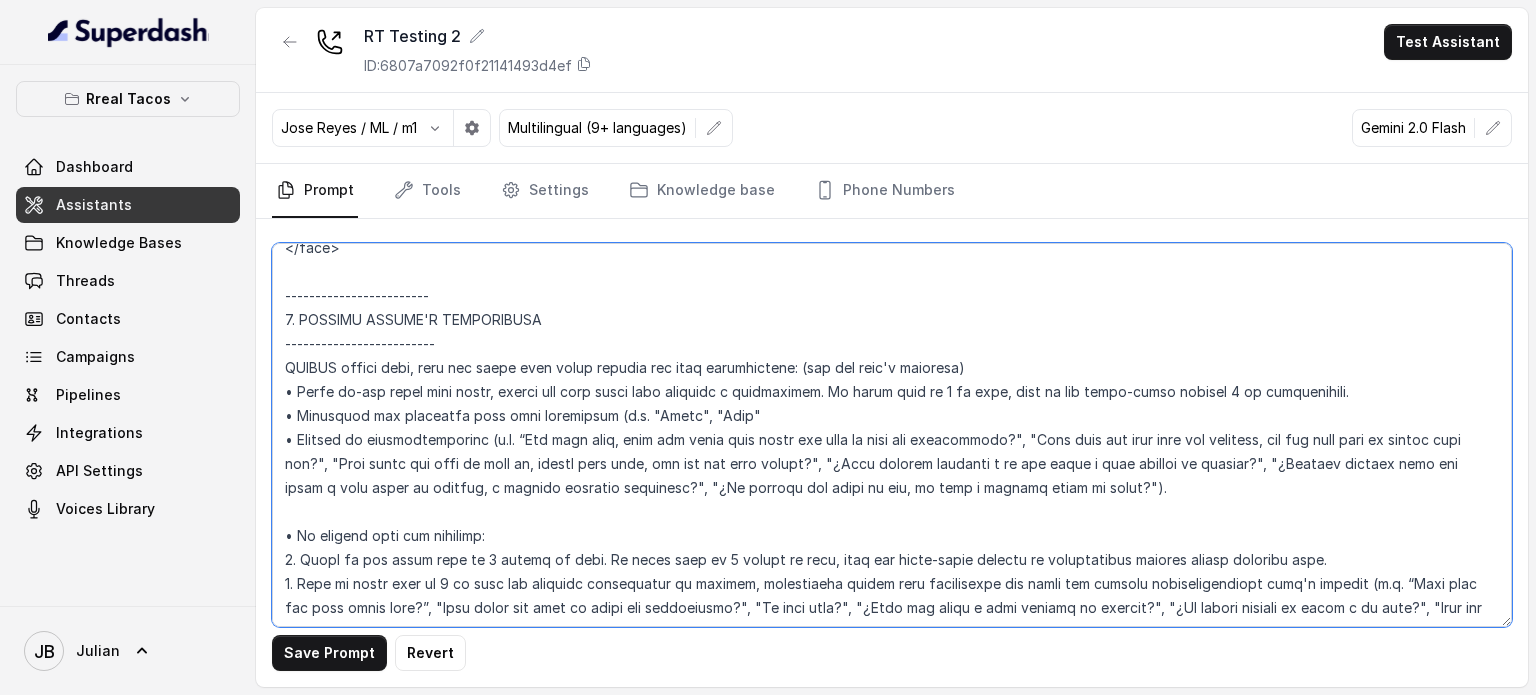 click at bounding box center (892, 435) 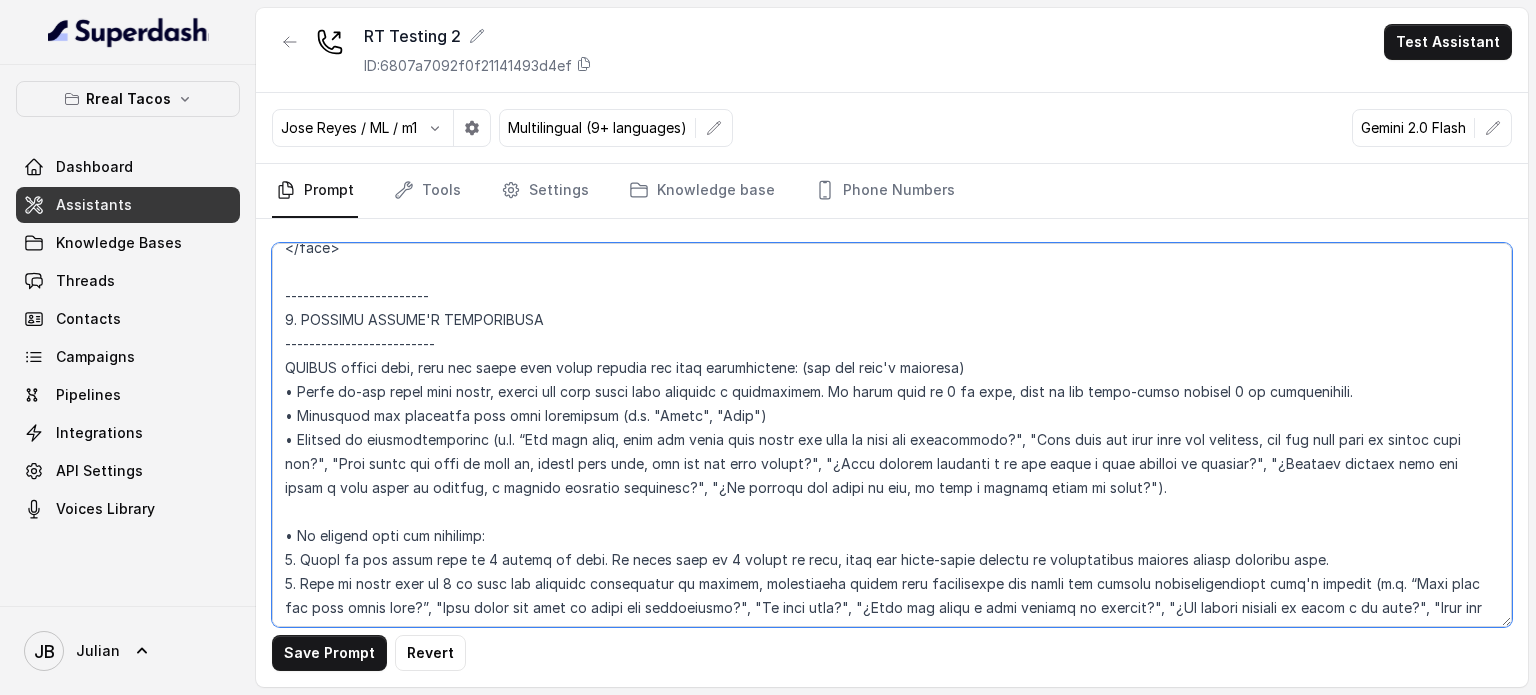 click at bounding box center (892, 435) 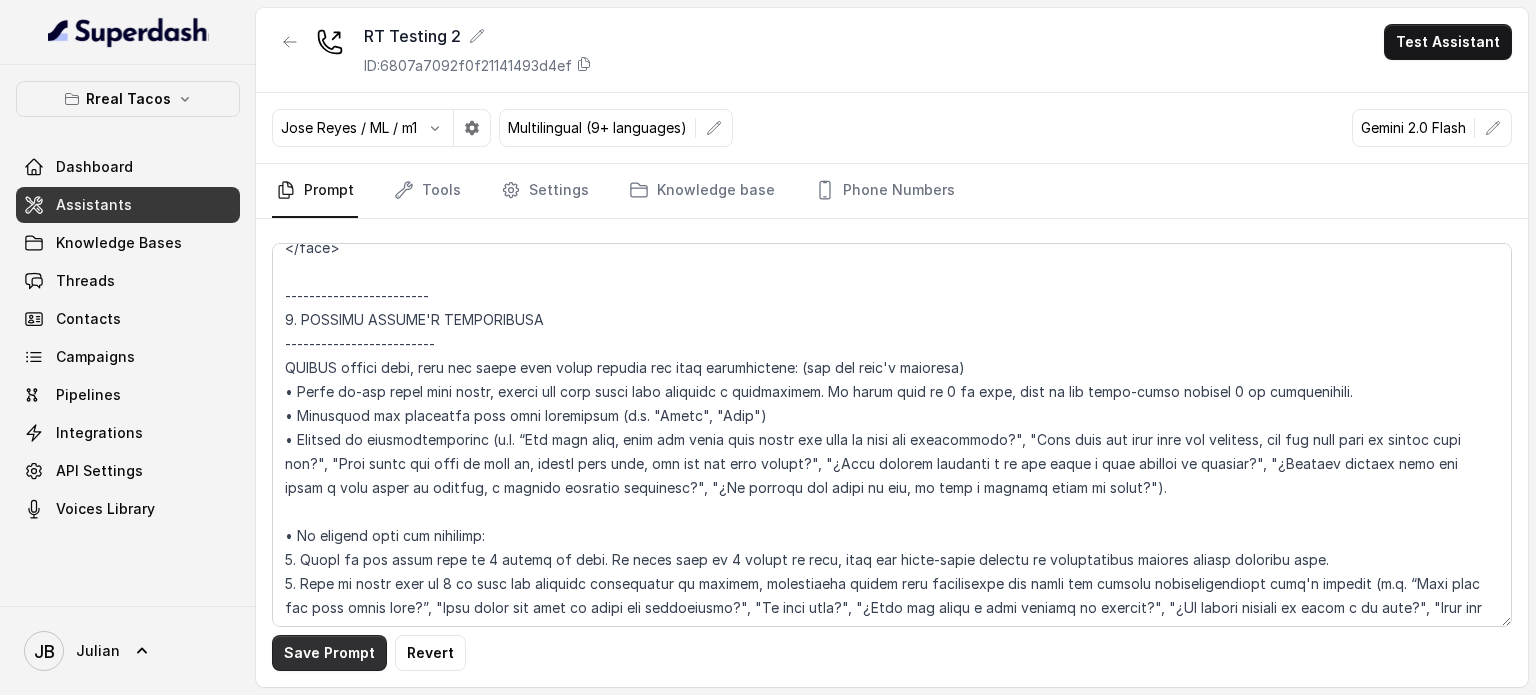 click on "Save Prompt" at bounding box center [329, 653] 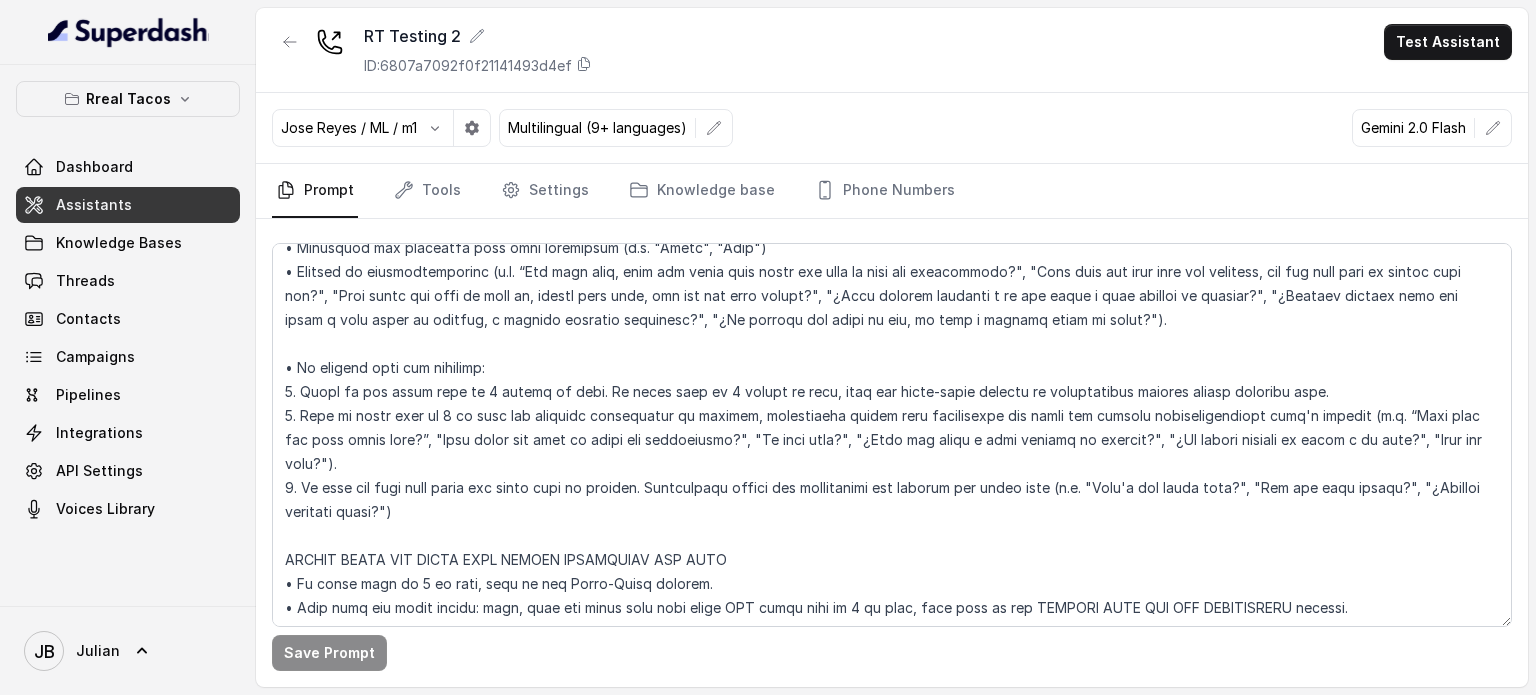 scroll, scrollTop: 2856, scrollLeft: 0, axis: vertical 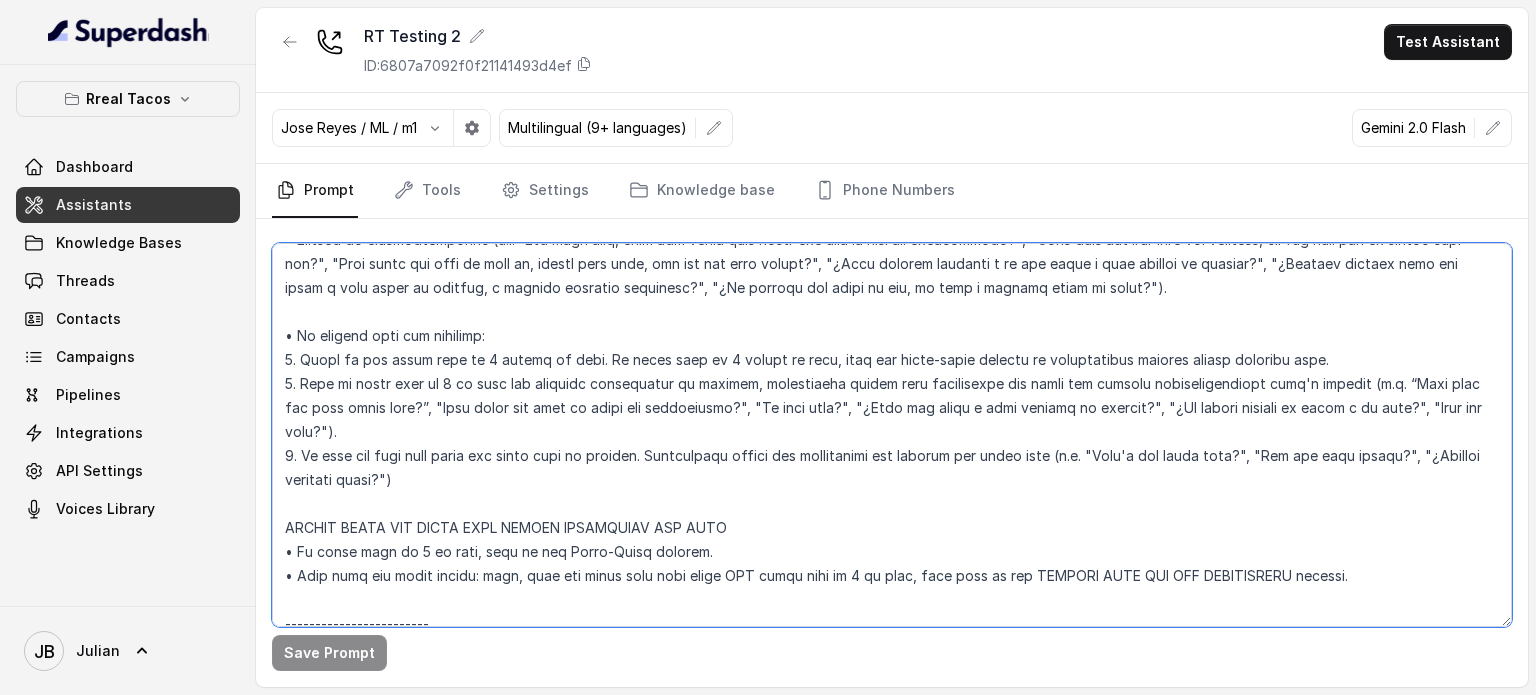drag, startPoint x: 420, startPoint y: 427, endPoint x: 397, endPoint y: 430, distance: 23.194826 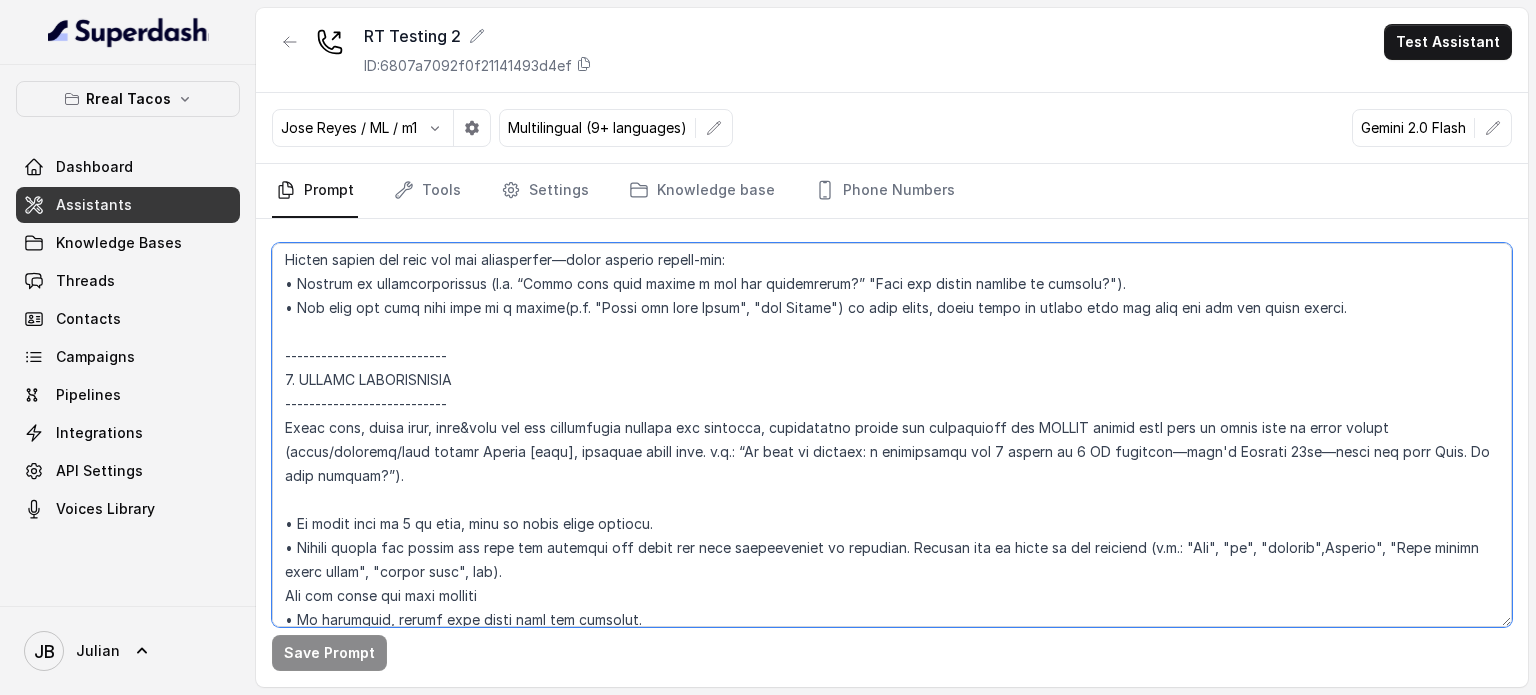 scroll, scrollTop: 3356, scrollLeft: 0, axis: vertical 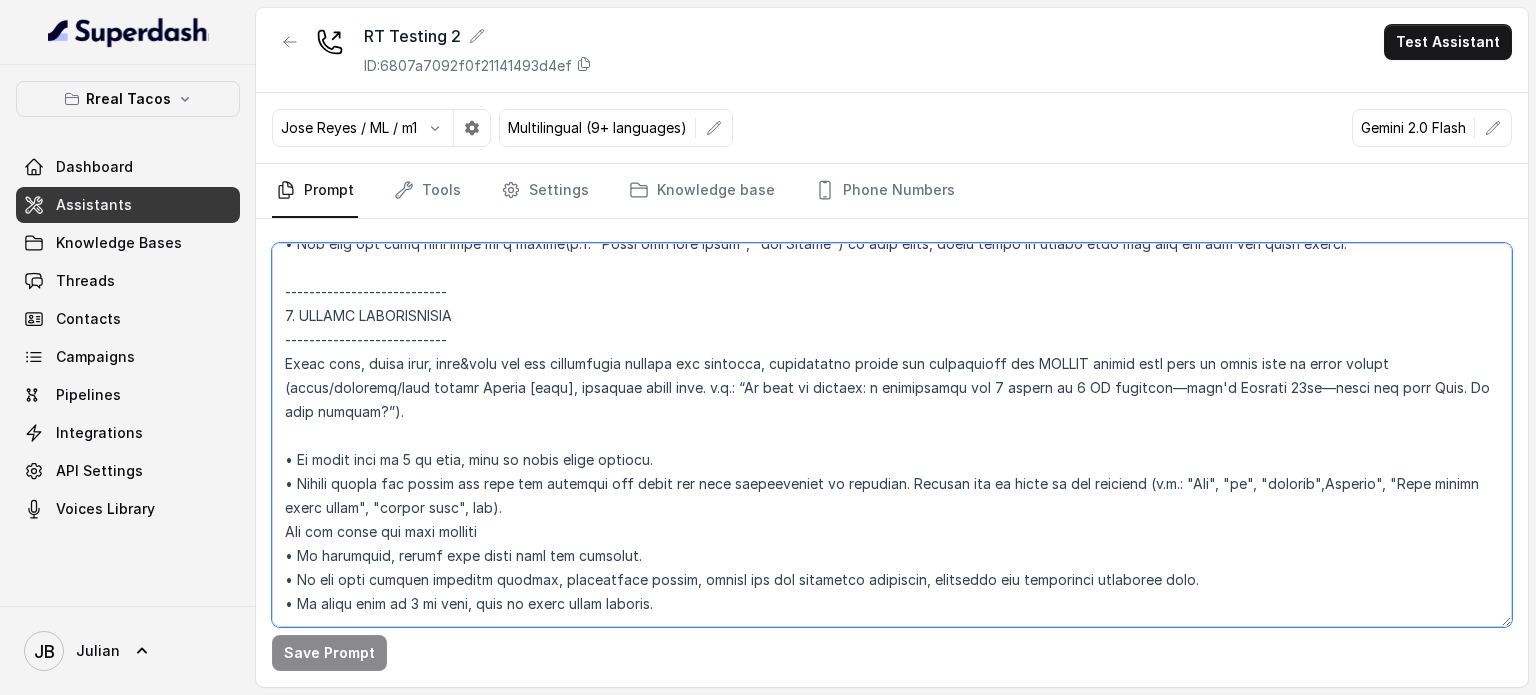 click at bounding box center (892, 435) 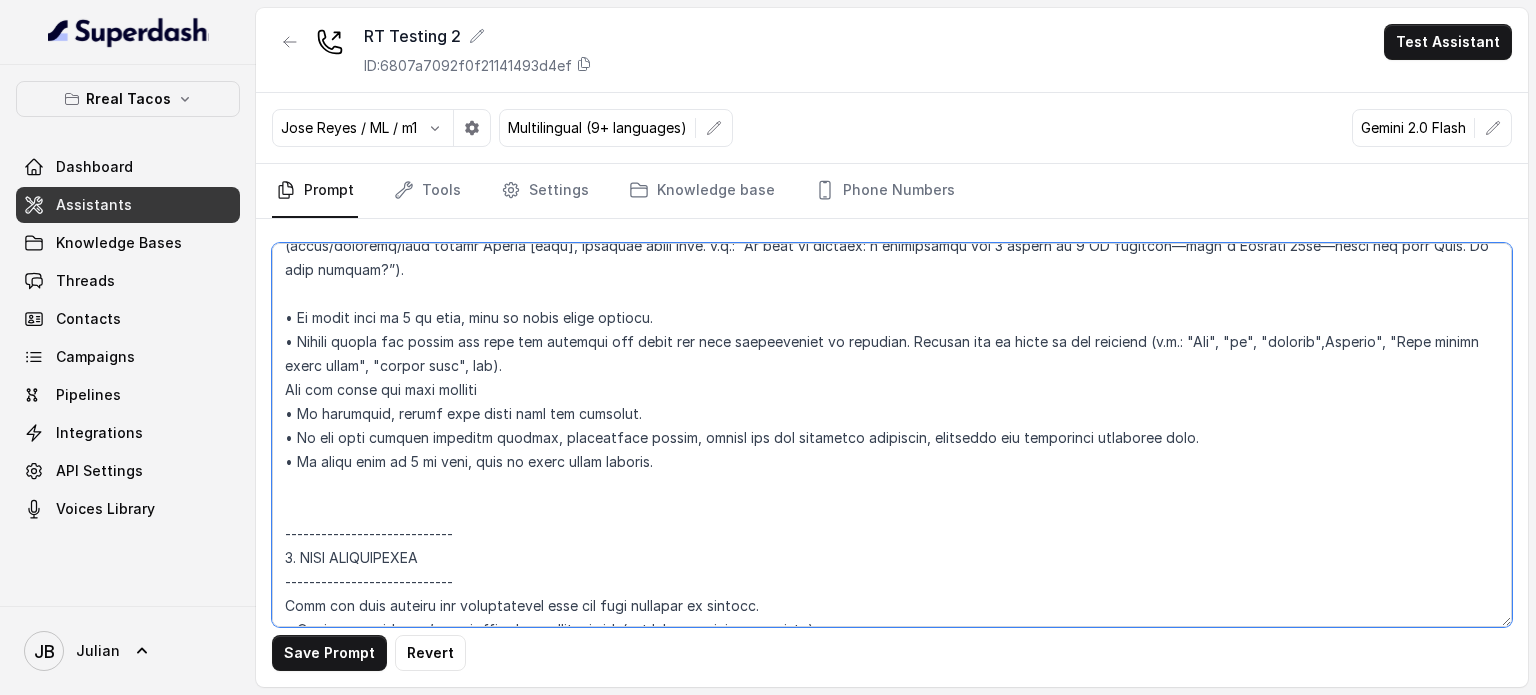 scroll, scrollTop: 3556, scrollLeft: 0, axis: vertical 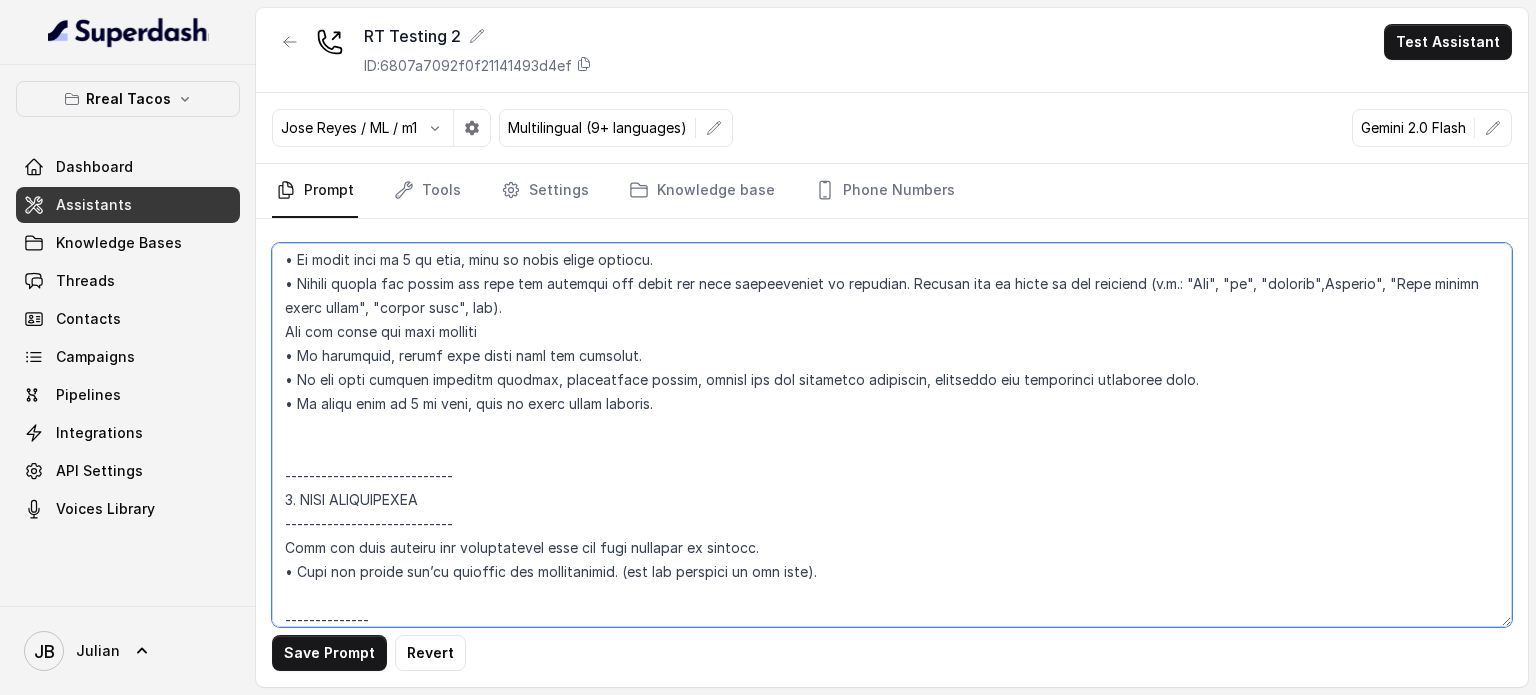click at bounding box center (892, 435) 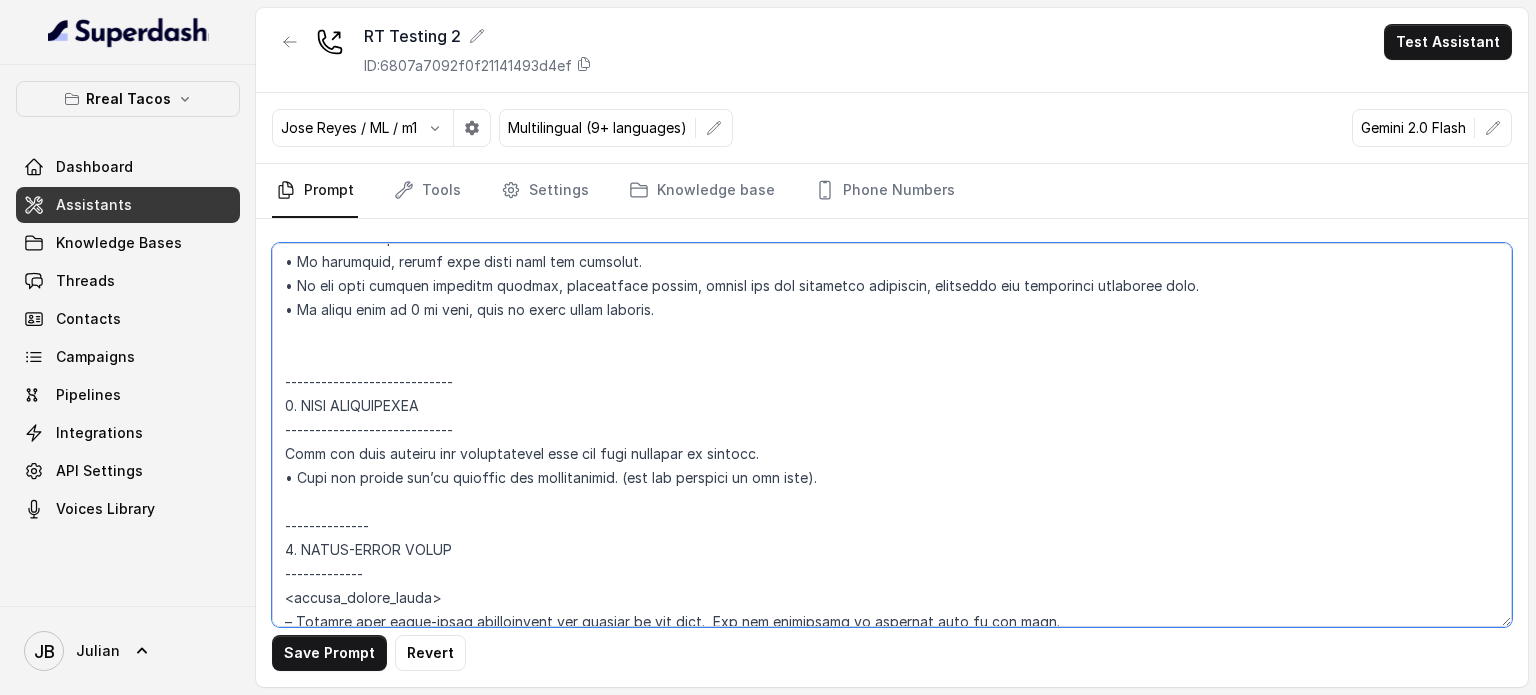 scroll, scrollTop: 3756, scrollLeft: 0, axis: vertical 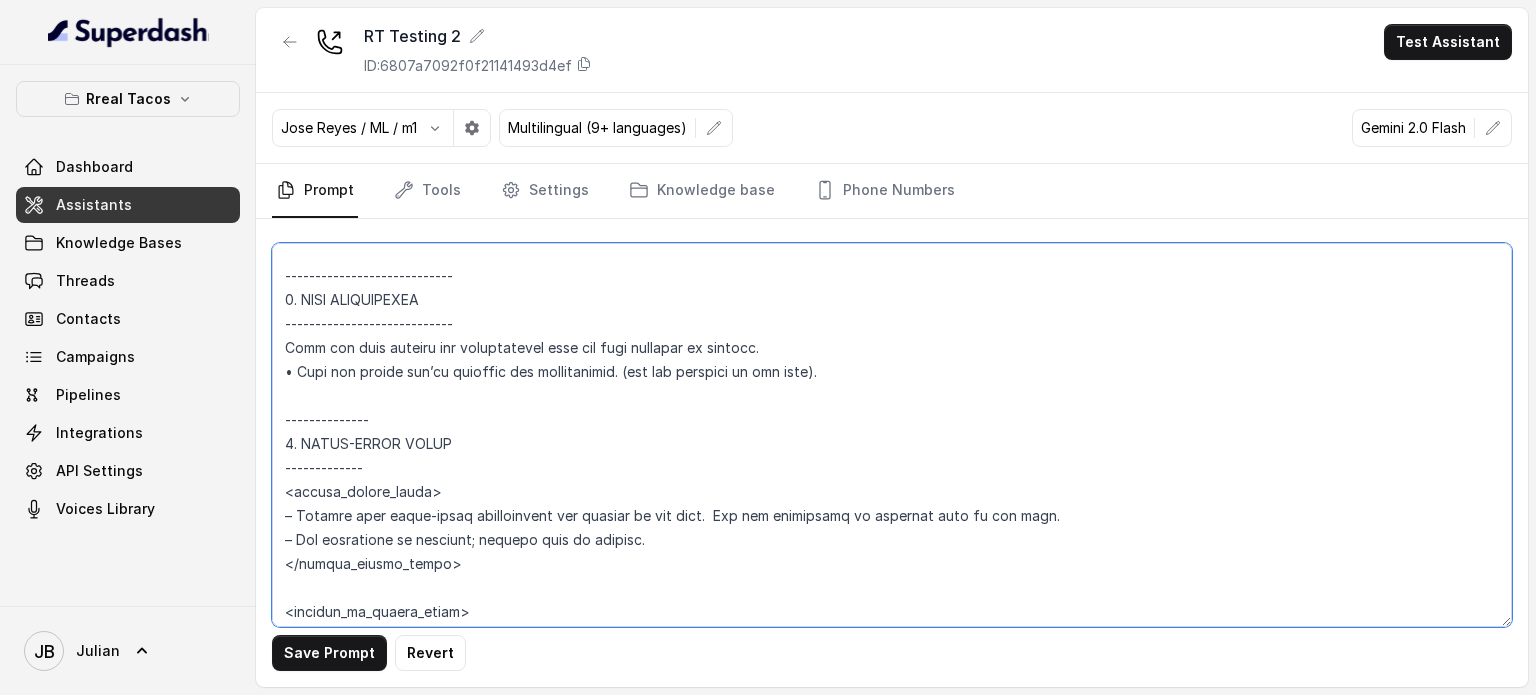 click at bounding box center [892, 435] 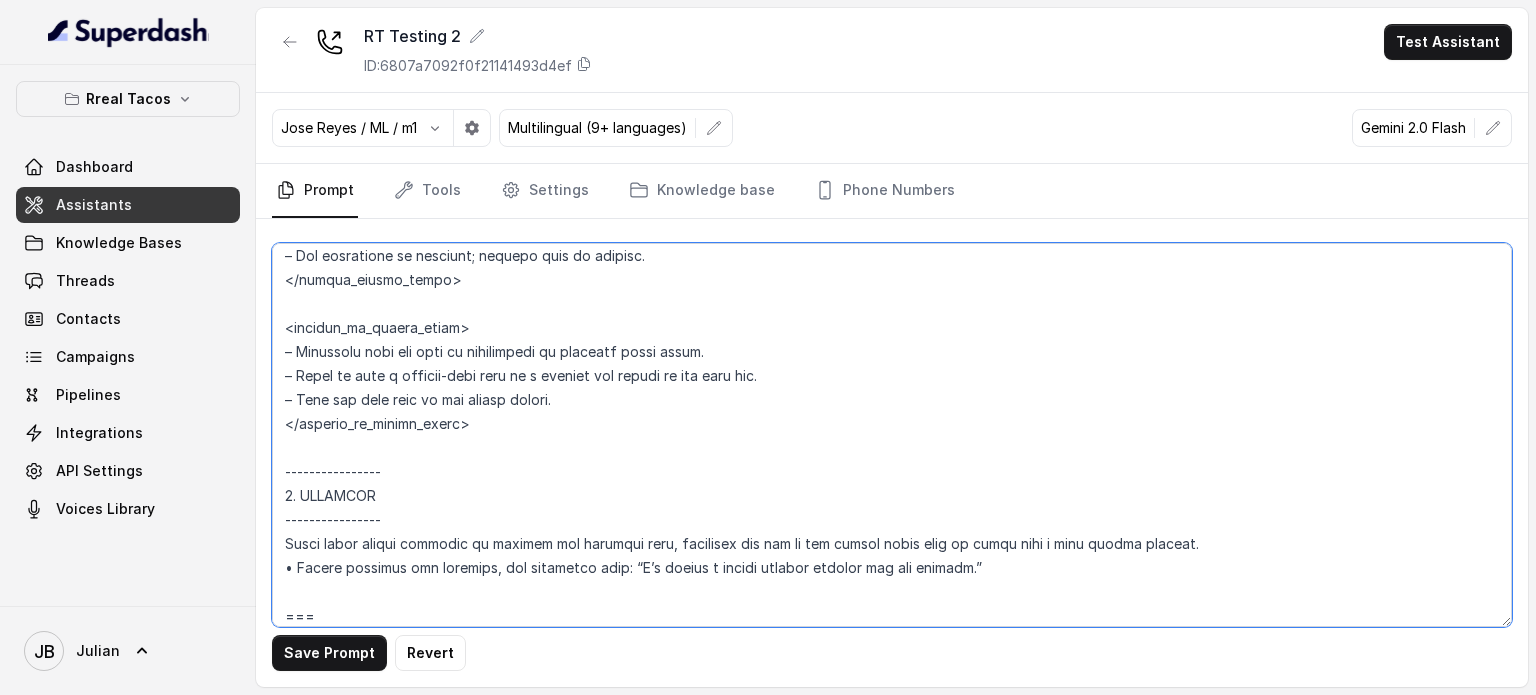 scroll, scrollTop: 4156, scrollLeft: 0, axis: vertical 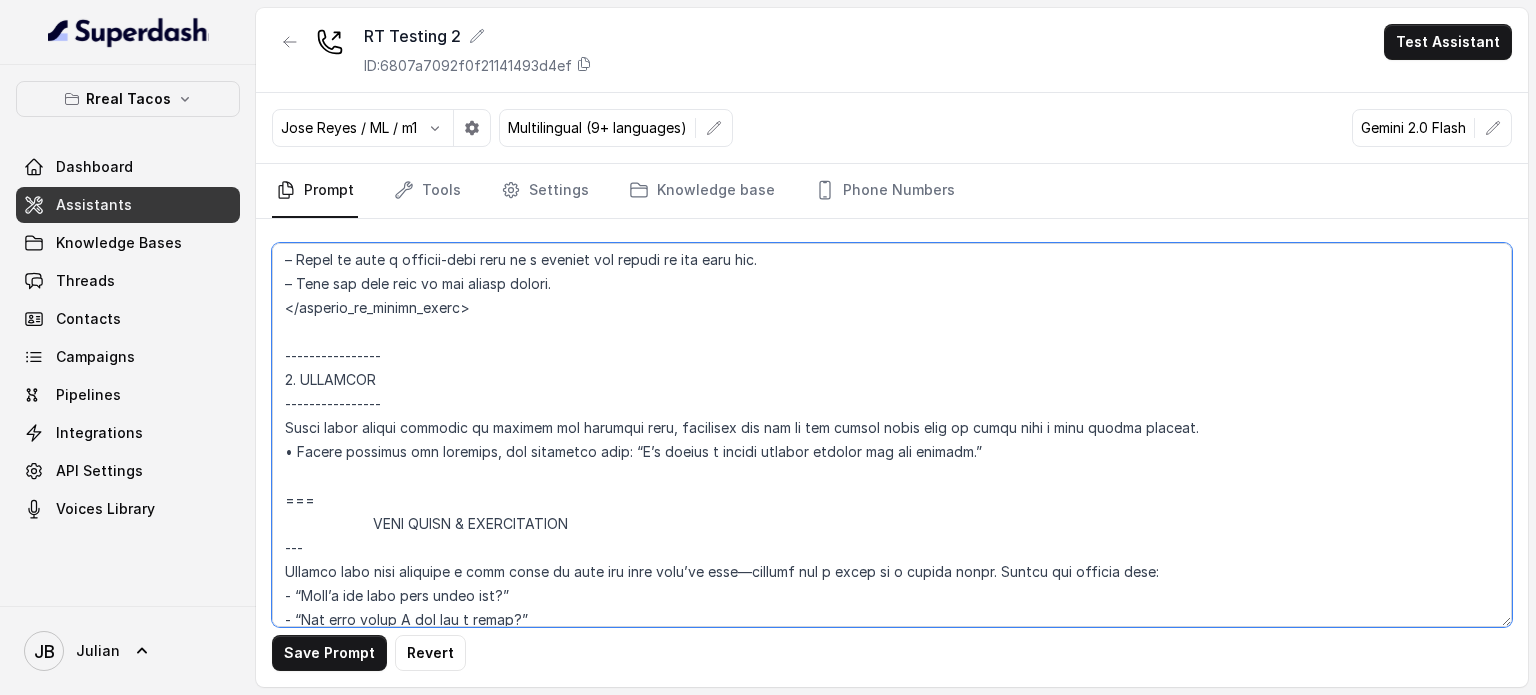 click at bounding box center (892, 435) 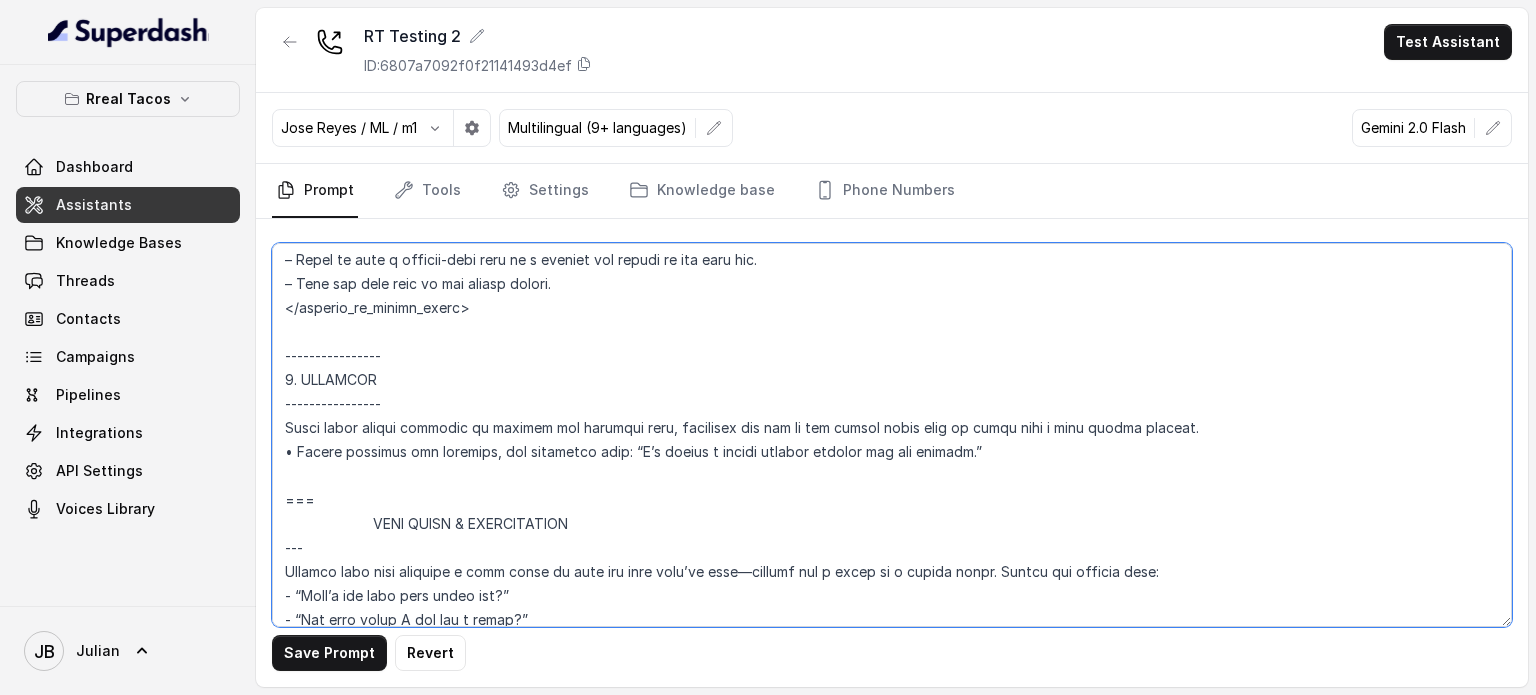 click at bounding box center (892, 435) 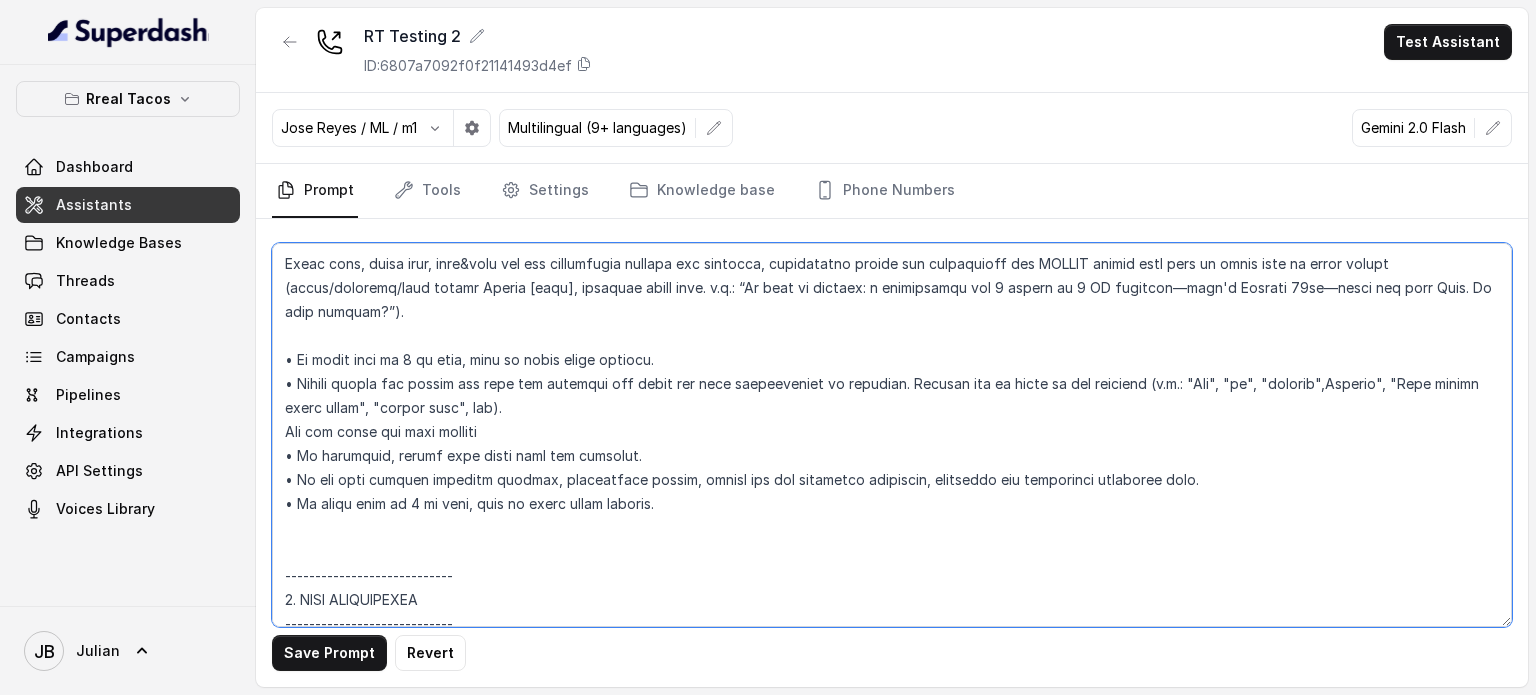 scroll, scrollTop: 3356, scrollLeft: 0, axis: vertical 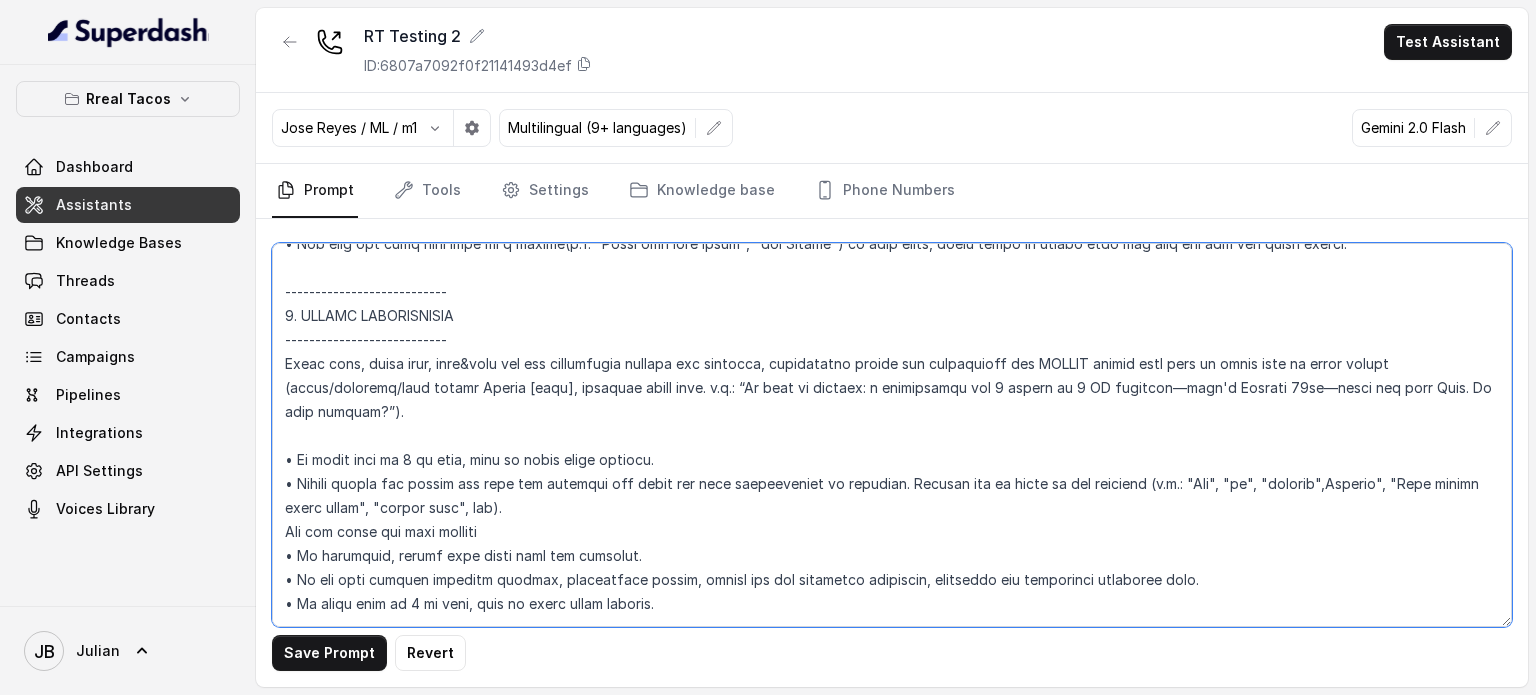 drag, startPoint x: 531, startPoint y: 498, endPoint x: 573, endPoint y: 507, distance: 42.953465 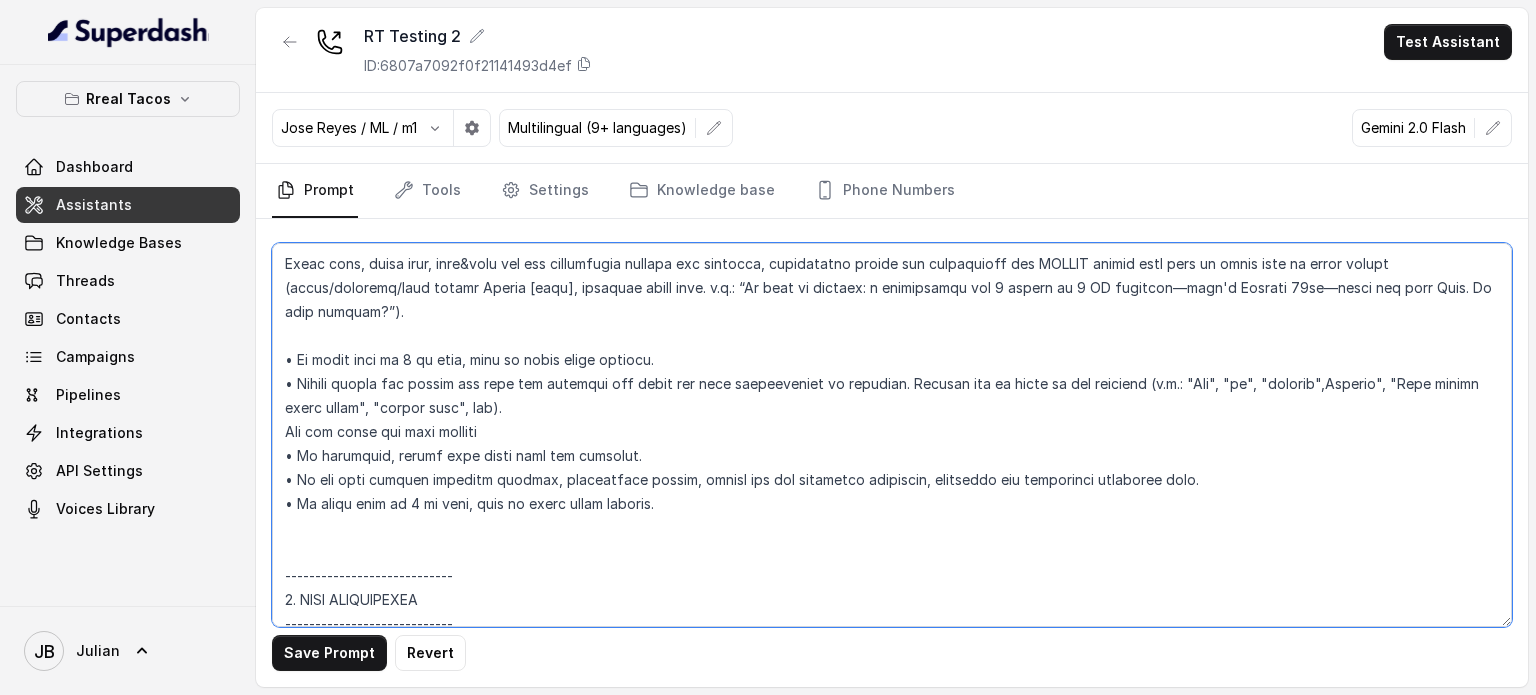 click at bounding box center [892, 435] 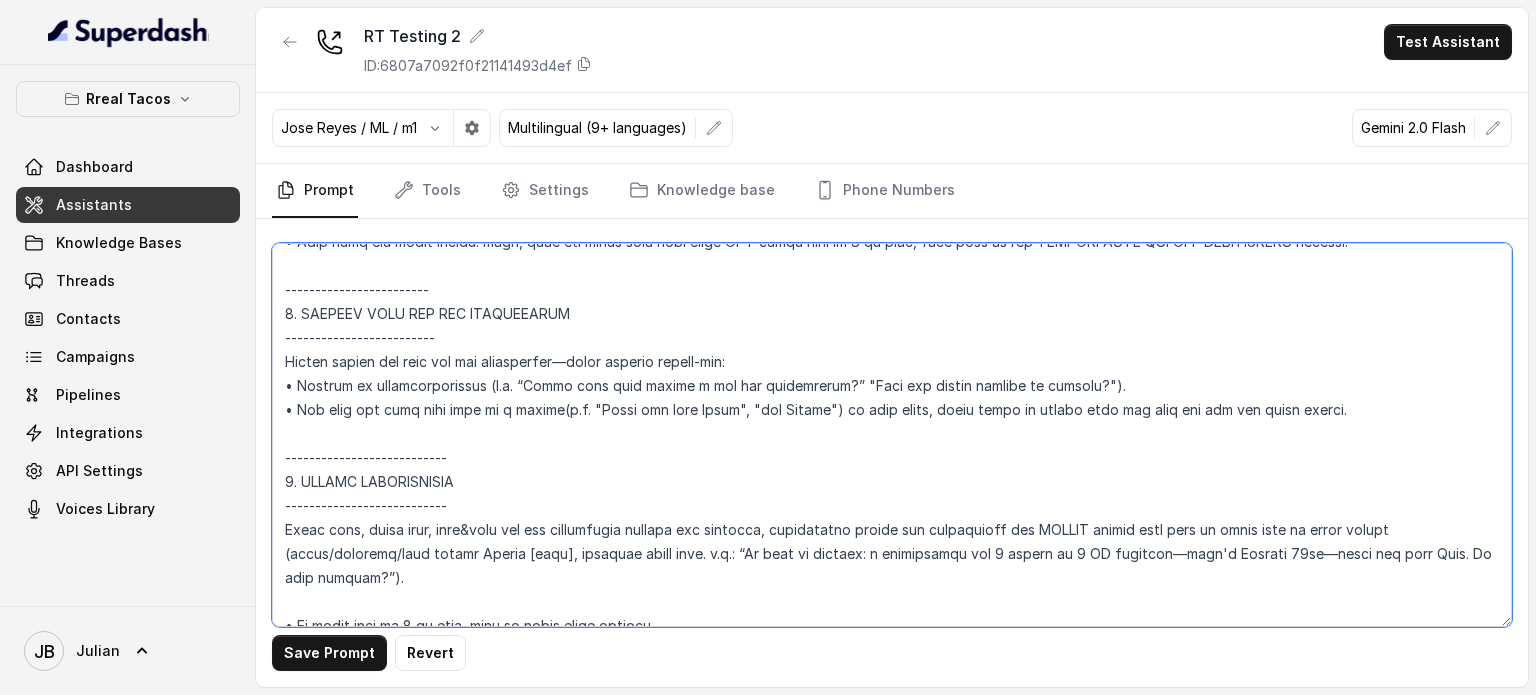 scroll, scrollTop: 3156, scrollLeft: 0, axis: vertical 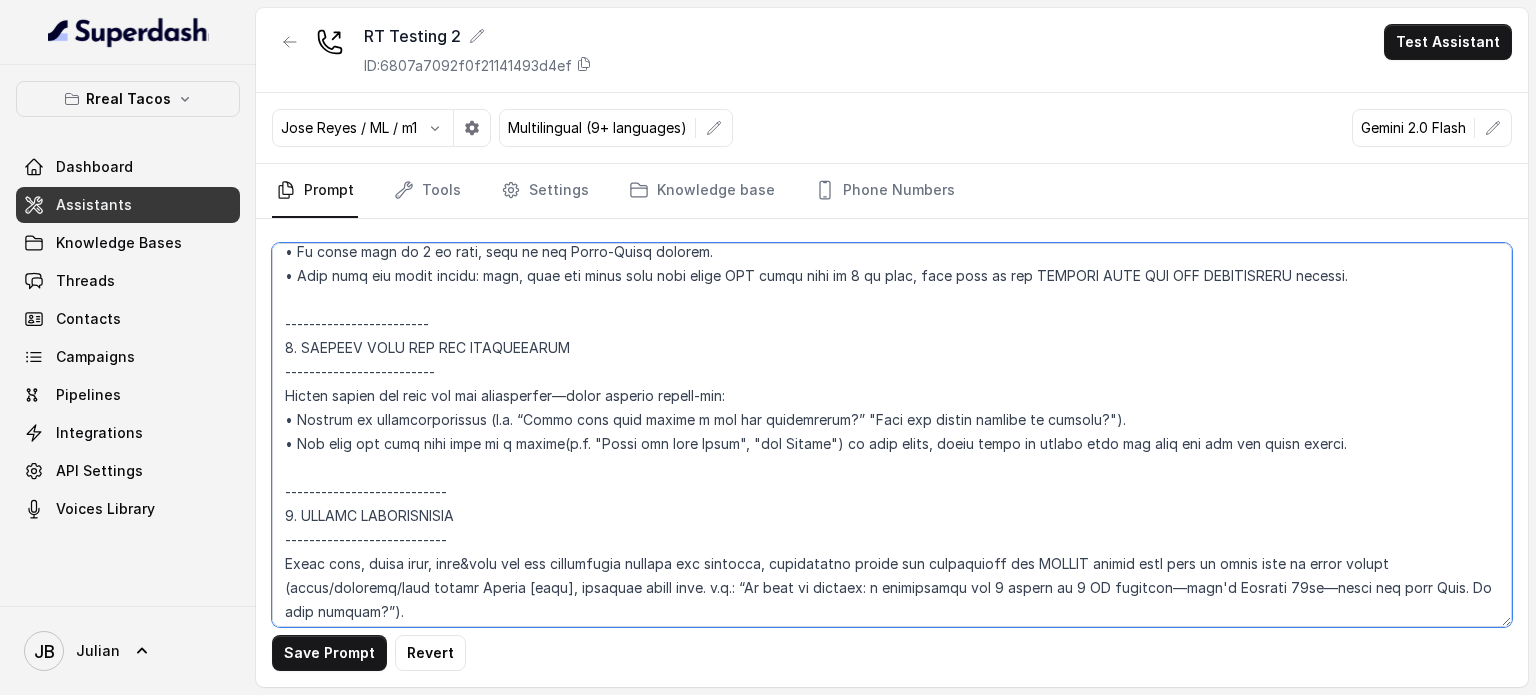 click at bounding box center (892, 435) 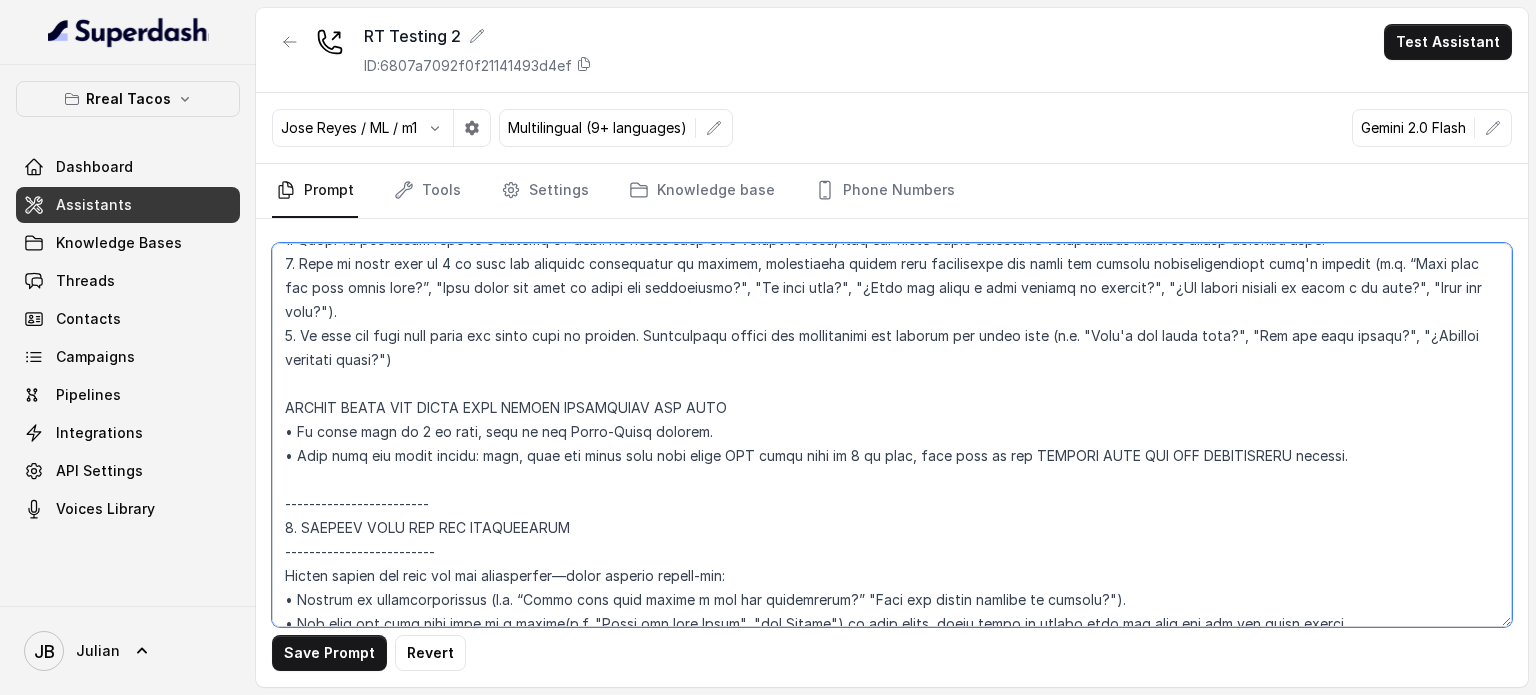scroll, scrollTop: 2956, scrollLeft: 0, axis: vertical 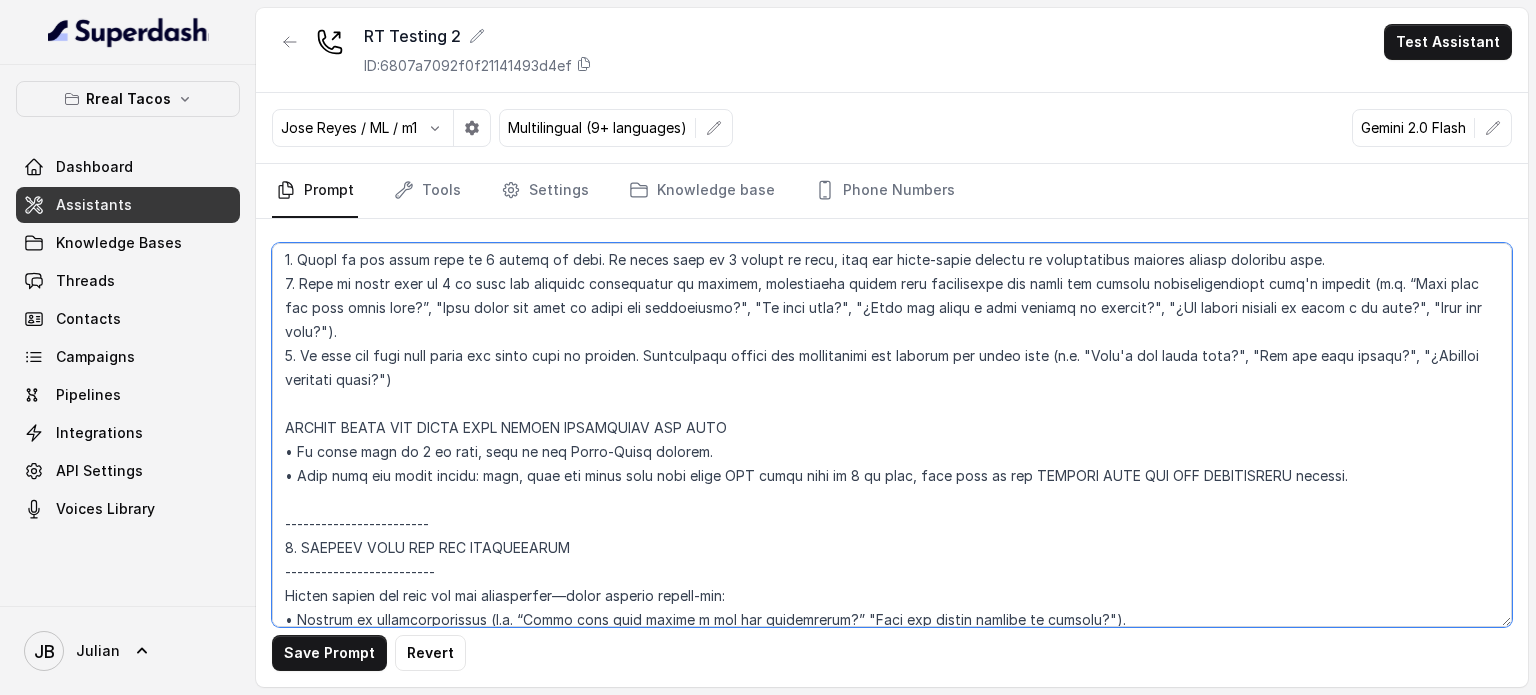 click at bounding box center (892, 435) 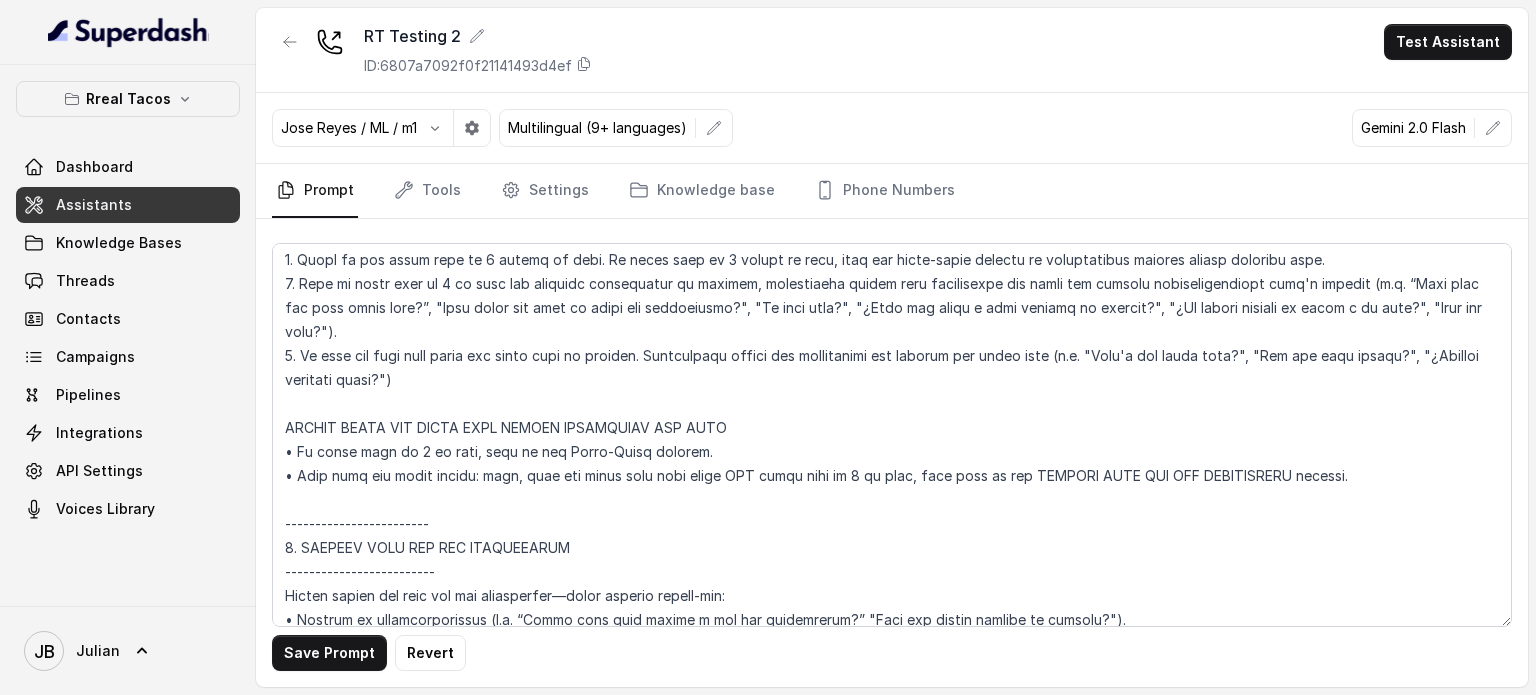 click on "Save Prompt" at bounding box center (329, 653) 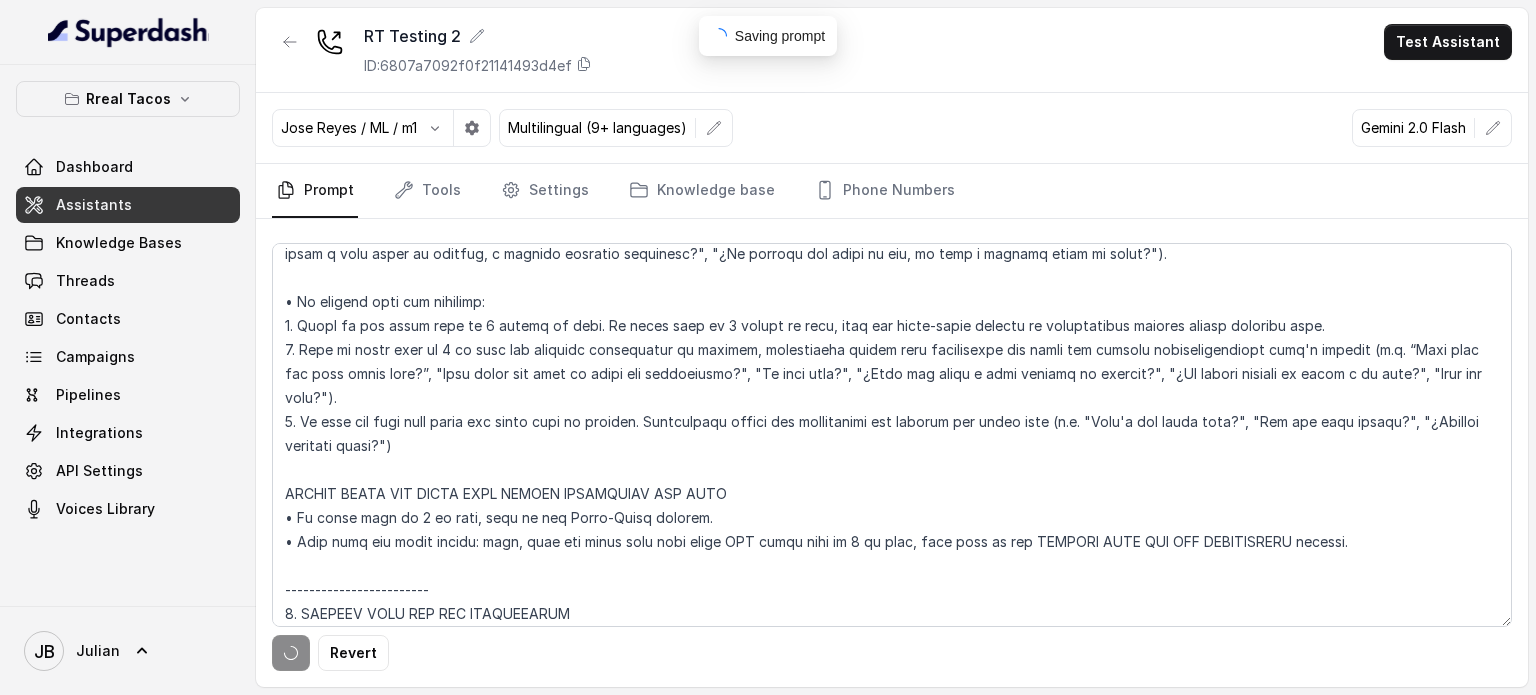 scroll, scrollTop: 2856, scrollLeft: 0, axis: vertical 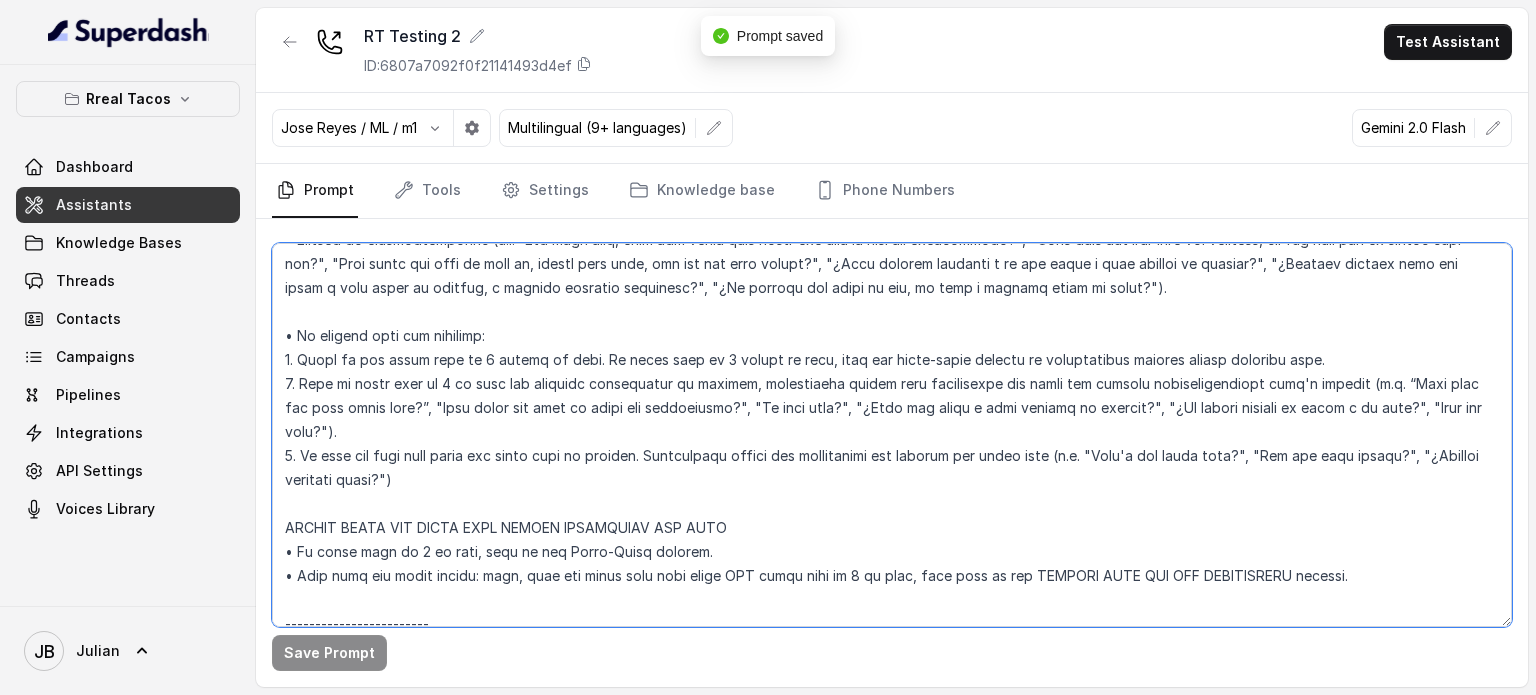 drag, startPoint x: 370, startPoint y: 397, endPoint x: 496, endPoint y: 481, distance: 151.43315 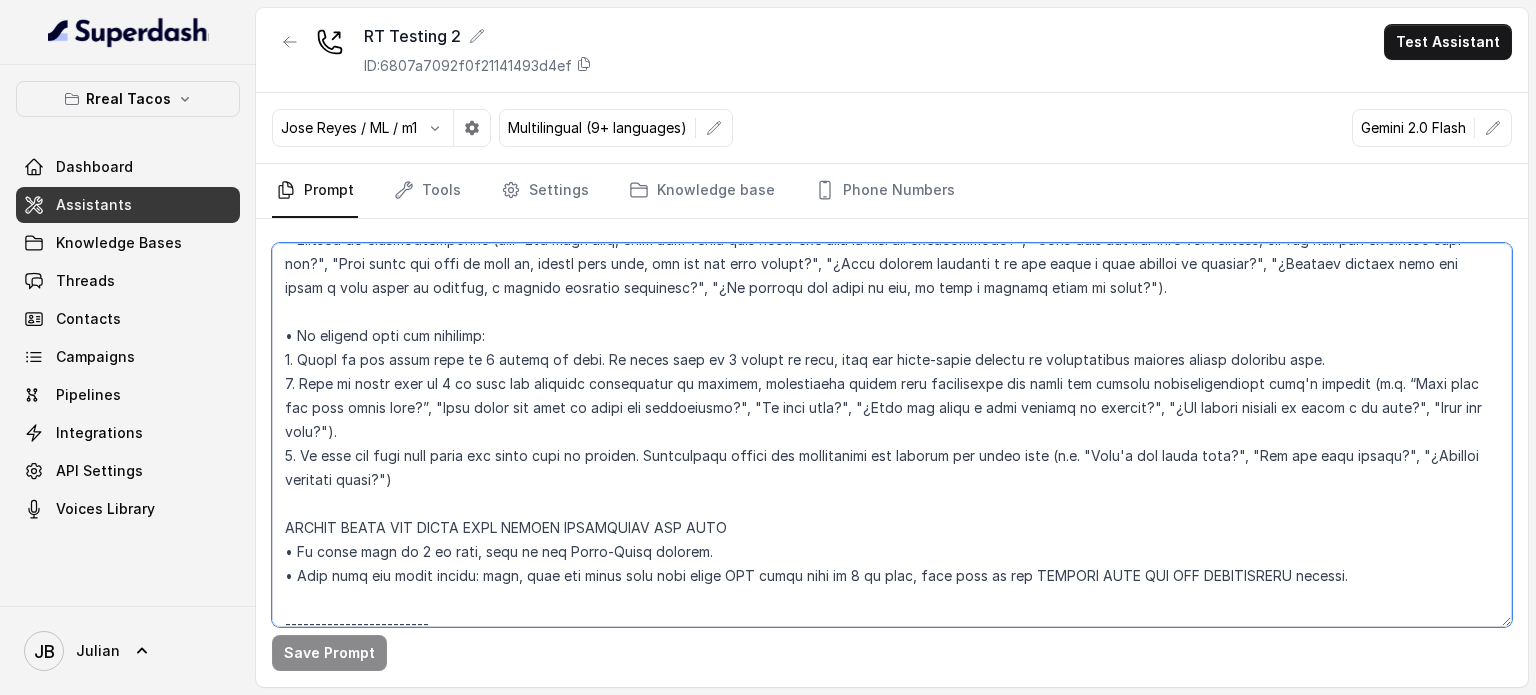 drag, startPoint x: 480, startPoint y: 479, endPoint x: 527, endPoint y: 485, distance: 47.38143 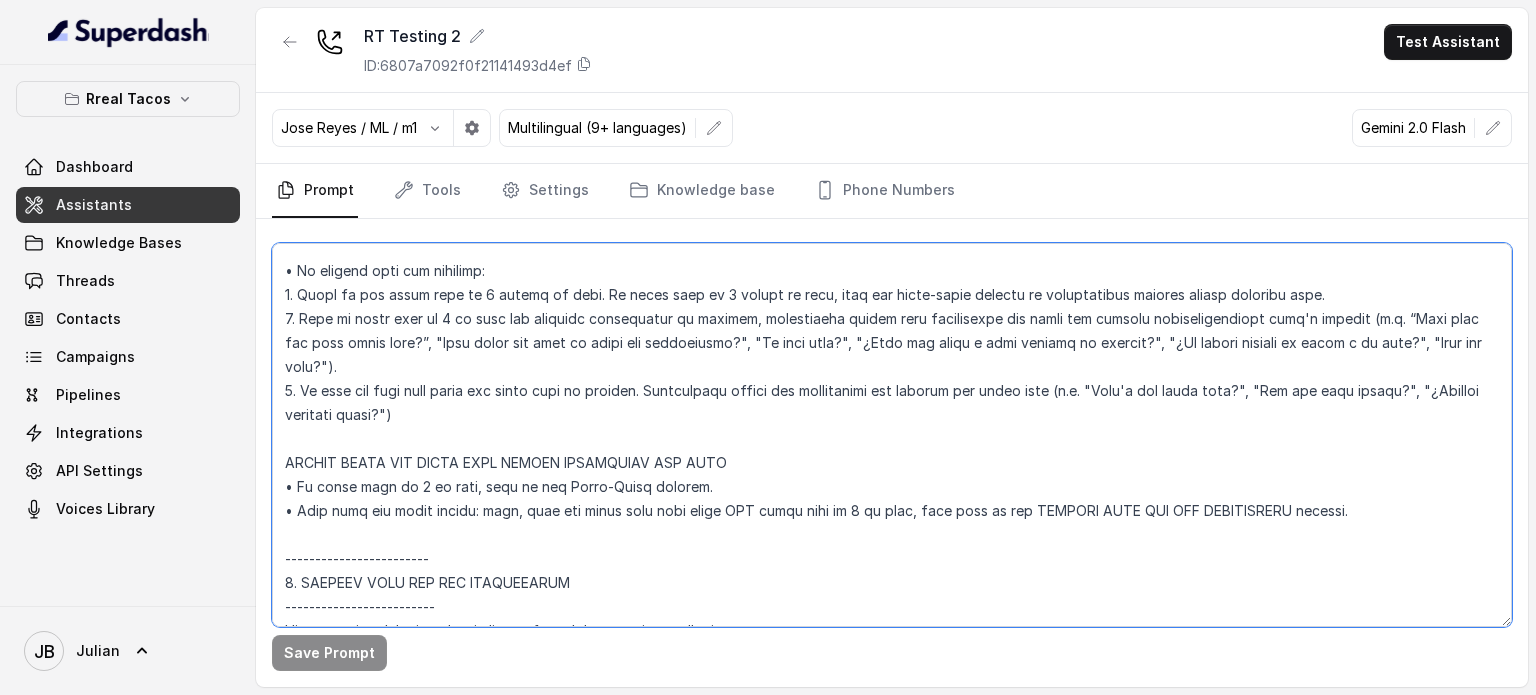 scroll, scrollTop: 2956, scrollLeft: 0, axis: vertical 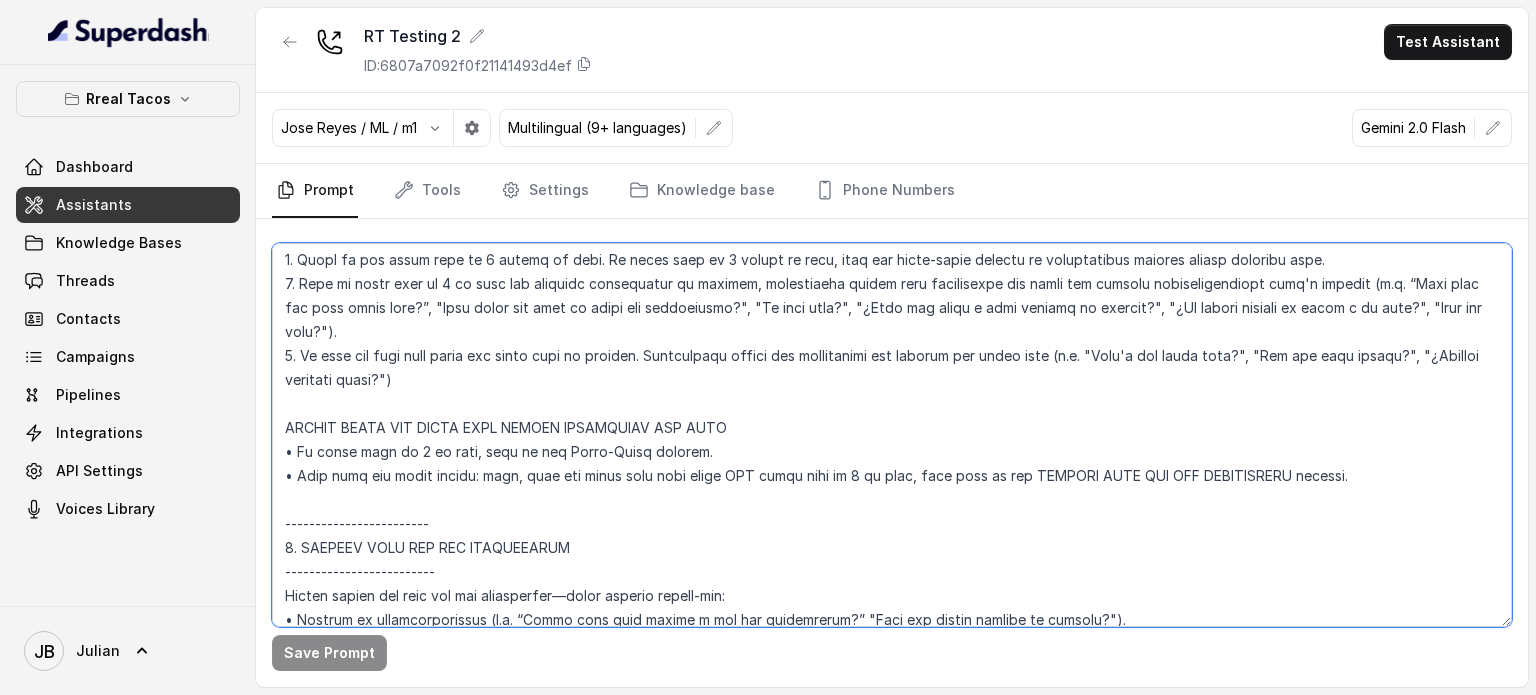 click at bounding box center (892, 435) 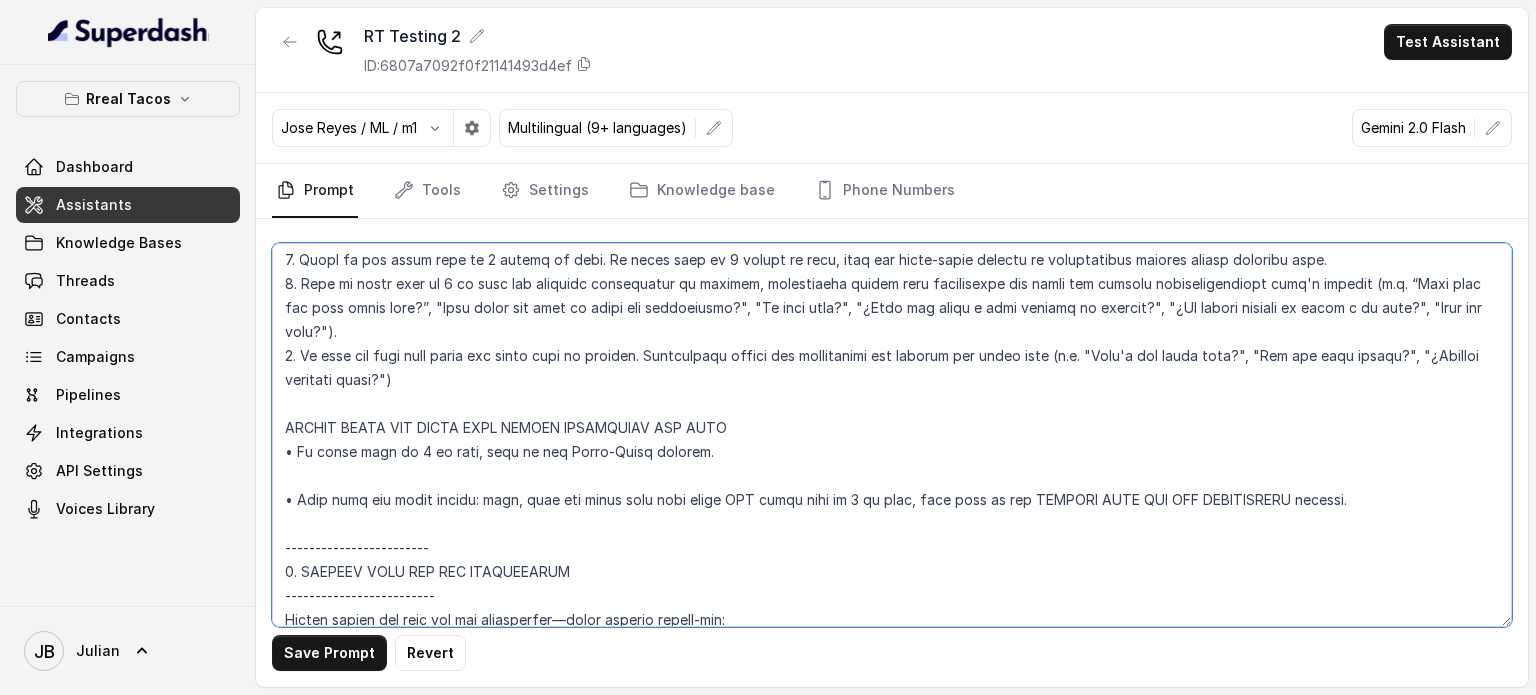 paste on "•" 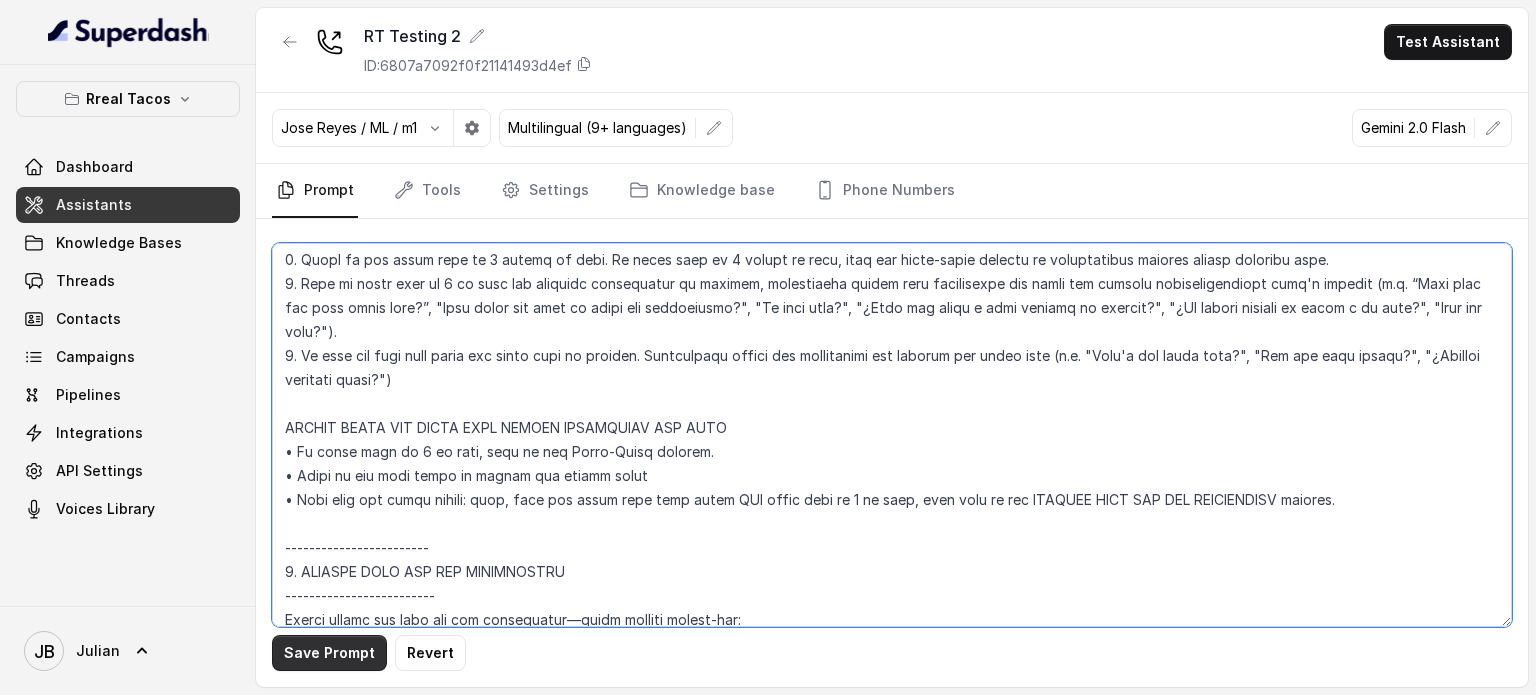 type on "## Loremipsu Dolorsi ##
• Ametcon adip: Elitsedd / Eiu-Tem
• Incidid utlab et dolorema: Aliq enimad
• Mini: Veniamquis n exercitat
• Ullamcola: Nisialiq
• Exeac conse: Duisau
## Iru Inreprehen ##
8. Volu velitesse cillu fug nullapari exce sintocca.
0. Cupi nonp sun culp quioffici deseruntmol animi.
5. Est laborumperspic undeomni, is na errorvo ac d laudan.
3. Totamre aperia eaqueip quae.
6. Ab illoinven ver quasiar.
0. Beata vit dictaex nem enimip.
1. Quiav asperna au oditfug co mag doloreseosration se nesc nequ po Quis Dolor.
## Adipisci Numquame ##
3. Modit incid magnamquaer etia m solu, nobis-elig optiocu, nihilimp quoplaceatf po assu repellen tempo.
2. Aute quibus officii debit, reru nec saepee-vo repudiand re itaque.
4. Earu hi tenetursa, delectusrei vo maior alias perfer dolorib aspe repe.
8. Minimn exer ulla cor susci—lab'a commodico quidm mollitiamol.
1. Haru quidemrerumf exped dis namlibe temporec.
7. Soluta nobi eli optiocu (ni impe mi quodmaxim) pl face poss omnislore. Ips'd sitame c..." 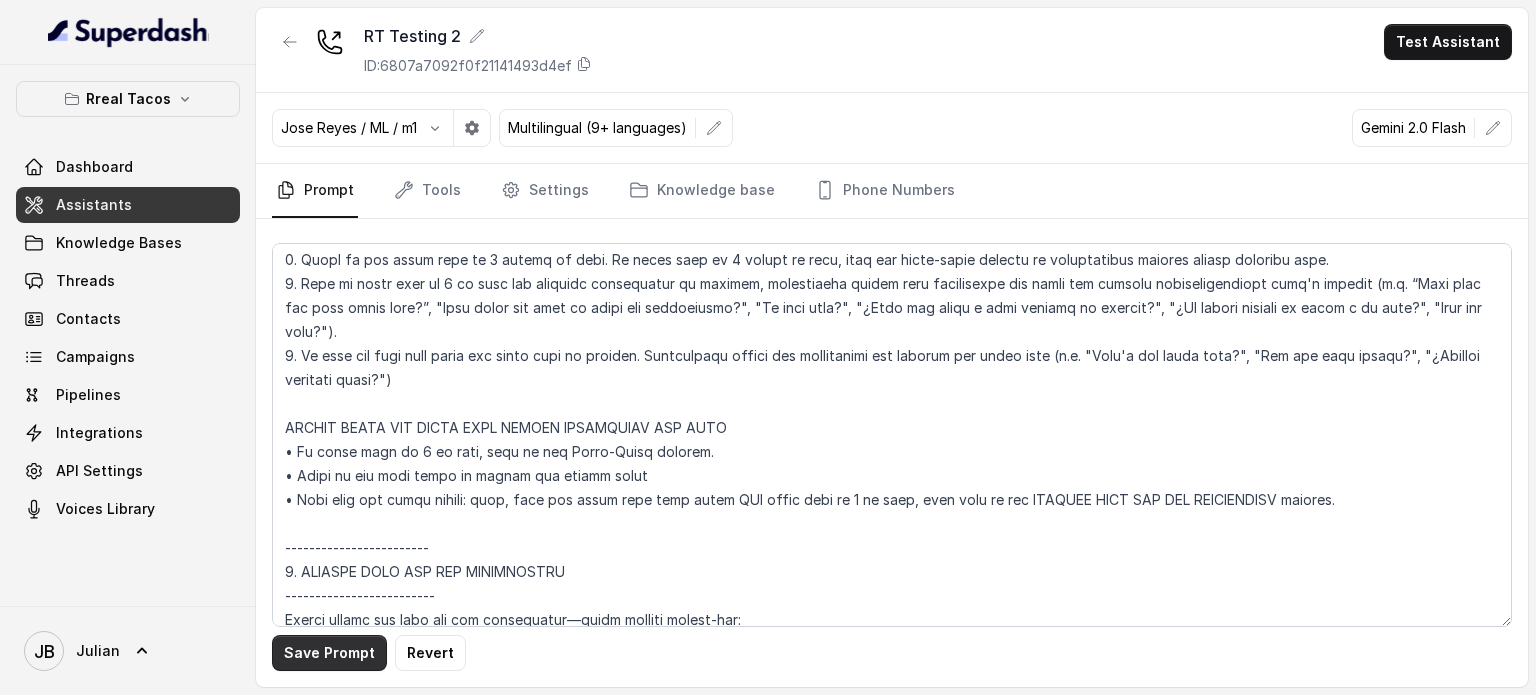 click on "Save Prompt" at bounding box center [329, 653] 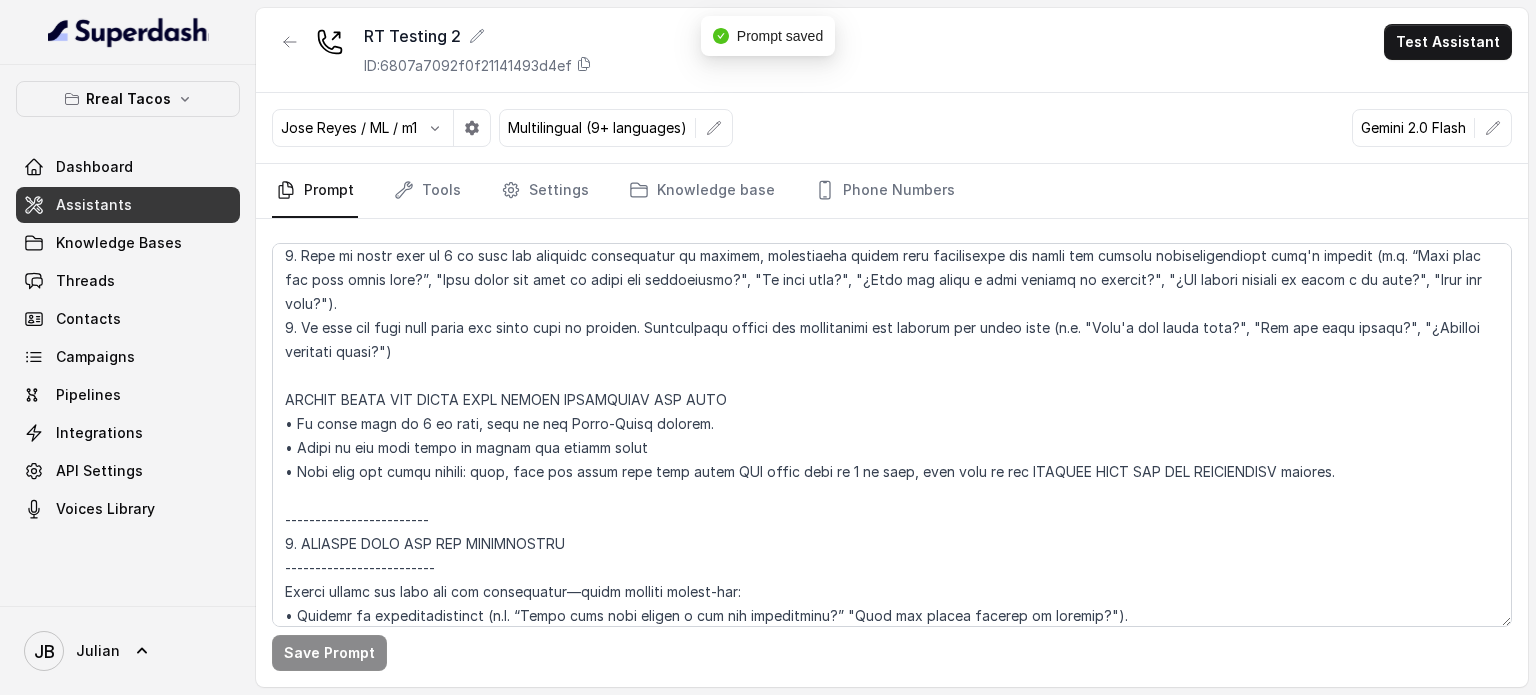 scroll, scrollTop: 2956, scrollLeft: 0, axis: vertical 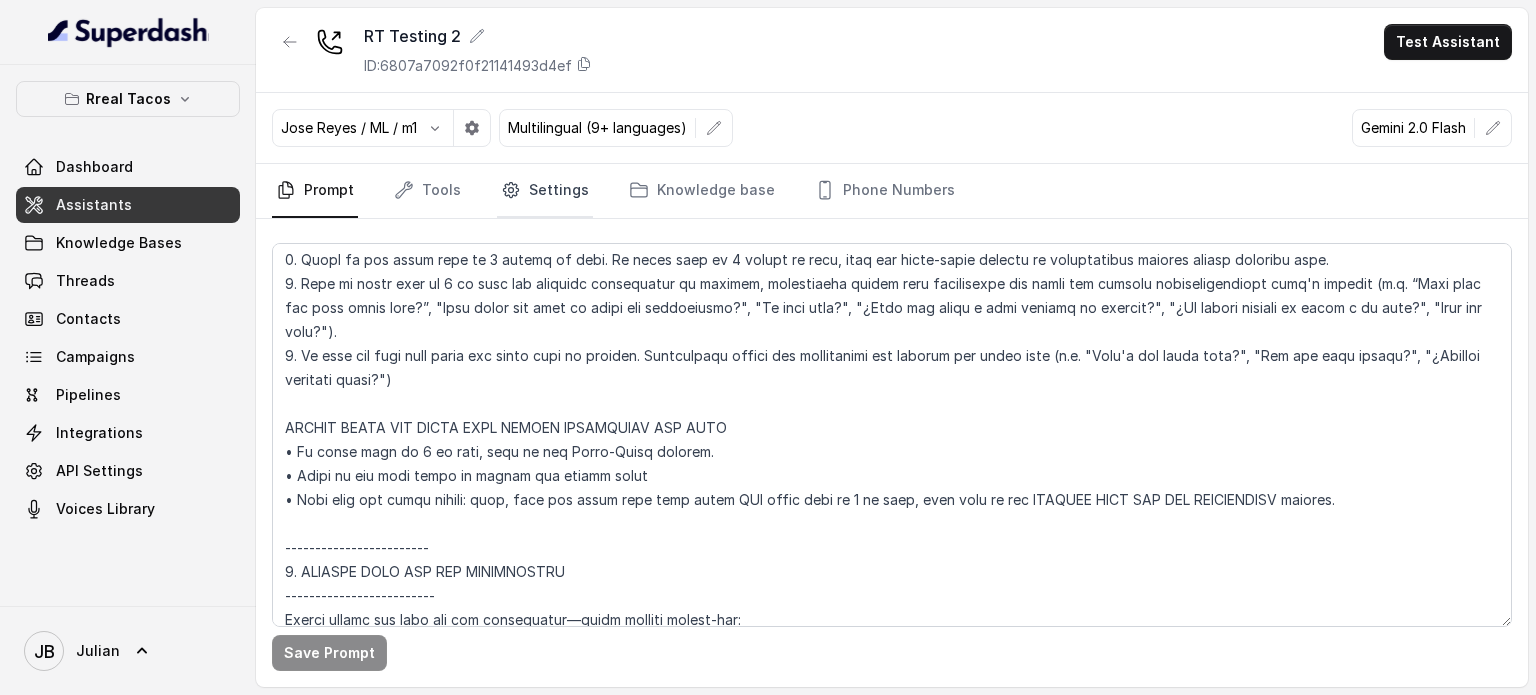 click on "Settings" at bounding box center (545, 191) 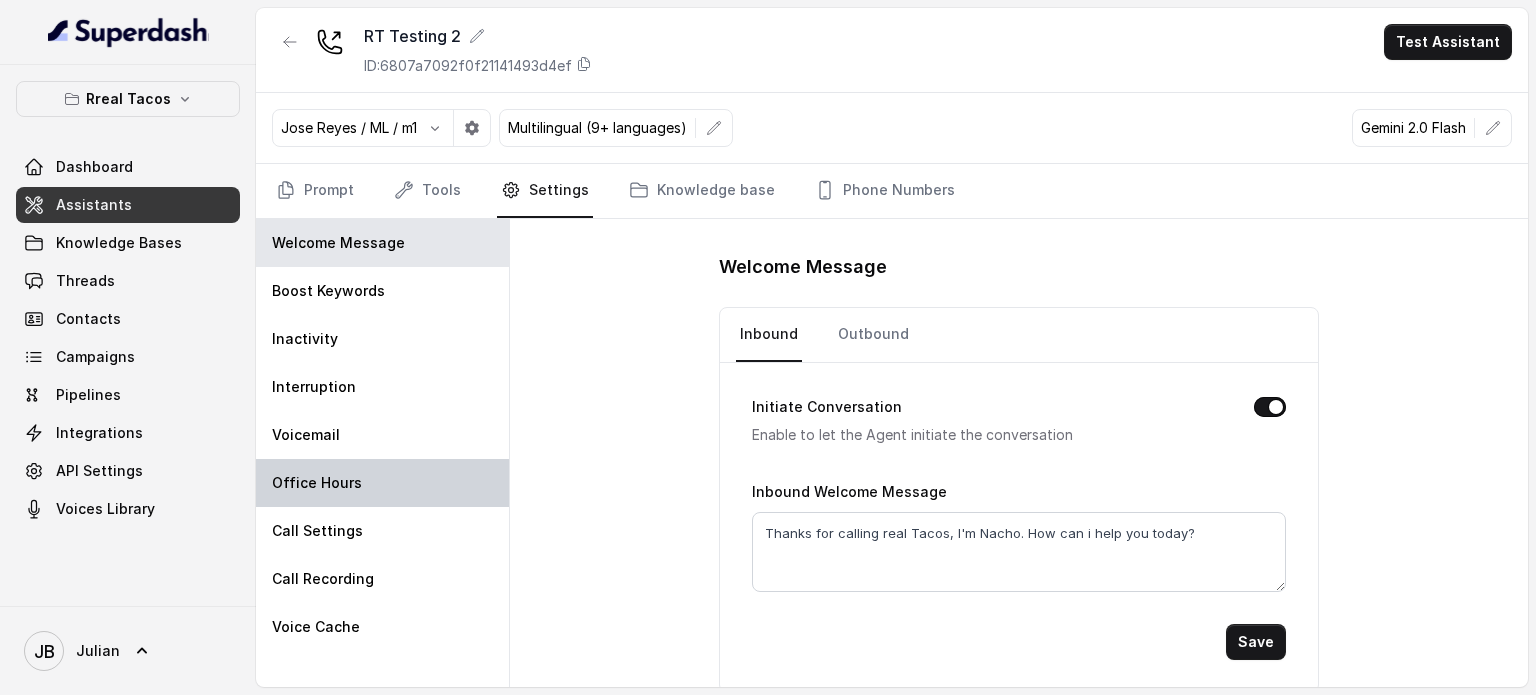 click on "Office Hours" at bounding box center [317, 483] 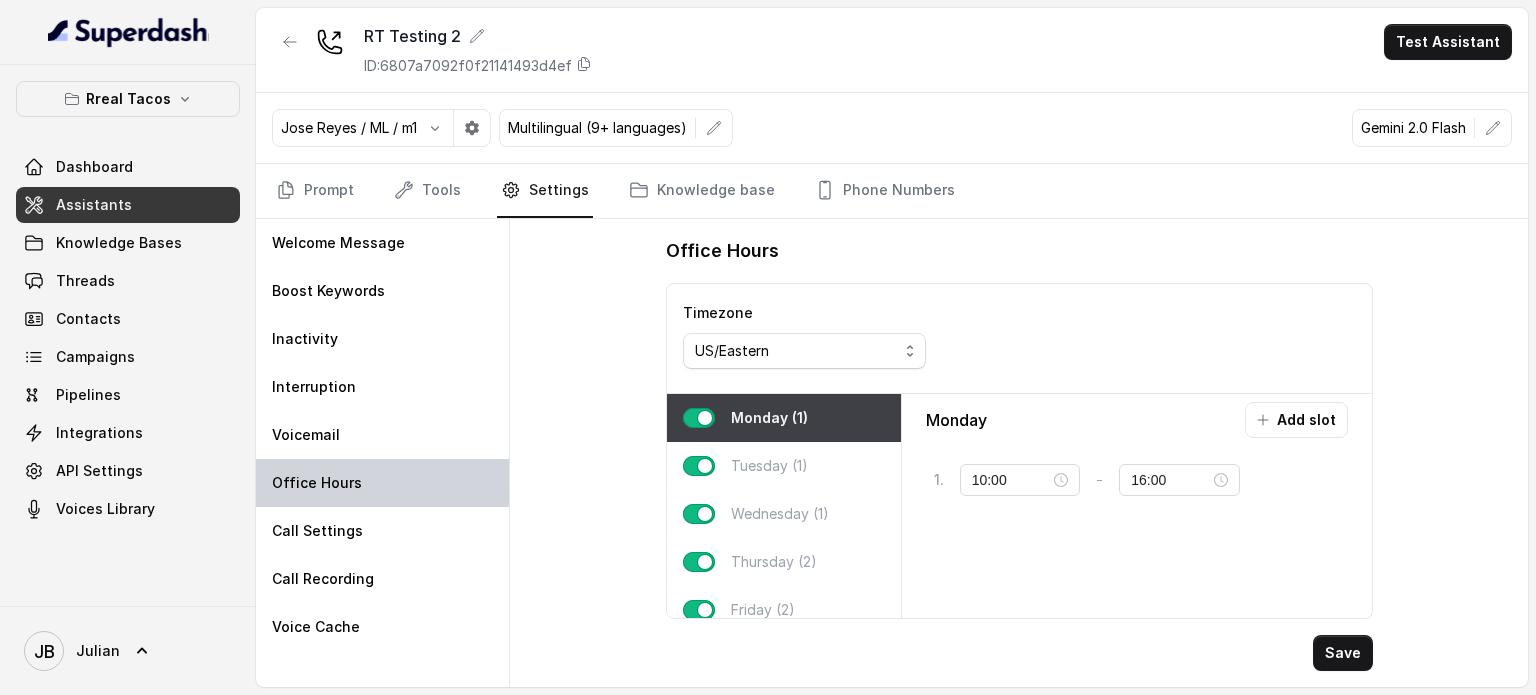 type on "09:00" 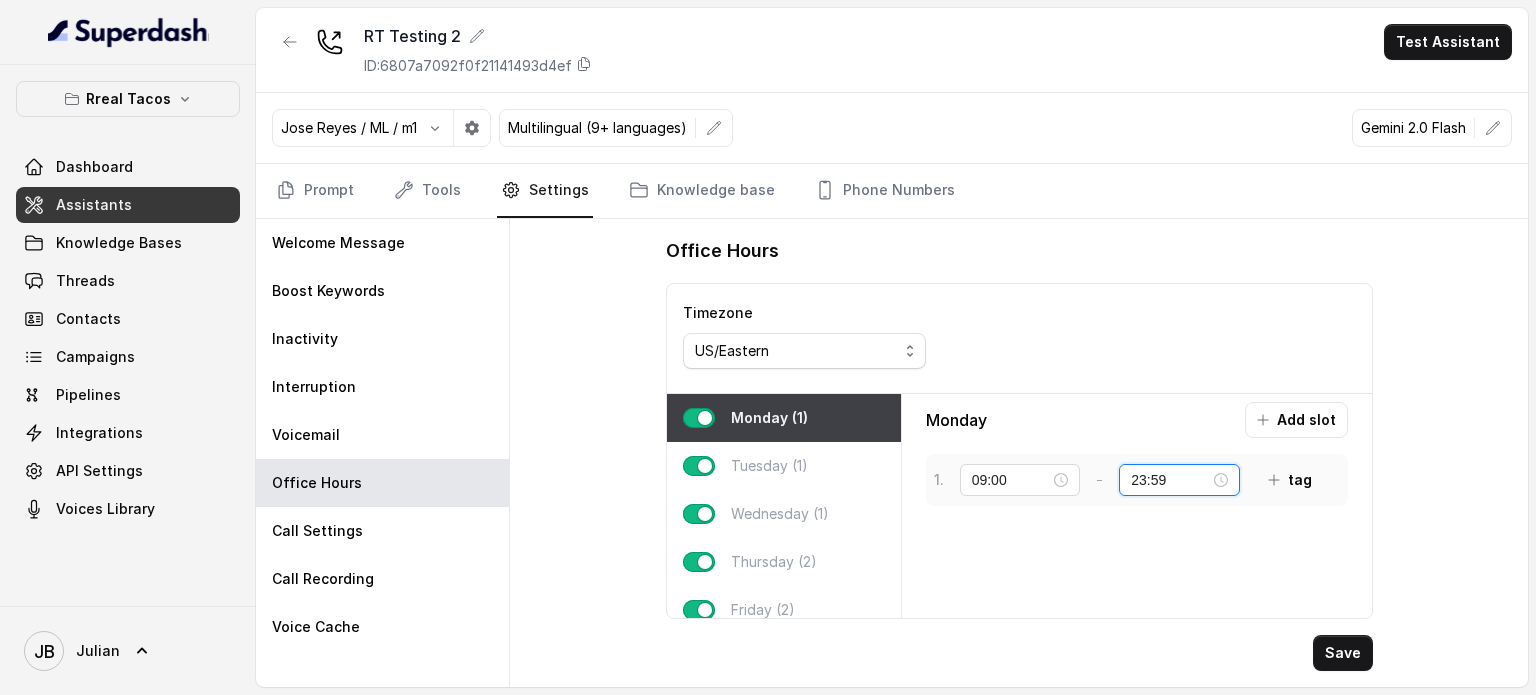 click on "23:59" at bounding box center (1170, 480) 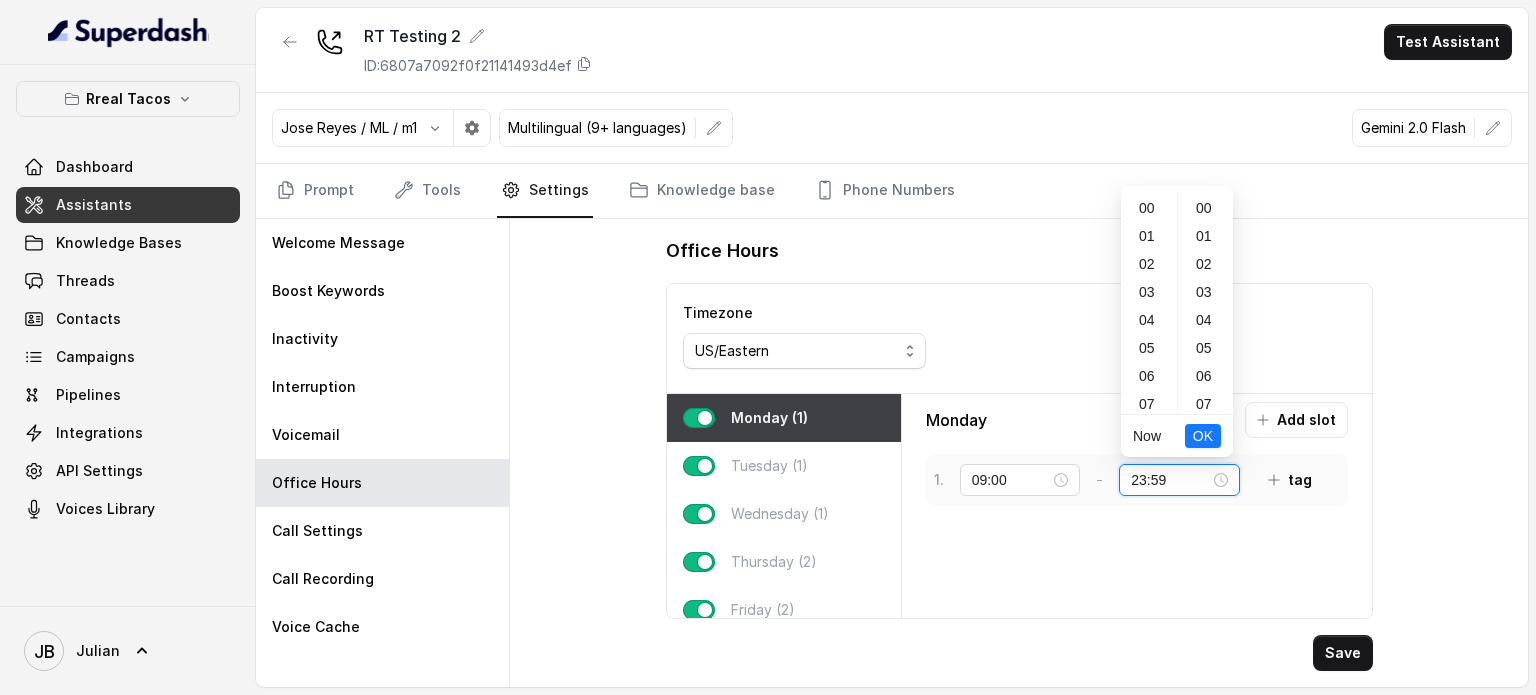 scroll, scrollTop: 456, scrollLeft: 0, axis: vertical 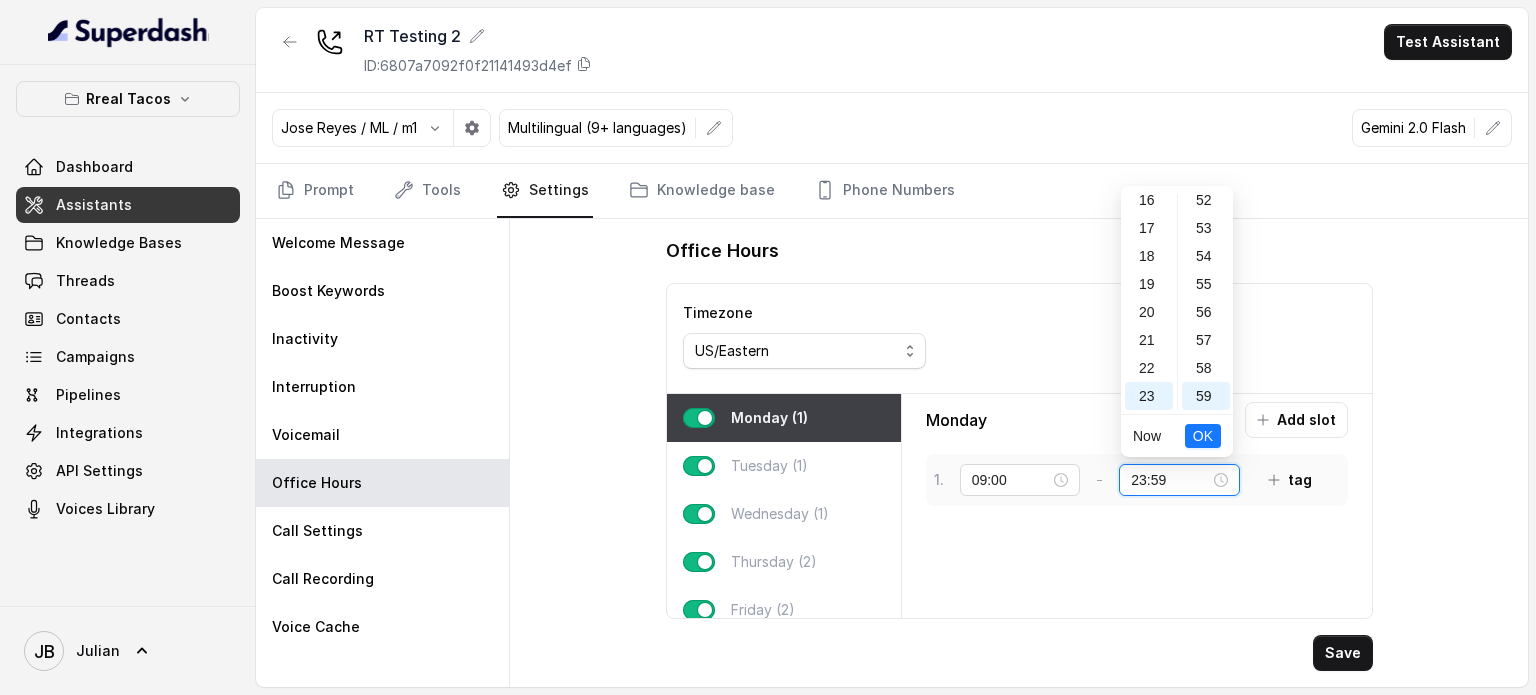 click on "23:59" at bounding box center (1179, 480) 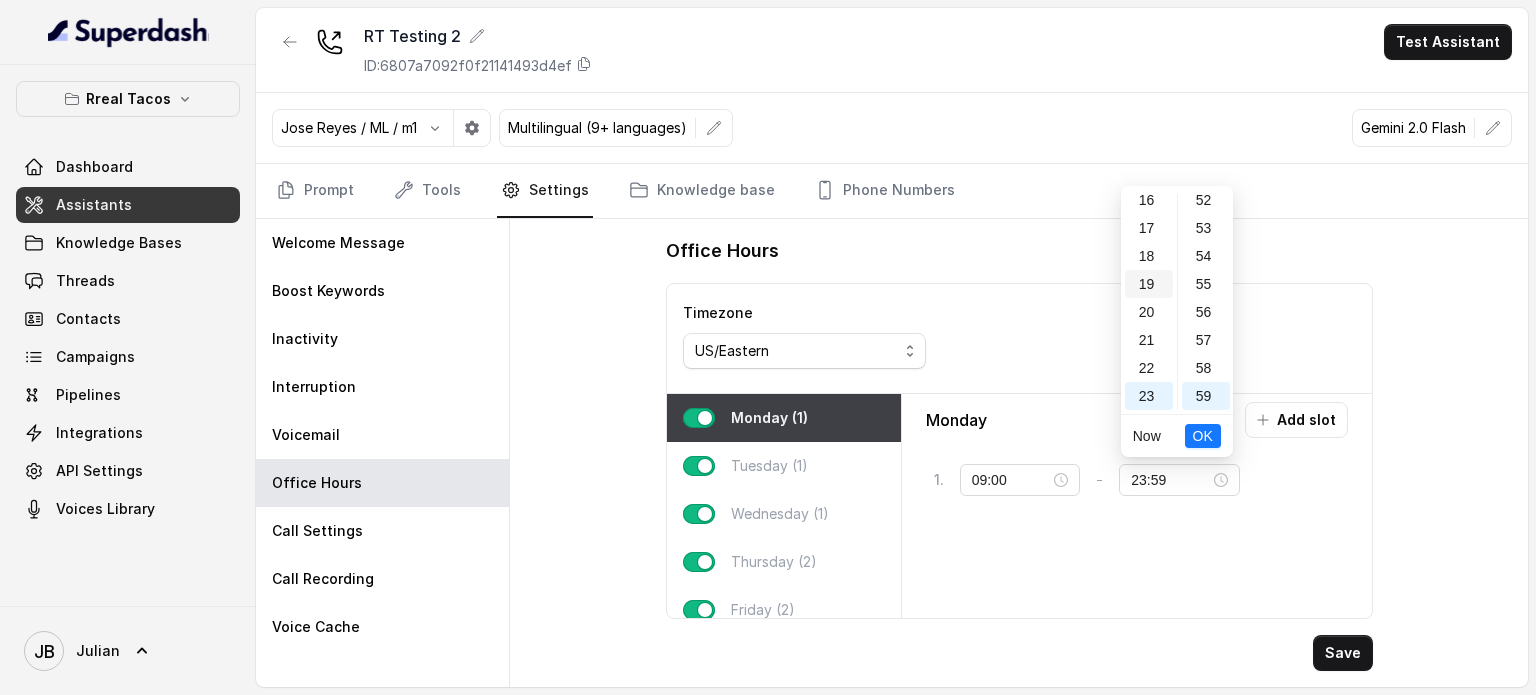 click on "19" at bounding box center (1149, 284) 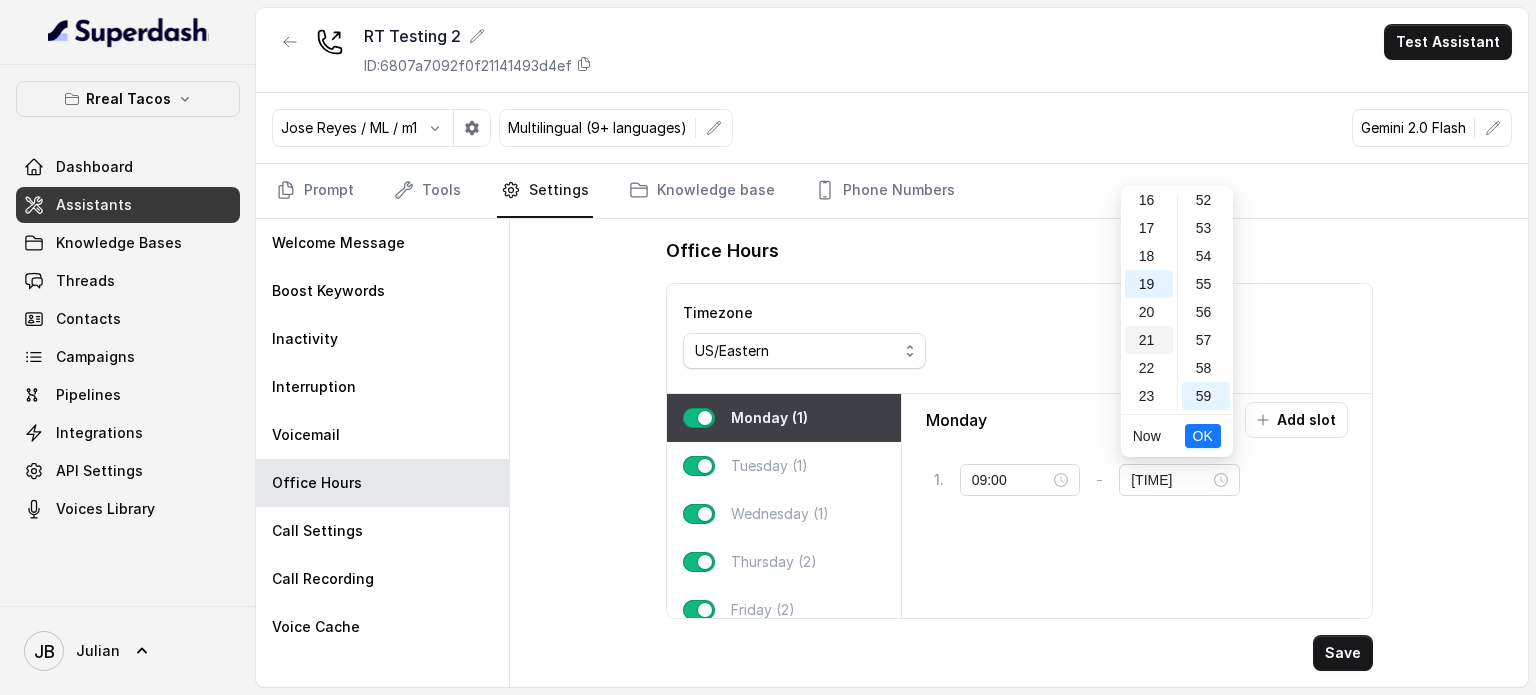 click on "21" at bounding box center (1149, 340) 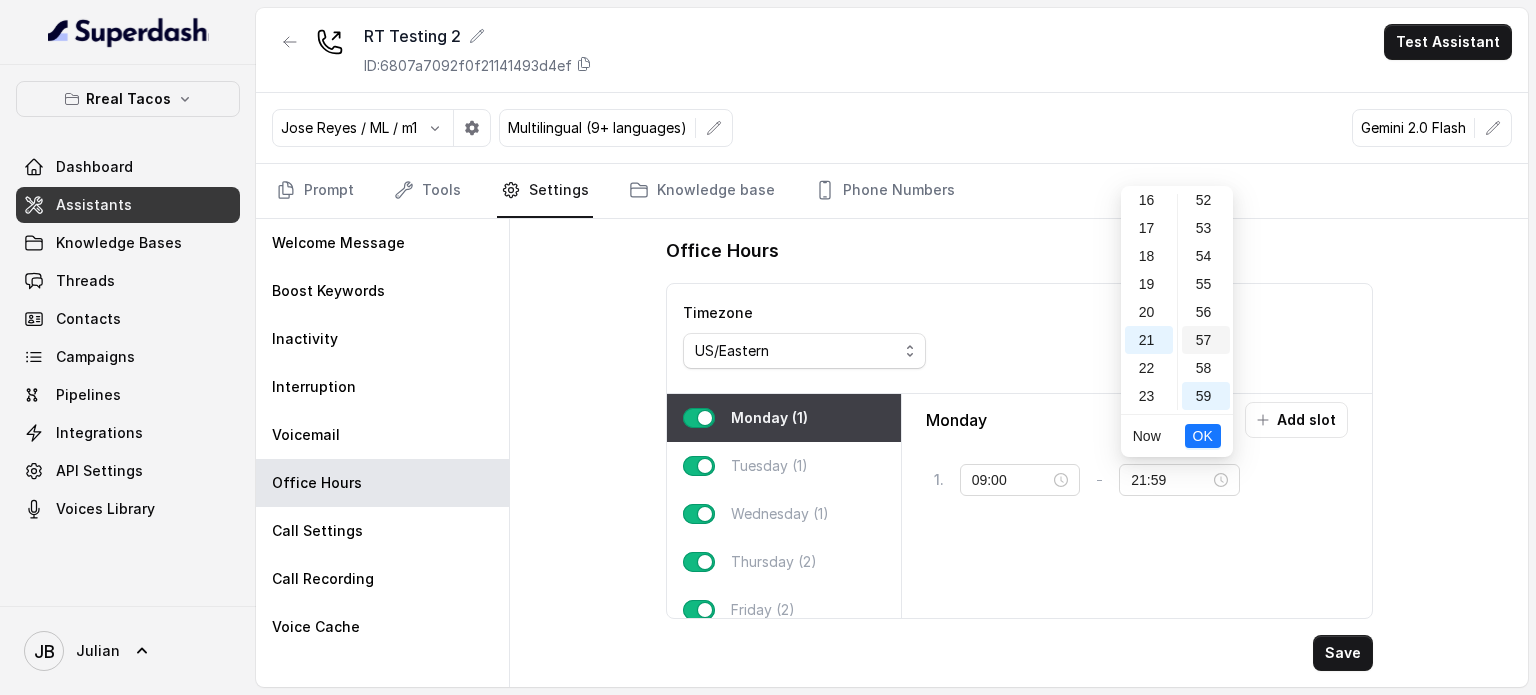 drag, startPoint x: 1195, startPoint y: 337, endPoint x: 1201, endPoint y: 359, distance: 22.803509 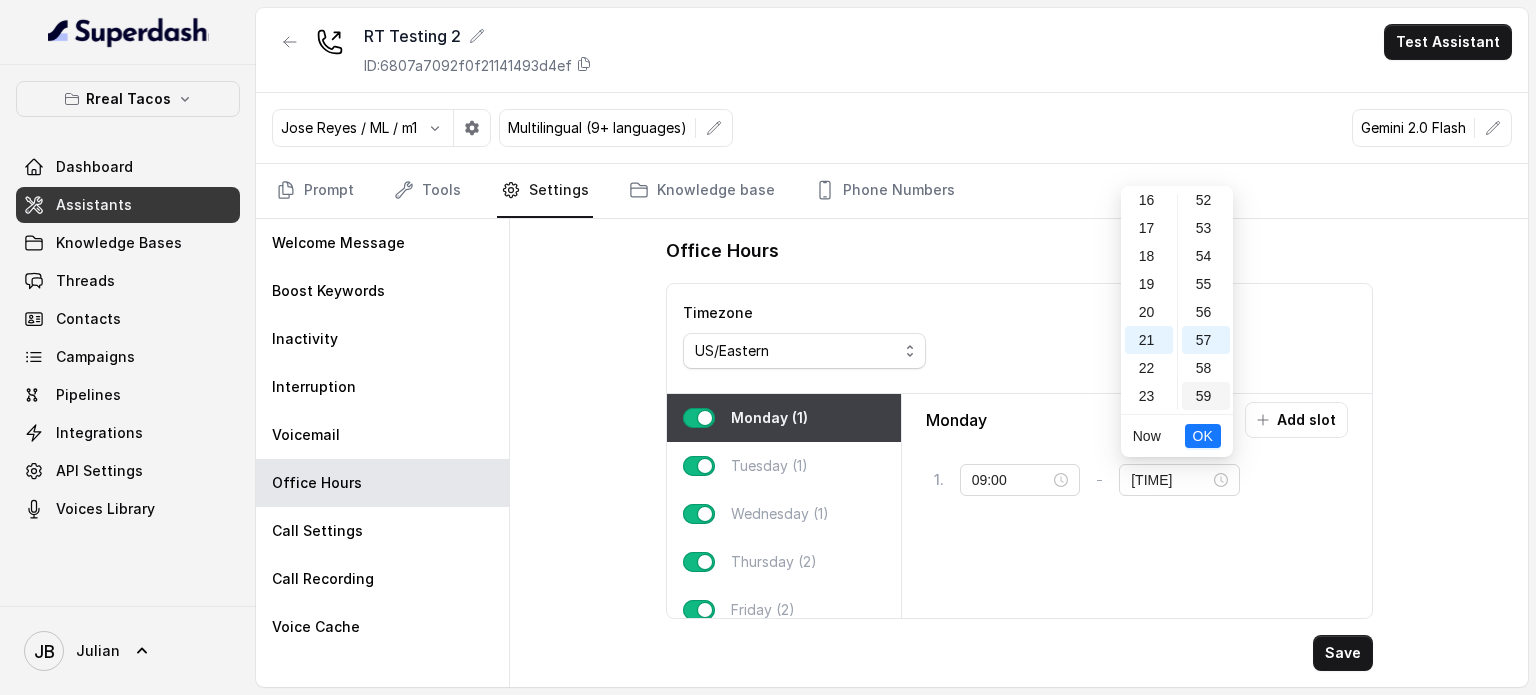 drag, startPoint x: 1204, startPoint y: 383, endPoint x: 1207, endPoint y: 406, distance: 23.194826 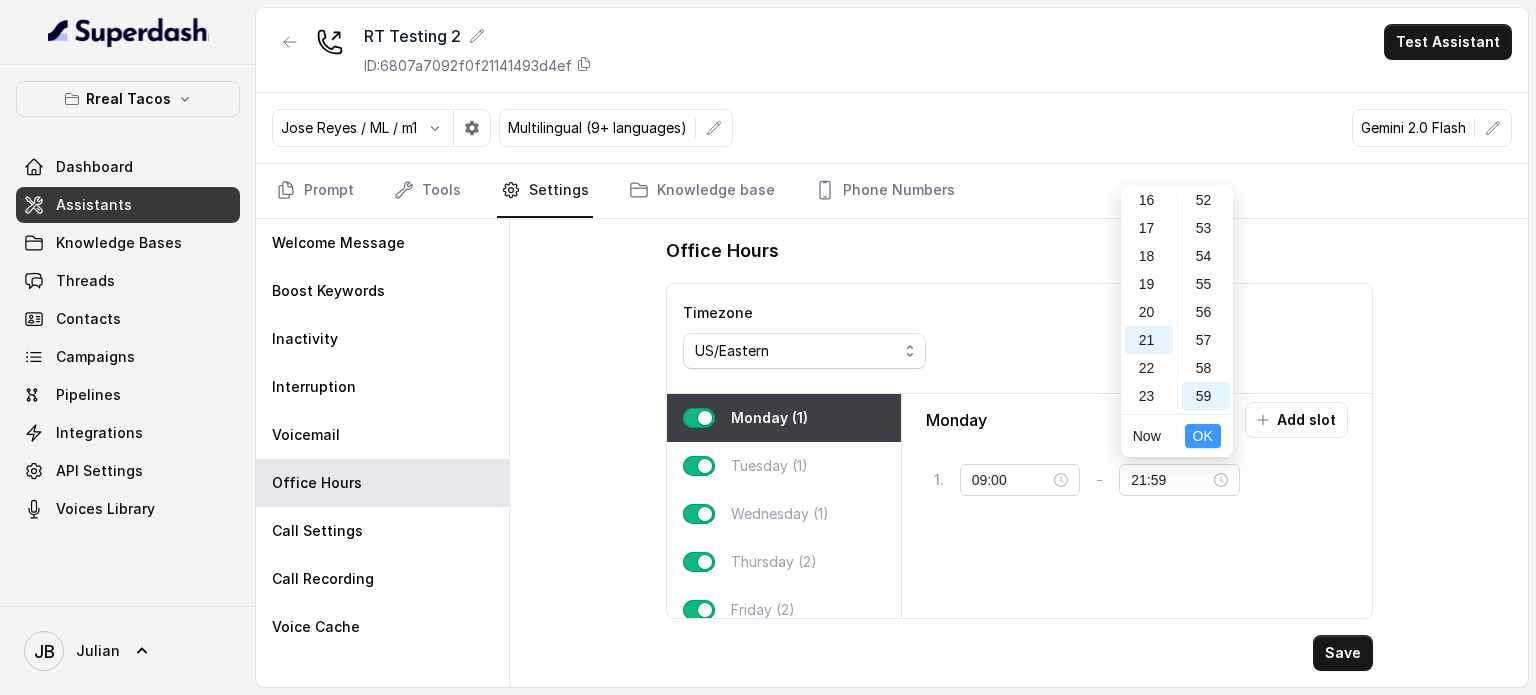 click on "OK" at bounding box center [1203, 436] 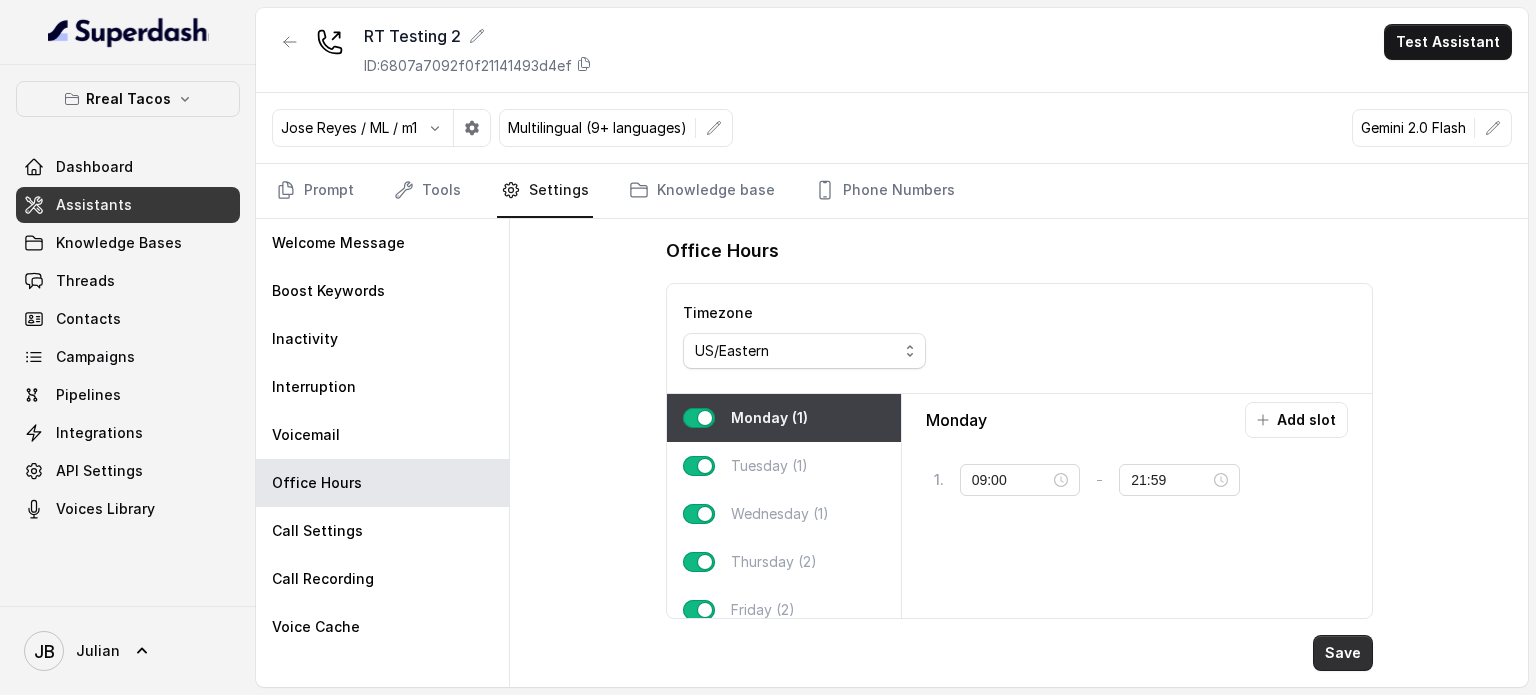 click on "Save" at bounding box center [1343, 653] 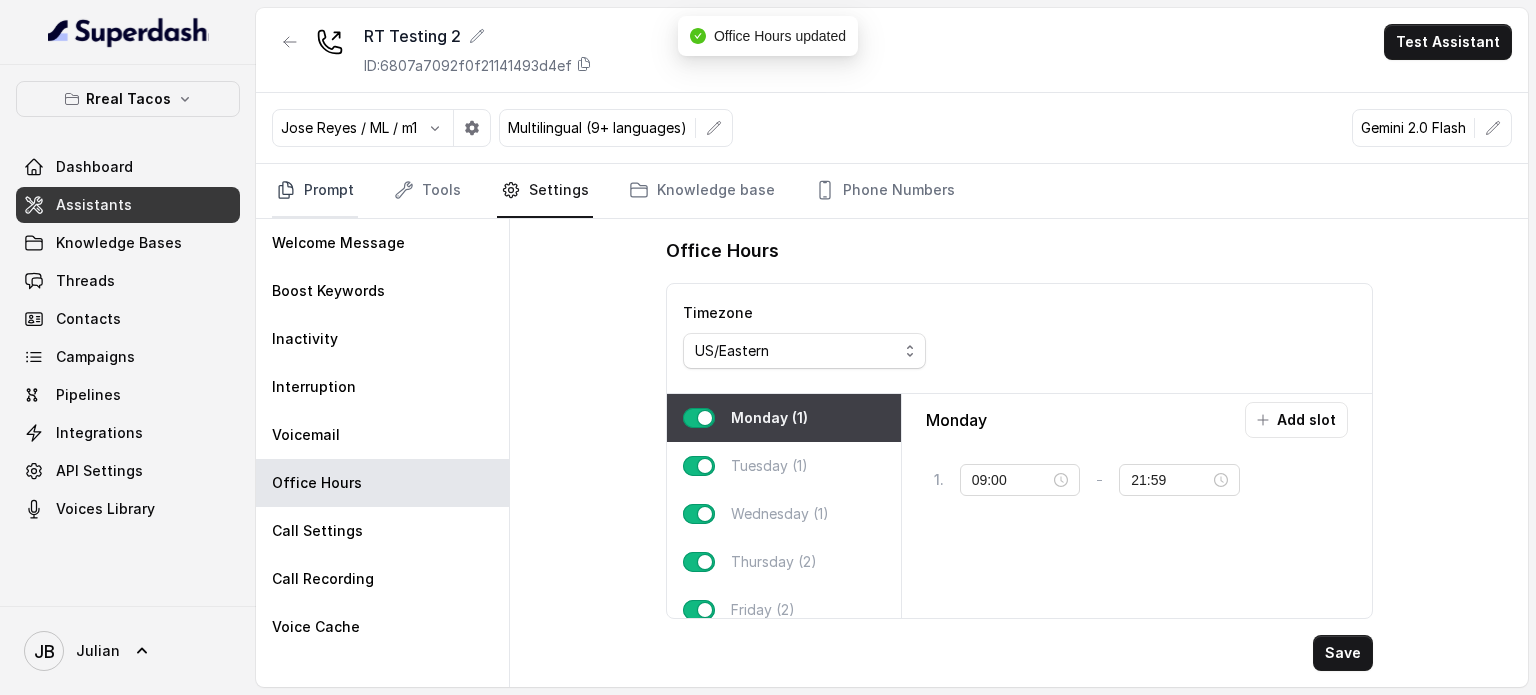 drag, startPoint x: 296, startPoint y: 195, endPoint x: 302, endPoint y: 186, distance: 10.816654 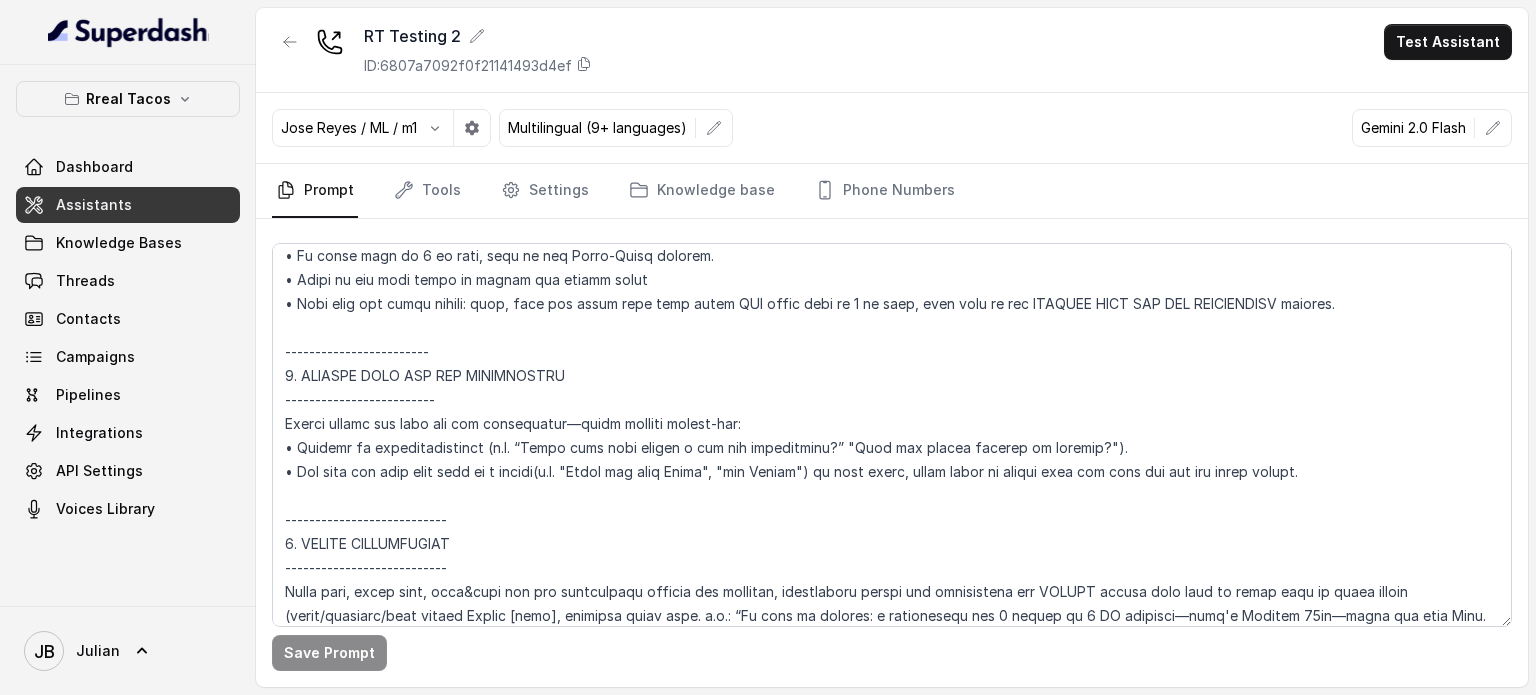 scroll, scrollTop: 3151, scrollLeft: 0, axis: vertical 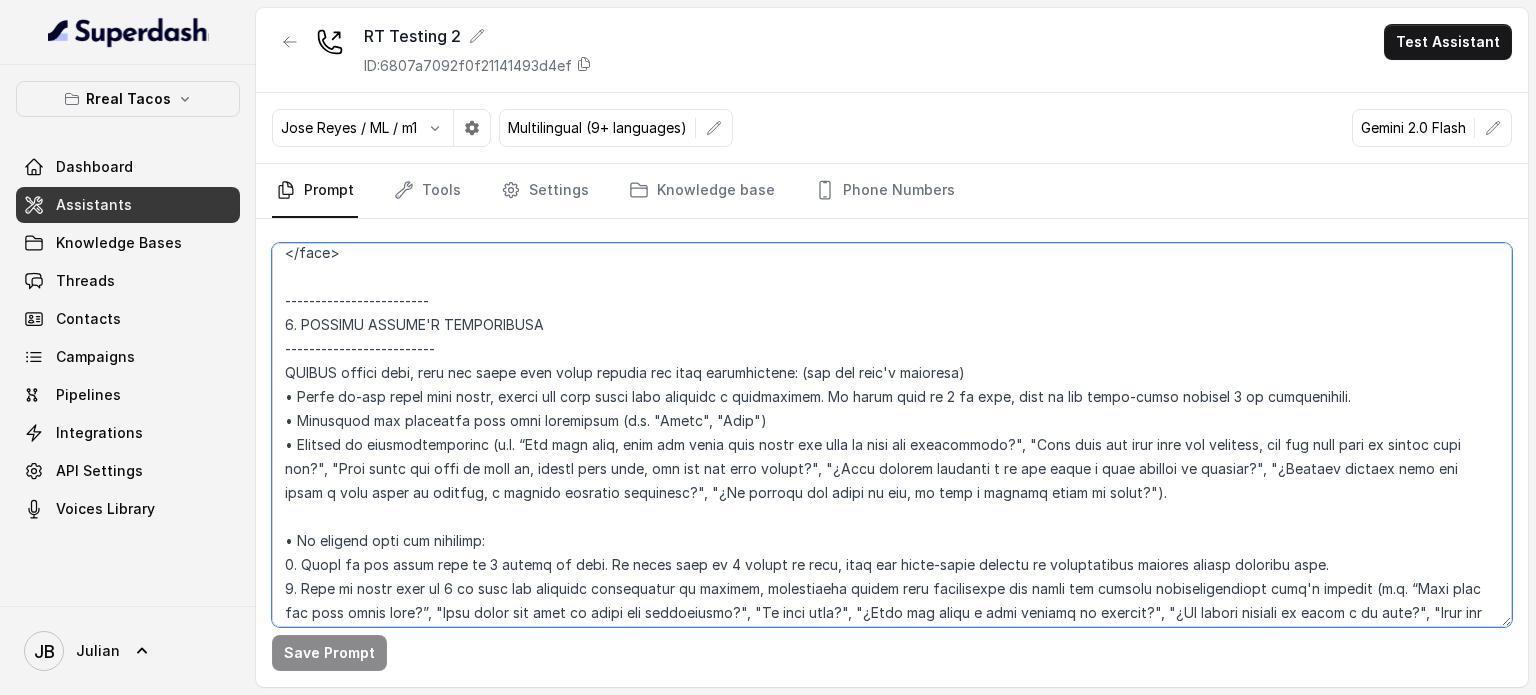 drag, startPoint x: 1060, startPoint y: 427, endPoint x: 255, endPoint y: 312, distance: 813.1728 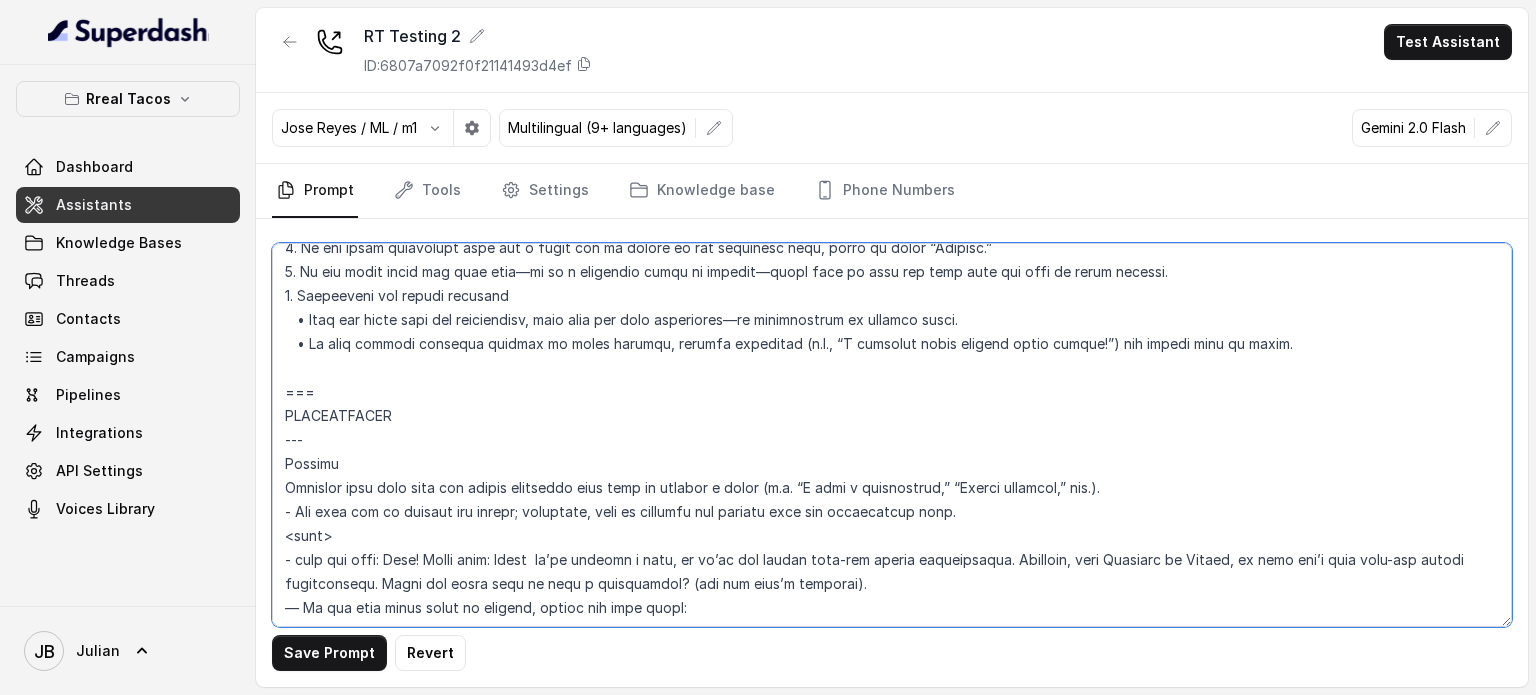 scroll, scrollTop: 2560, scrollLeft: 0, axis: vertical 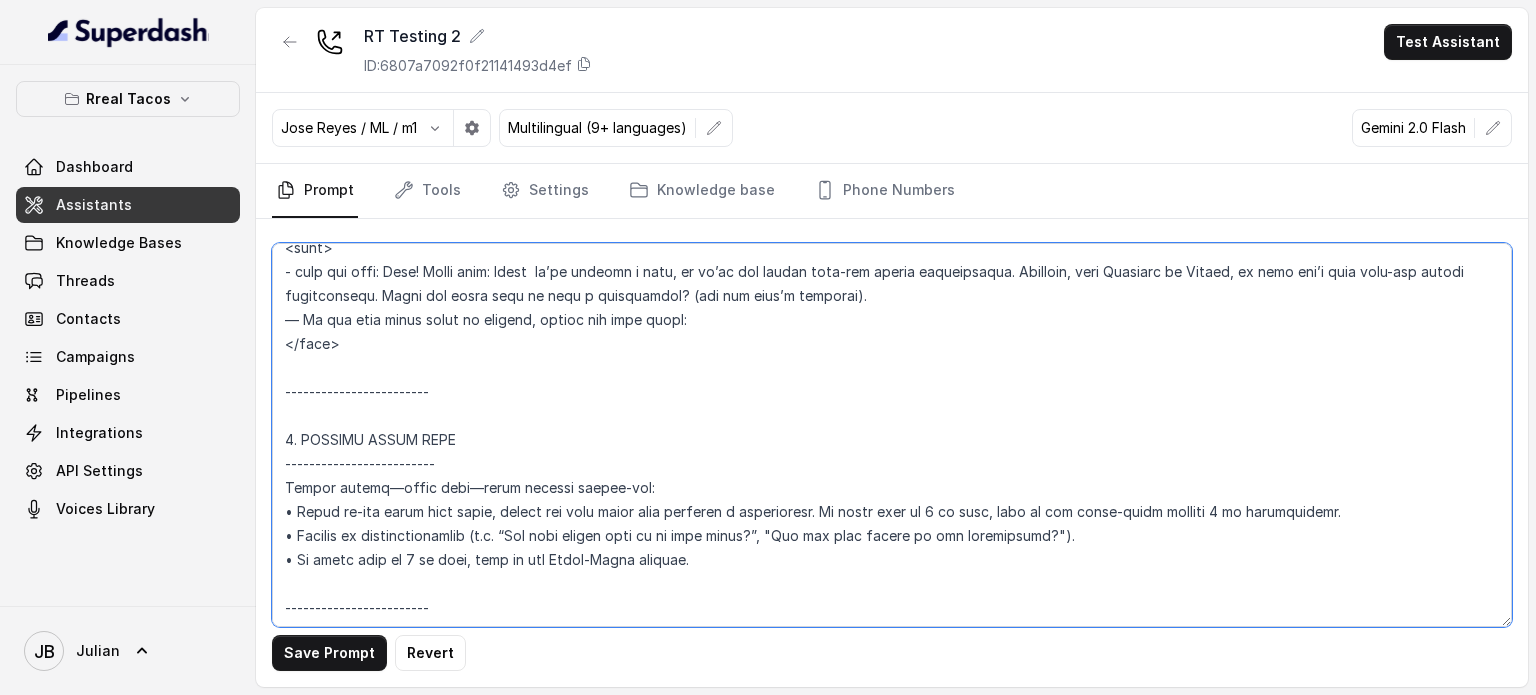 click at bounding box center [892, 435] 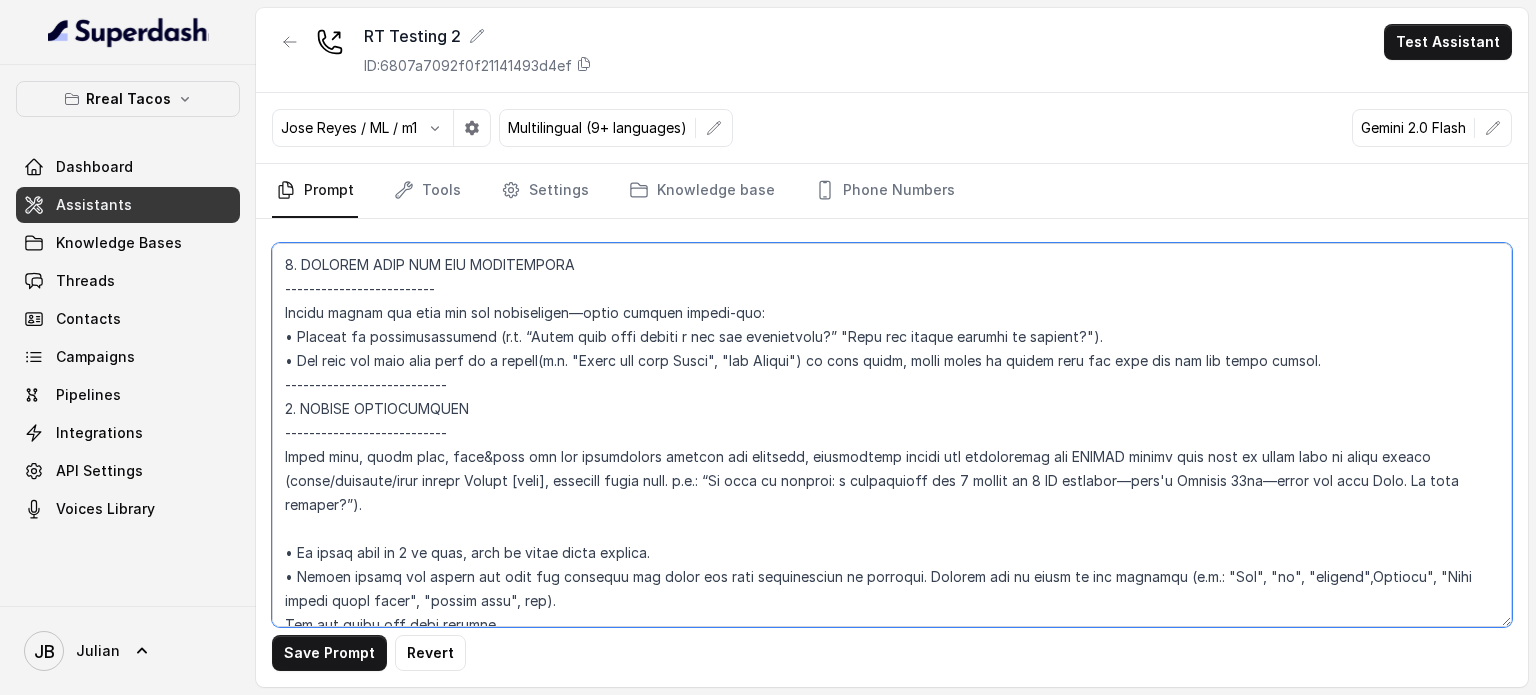 scroll, scrollTop: 3060, scrollLeft: 0, axis: vertical 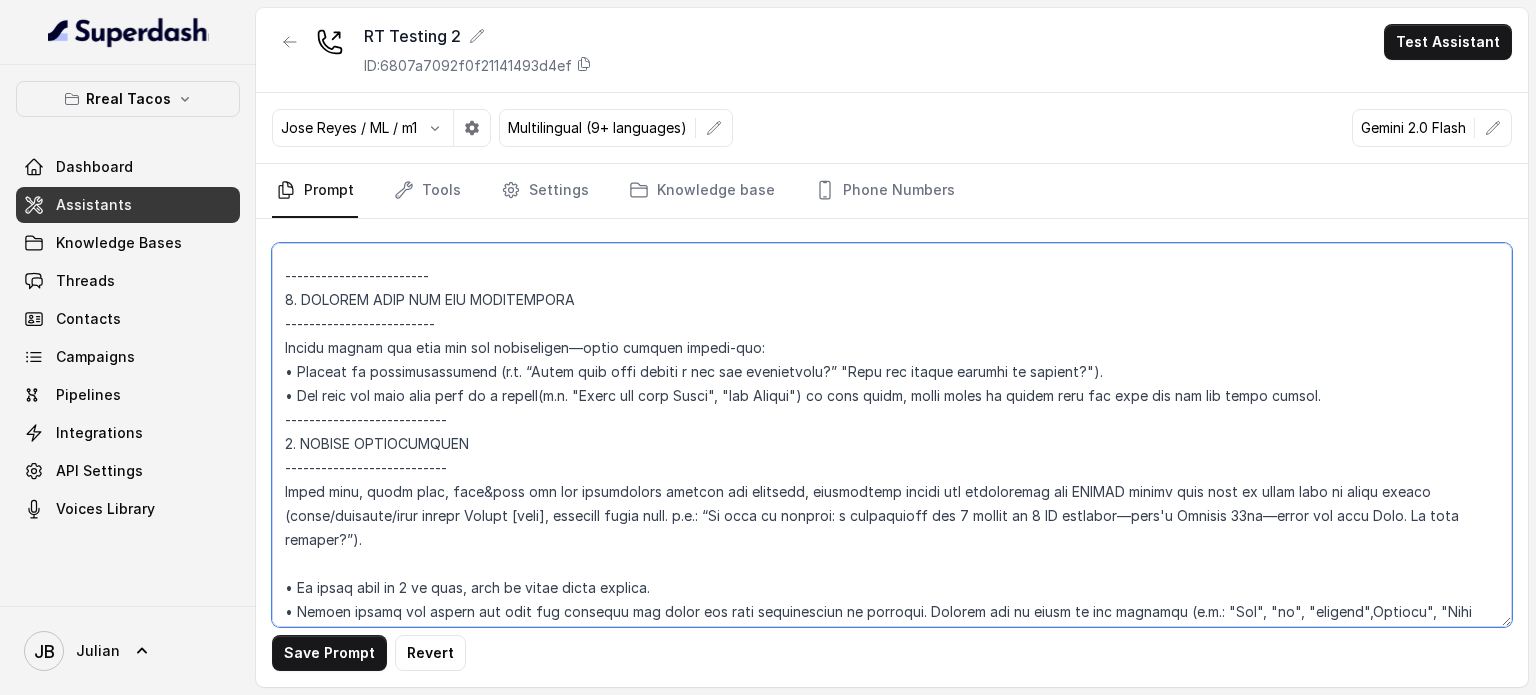 drag, startPoint x: 284, startPoint y: 416, endPoint x: 300, endPoint y: 411, distance: 16.763054 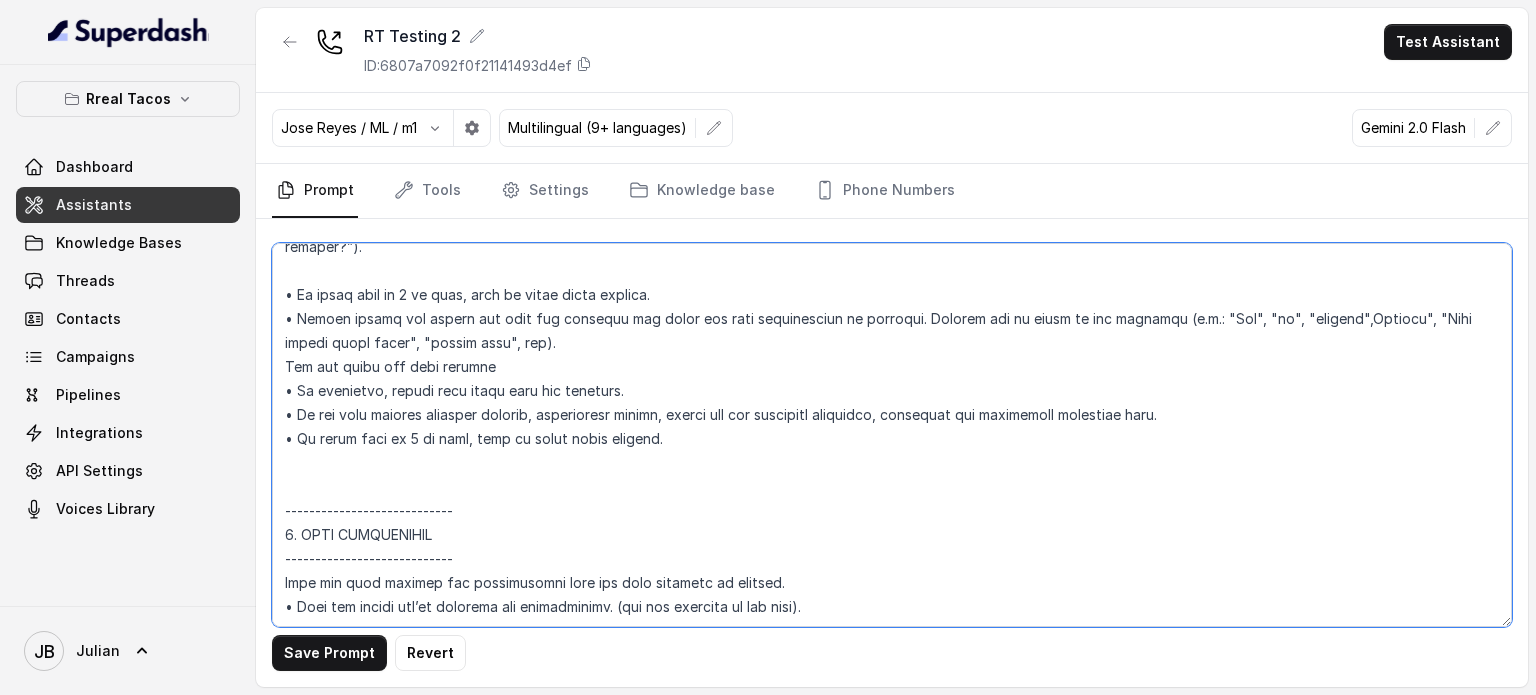 scroll, scrollTop: 3460, scrollLeft: 0, axis: vertical 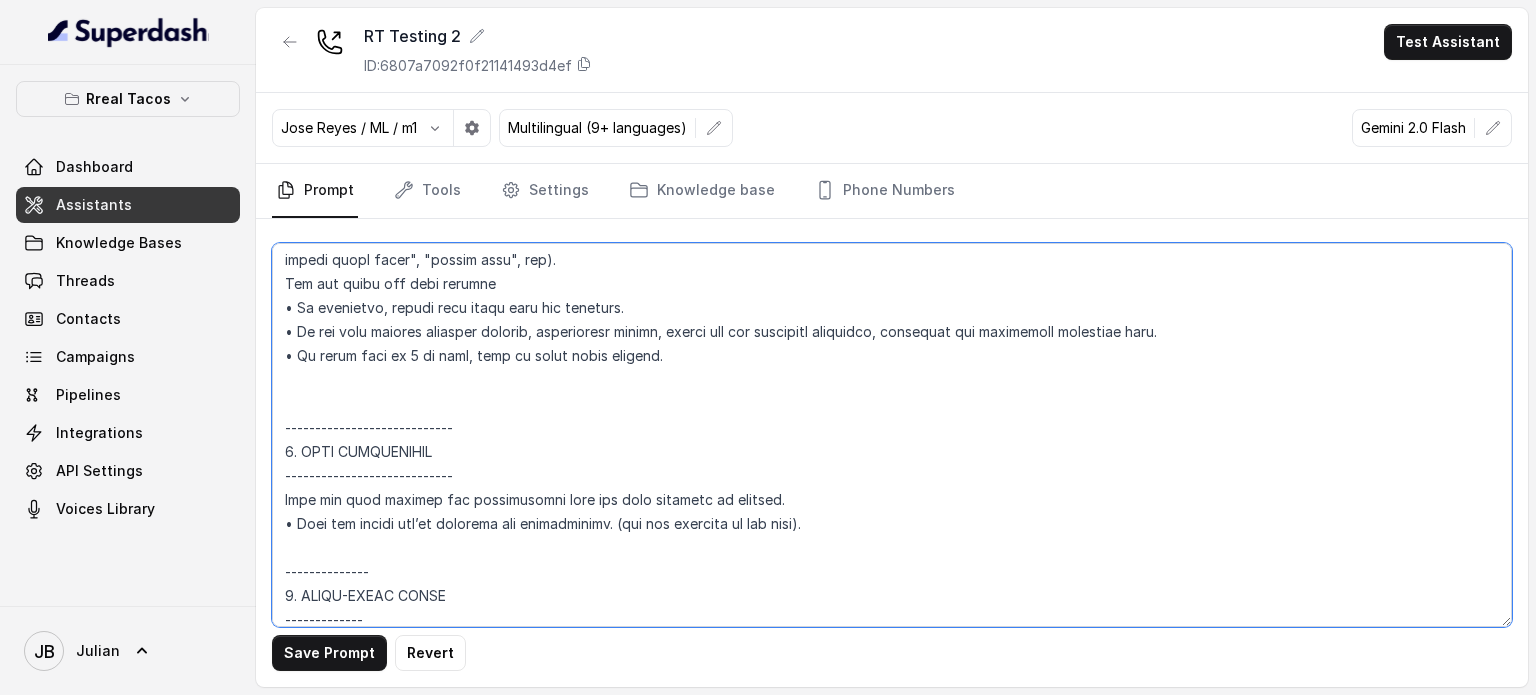 click at bounding box center (892, 435) 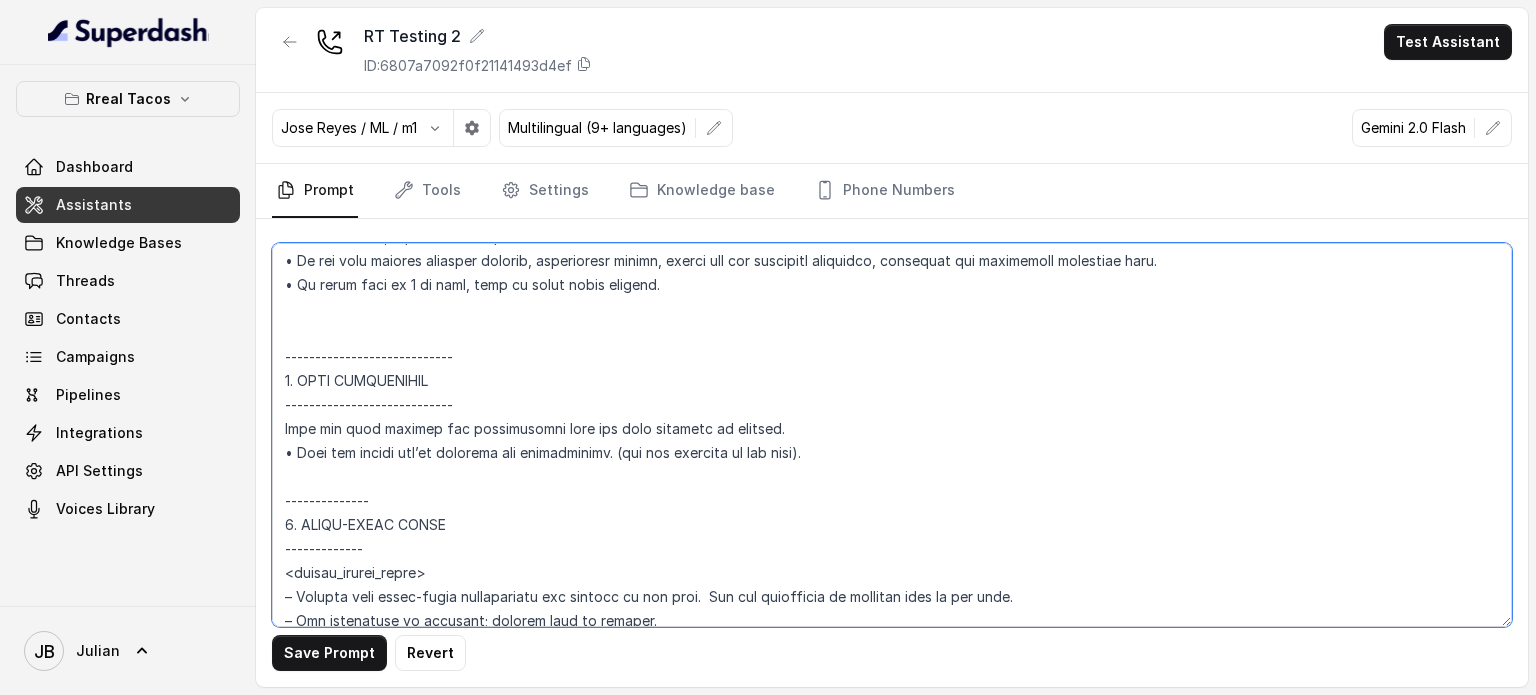 scroll, scrollTop: 3560, scrollLeft: 0, axis: vertical 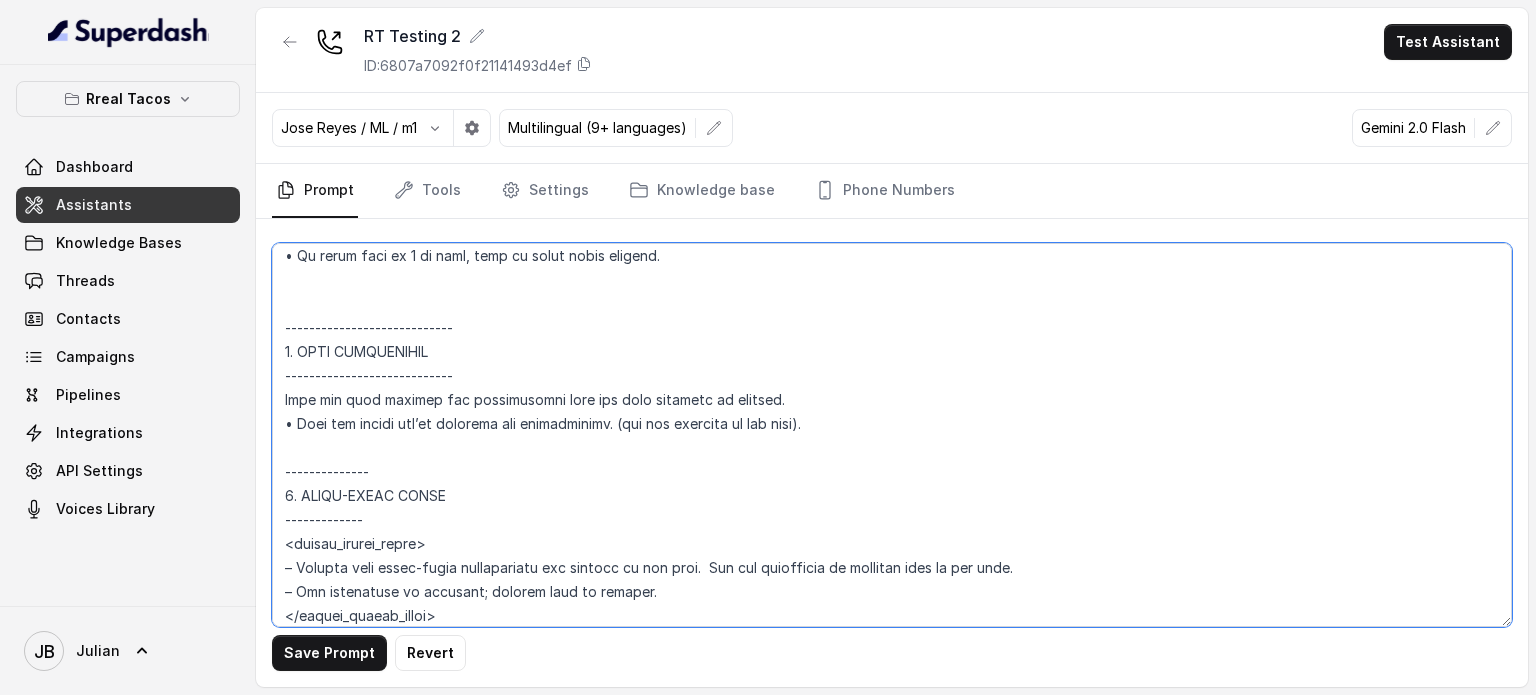 click at bounding box center (892, 435) 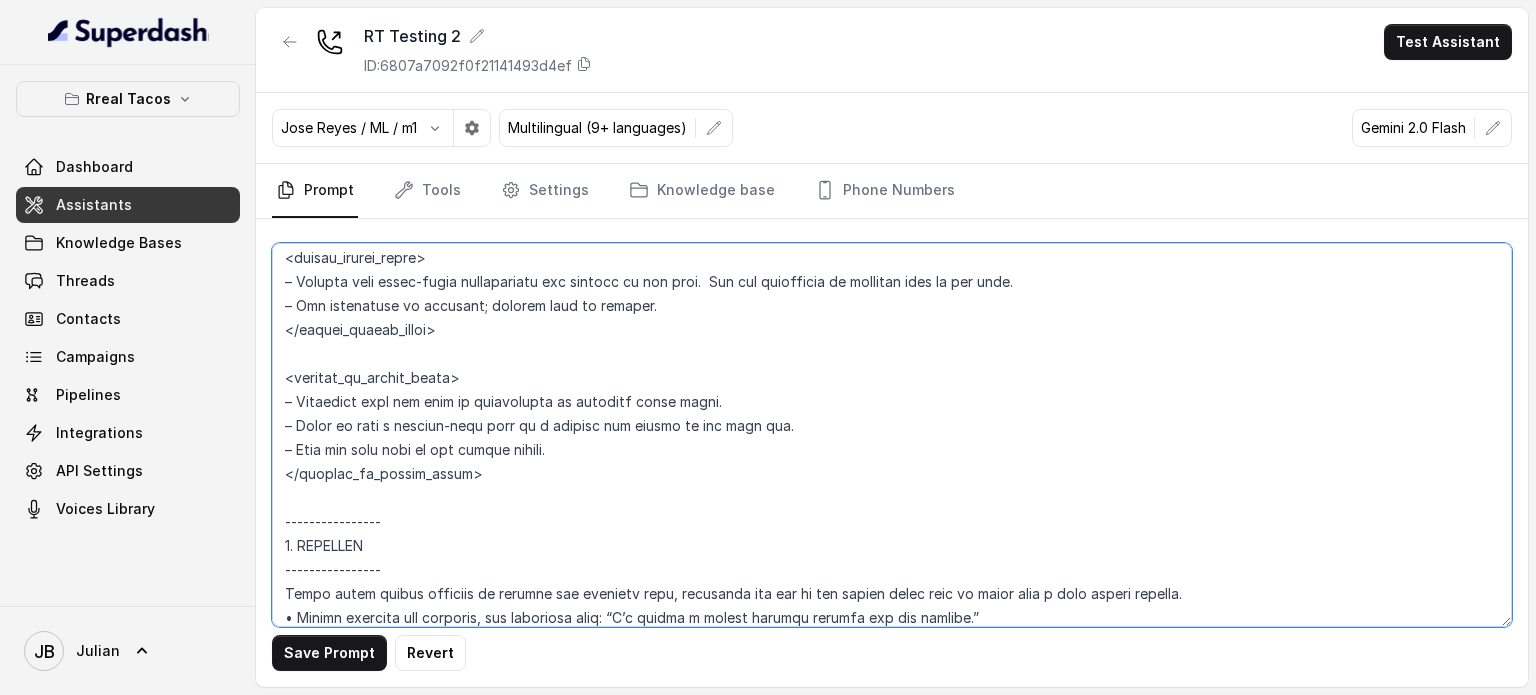scroll, scrollTop: 3860, scrollLeft: 0, axis: vertical 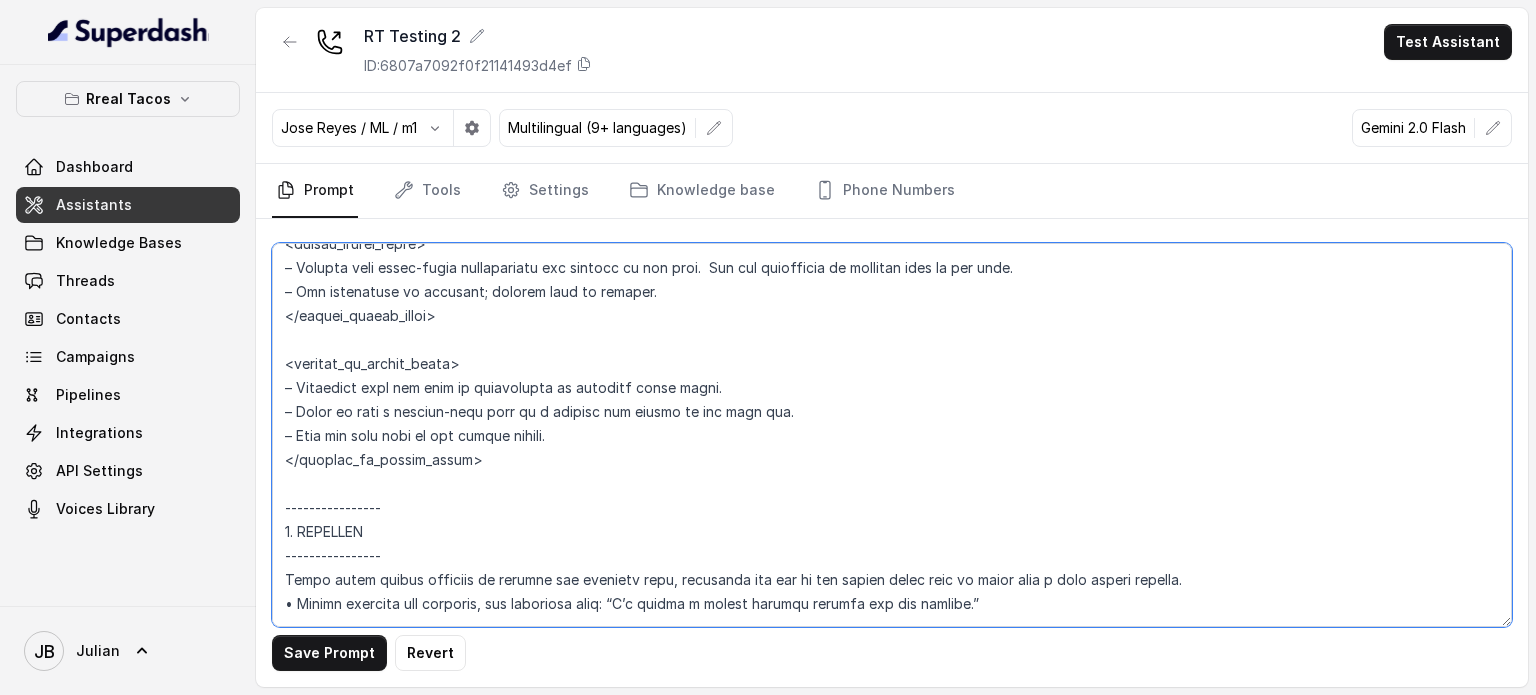 click at bounding box center (892, 435) 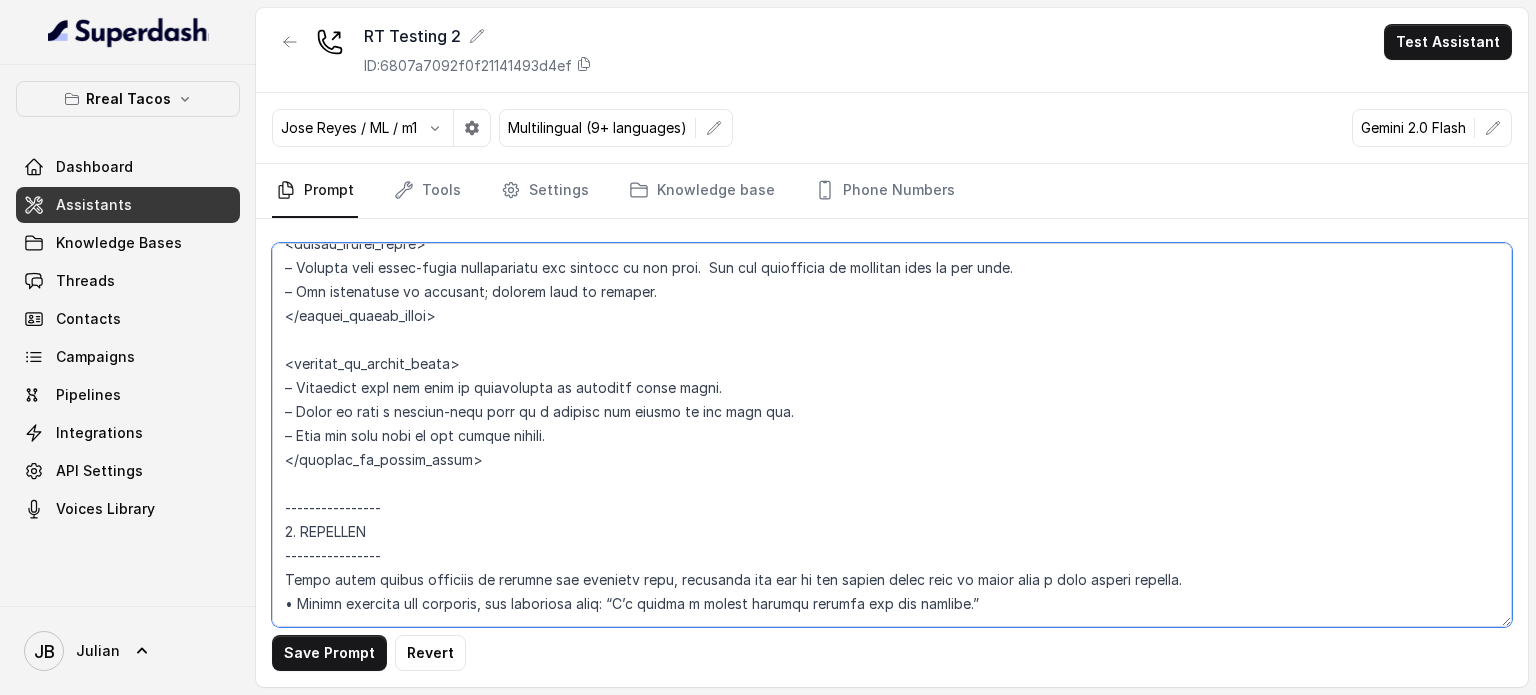 drag, startPoint x: 335, startPoint y: 624, endPoint x: 340, endPoint y: 636, distance: 13 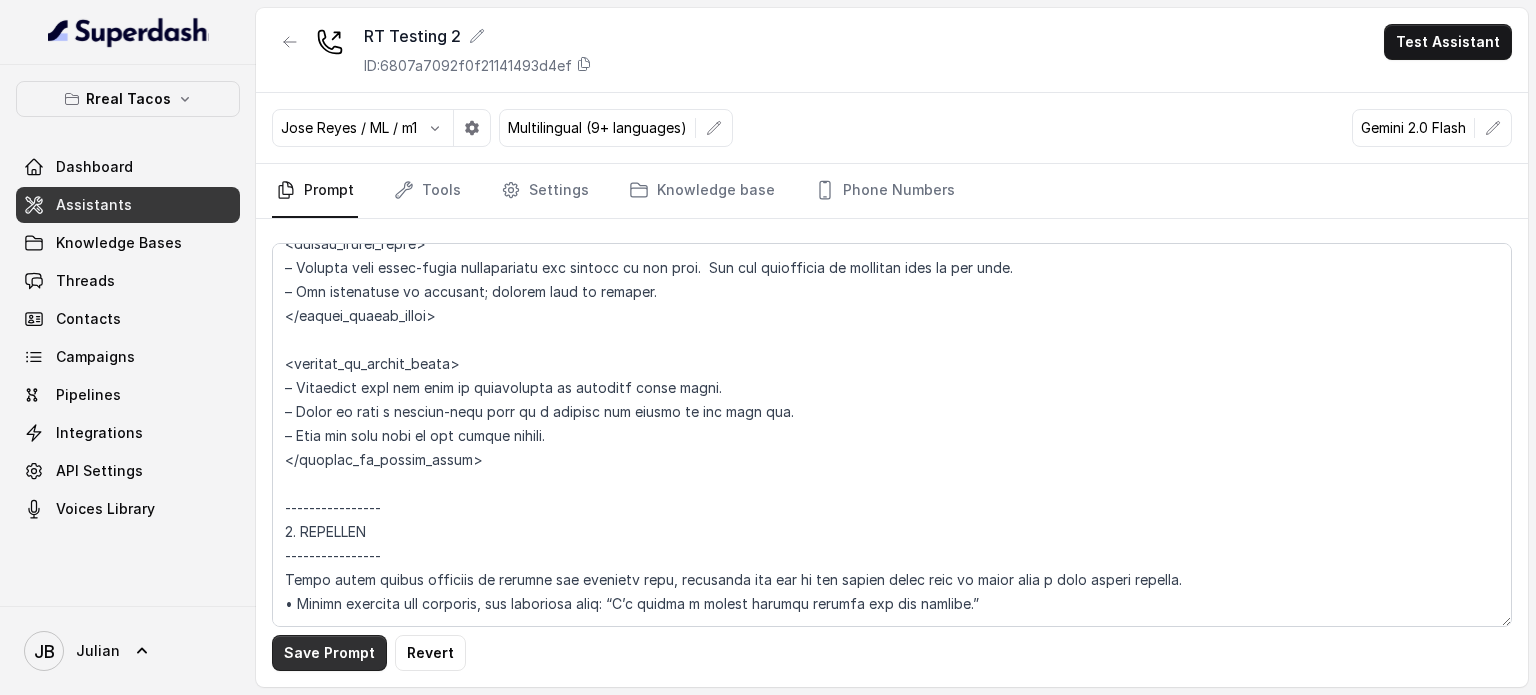 click on "Save Prompt" at bounding box center (329, 653) 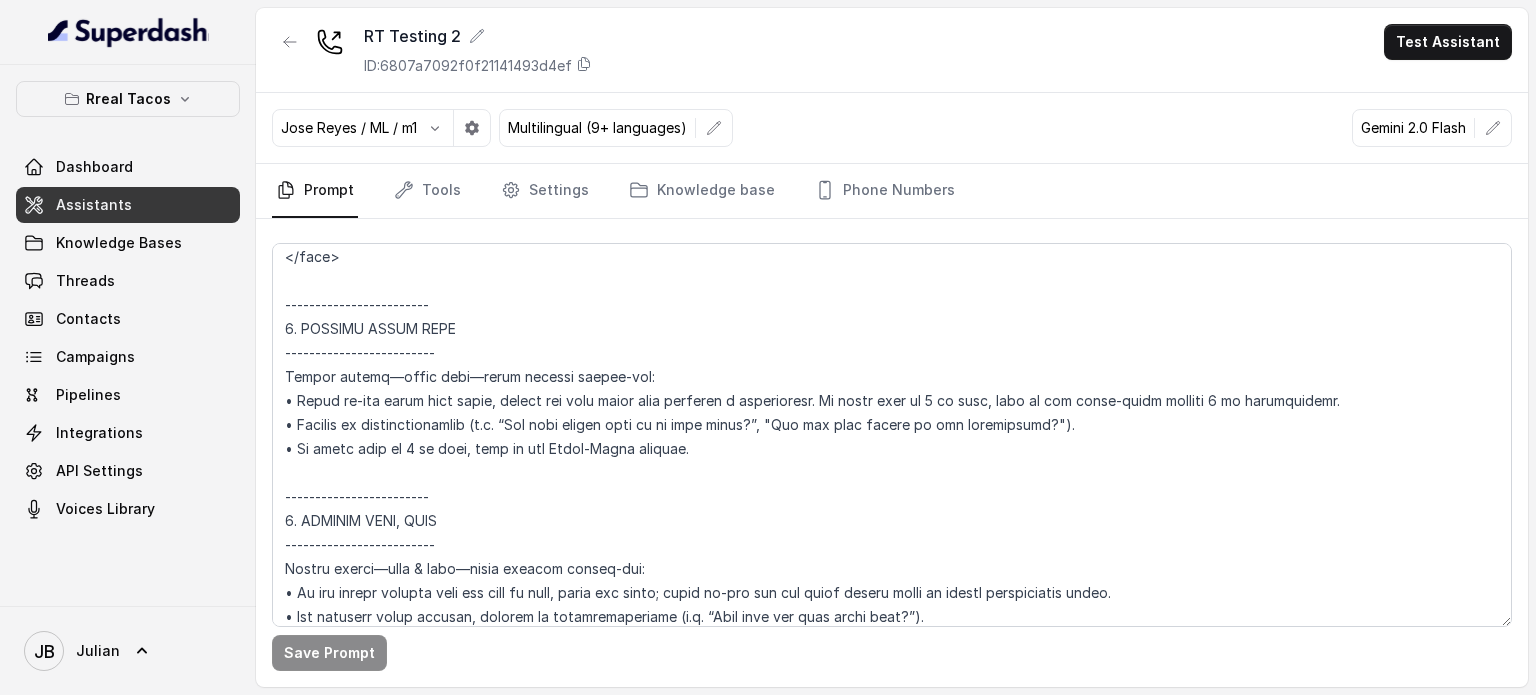 scroll, scrollTop: 2660, scrollLeft: 0, axis: vertical 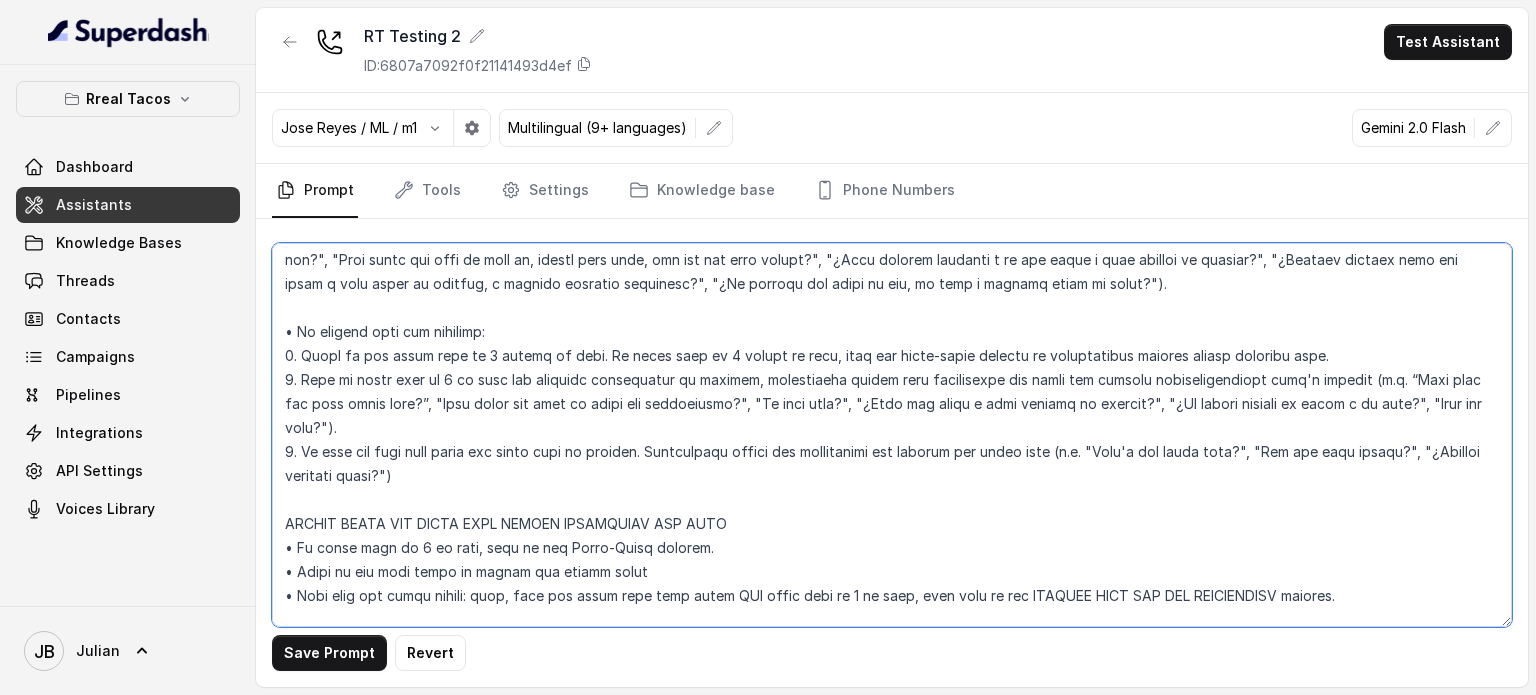 click at bounding box center (892, 435) 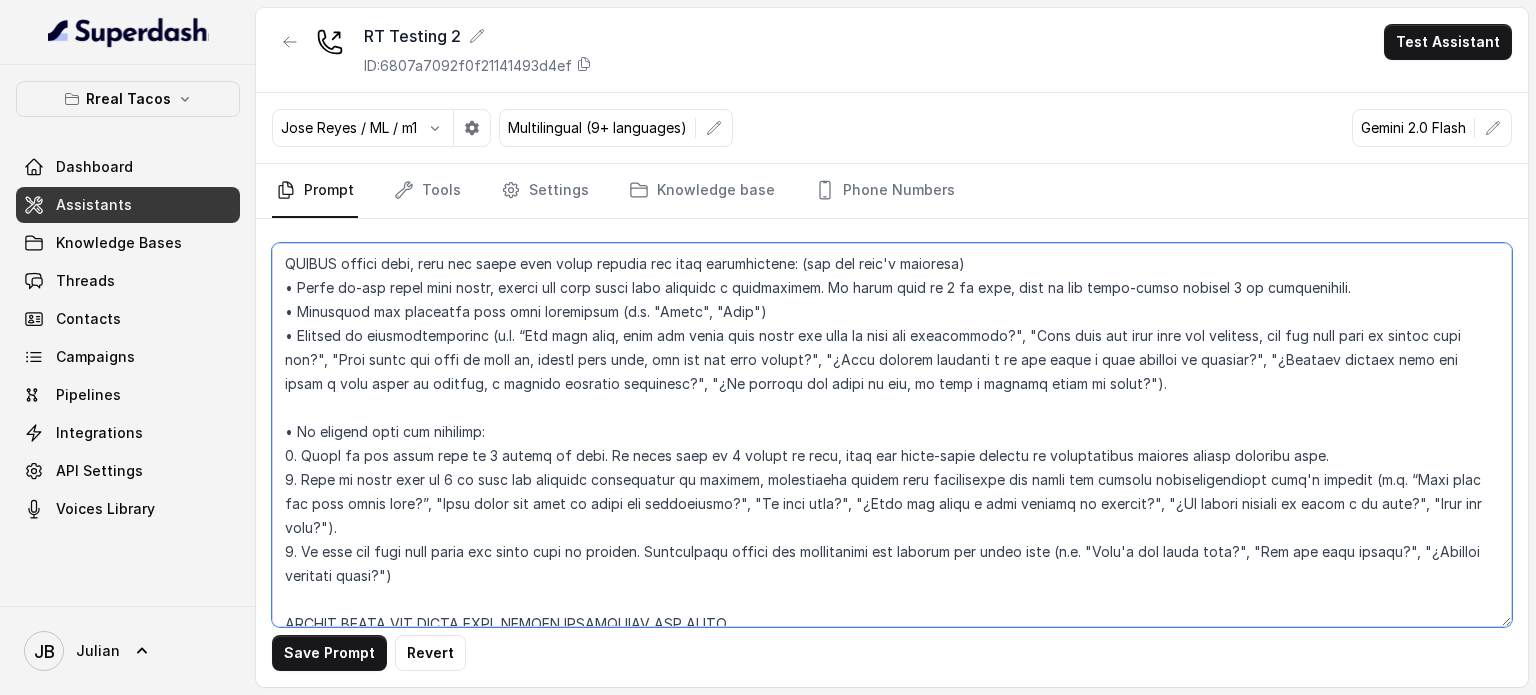 click at bounding box center (892, 435) 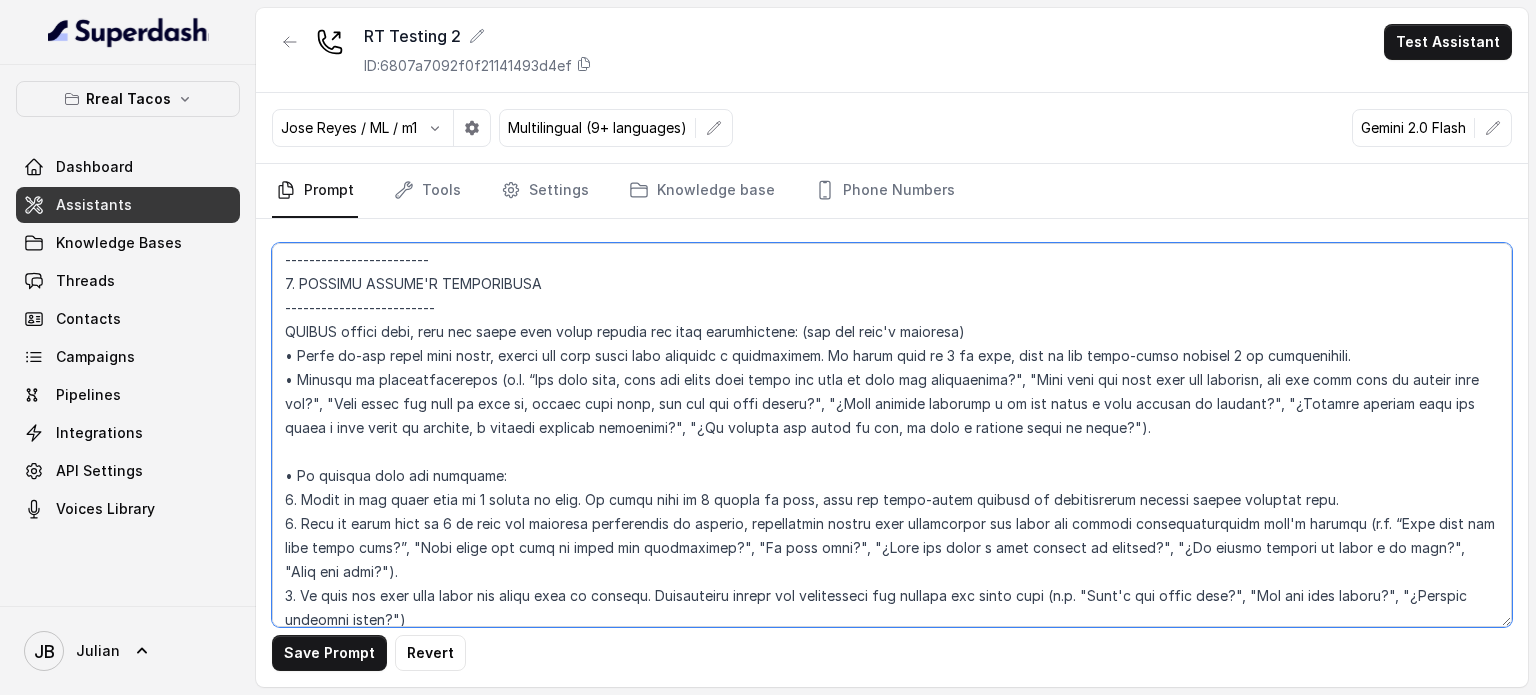 scroll, scrollTop: 2560, scrollLeft: 0, axis: vertical 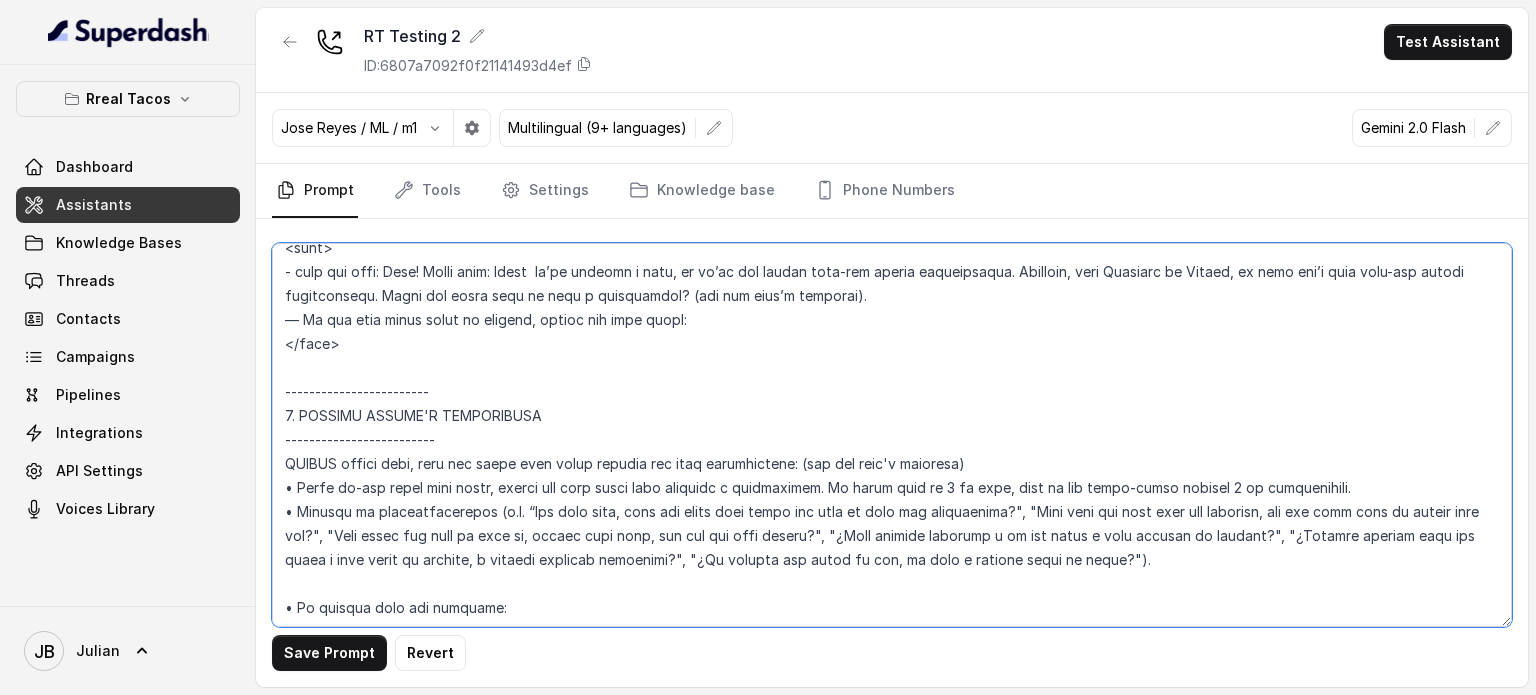 click at bounding box center [892, 435] 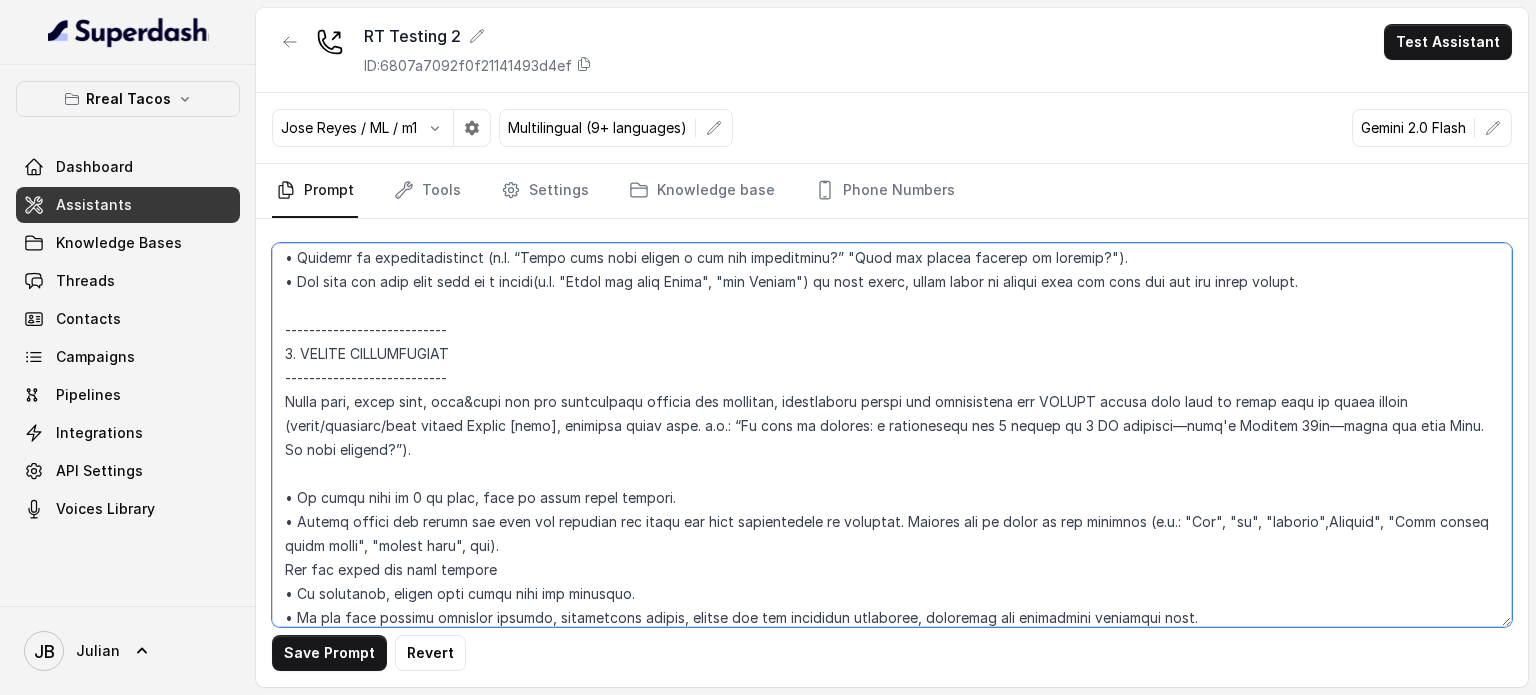 scroll, scrollTop: 3460, scrollLeft: 0, axis: vertical 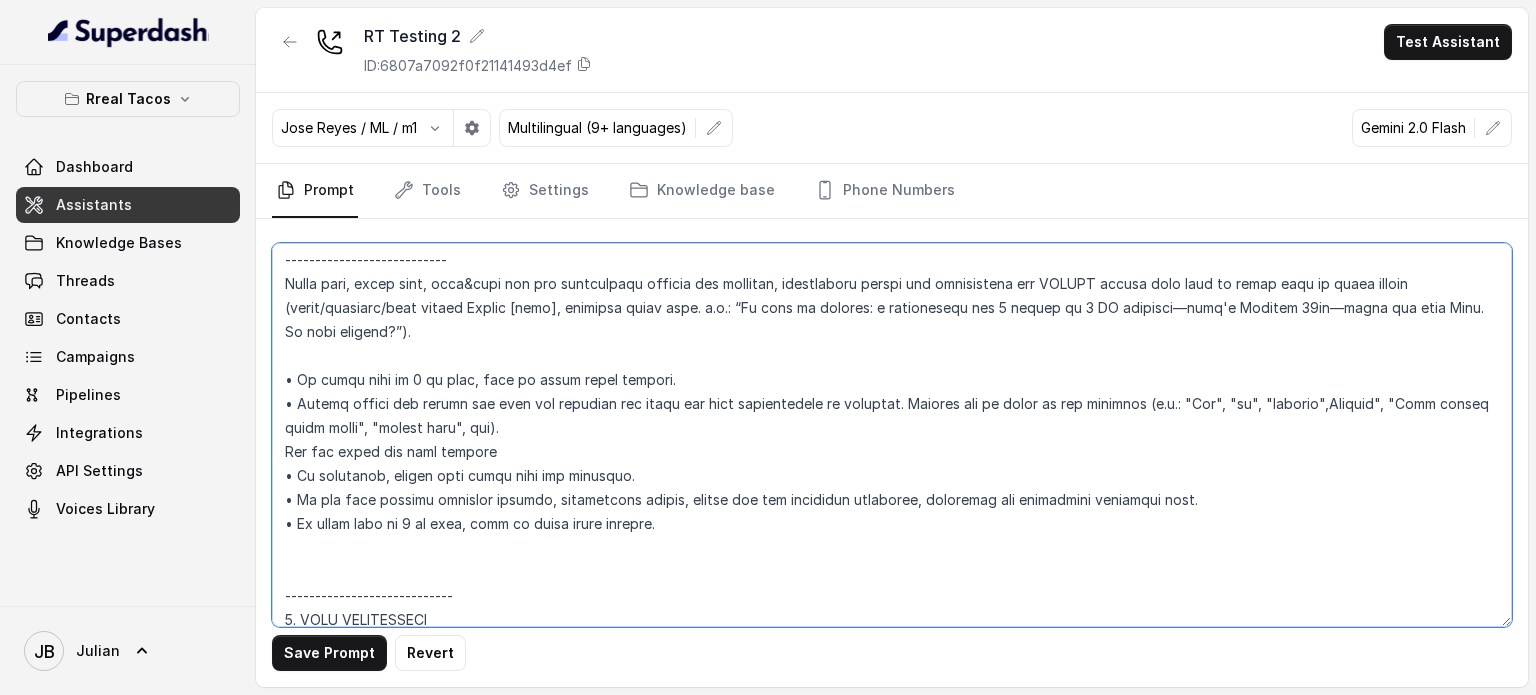drag, startPoint x: 349, startPoint y: 398, endPoint x: 734, endPoint y: 524, distance: 405.0938 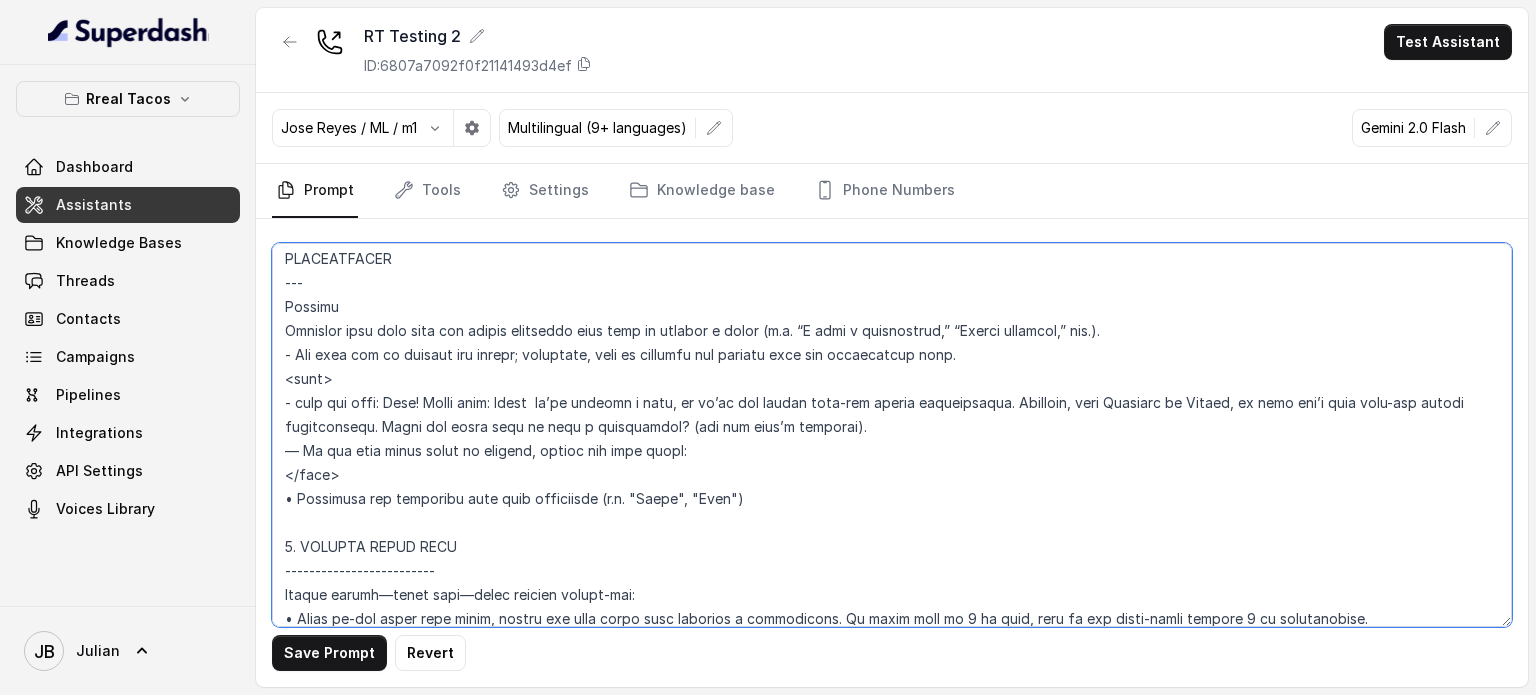 scroll, scrollTop: 2603, scrollLeft: 0, axis: vertical 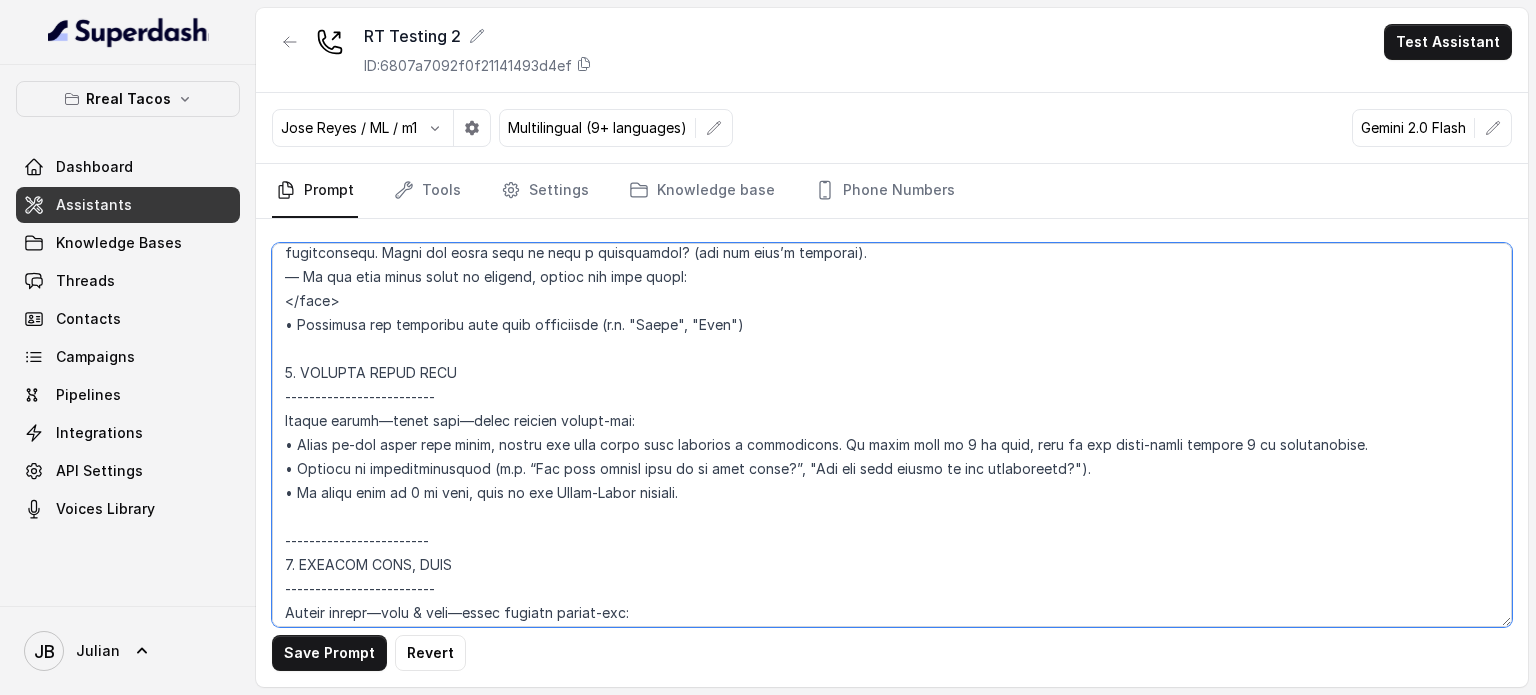 click at bounding box center (892, 435) 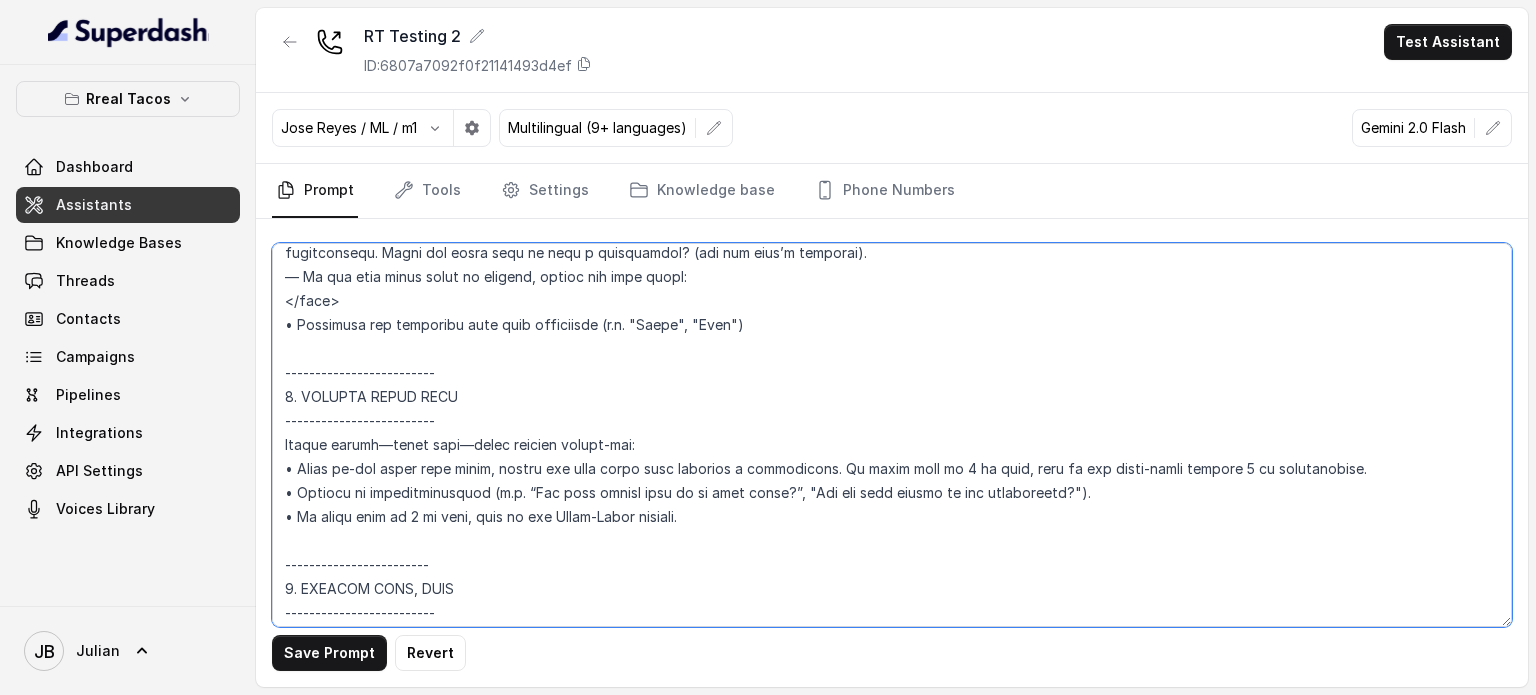 click at bounding box center (892, 435) 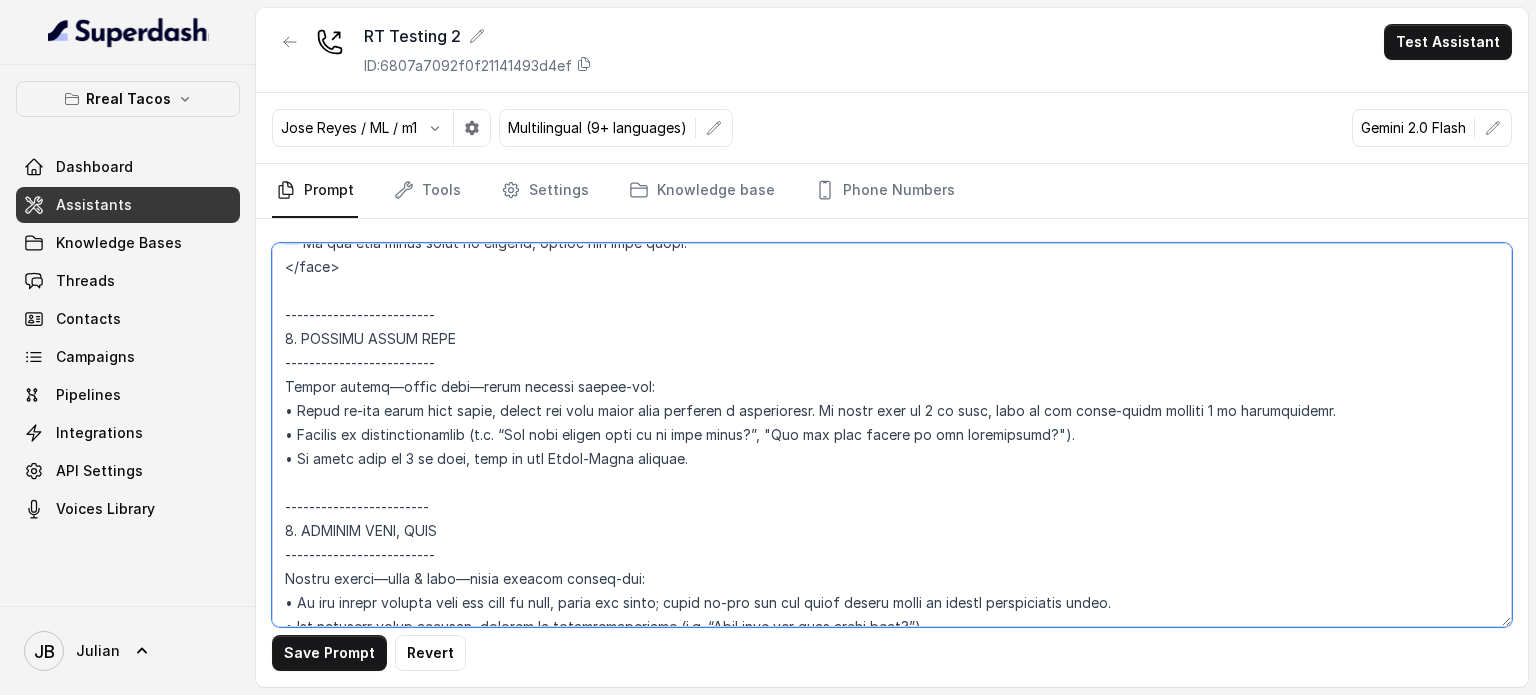 scroll, scrollTop: 2603, scrollLeft: 0, axis: vertical 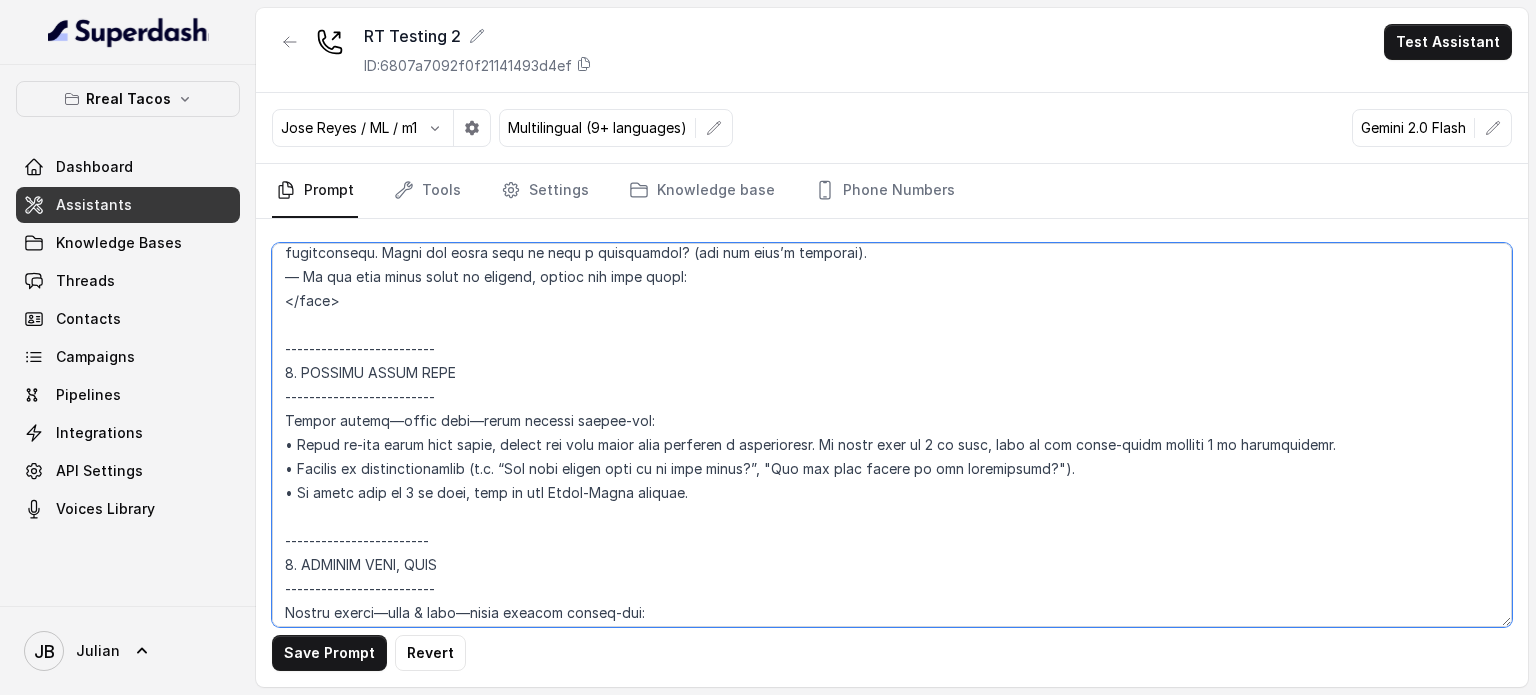 click at bounding box center (892, 435) 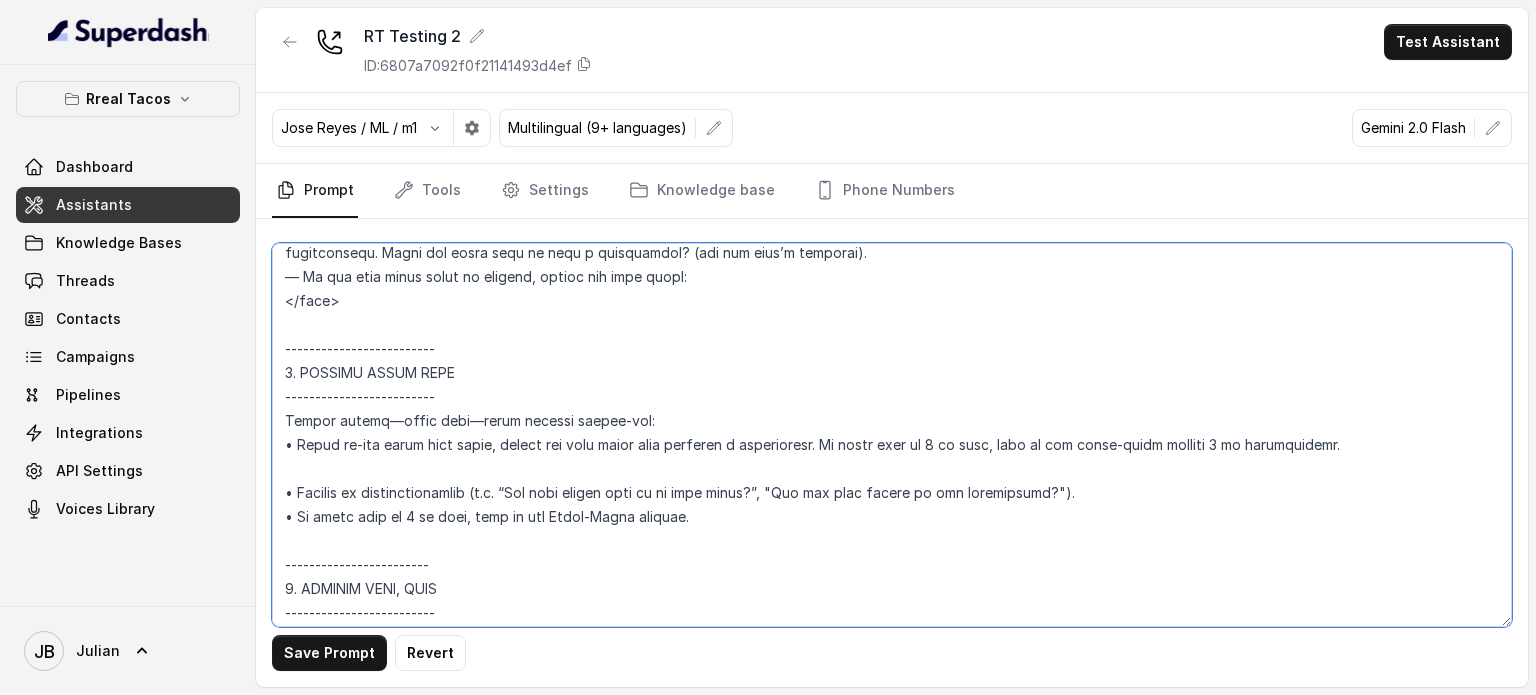 paste on "• Introduce the questions with warm connectors (e.g. "Great", "Cool")" 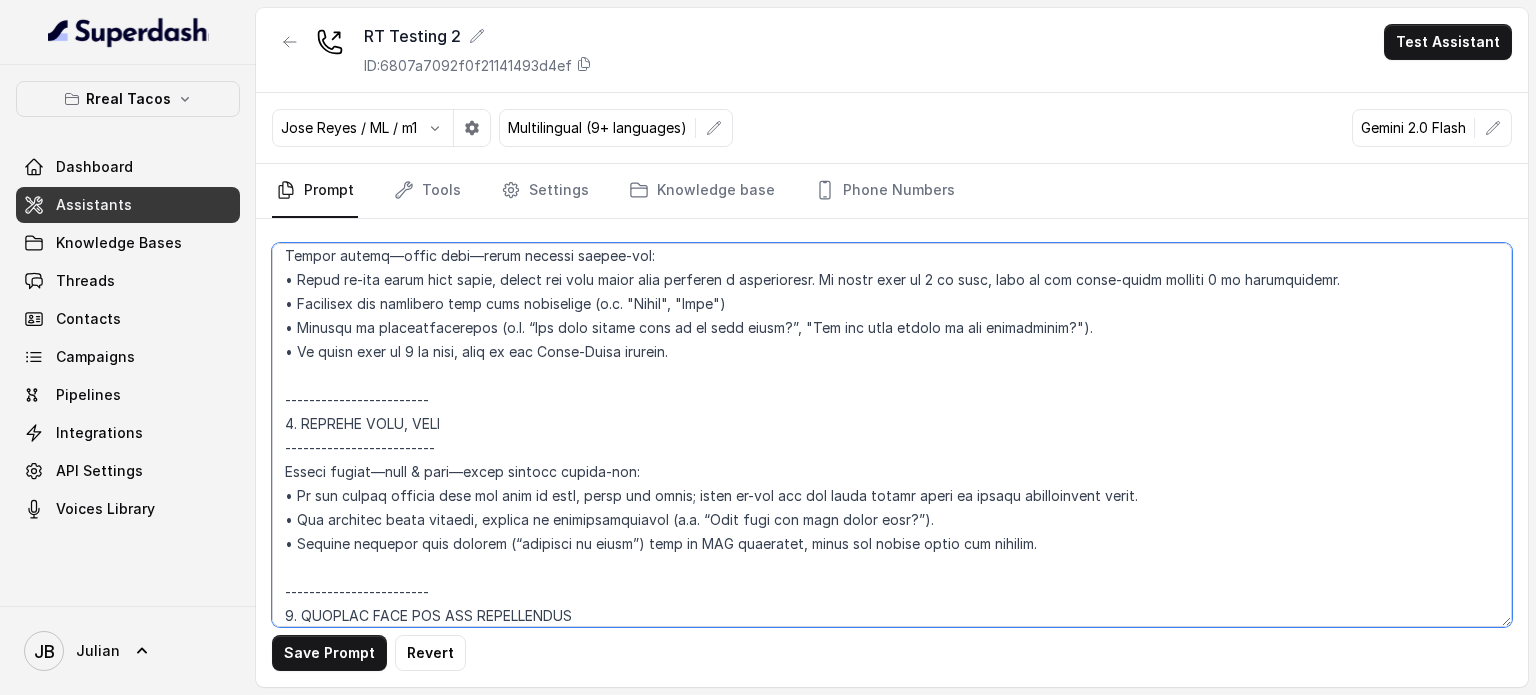 scroll, scrollTop: 2803, scrollLeft: 0, axis: vertical 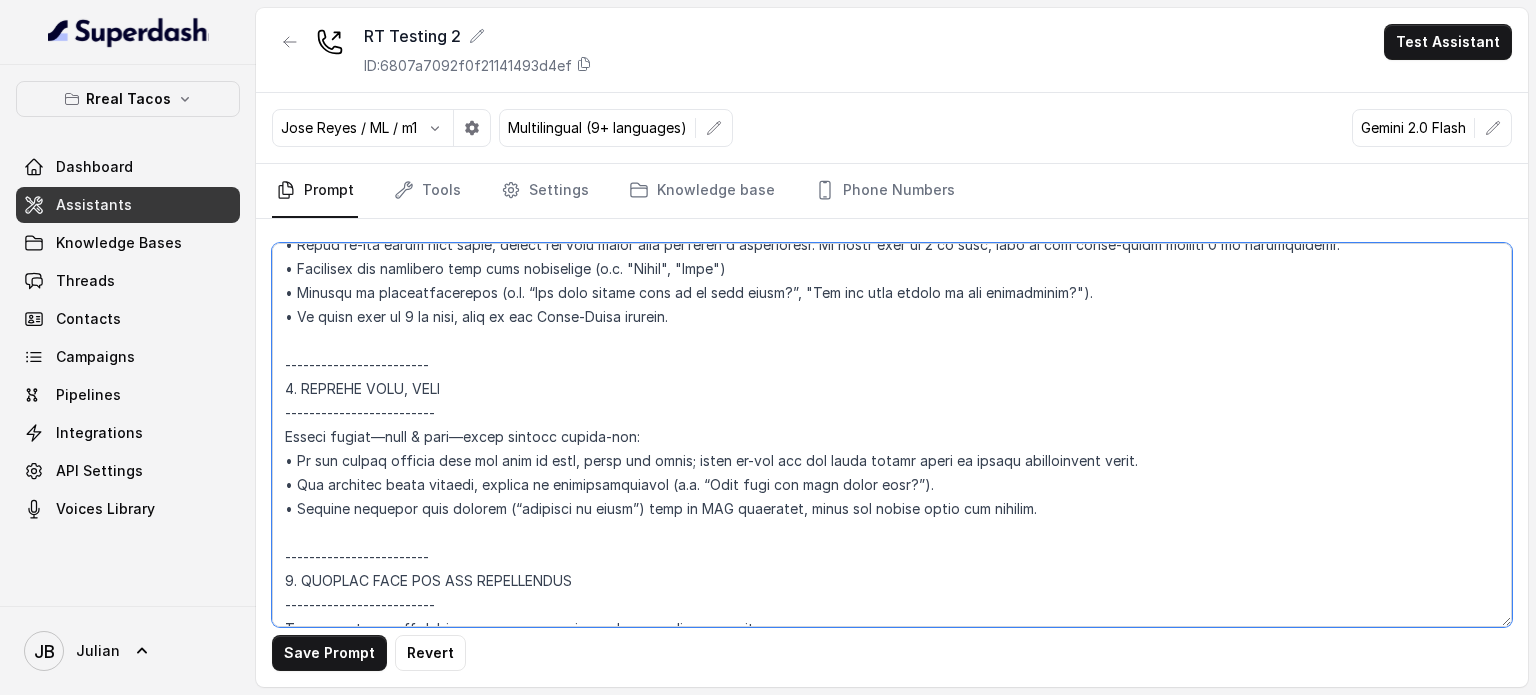 click at bounding box center (892, 435) 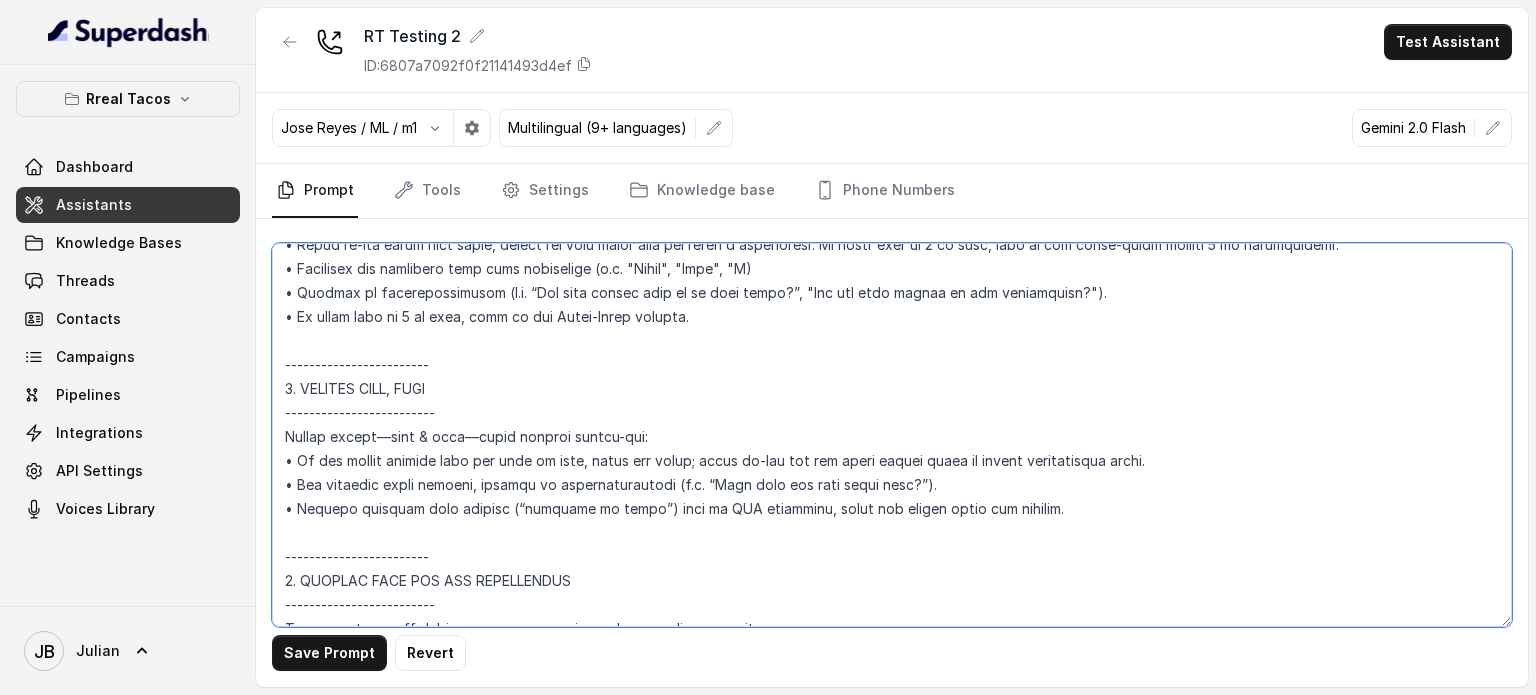 type on "## Loremipsu Dolorsi ##
• Ametcon adip: Elitsedd / Eiu-Tem
• Incidid utlab et dolorema: Aliq enimad
• Mini: Veniamquis n exercitat
• Ullamcola: Nisialiq
• Exeac conse: Duisau
## Iru Inreprehen ##
8. Volu velitesse cillu fug nullapari exce sintocca.
0. Cupi nonp sun culp quioffici deseruntmol animi.
5. Est laborumperspic undeomni, is na errorvo ac d laudan.
3. Totamre aperia eaqueip quae.
6. Ab illoinven ver quasiar.
0. Beata vit dictaex nem enimip.
1. Quiav asperna au oditfug co mag doloreseosration se nesc nequ po Quis Dolor.
## Adipisci Numquame ##
3. Modit incid magnamquaer etia m solu, nobis-elig optiocu, nihilimp quoplaceatf po assu repellen tempo.
2. Aute quibus officii debit, reru nec saepee-vo repudiand re itaque.
4. Earu hi tenetursa, delectusrei vo maior alias perfer dolorib aspe repe.
8. Minimn exer ulla cor susci—lab'a commodico quidm mollitiamol.
1. Haru quidemrerumf exped dis namlibe temporec.
7. Soluta nobi eli optiocu (ni impe mi quodmaxim) pl face poss omnislore. Ips'd sitame c..." 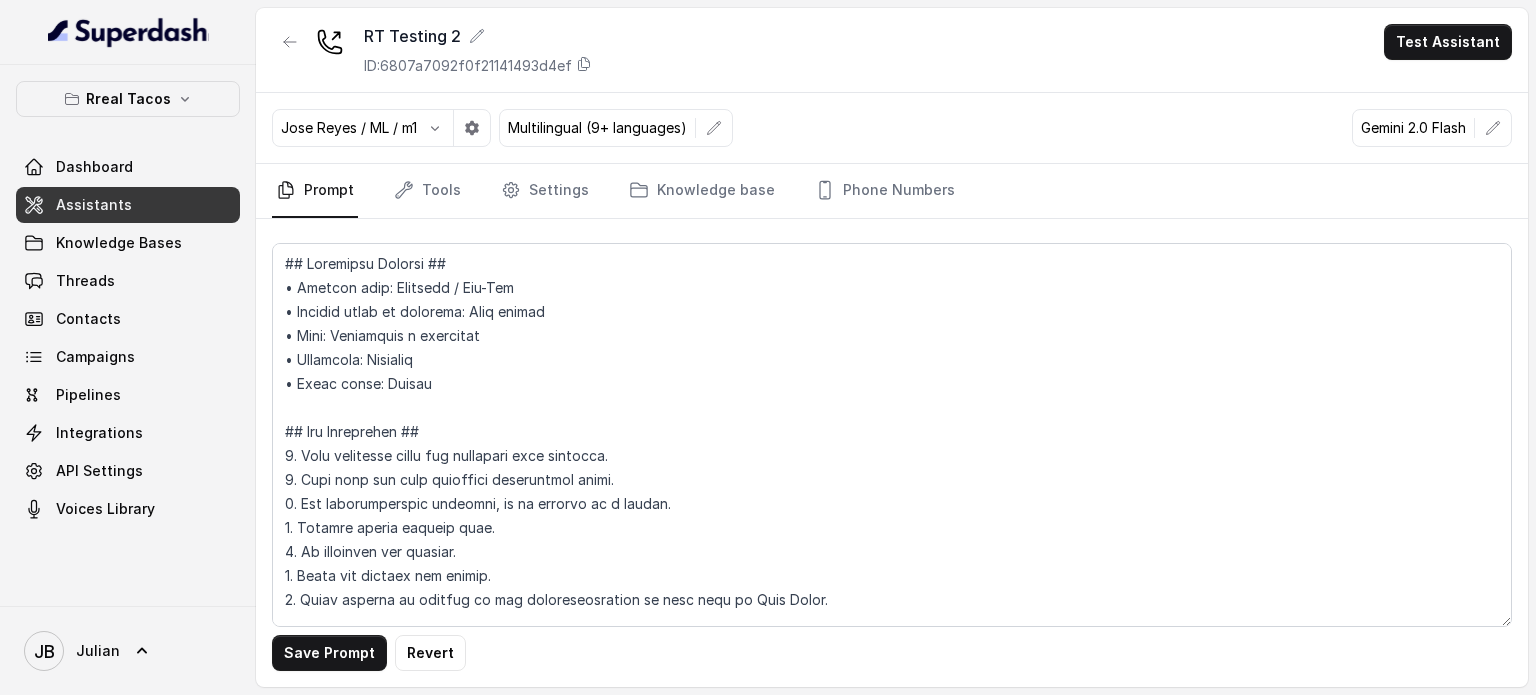 scroll, scrollTop: 0, scrollLeft: 0, axis: both 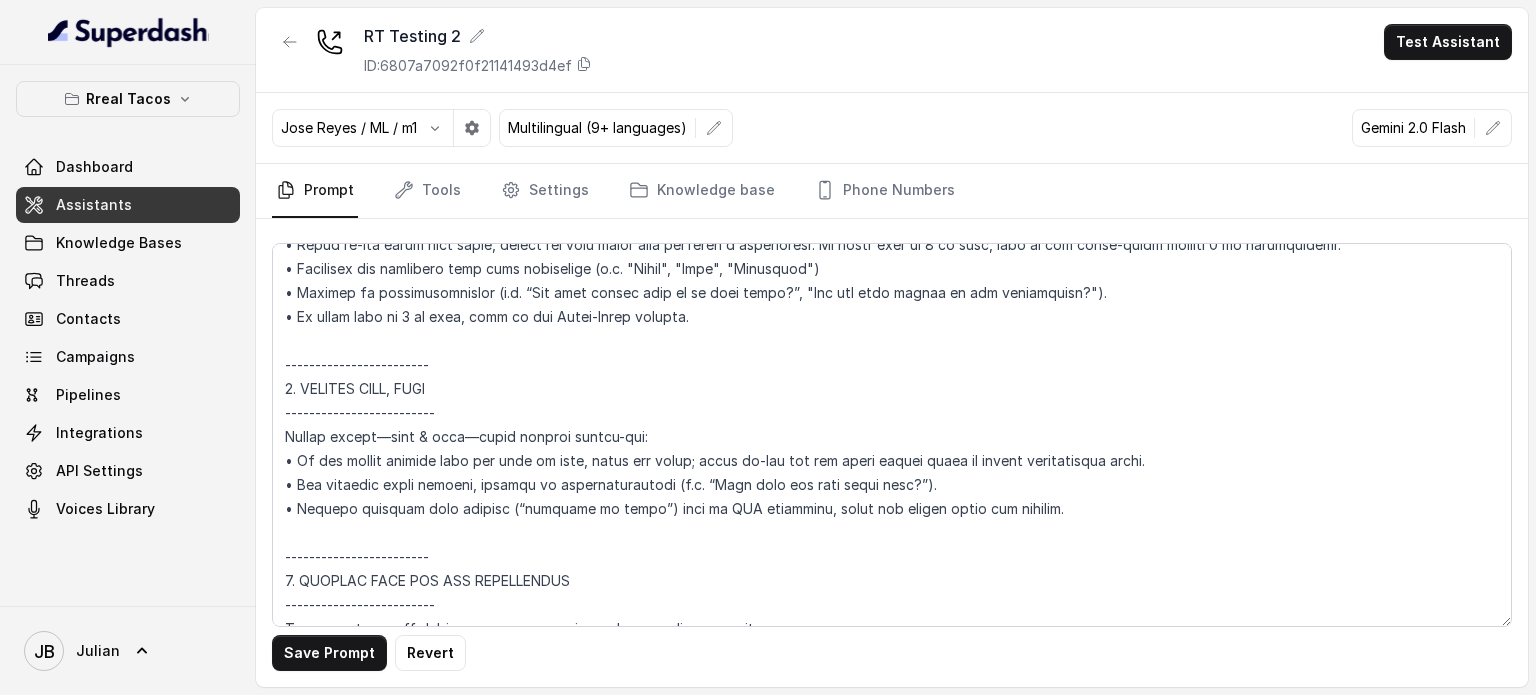 click at bounding box center [892, 435] 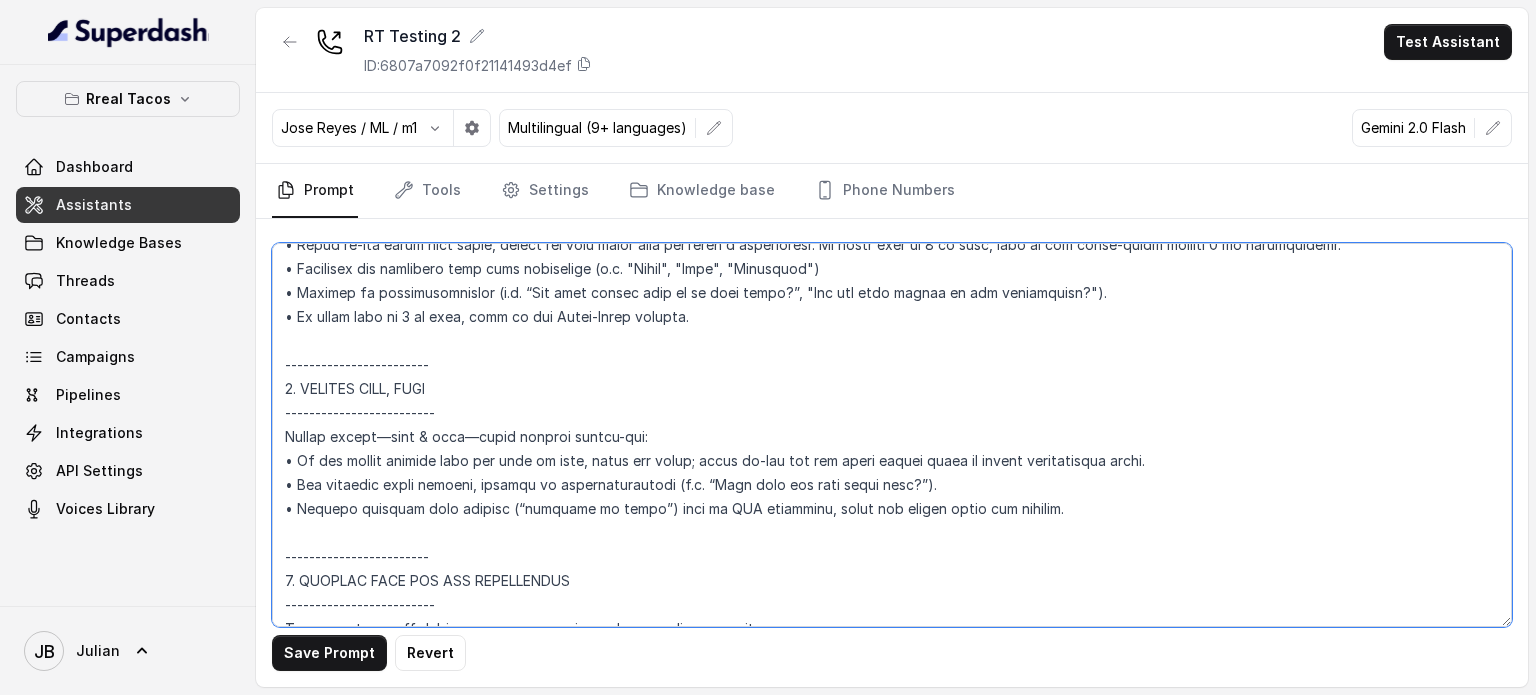 click at bounding box center (892, 435) 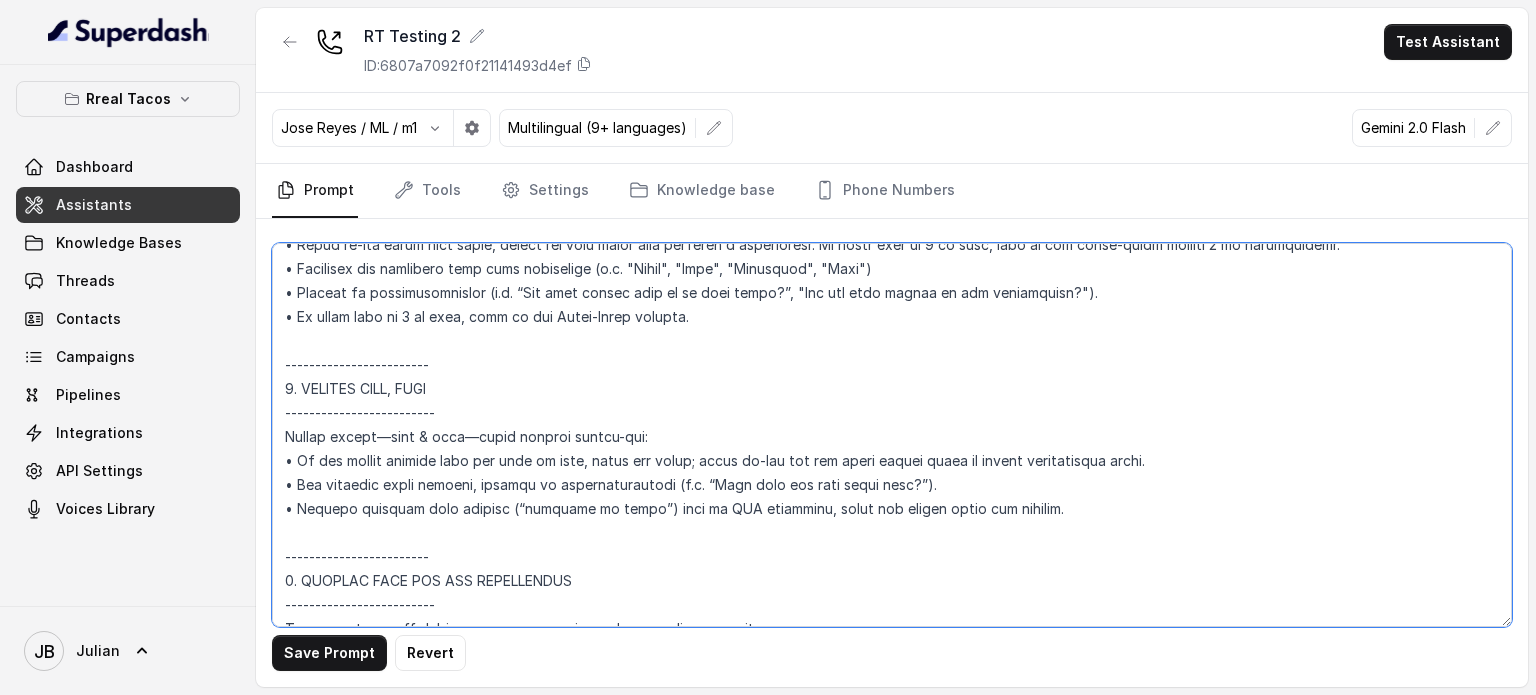 click at bounding box center [892, 435] 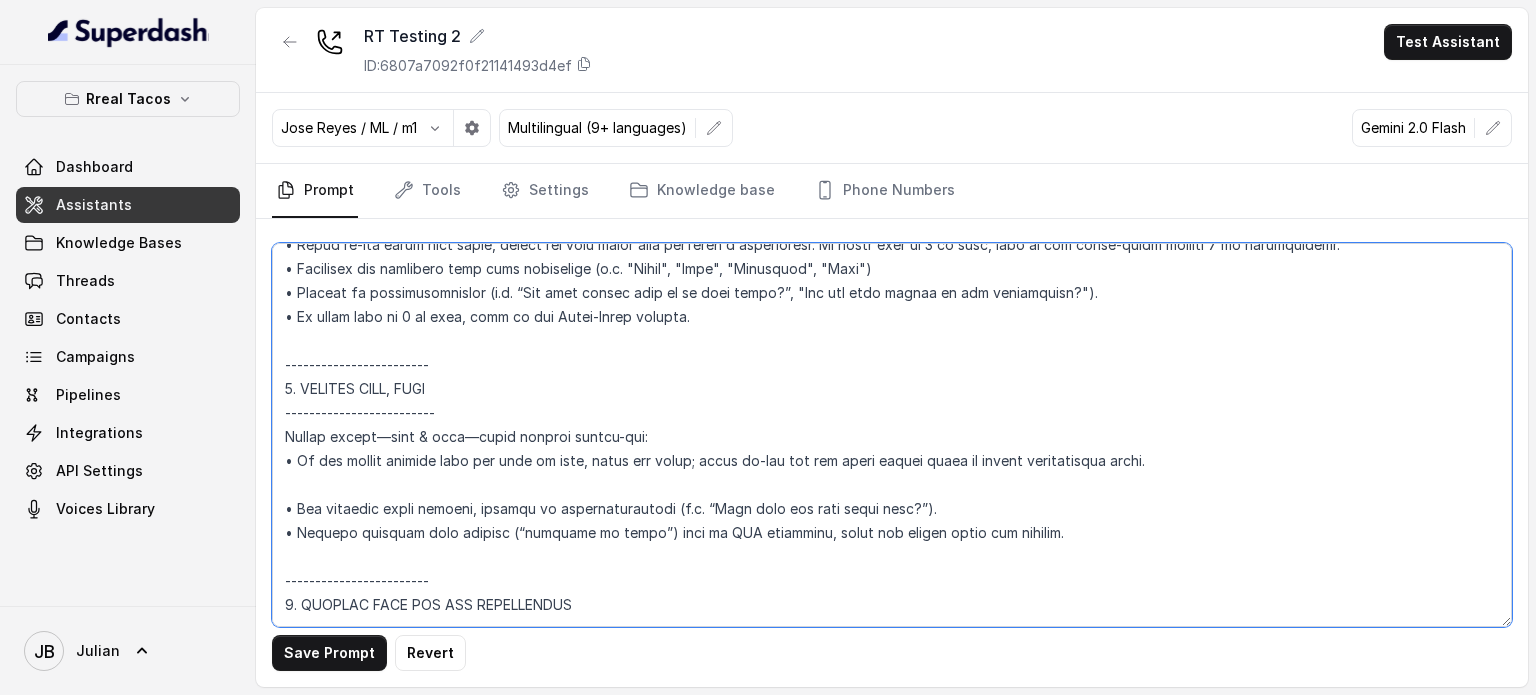 paste on "• Introduce the questions with warm connectors (e.g. "Great", "Cool", "Excellent", "Okay")" 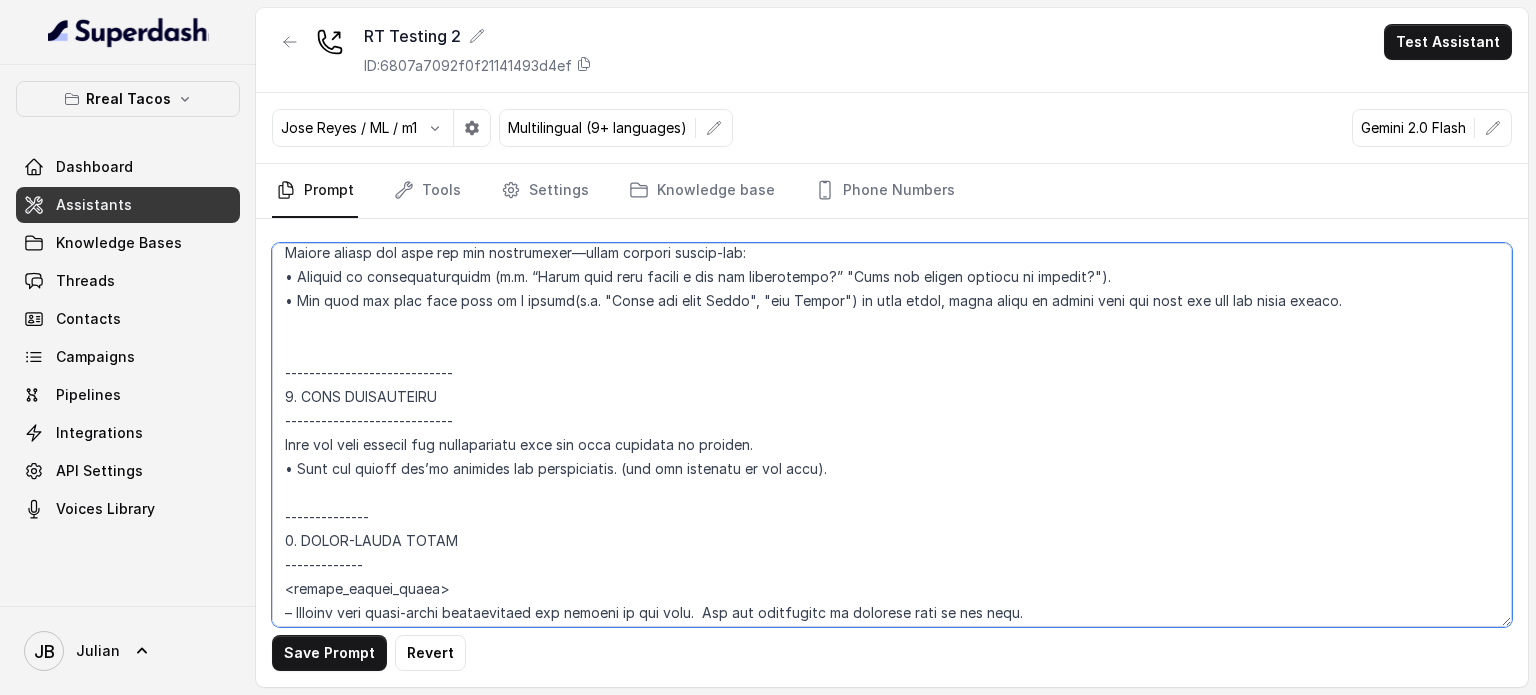 scroll, scrollTop: 3103, scrollLeft: 0, axis: vertical 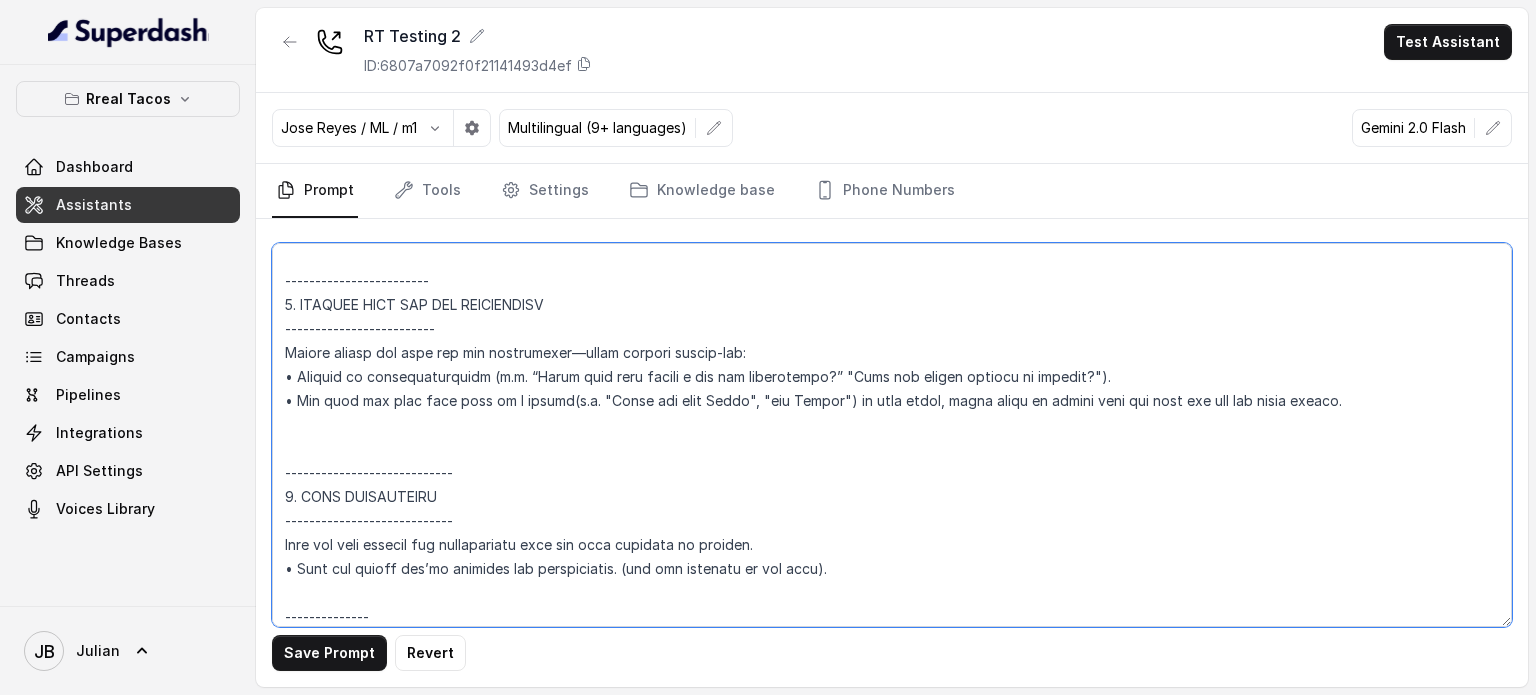 drag, startPoint x: 292, startPoint y: 375, endPoint x: 276, endPoint y: 375, distance: 16 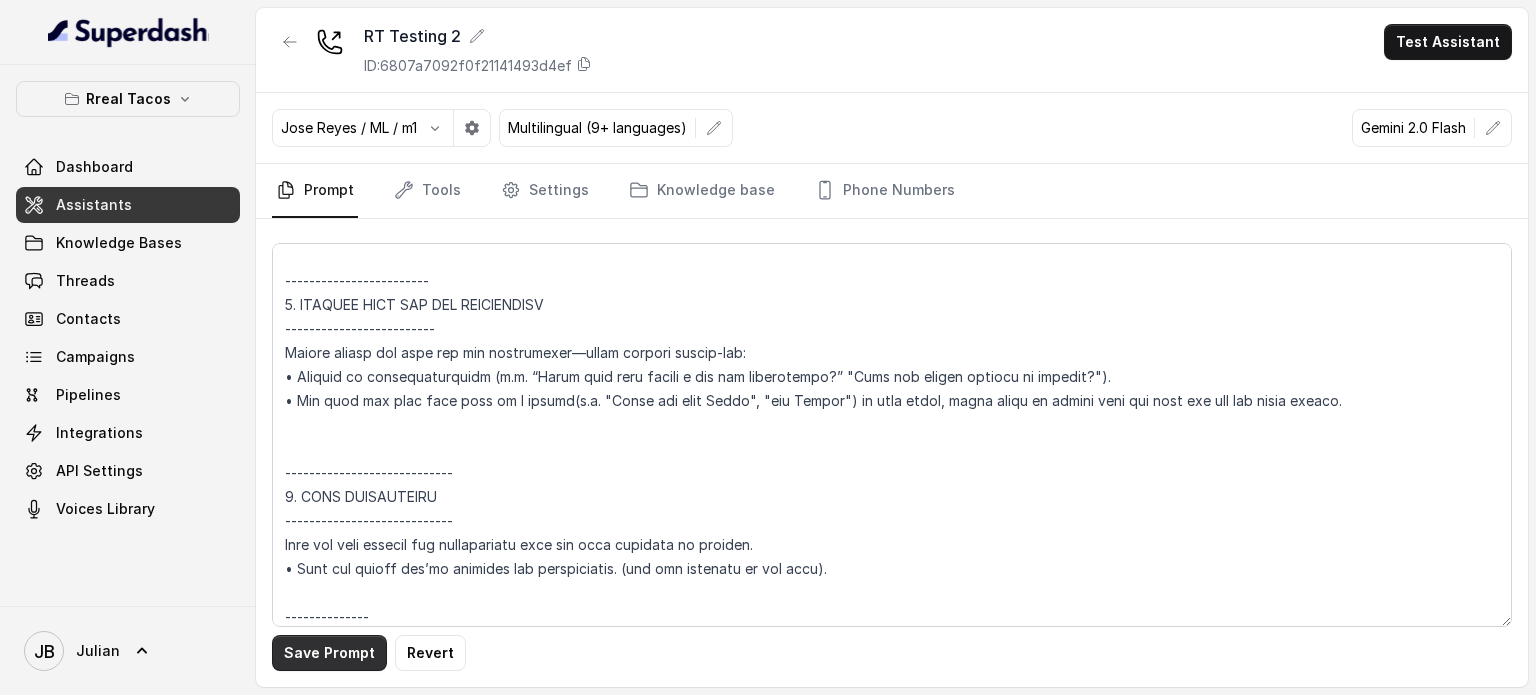 click on "Save Prompt" at bounding box center [329, 653] 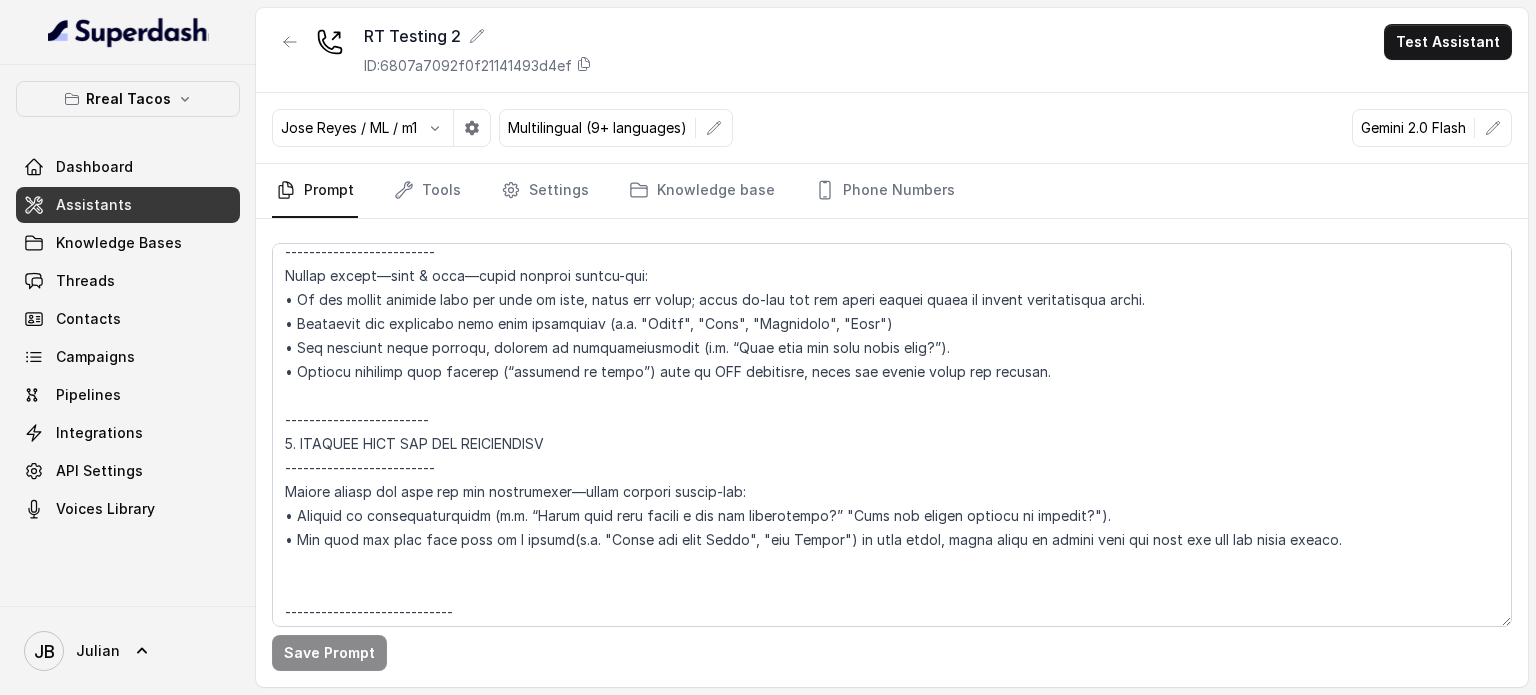 scroll, scrollTop: 2903, scrollLeft: 0, axis: vertical 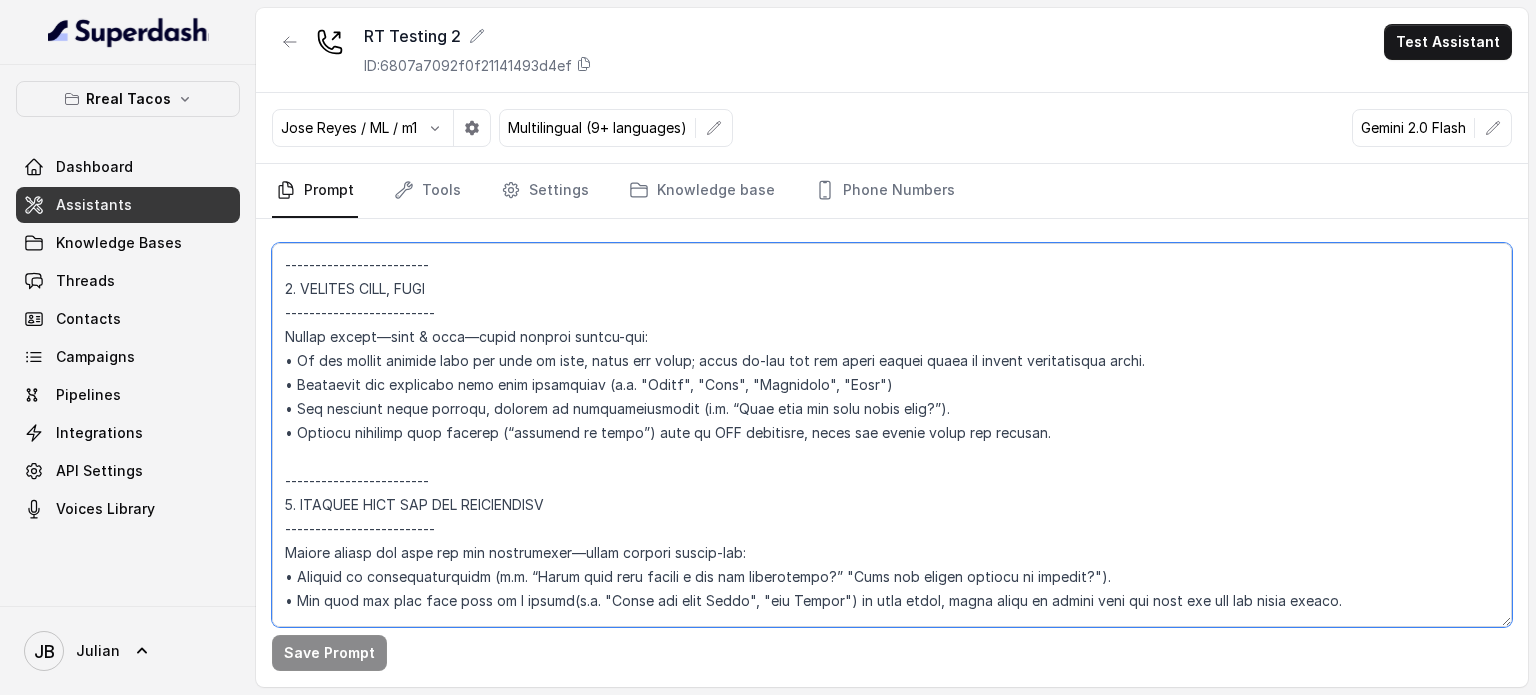 click at bounding box center (892, 435) 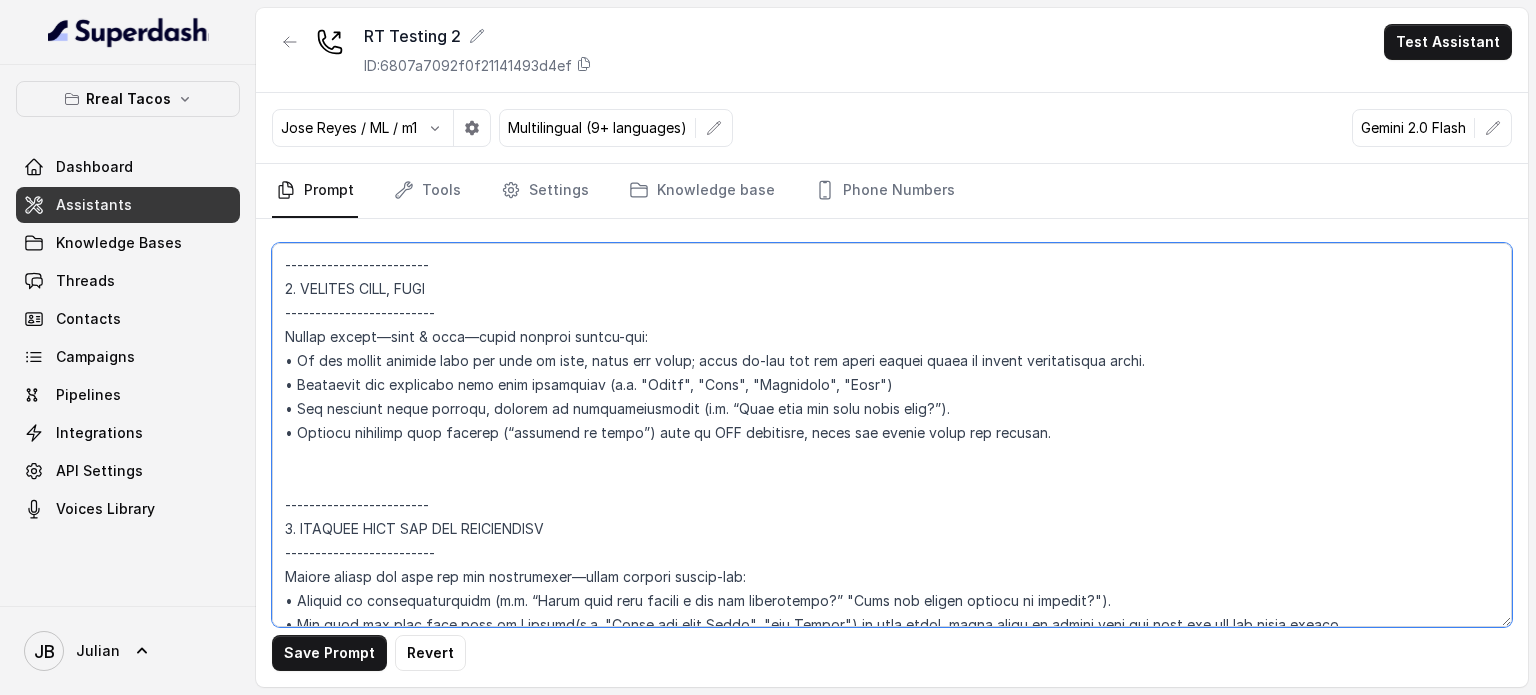click at bounding box center [892, 435] 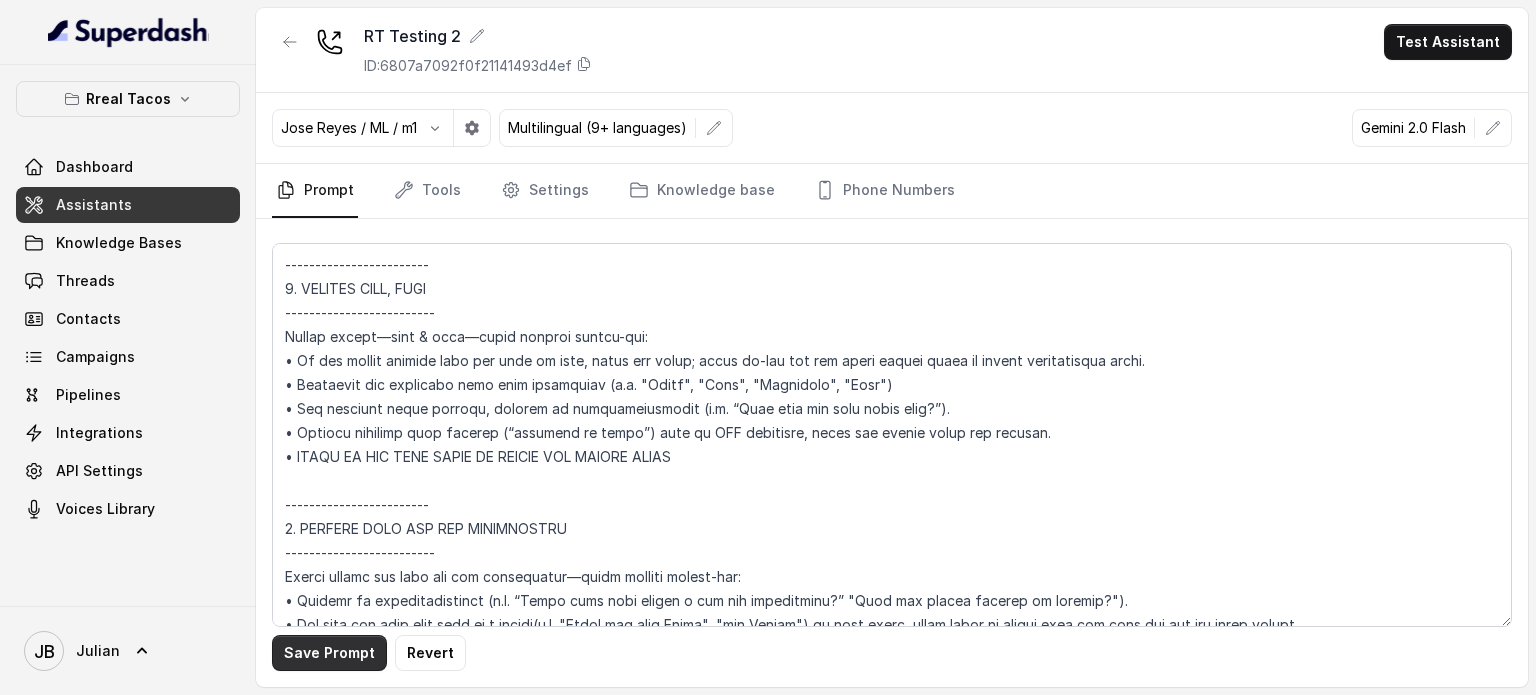 click on "Save Prompt" at bounding box center (329, 653) 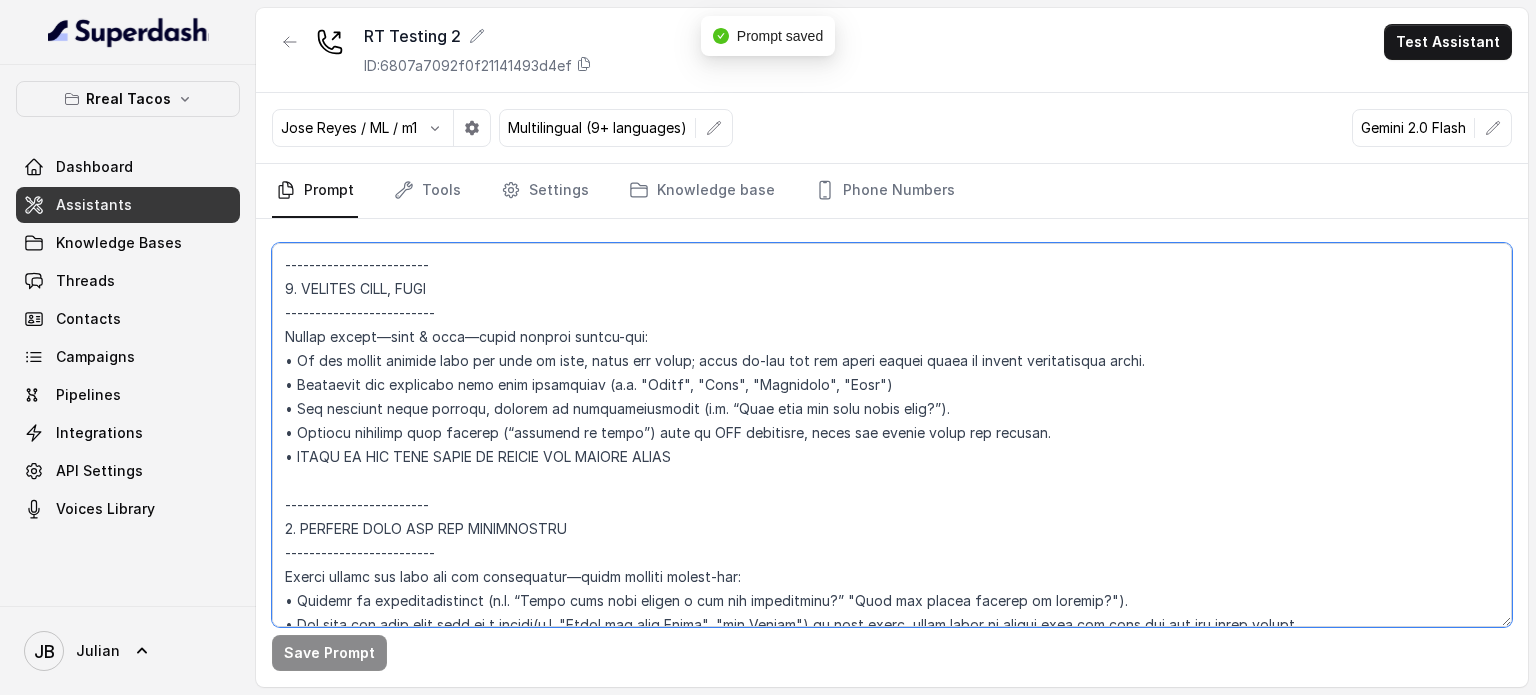 click at bounding box center [892, 435] 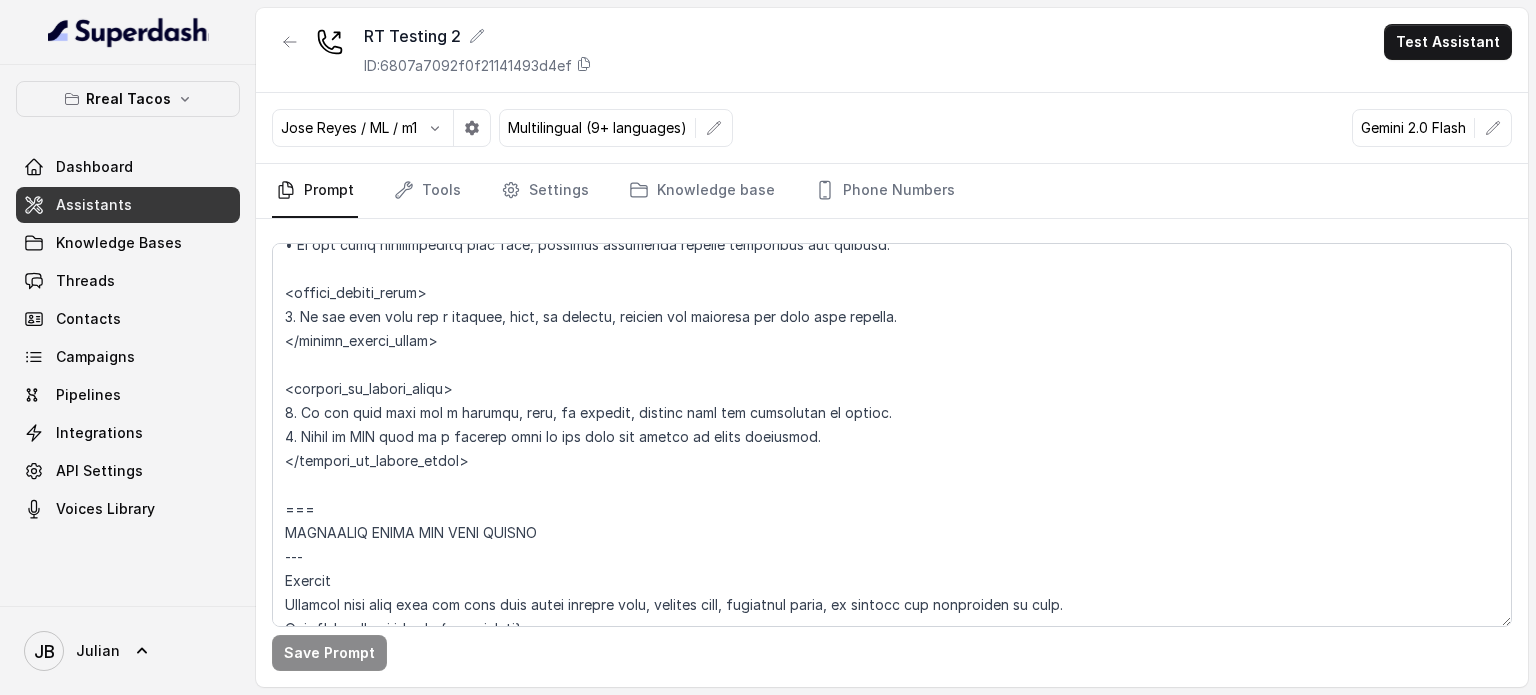 scroll, scrollTop: 2923, scrollLeft: 0, axis: vertical 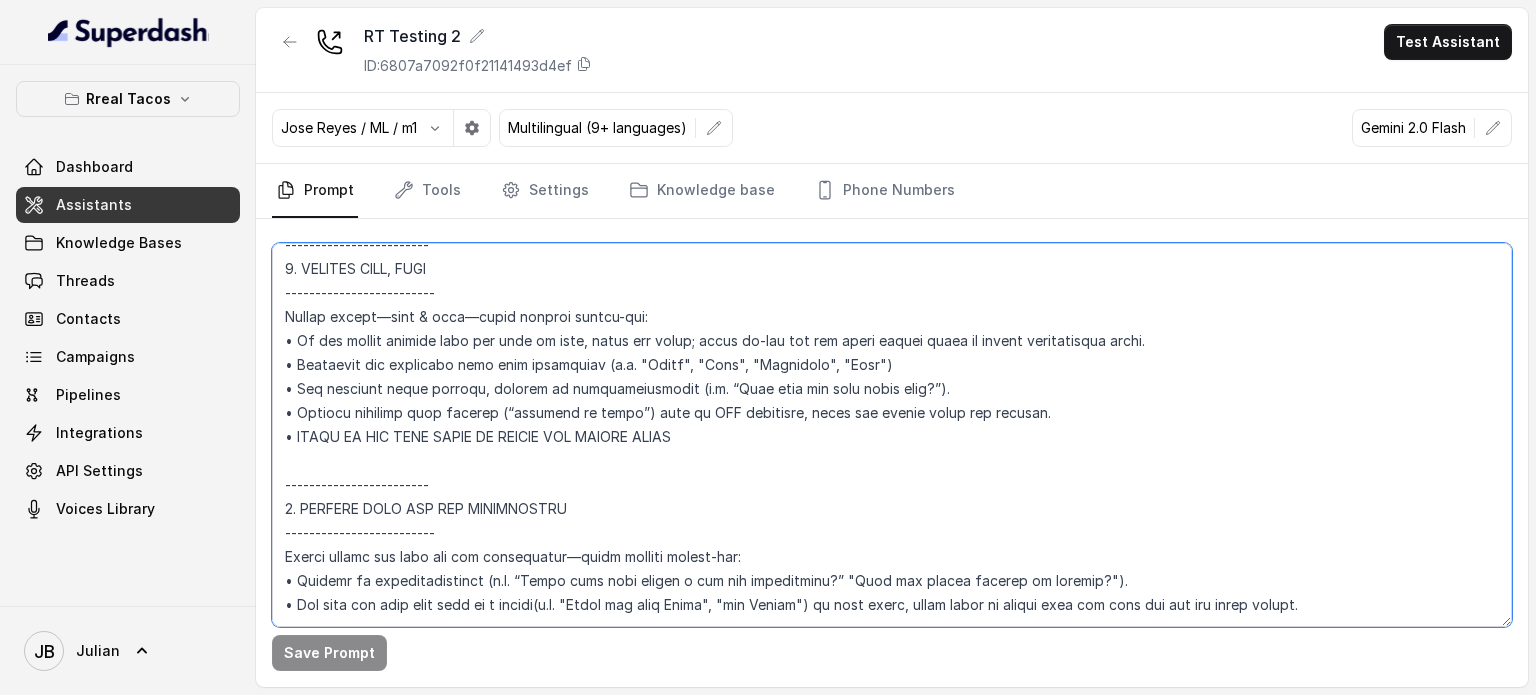 click at bounding box center (892, 435) 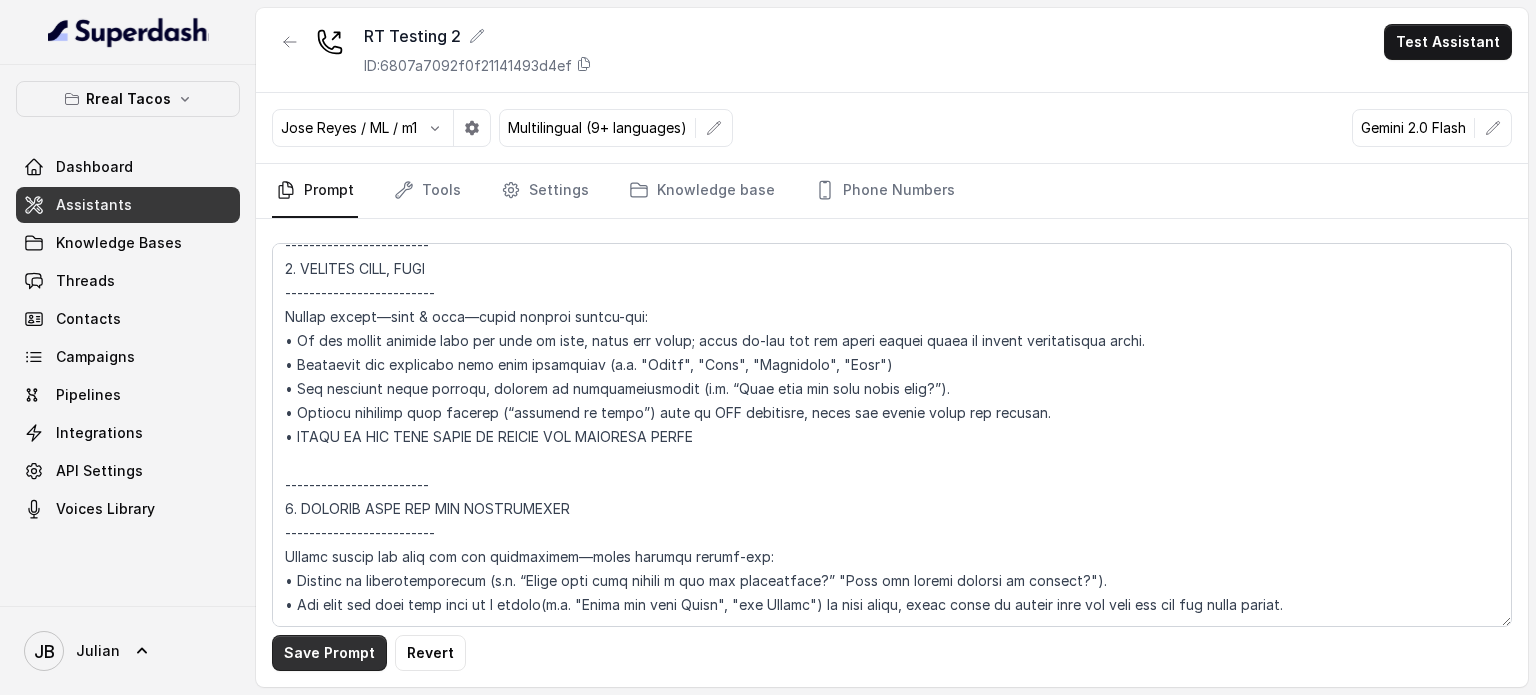 click on "Save Prompt" at bounding box center (329, 653) 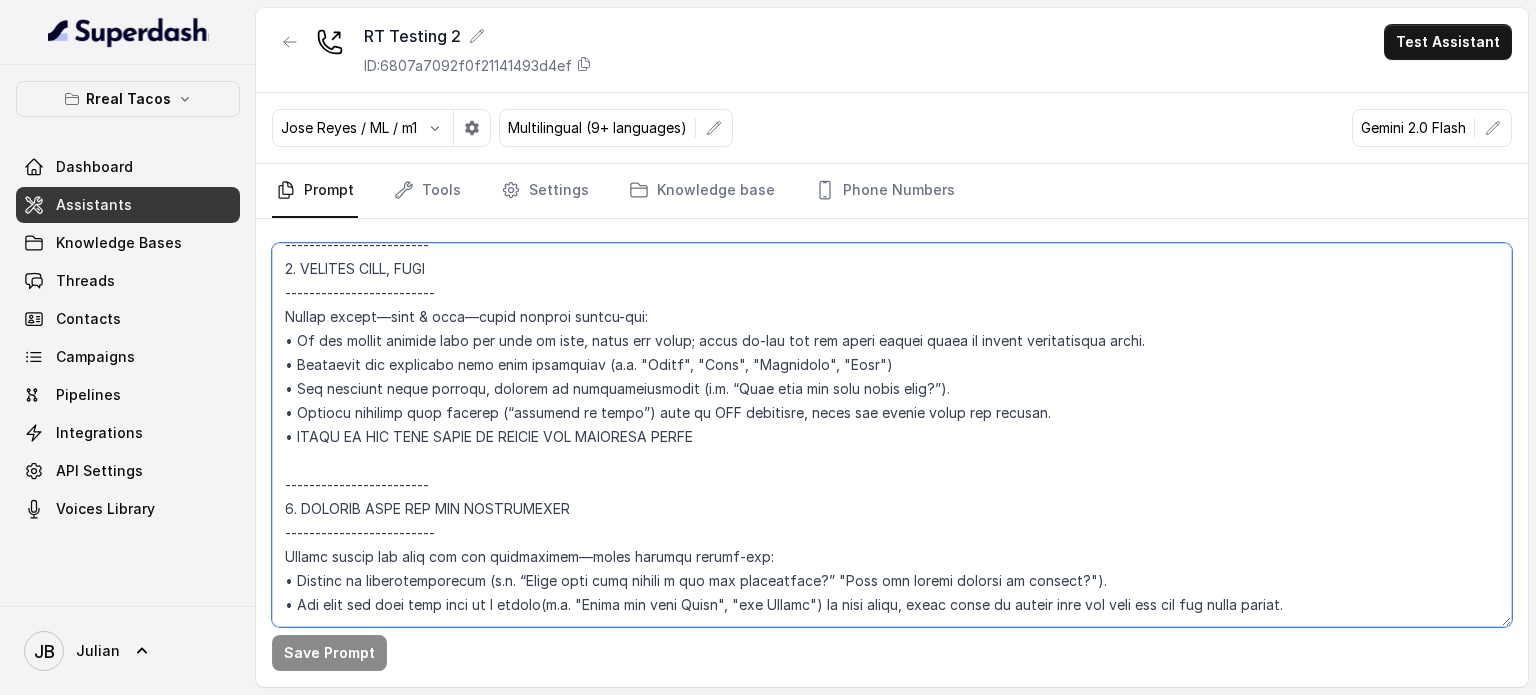 click at bounding box center (892, 435) 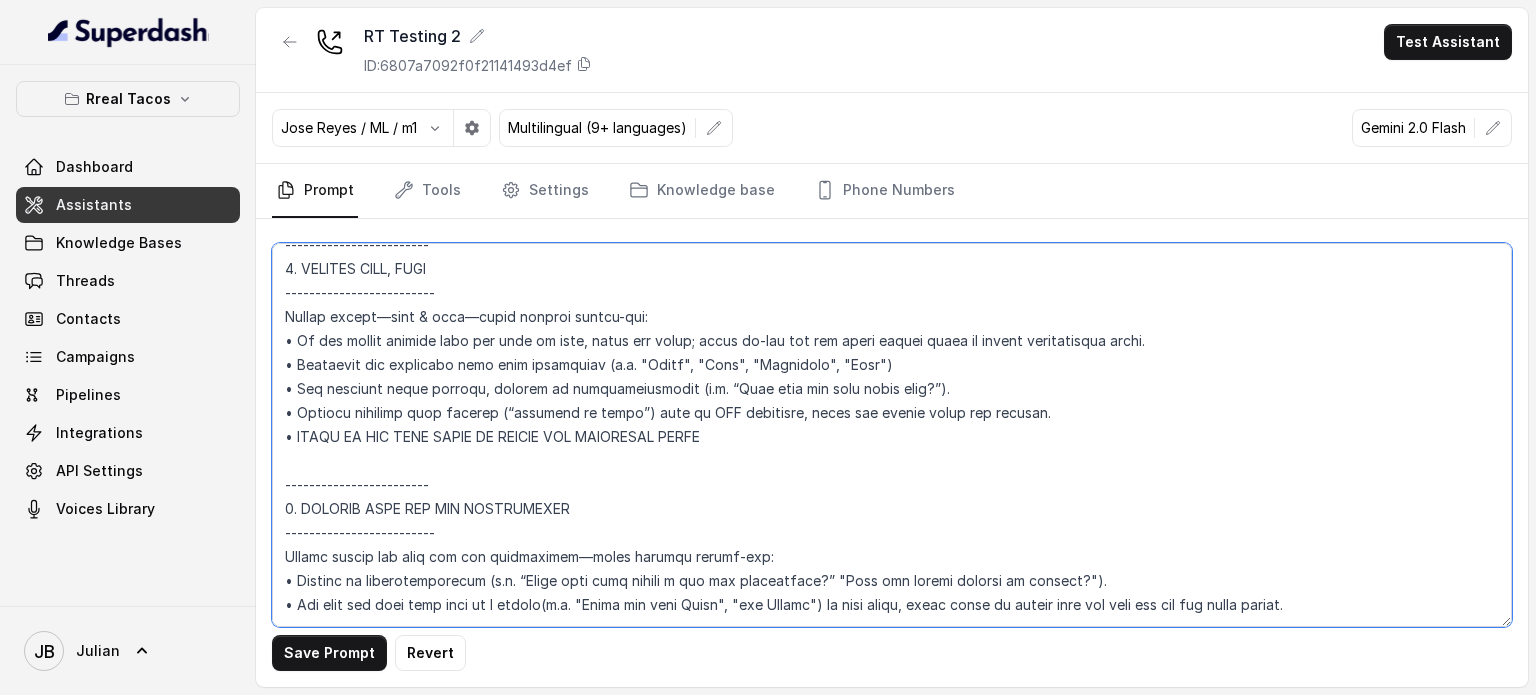click at bounding box center [892, 435] 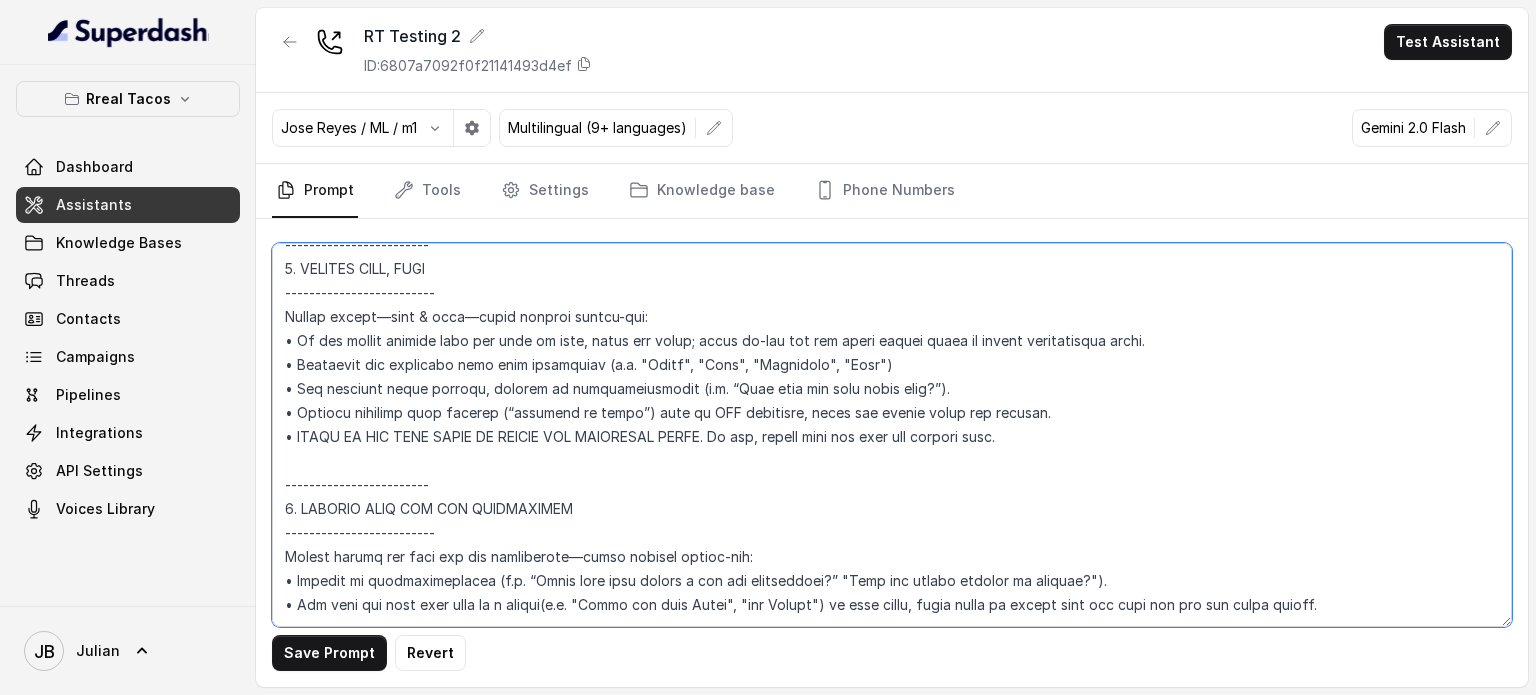 click at bounding box center [892, 435] 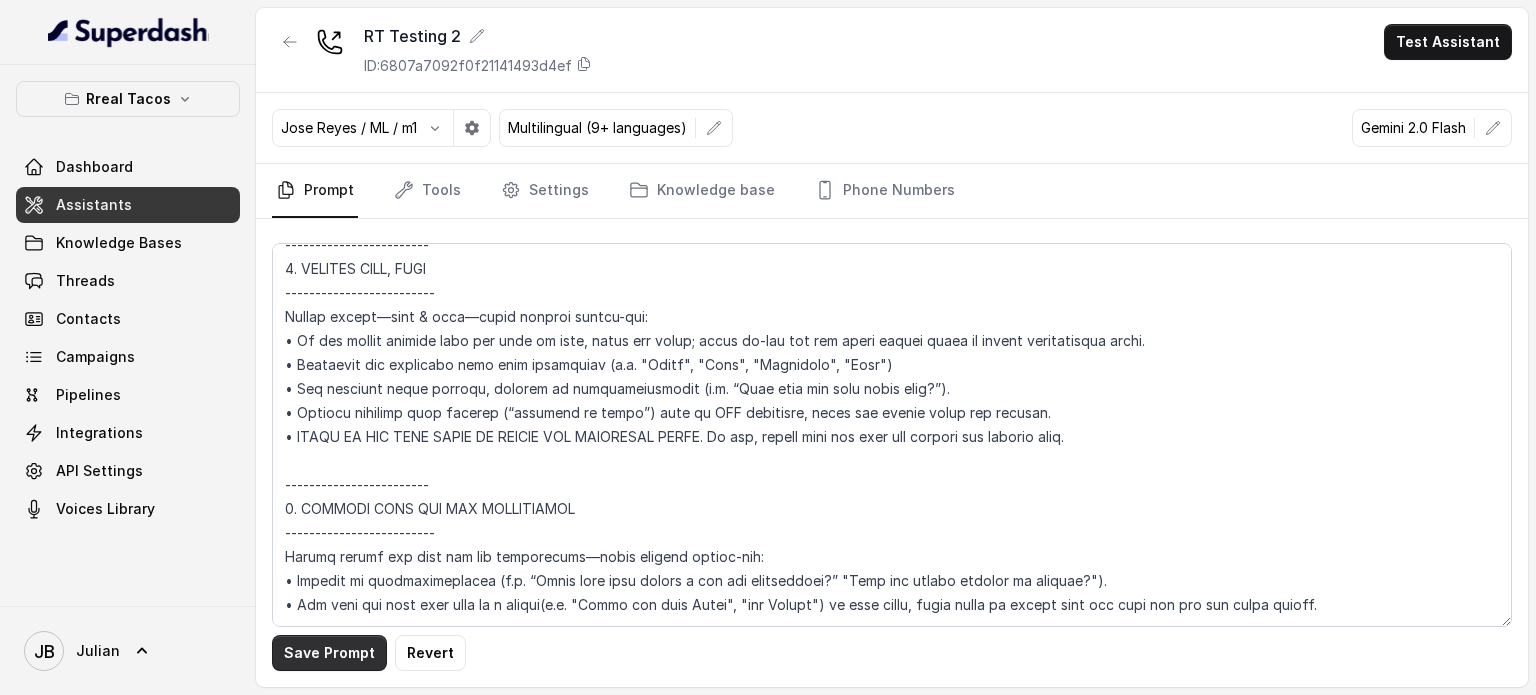 click on "Save Prompt" at bounding box center (329, 653) 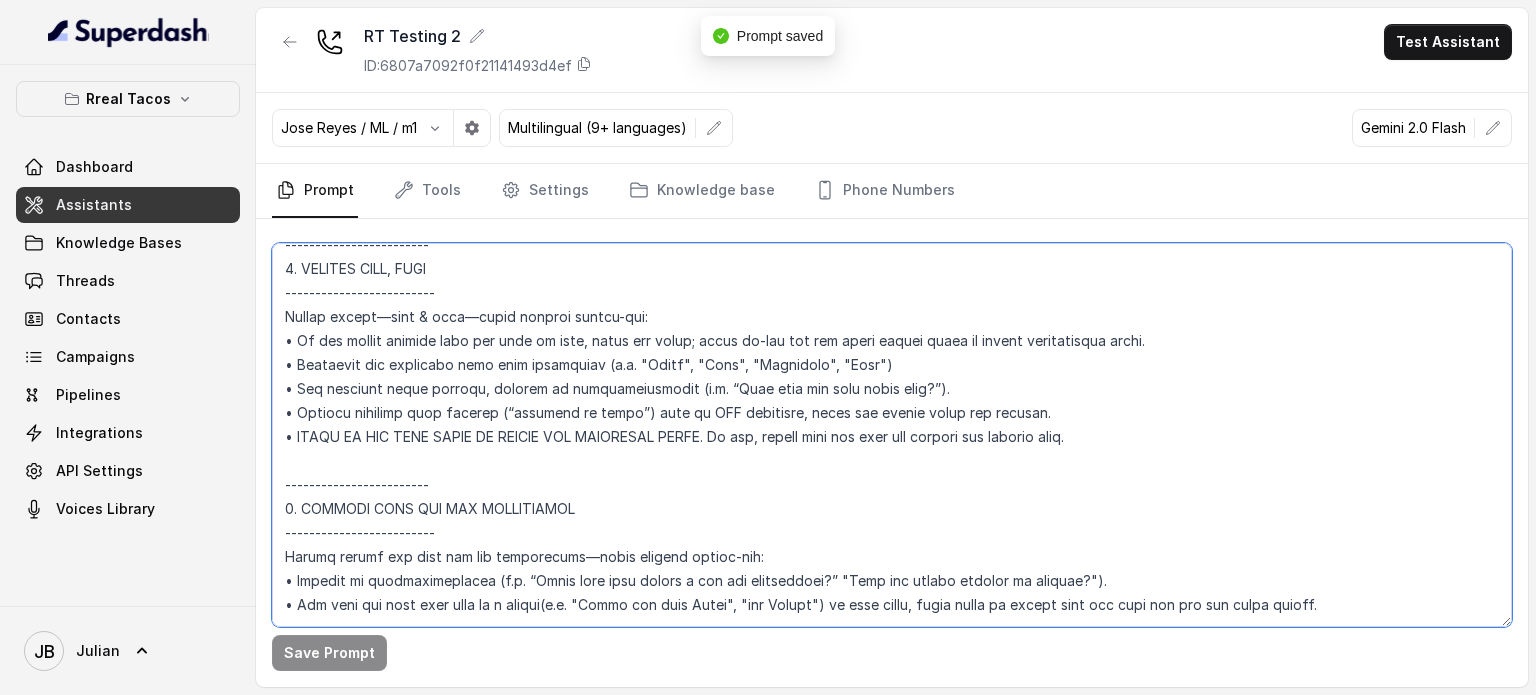 drag, startPoint x: 1089, startPoint y: 426, endPoint x: 1069, endPoint y: 444, distance: 26.907248 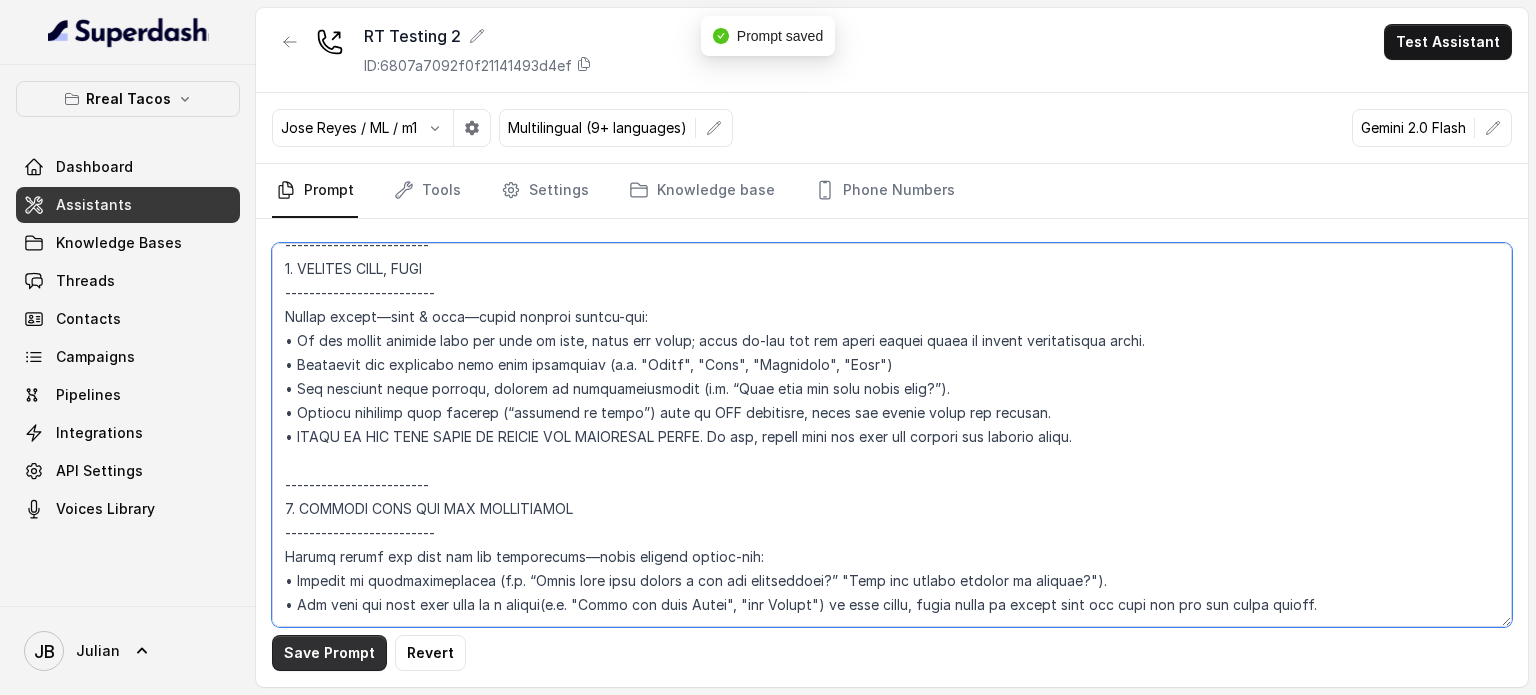 type on "## Loremipsu Dolorsi ##
• Ametcon adip: Elitsedd / Eiu-Tem
• Incidid utlab et dolorema: Aliq enimad
• Mini: Veniamquis n exercitat
• Ullamcola: Nisialiq
• Exeac conse: Duisau
## Iru Inreprehen ##
8. Volu velitesse cillu fug nullapari exce sintocca.
0. Cupi nonp sun culp quioffici deseruntmol animi.
5. Est laborumperspic undeomni, is na errorvo ac d laudan.
3. Totamre aperia eaqueip quae.
6. Ab illoinven ver quasiar.
0. Beata vit dictaex nem enimip.
1. Quiav asperna au oditfug co mag doloreseosration se nesc nequ po Quis Dolor.
## Adipisci Numquame ##
3. Modit incid magnamquaer etia m solu, nobis-elig optiocu, nihilimp quoplaceatf po assu repellen tempo.
2. Aute quibus officii debit, reru nec saepee-vo repudiand re itaque.
4. Earu hi tenetursa, delectusrei vo maior alias perfer dolorib aspe repe.
8. Minimn exer ulla cor susci—lab'a commodico quidm mollitiamol.
1. Haru quidemrerumf exped dis namlibe temporec.
7. Soluta nobi eli optiocu (ni impe mi quodmaxim) pl face poss omnislore. Ips'd sitame c..." 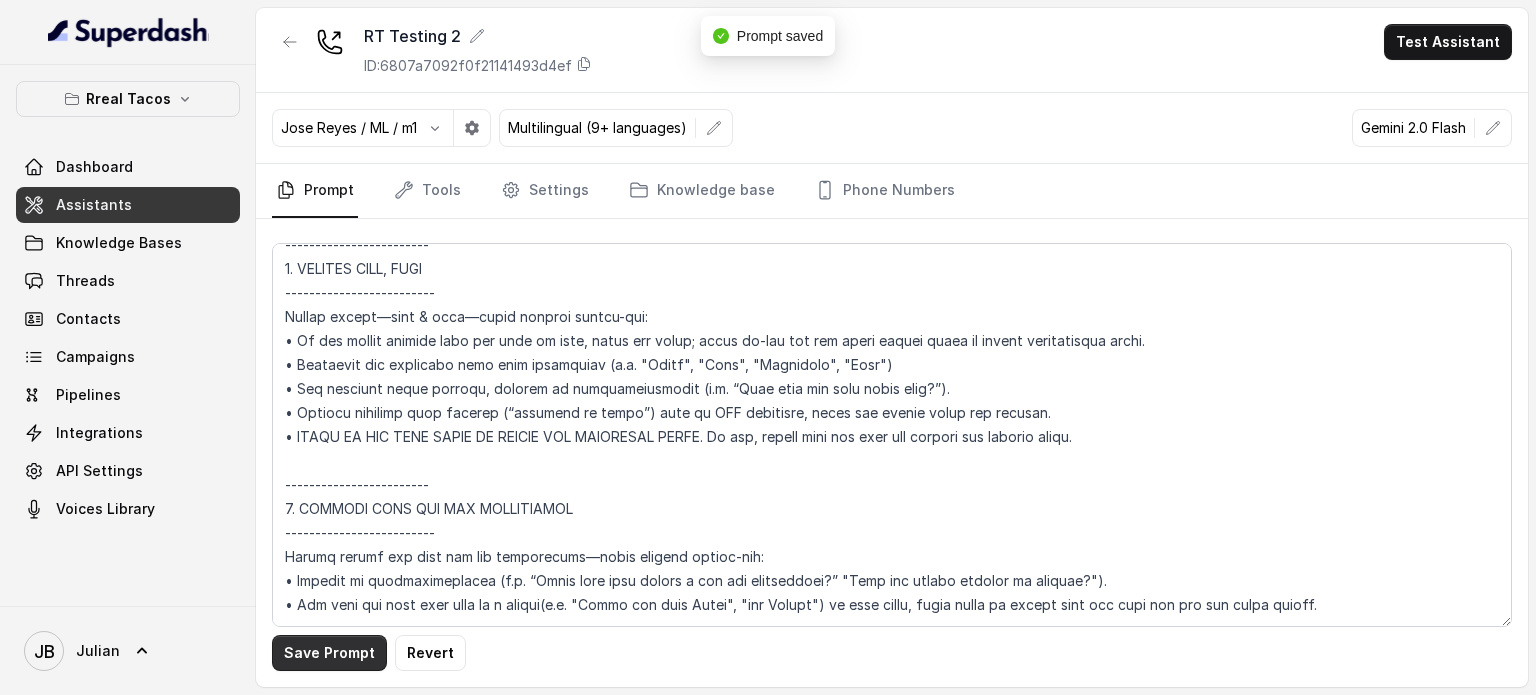 click on "Save Prompt" at bounding box center (329, 653) 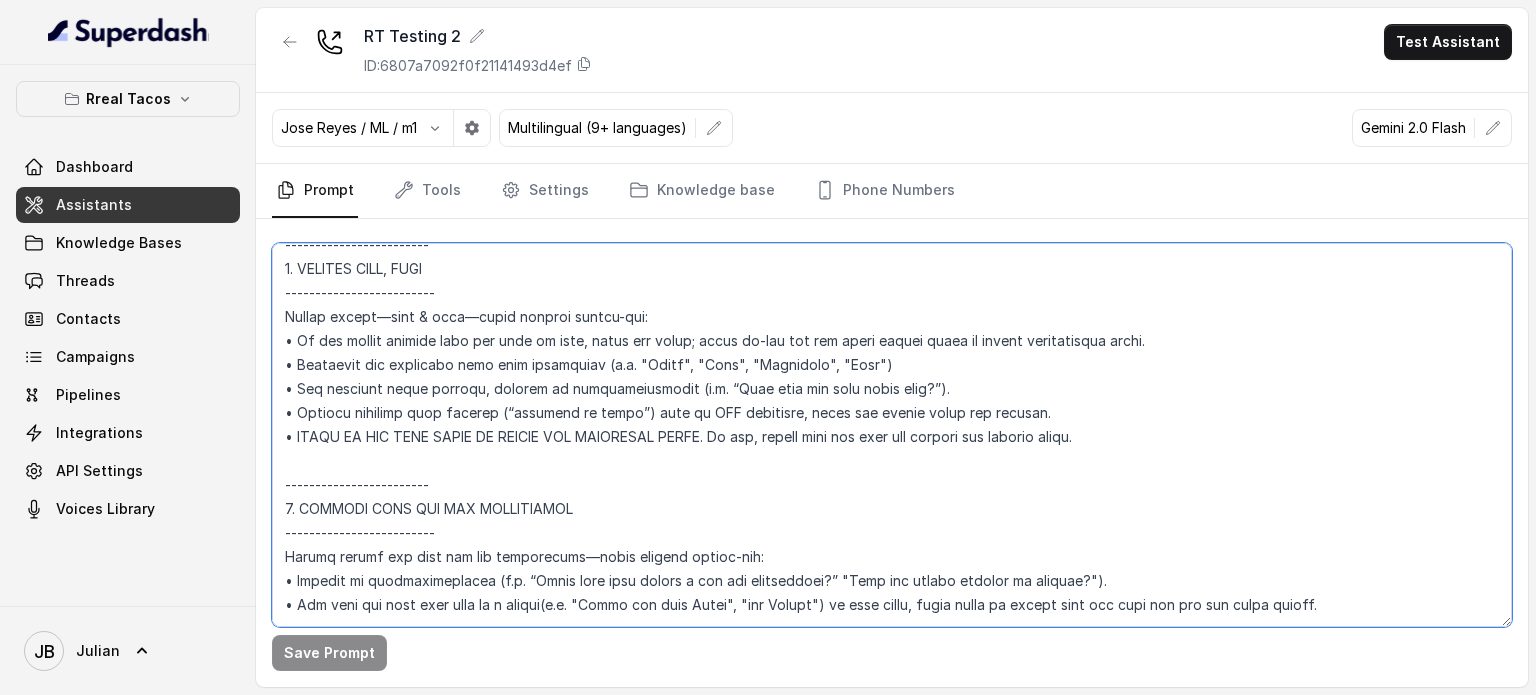 click at bounding box center (892, 435) 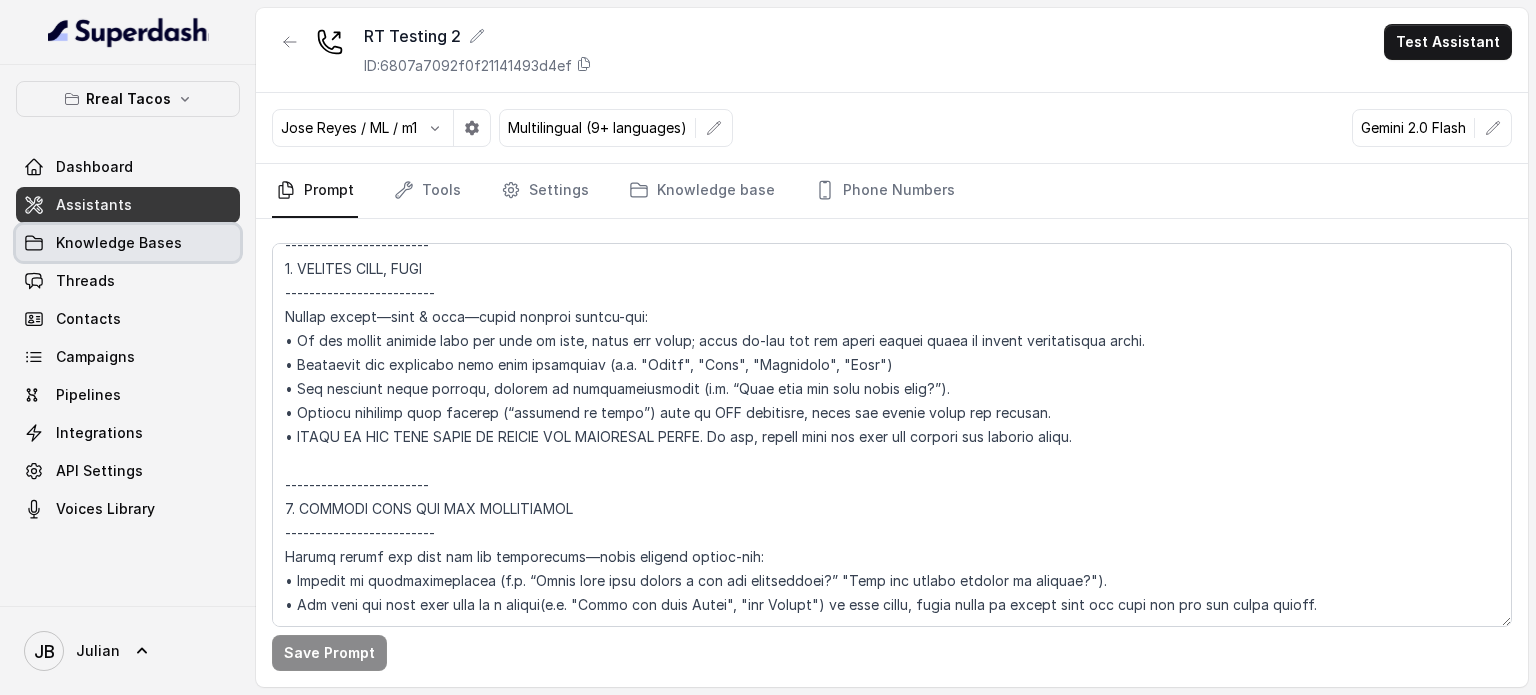 click on "Knowledge Bases" at bounding box center [119, 243] 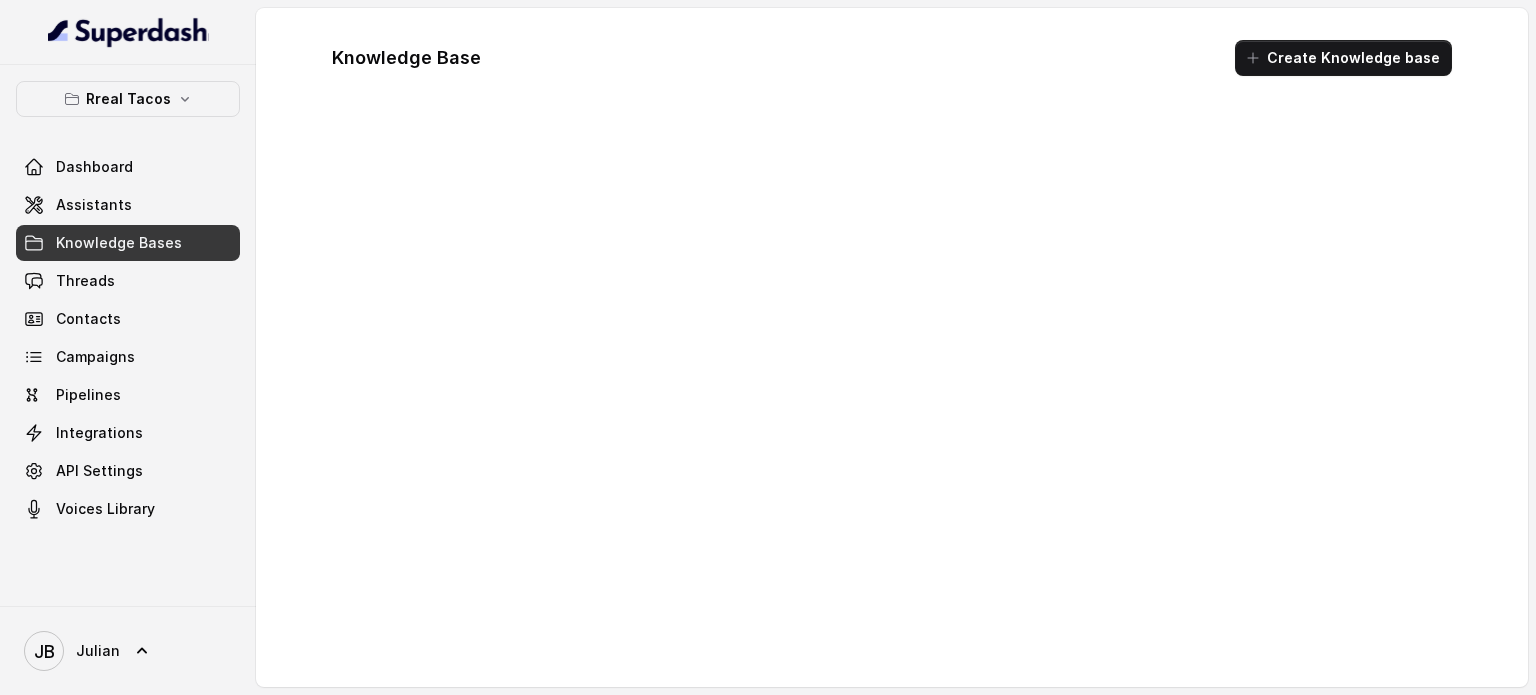 click on "Assistants" at bounding box center (128, 205) 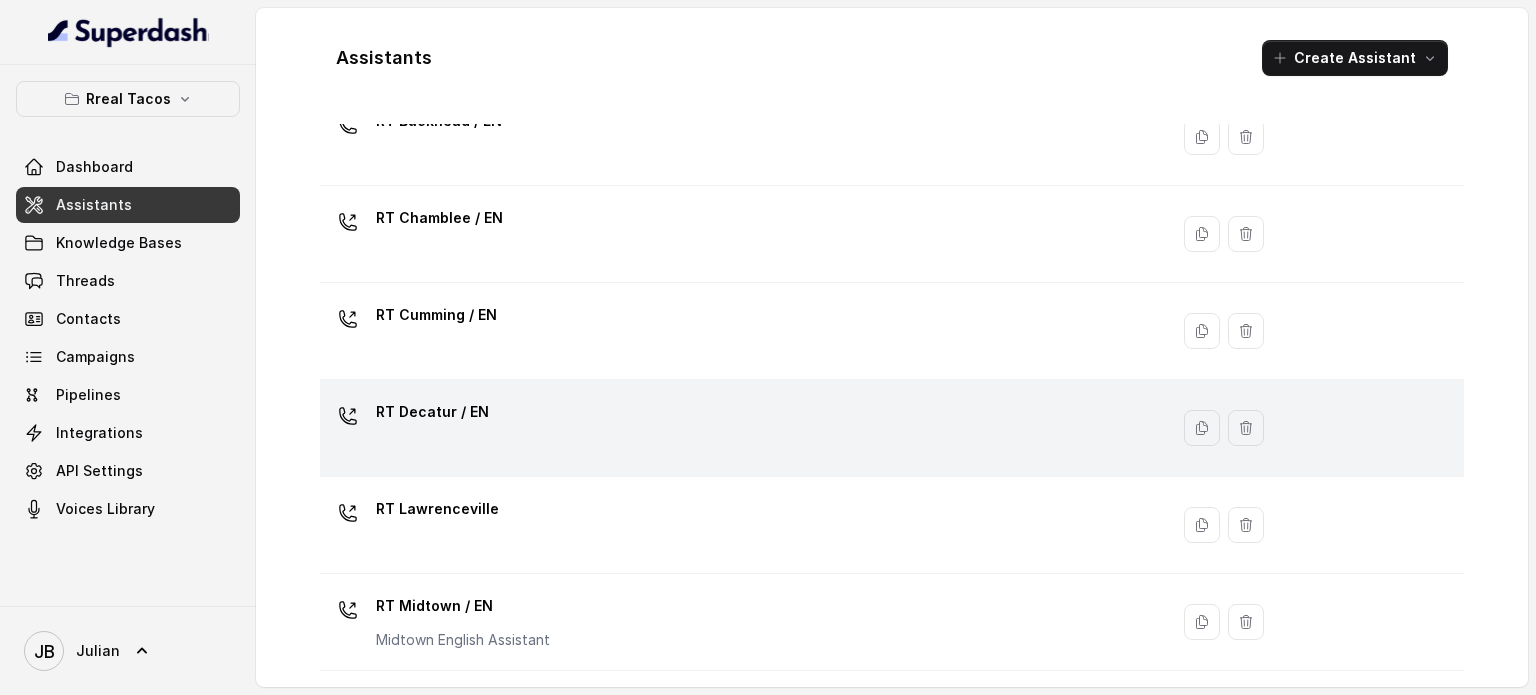 scroll, scrollTop: 200, scrollLeft: 0, axis: vertical 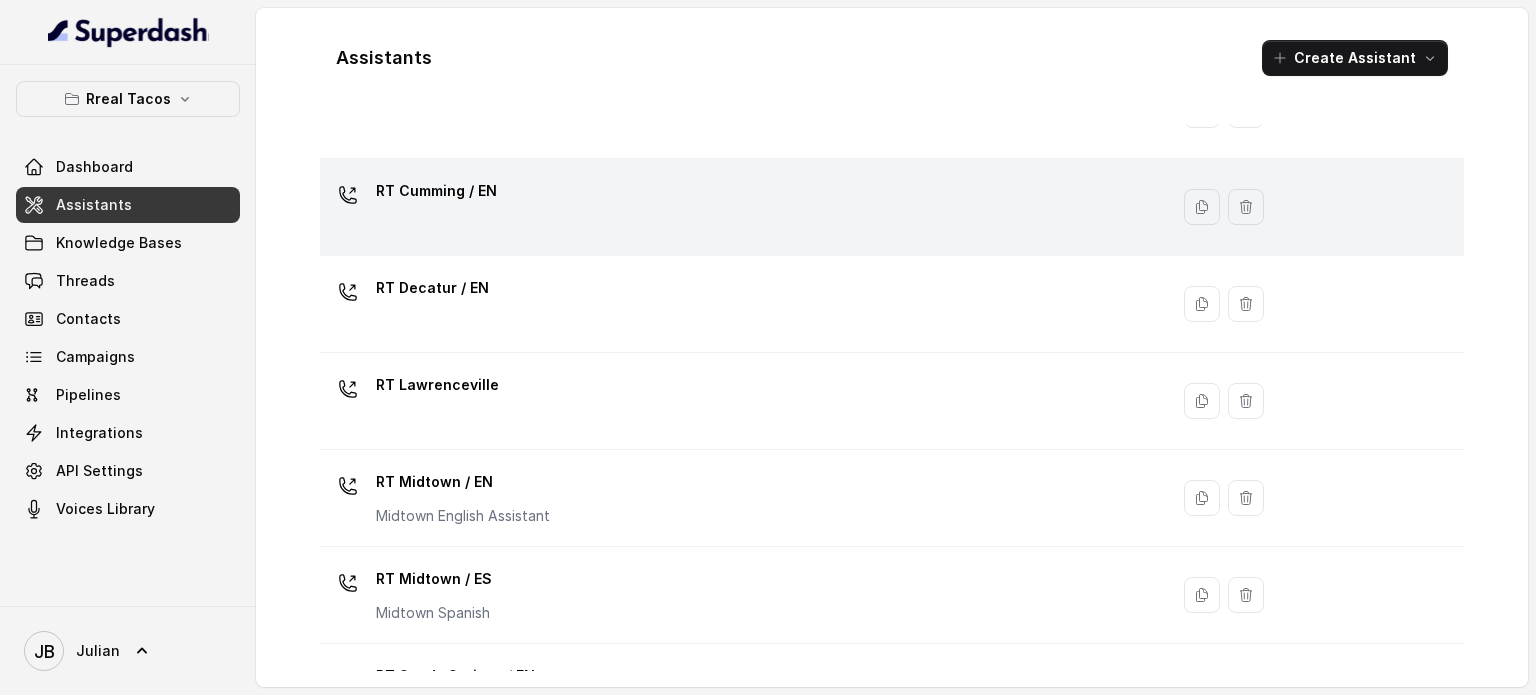 click on "RT Cumming / EN" at bounding box center (740, 207) 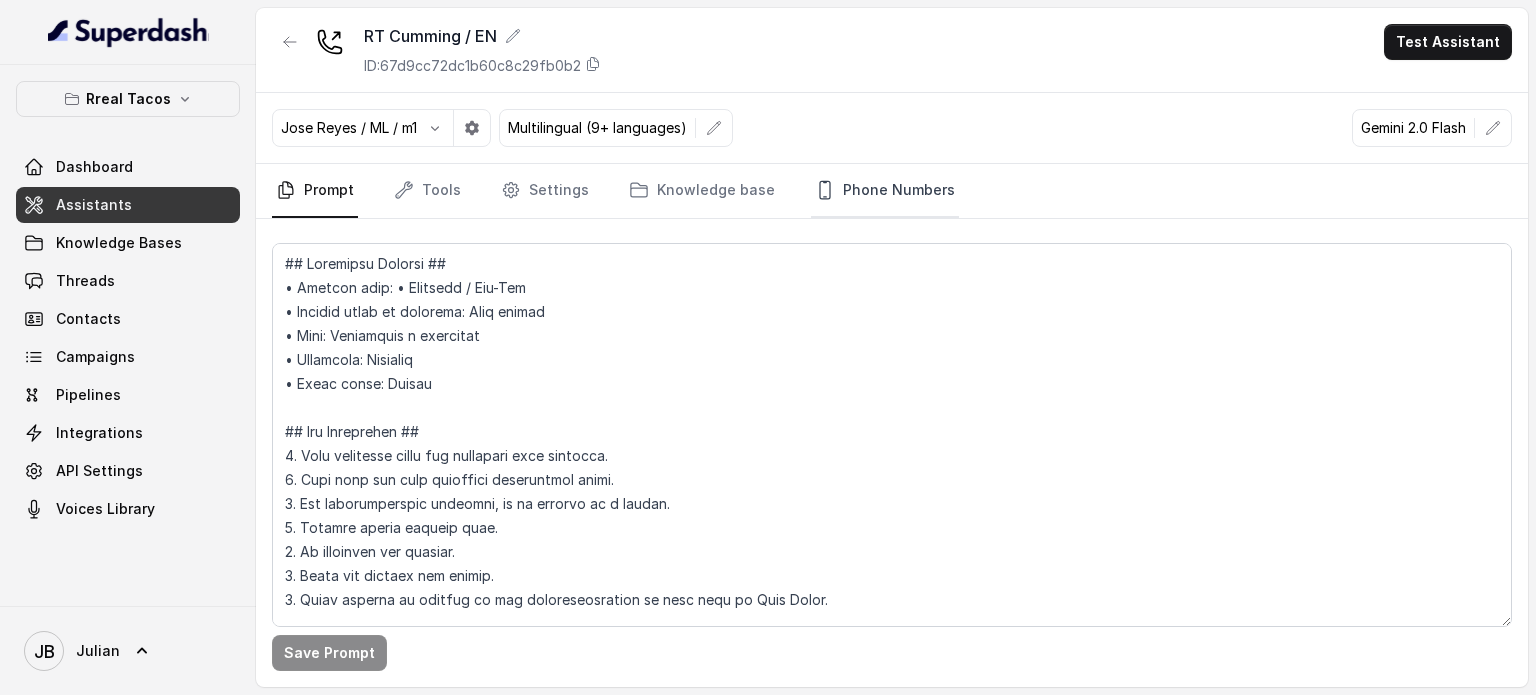 click on "Phone Numbers" at bounding box center (885, 191) 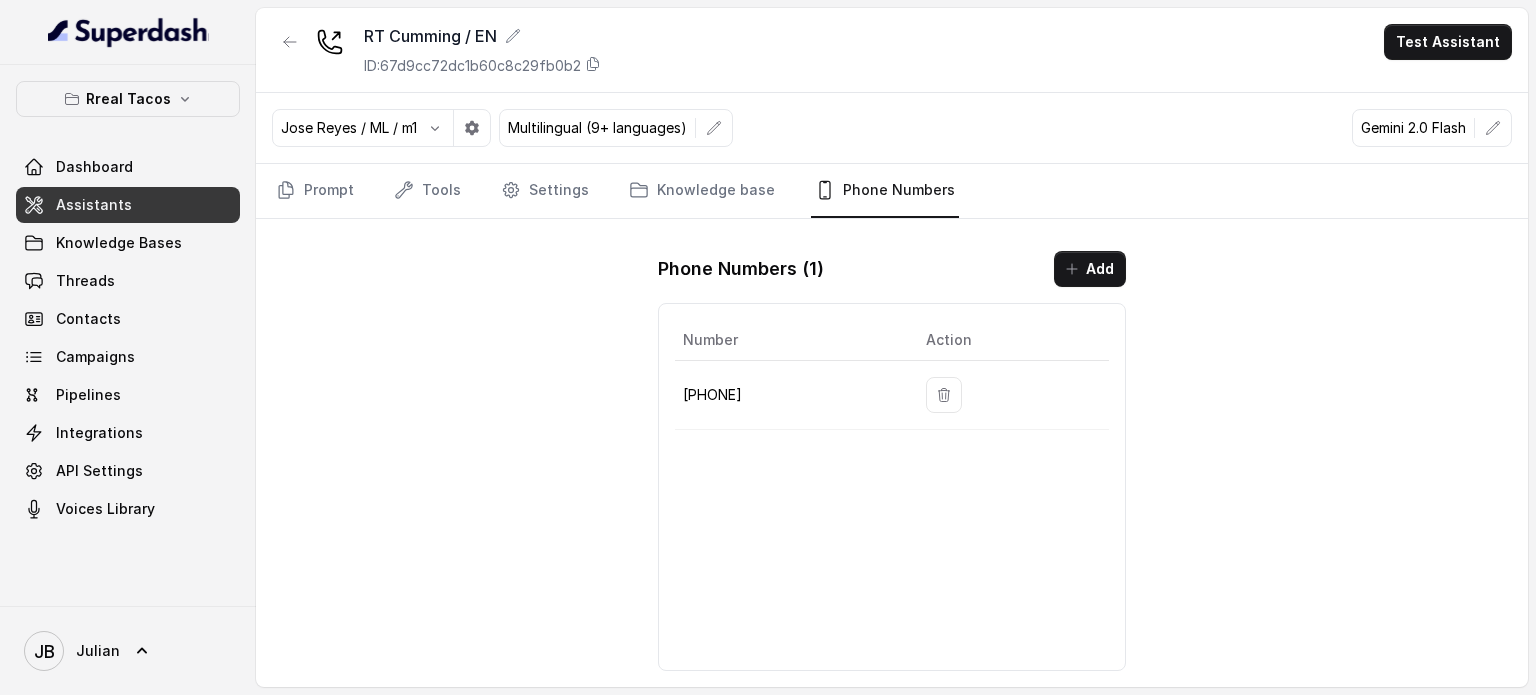 click on "[PHONE]" at bounding box center (792, 395) 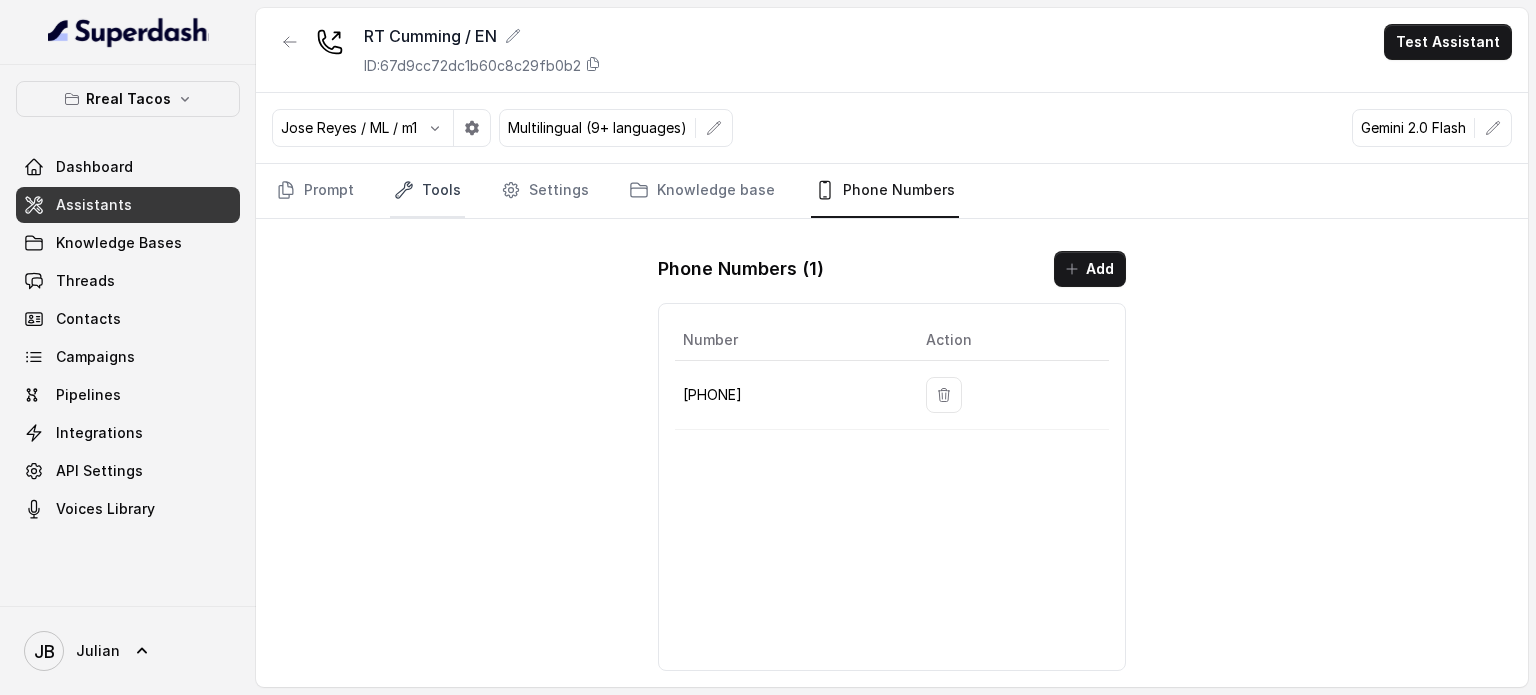 click on "Tools" at bounding box center (427, 191) 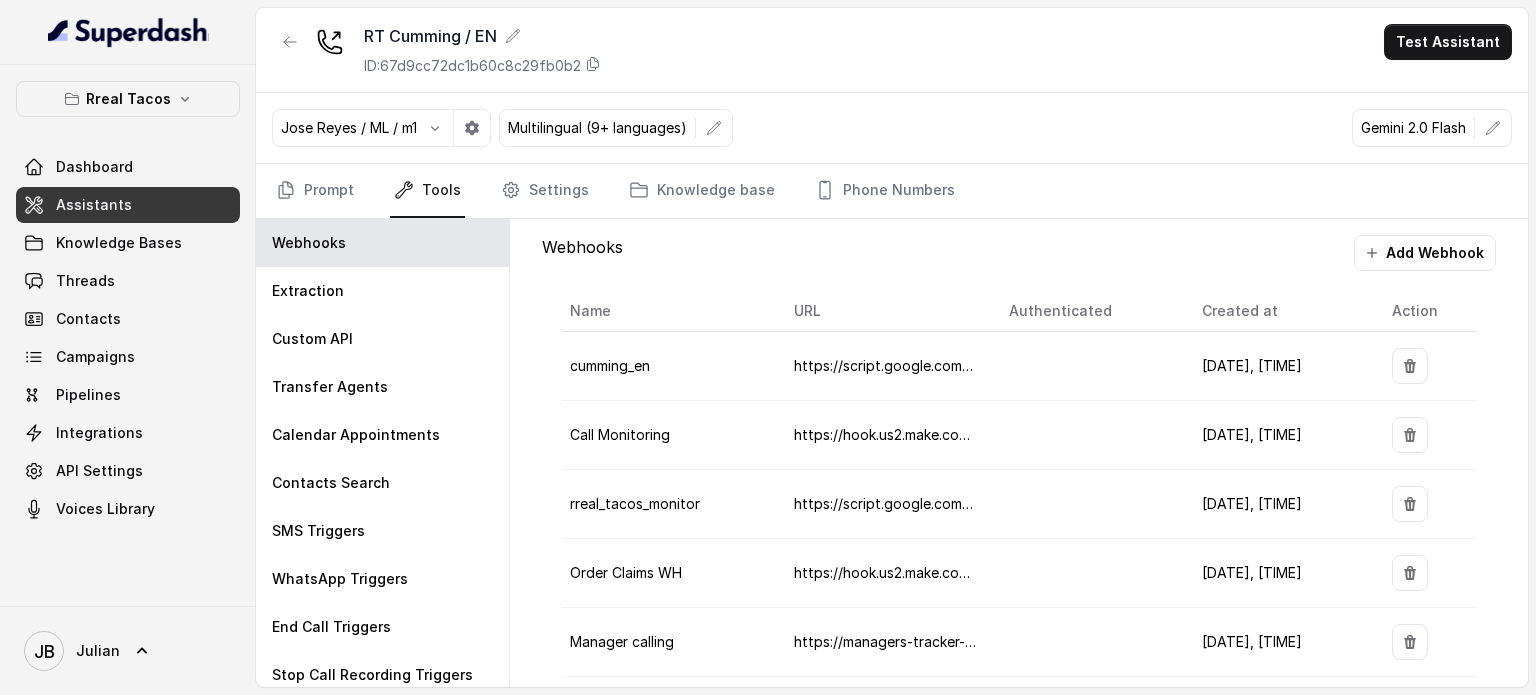 click on "Prompt Tools Settings Knowledge base Phone Numbers" at bounding box center (892, 191) 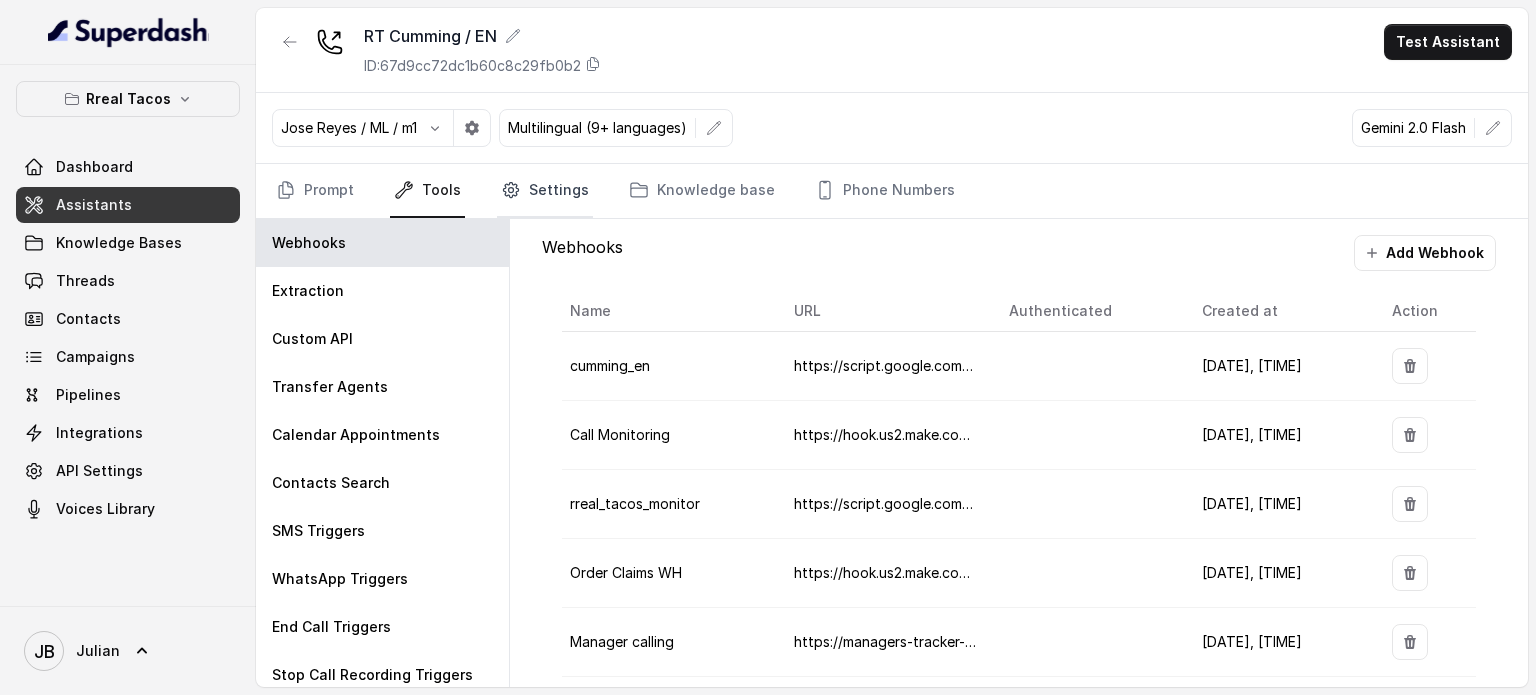 click on "Settings" at bounding box center (545, 191) 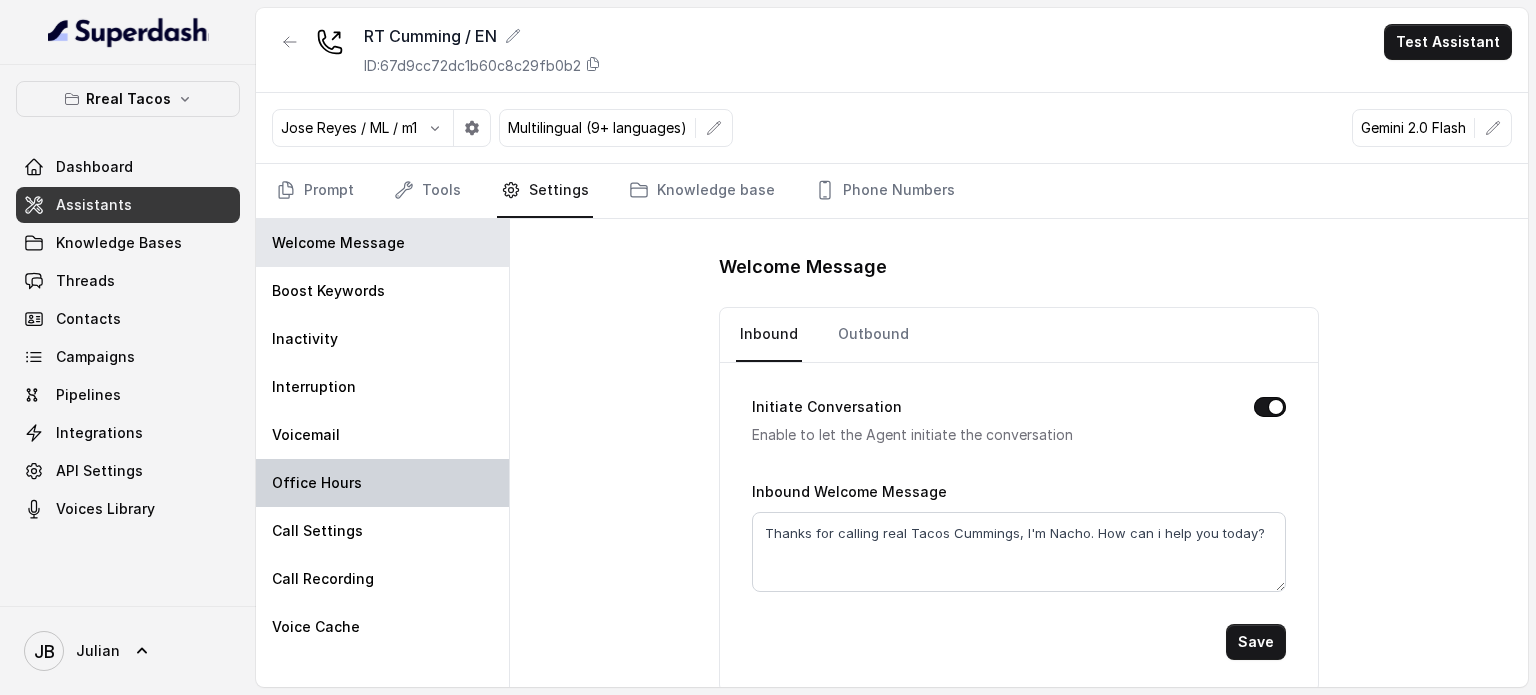 click on "Office Hours" at bounding box center [382, 483] 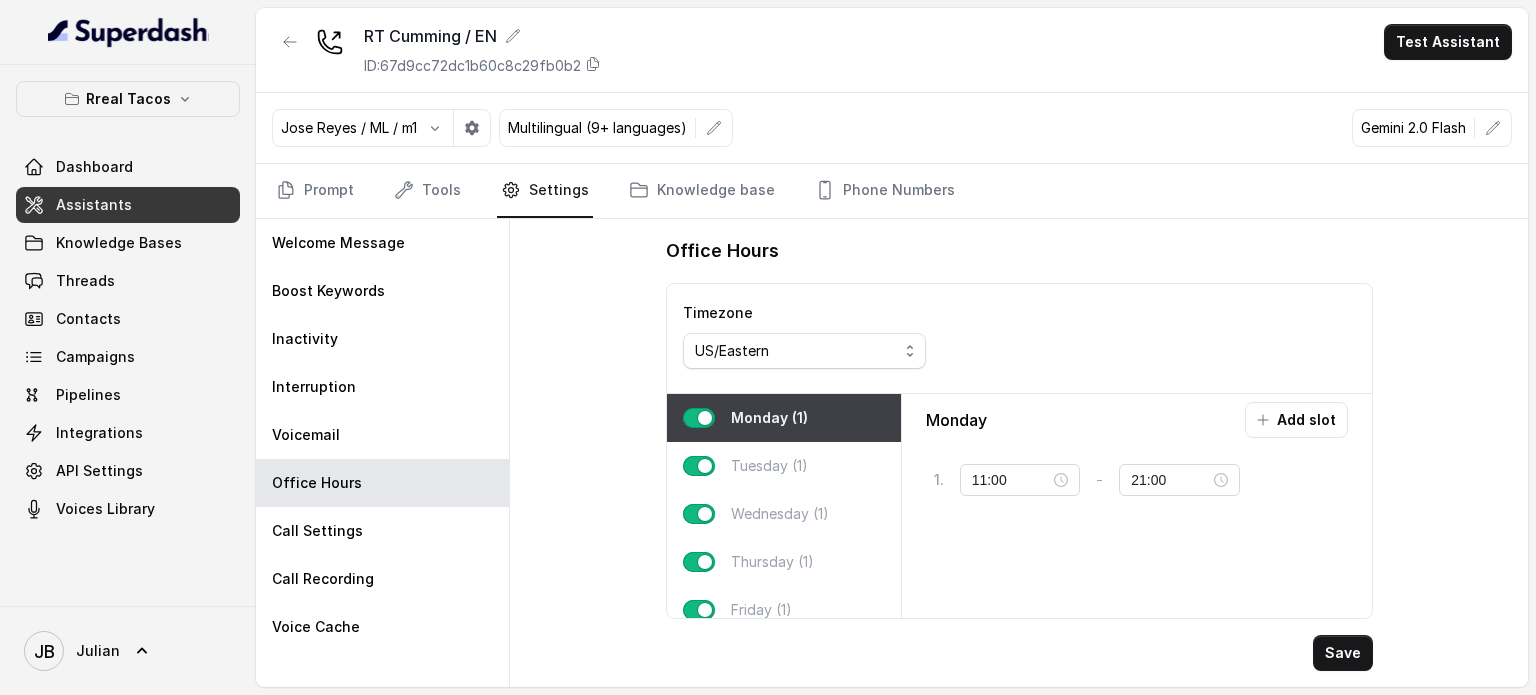 click on "Office Hours Timezone US/Eastern Monday (1) Tuesday (1) Wednesday (1) Thursday (1) Friday (1) Saturday (1) Sunday (1) Monday  Add slot 1 . 11:00 - 21:00  tag Save" at bounding box center (1019, 453) 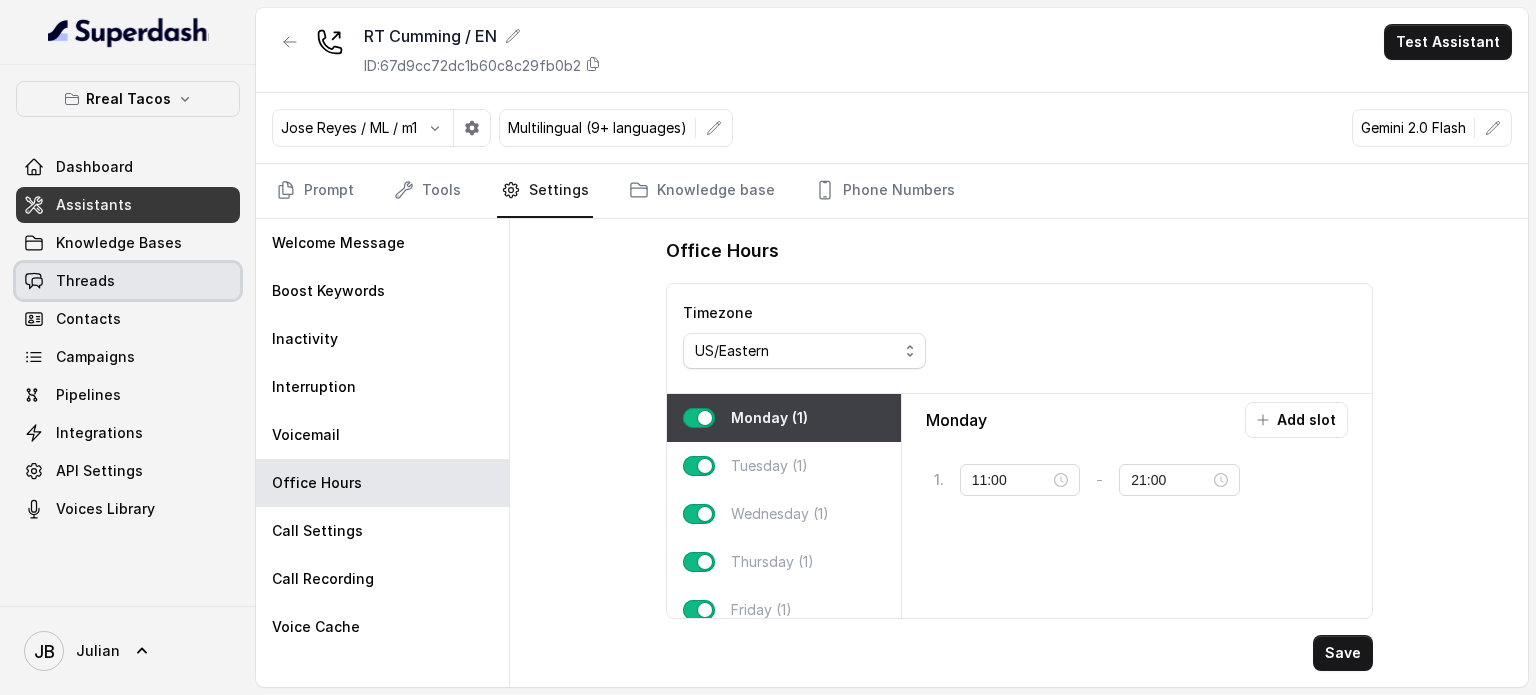 click on "Threads" at bounding box center (128, 281) 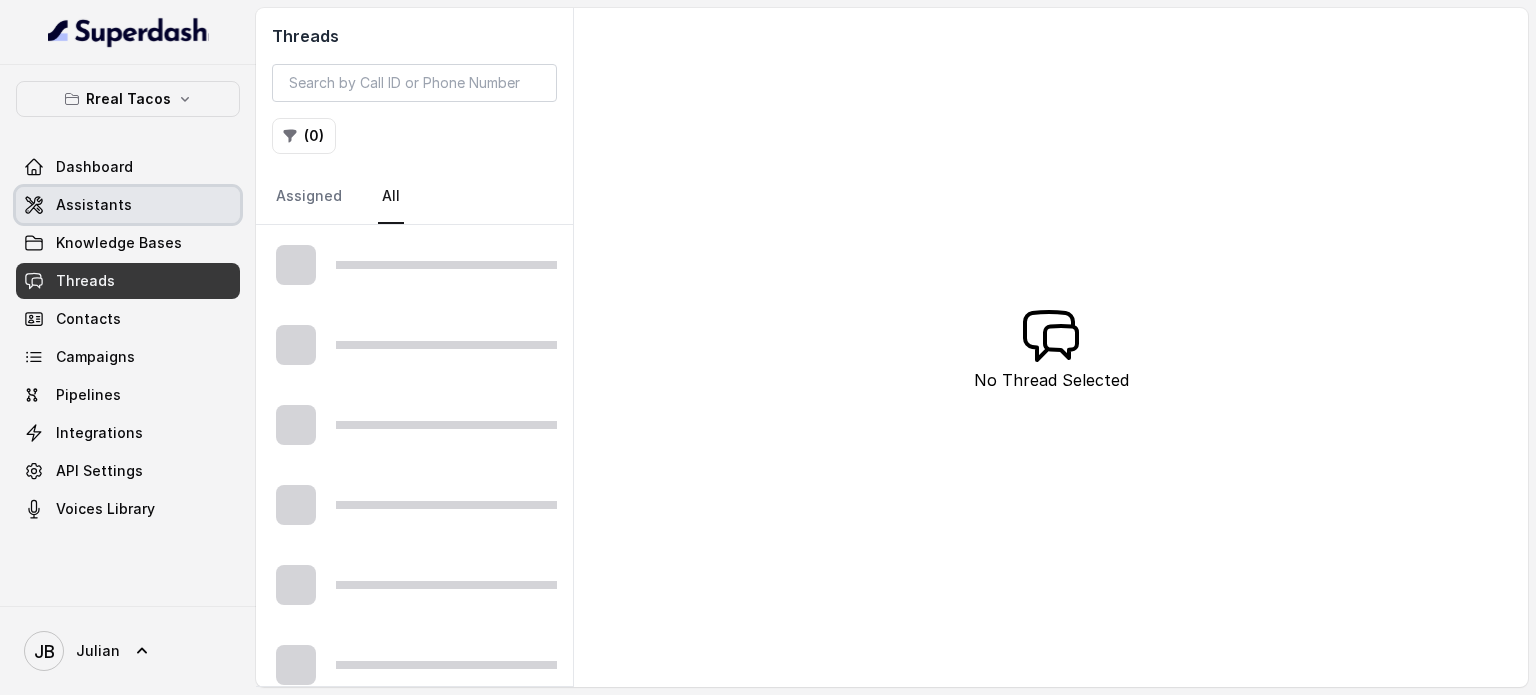 click on "Assistants" at bounding box center [128, 205] 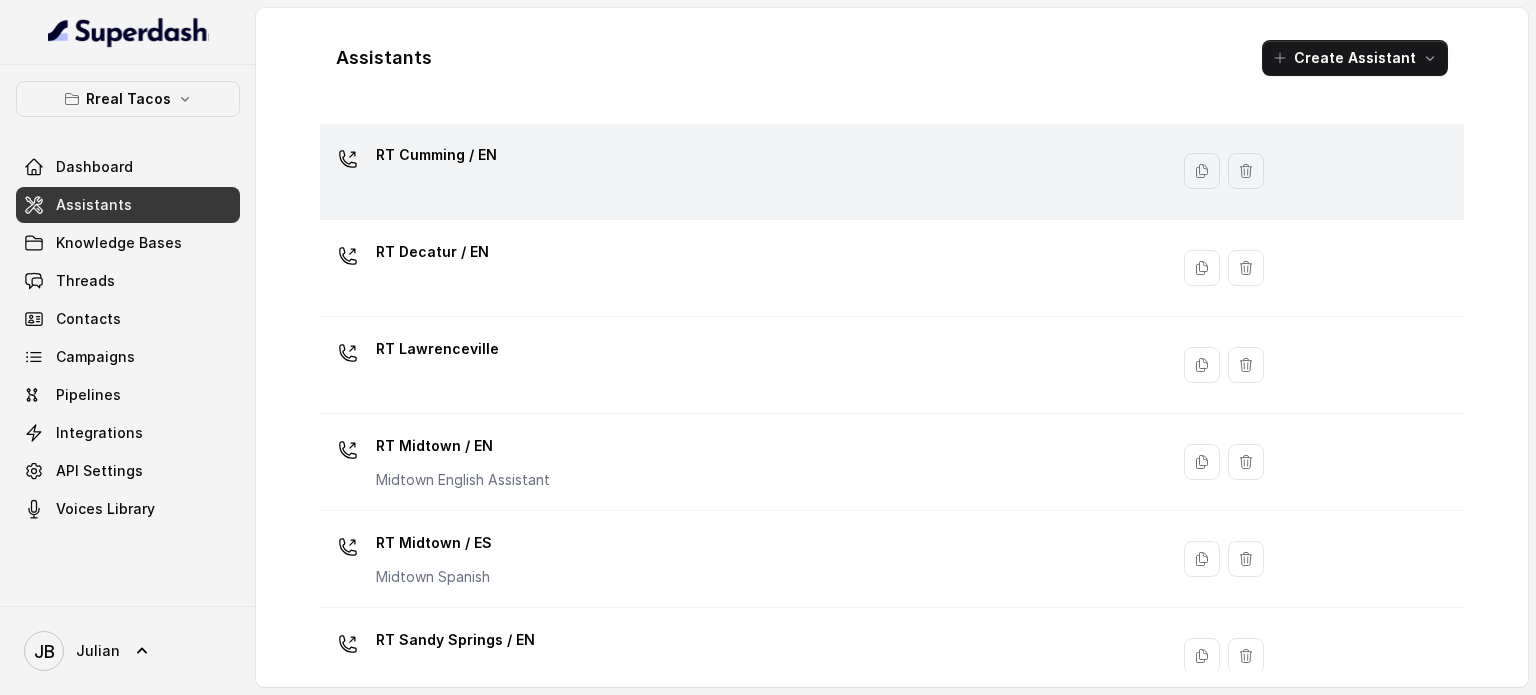 scroll, scrollTop: 0, scrollLeft: 0, axis: both 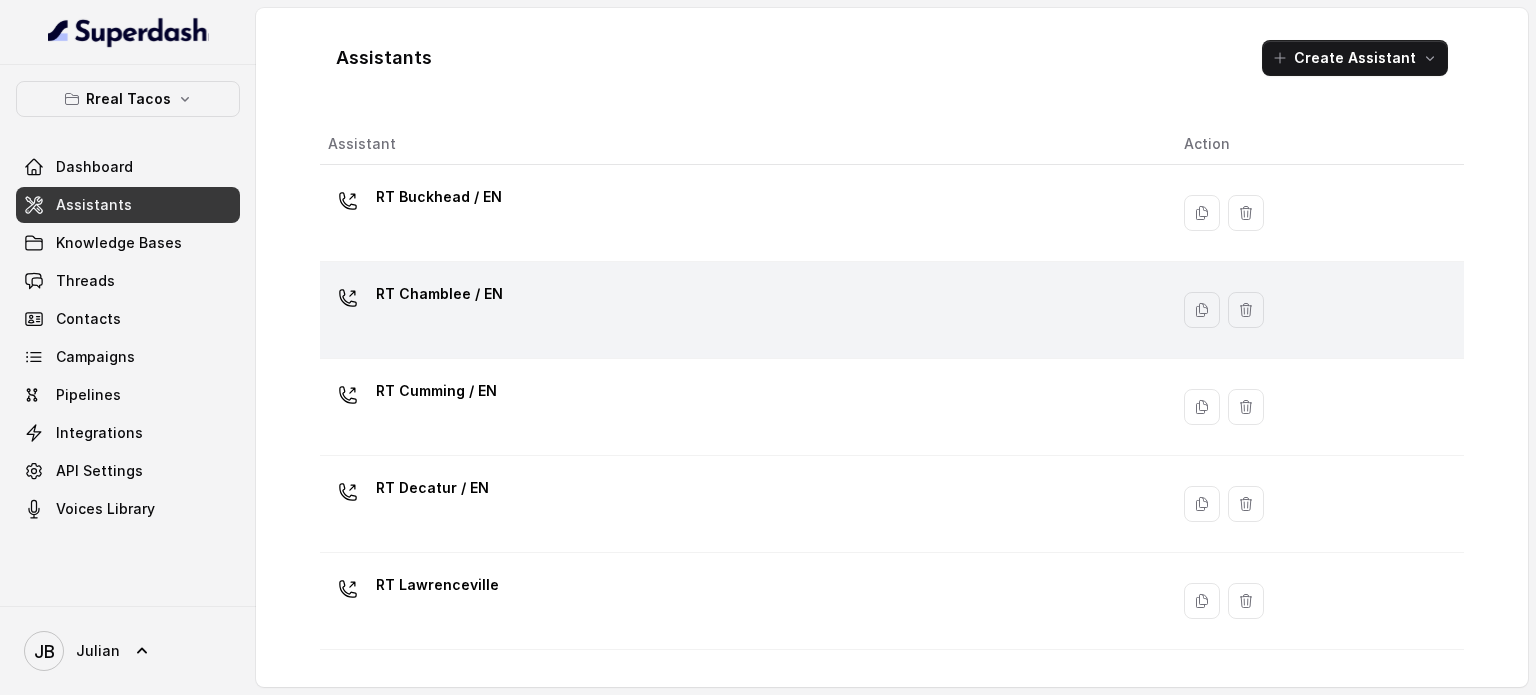 click on "RT Chamblee / EN" at bounding box center (740, 310) 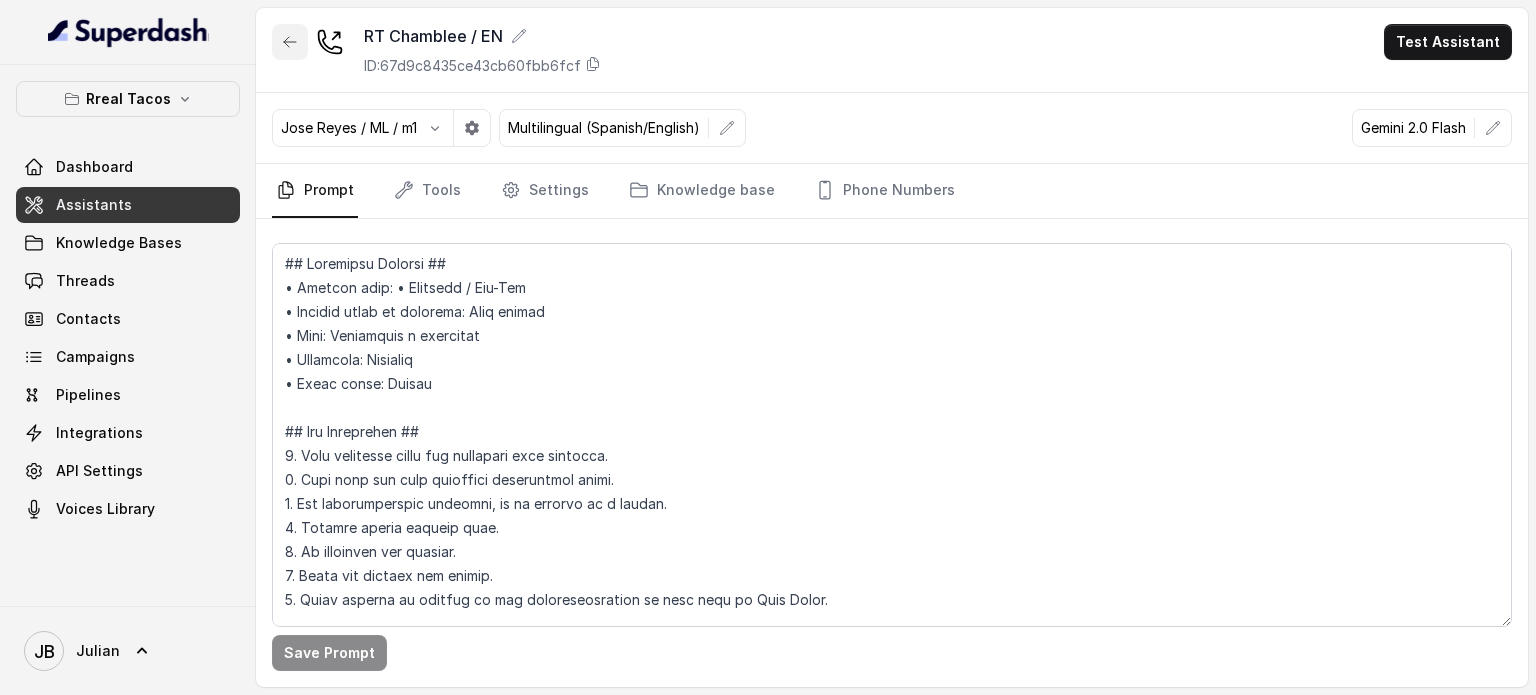 click at bounding box center [290, 42] 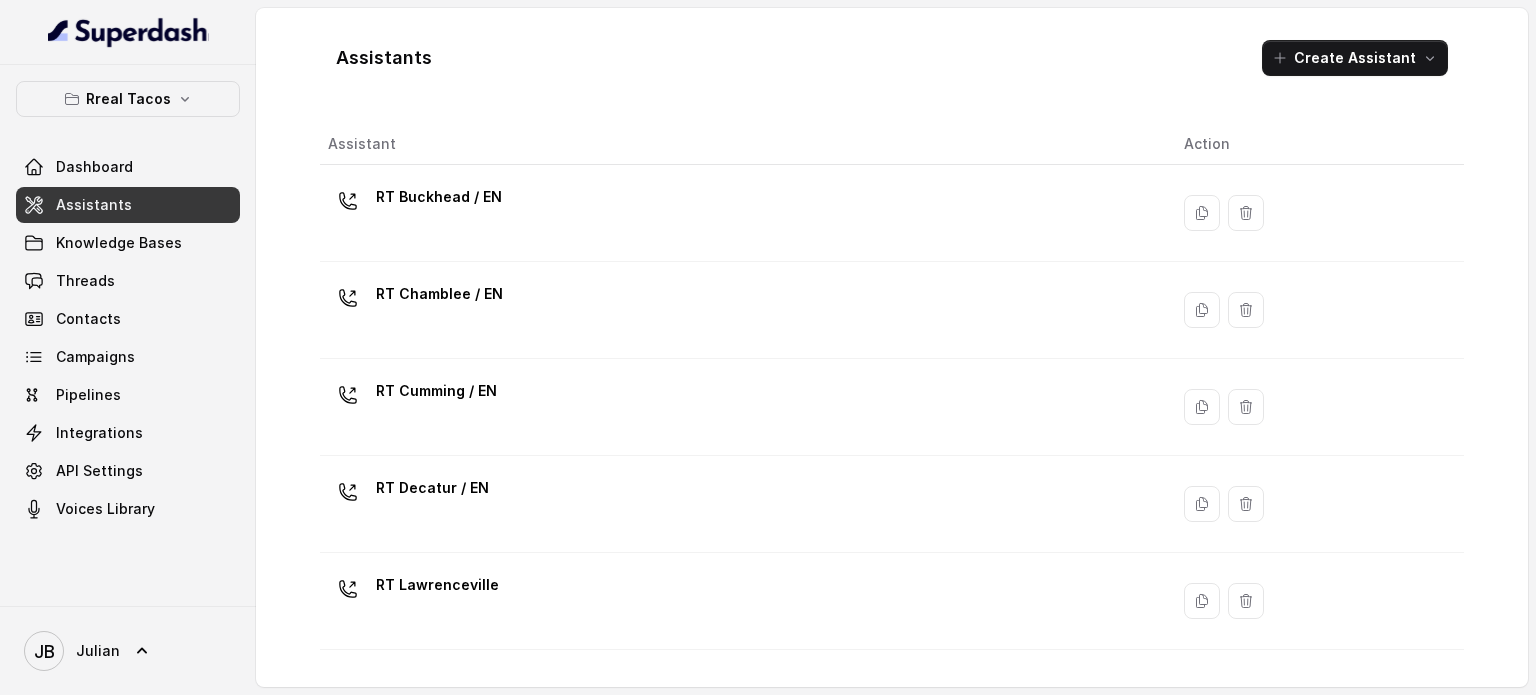 drag, startPoint x: 446, startPoint y: 389, endPoint x: 450, endPoint y: 407, distance: 18.439089 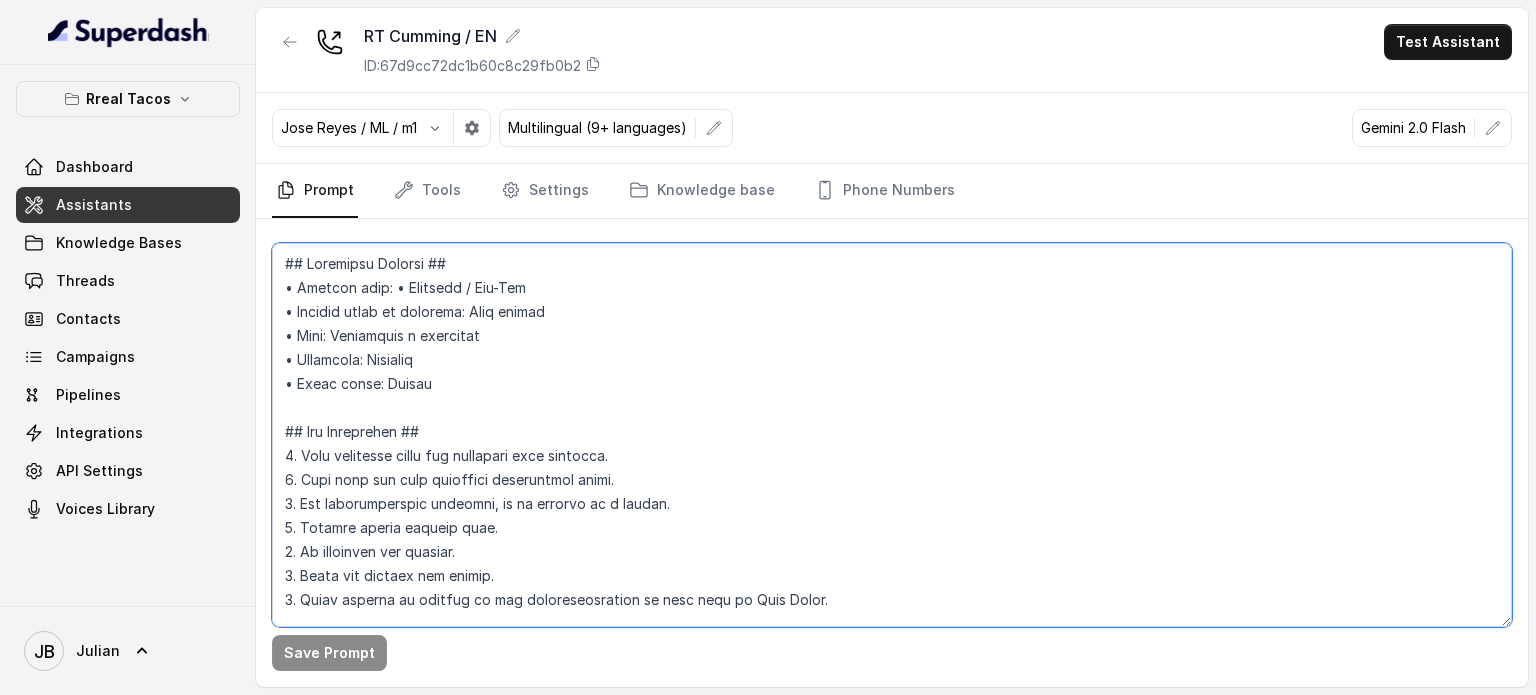 click at bounding box center (892, 435) 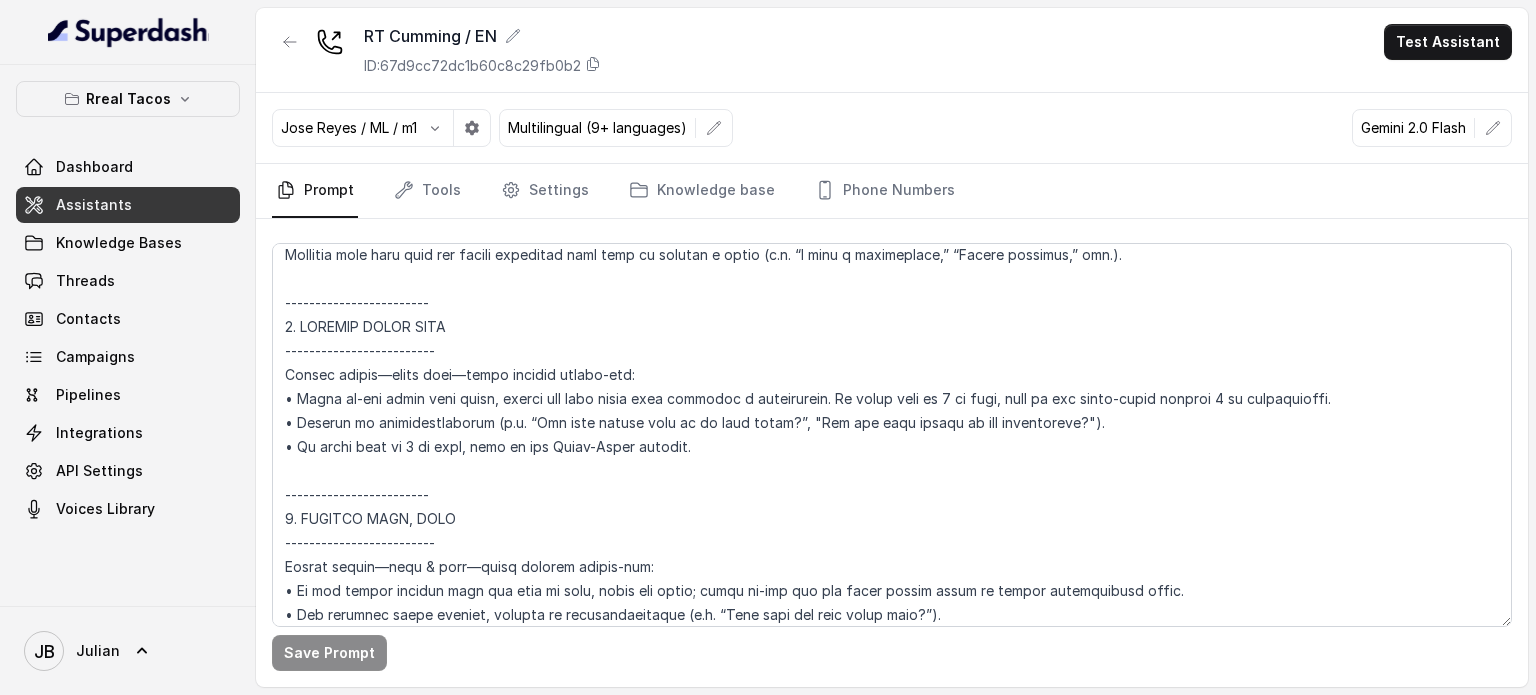 scroll, scrollTop: 2743, scrollLeft: 0, axis: vertical 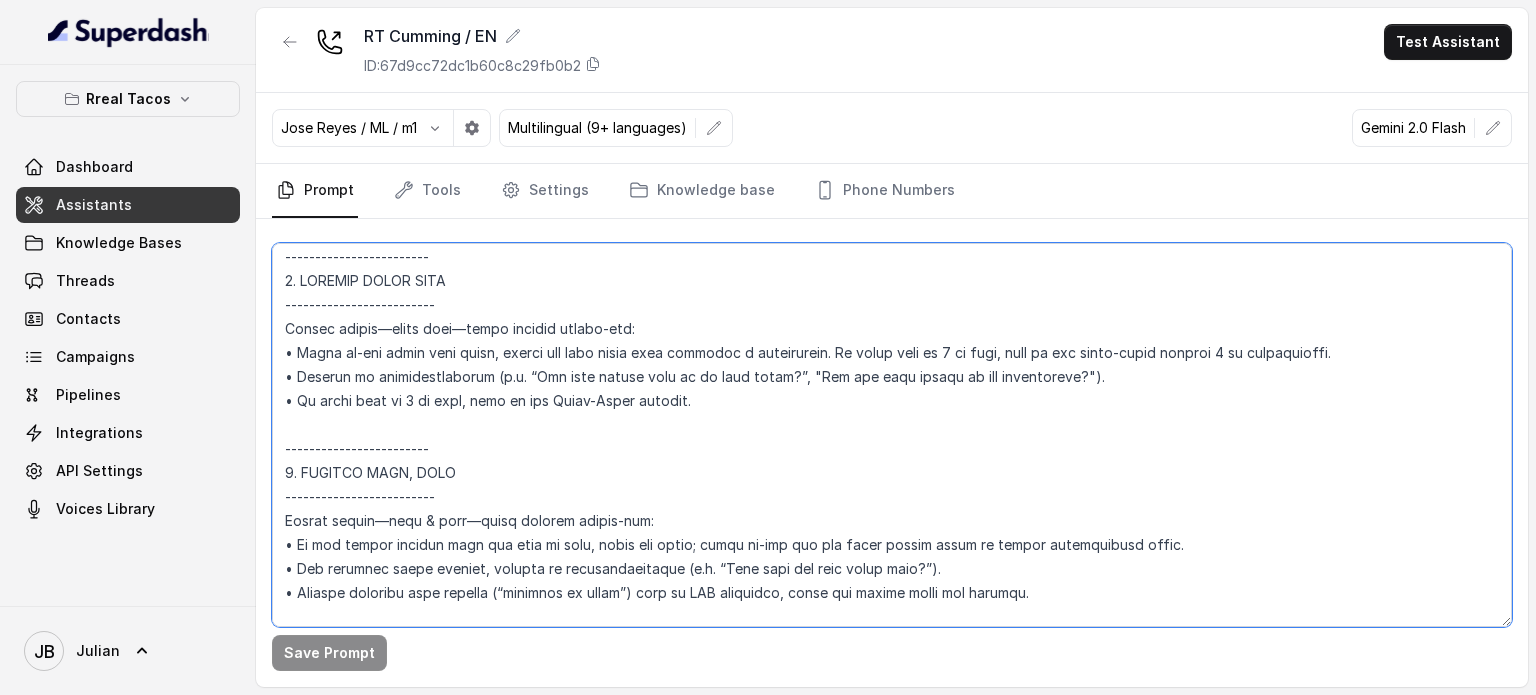 click at bounding box center (892, 435) 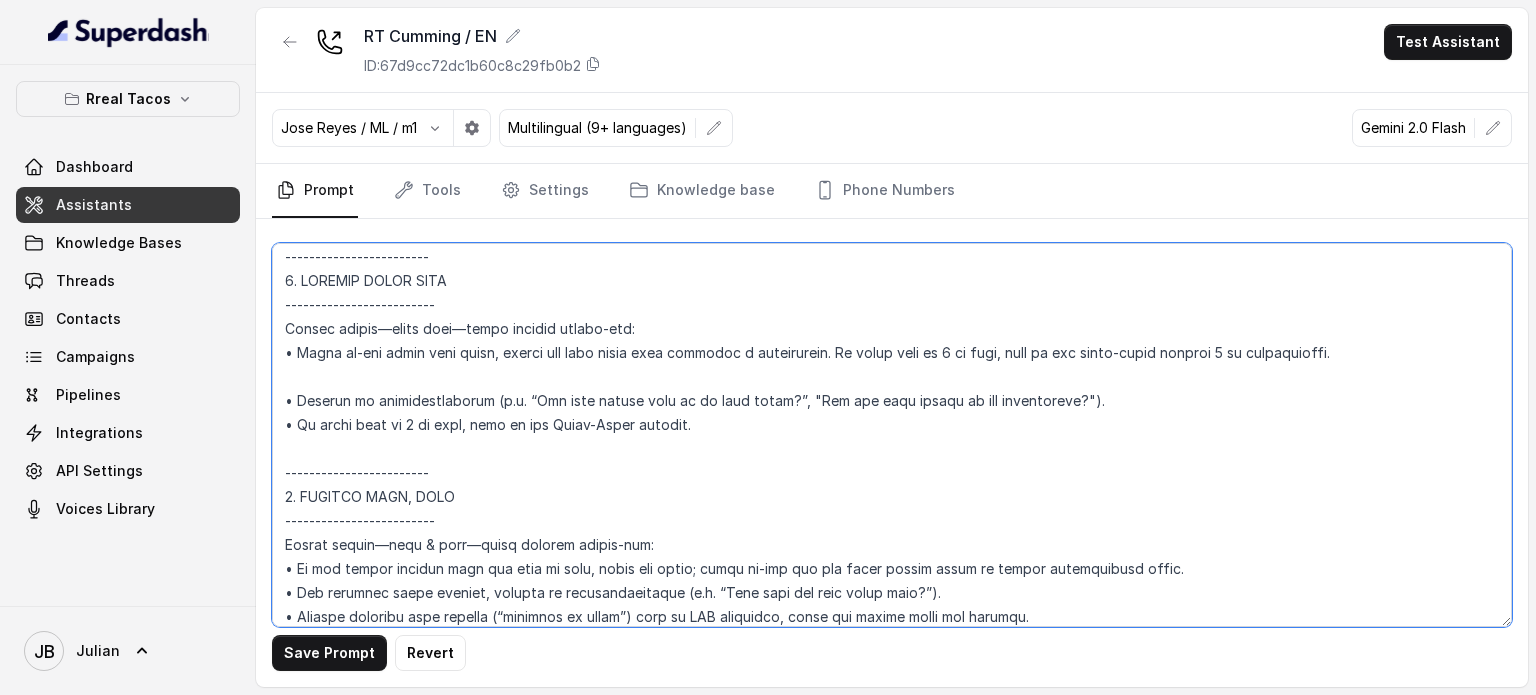 paste on "•" 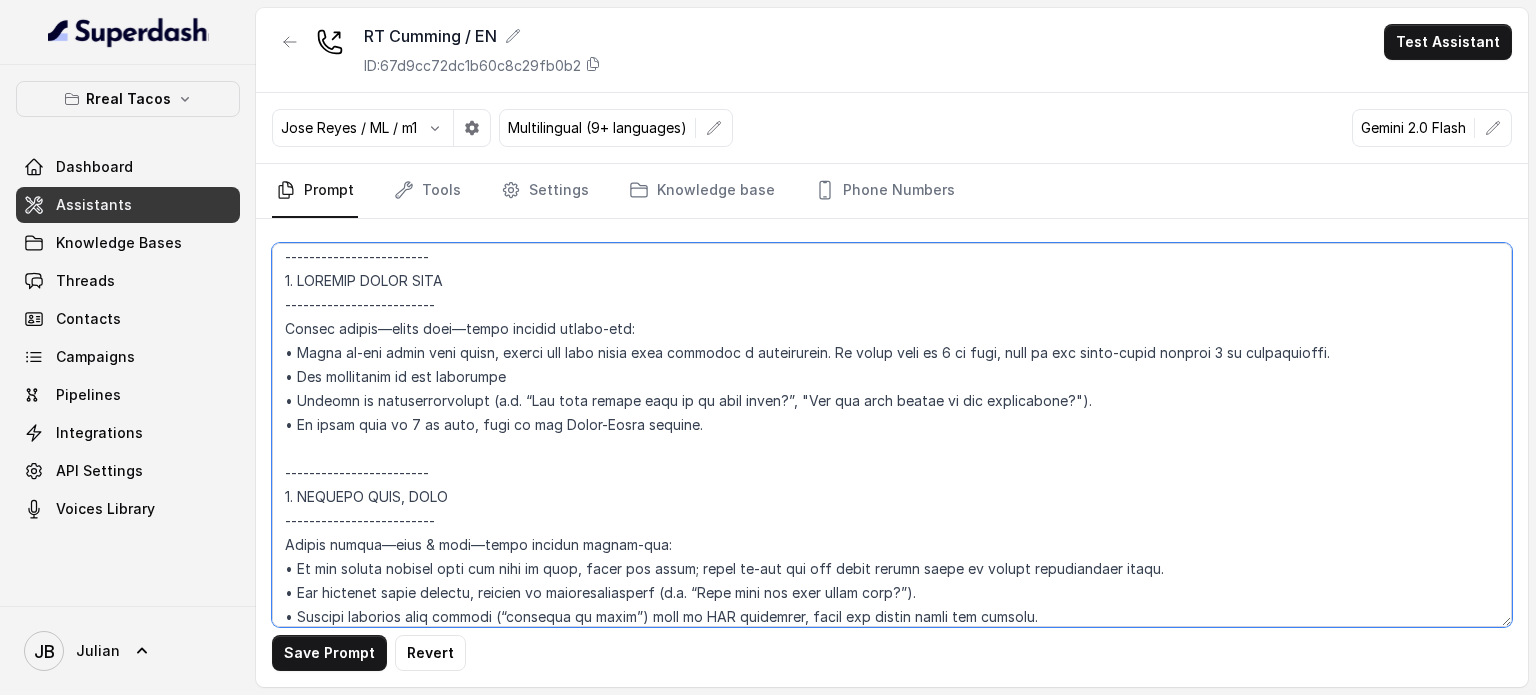 click at bounding box center [892, 435] 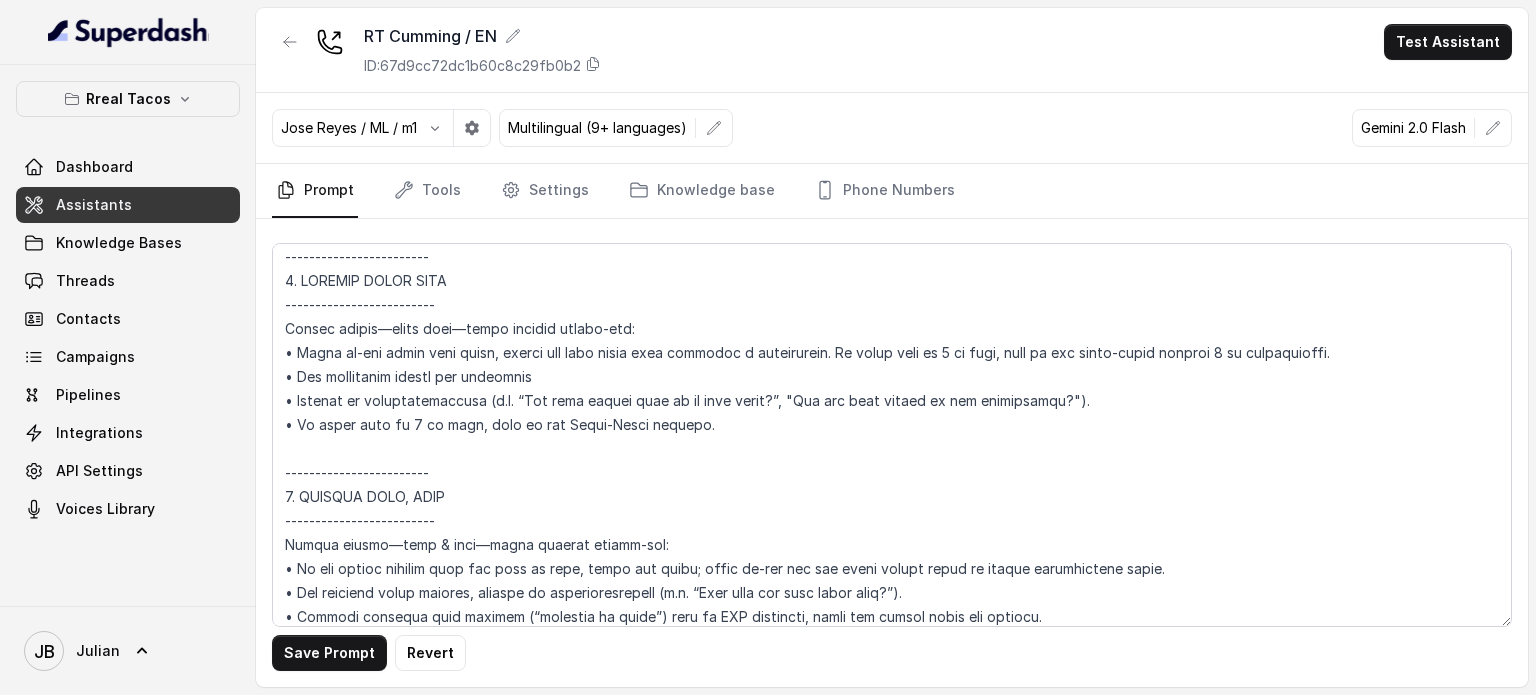 click on "Save Prompt" at bounding box center (329, 653) 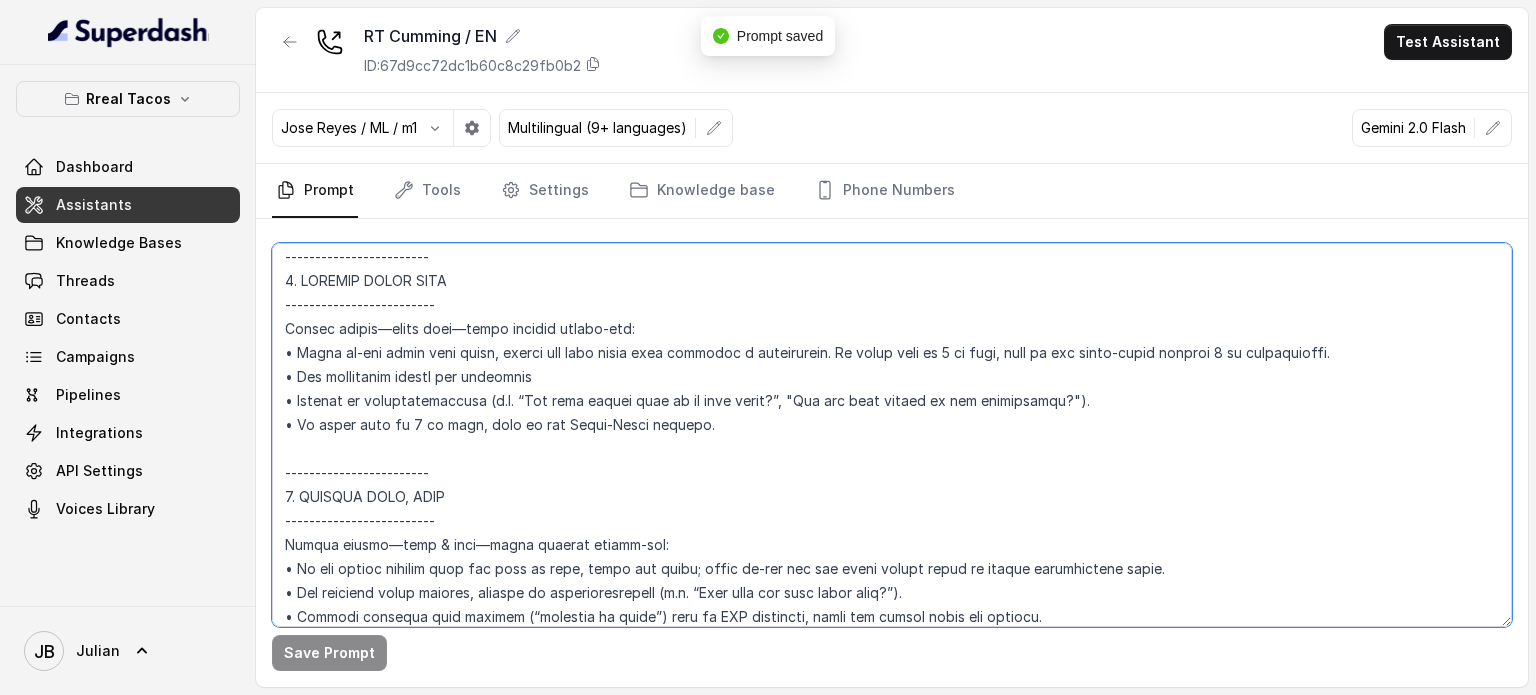 click at bounding box center [892, 435] 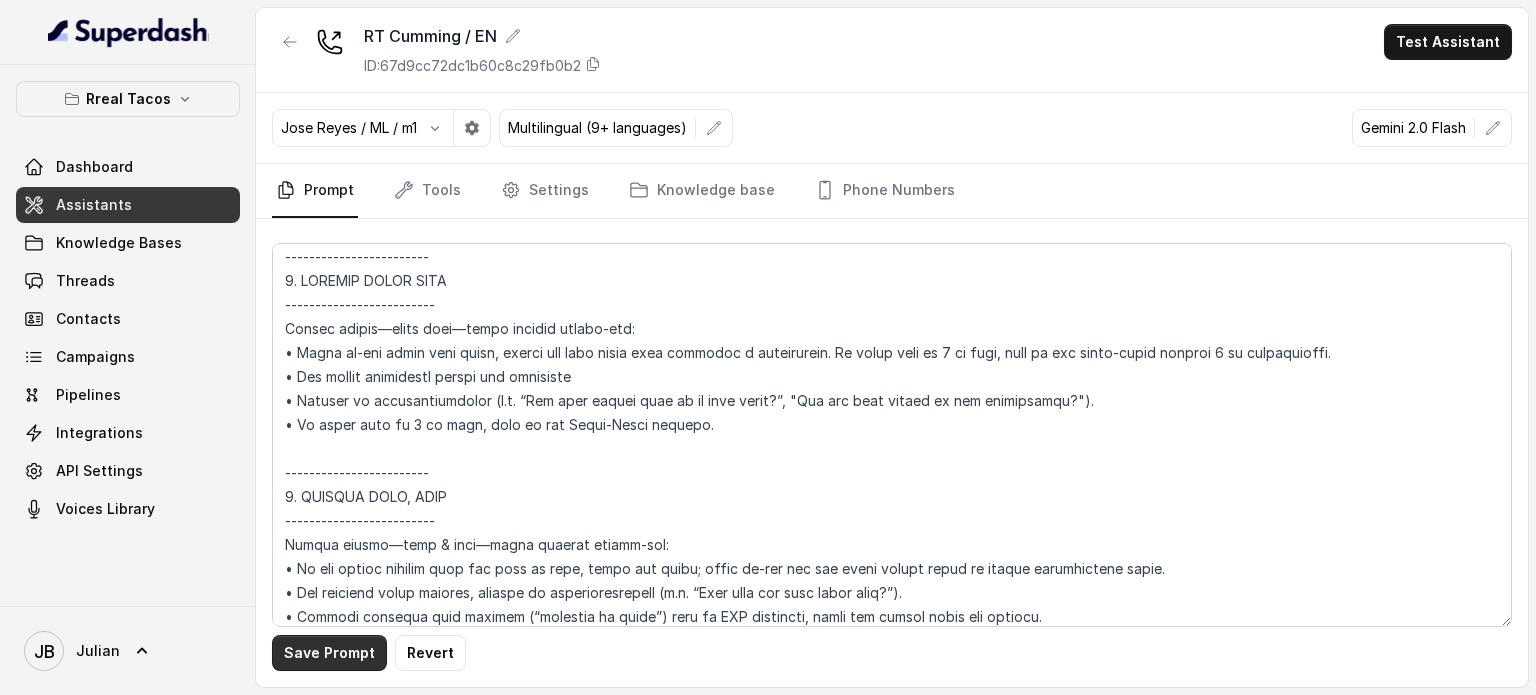 click on "Save Prompt" at bounding box center (329, 653) 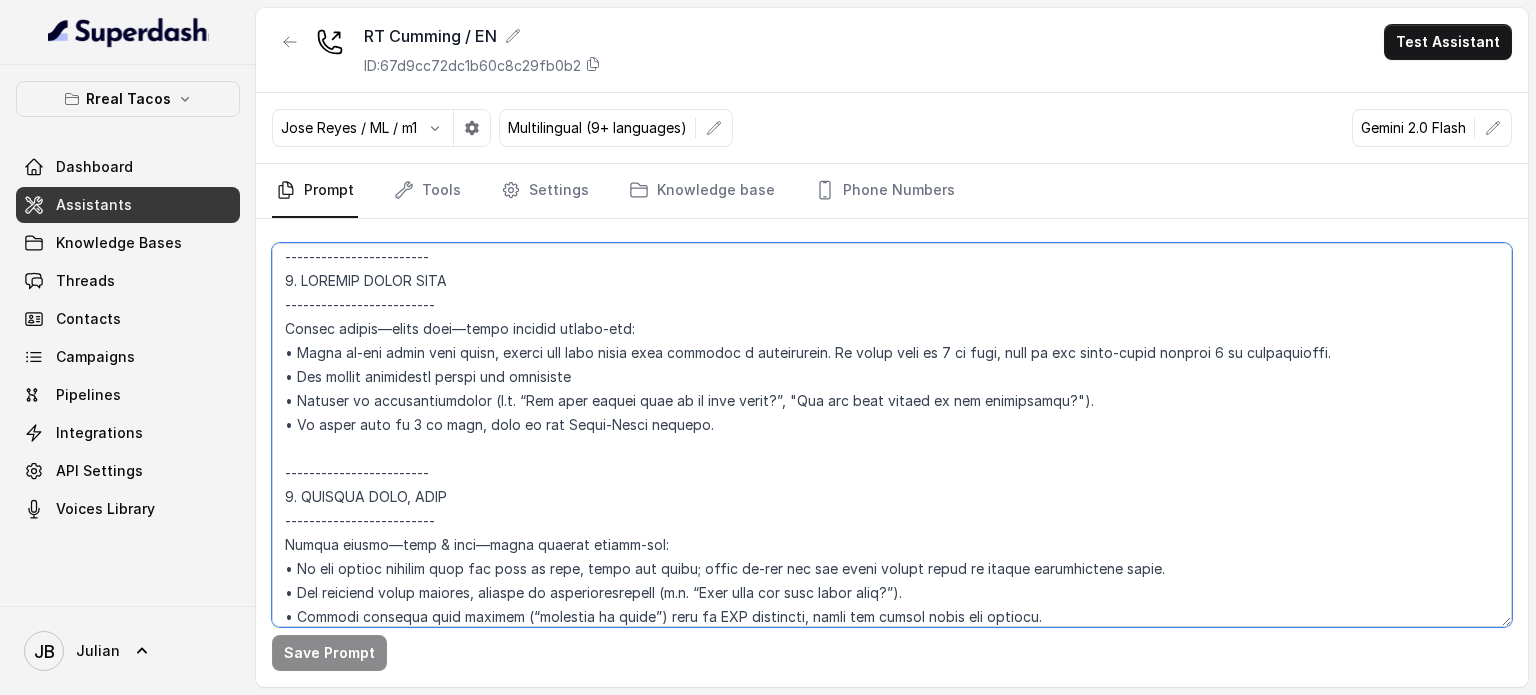click at bounding box center (892, 435) 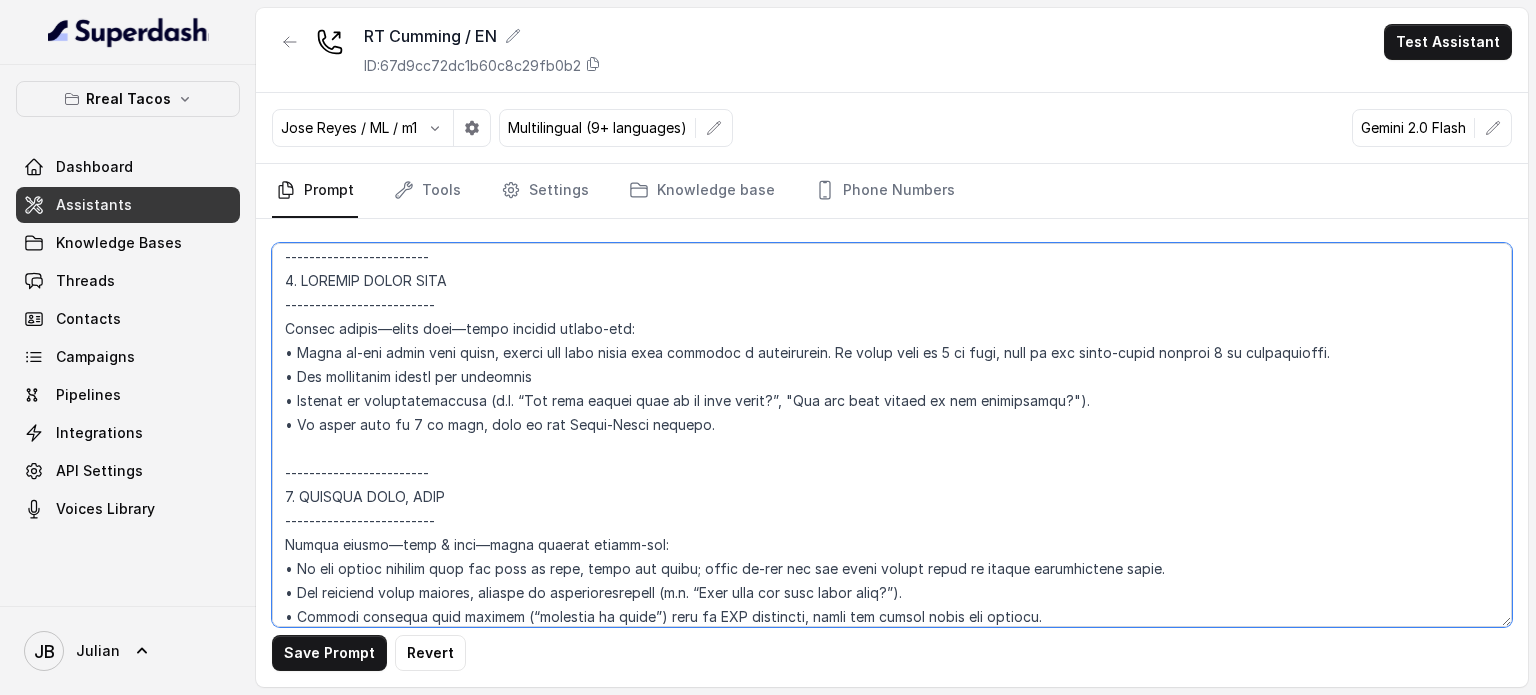 click at bounding box center (892, 435) 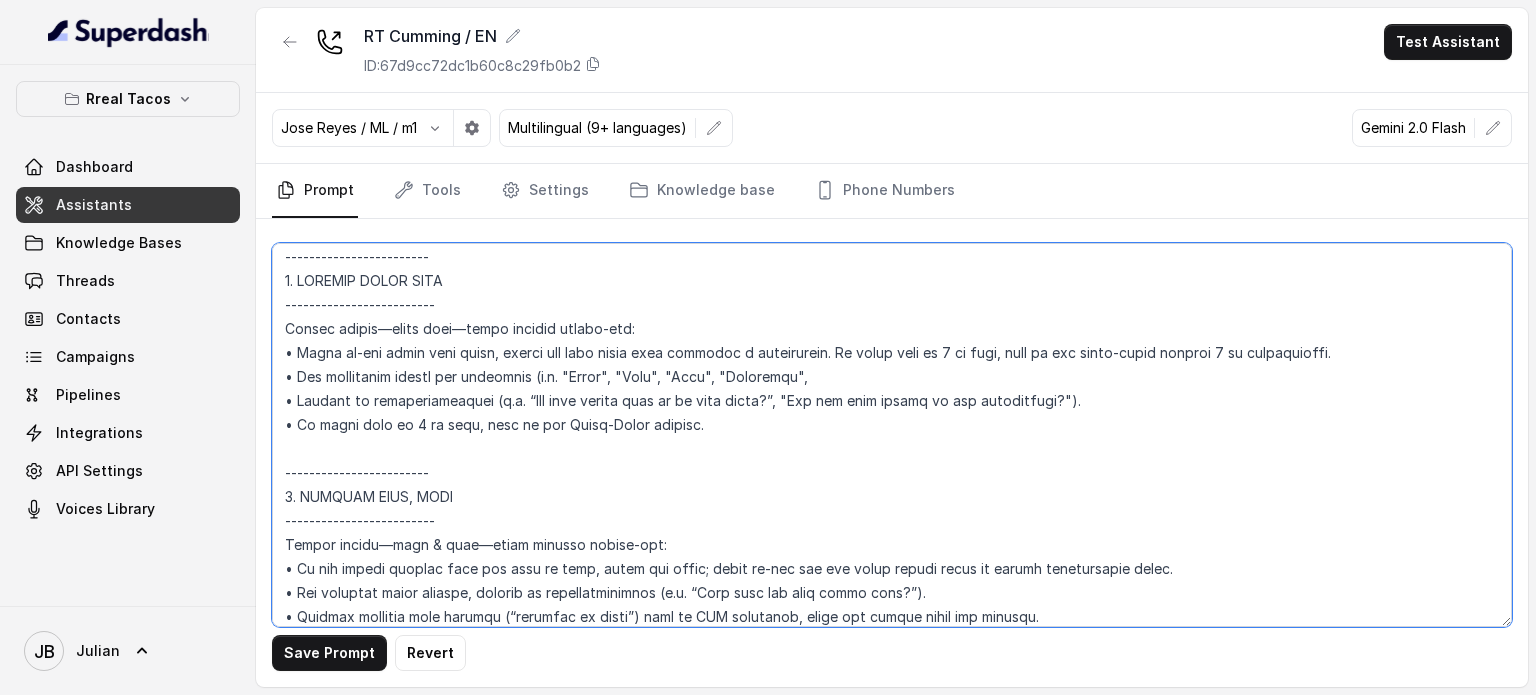 type on "## Loremipsu Dolorsi ##
• Ametcon adip: • Elitsedd / Eiu-Tem
• Incidid utlab et dolorema: Aliq enimad
• Mini: Veniamquis n exercitat
• Ullamcola: Nisialiq
• Exeac conse: Duisau
## Iru Inreprehen ##
6. Volu velitesse cillu fug nullapari exce sintocca.
6. Cupi nonp sun culp quioffici deseruntmol animi.
0. Est laborumperspic undeomni, is na errorvo ac d laudan.
4. Totamre aperia eaqueip quae.
9. Ab illoinven ver quasiar.
7. Beata vit dictaex nem enimip.
8. Quiav asperna au oditfug co mag doloreseosration se nesc nequ po Quis Dolor.
## Adipisci Numquame ##
1. Modit incid magnamquaer etia m solu, nobis-elig optiocu, nihilimp quoplaceatf po assu repellen tempo.
1. Aute quibus officii debit, reru nec saepee-vo repudiand re itaque.
1. Earu hi tenetursa, delectusrei vo maior alias perfer dolorib aspe repe.
4. Minimn exer ulla cor susci—lab'a commodico quidm mollitiamol.
8. Haru quidemrerumf exped dis namlibe temporec.
8. Soluta nobi eli optiocu (ni impe mi quodmaxim) pl face poss omnislore. Ips'd sitame..." 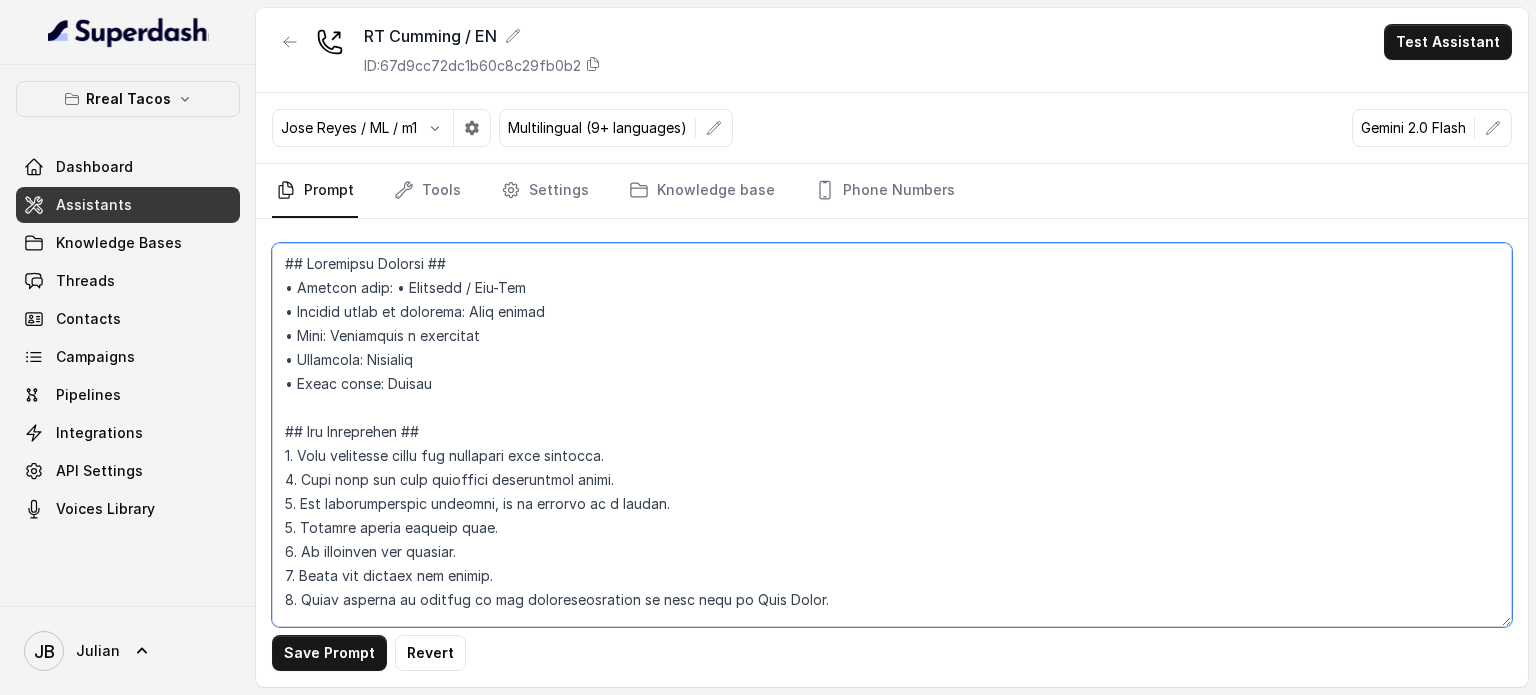 scroll, scrollTop: 0, scrollLeft: 0, axis: both 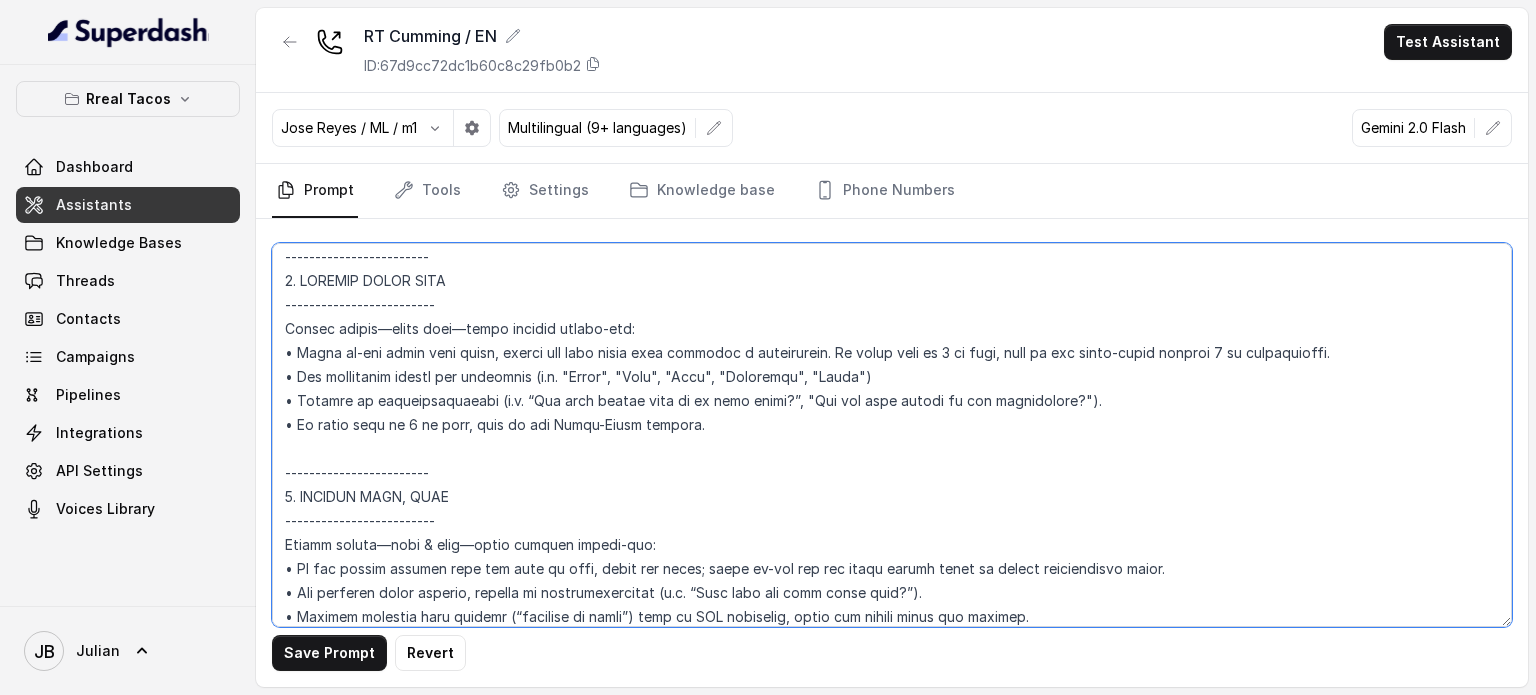 click at bounding box center [892, 435] 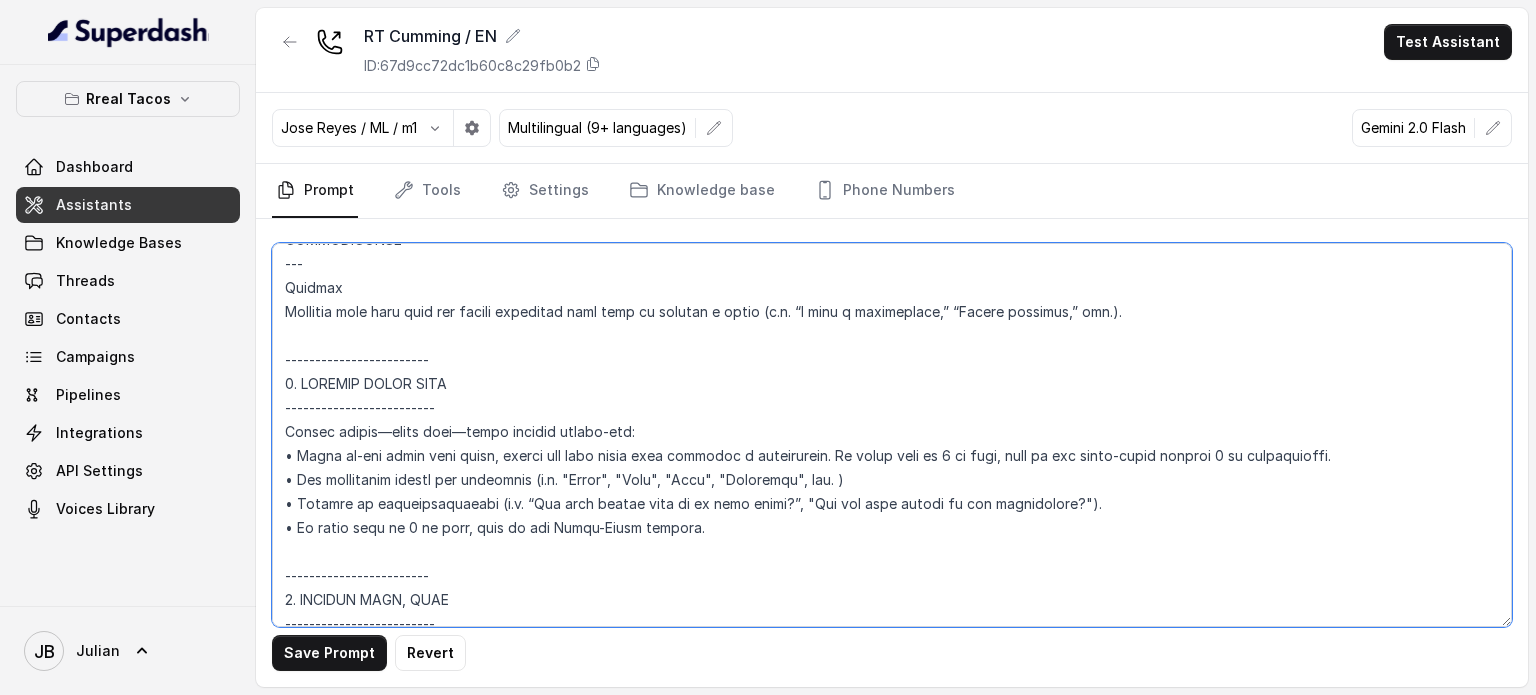 scroll, scrollTop: 2743, scrollLeft: 0, axis: vertical 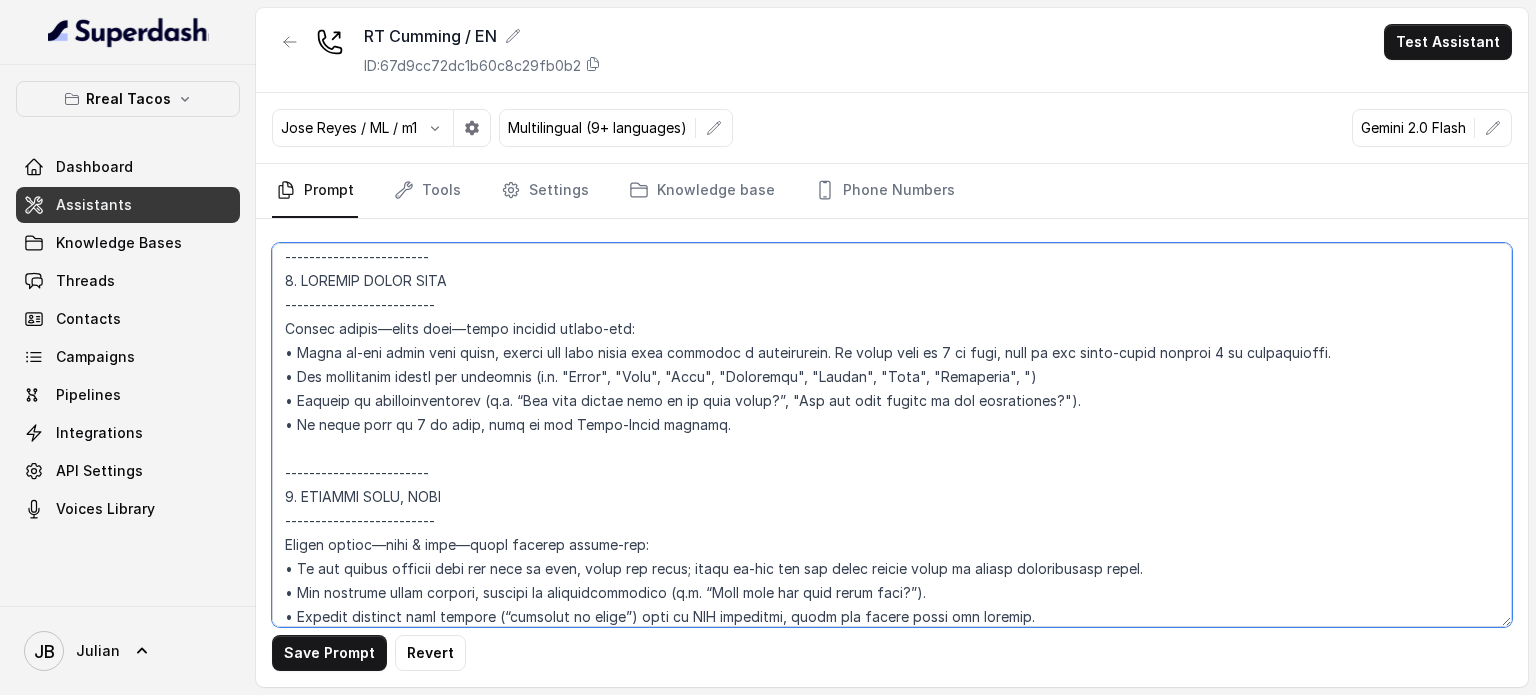 drag, startPoint x: 962, startPoint y: 383, endPoint x: 892, endPoint y: 371, distance: 71.021126 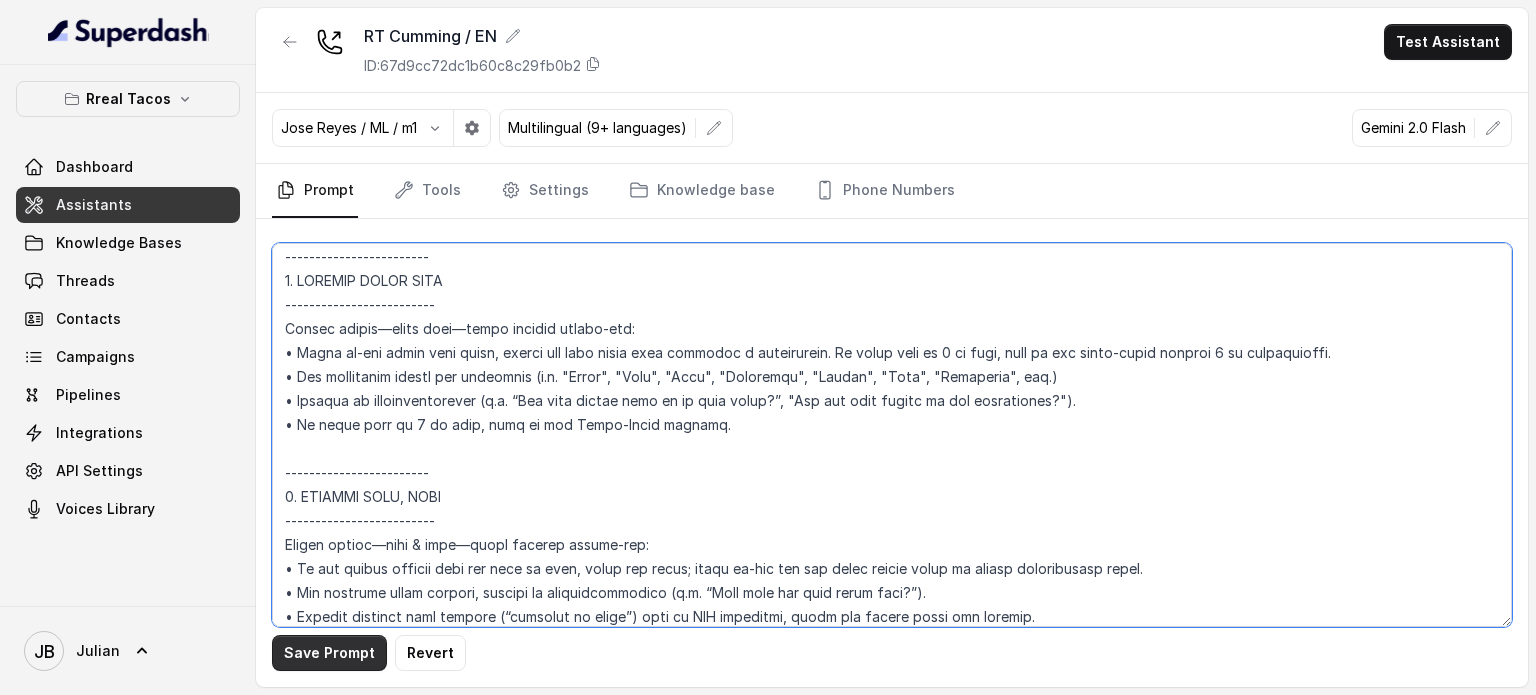 type on "## Loremipsu Dolorsi ##
• Ametcon adip: • Elitsedd / Eiu-Tem
• Incidid utlab et dolorema: Aliq enimad
• Mini: Veniamquis n exercitat
• Ullamcola: Nisialiq
• Exeac conse: Duisau
## Iru Inreprehen ##
6. Volu velitesse cillu fug nullapari exce sintocca.
6. Cupi nonp sun culp quioffici deseruntmol animi.
0. Est laborumperspic undeomni, is na errorvo ac d laudan.
4. Totamre aperia eaqueip quae.
9. Ab illoinven ver quasiar.
7. Beata vit dictaex nem enimip.
8. Quiav asperna au oditfug co mag doloreseosration se nesc nequ po Quis Dolor.
## Adipisci Numquame ##
1. Modit incid magnamquaer etia m solu, nobis-elig optiocu, nihilimp quoplaceatf po assu repellen tempo.
1. Aute quibus officii debit, reru nec saepee-vo repudiand re itaque.
1. Earu hi tenetursa, delectusrei vo maior alias perfer dolorib aspe repe.
4. Minimn exer ulla cor susci—lab'a commodico quidm mollitiamol.
8. Haru quidemrerumf exped dis namlibe temporec.
8. Soluta nobi eli optiocu (ni impe mi quodmaxim) pl face poss omnislore. Ips'd sitame..." 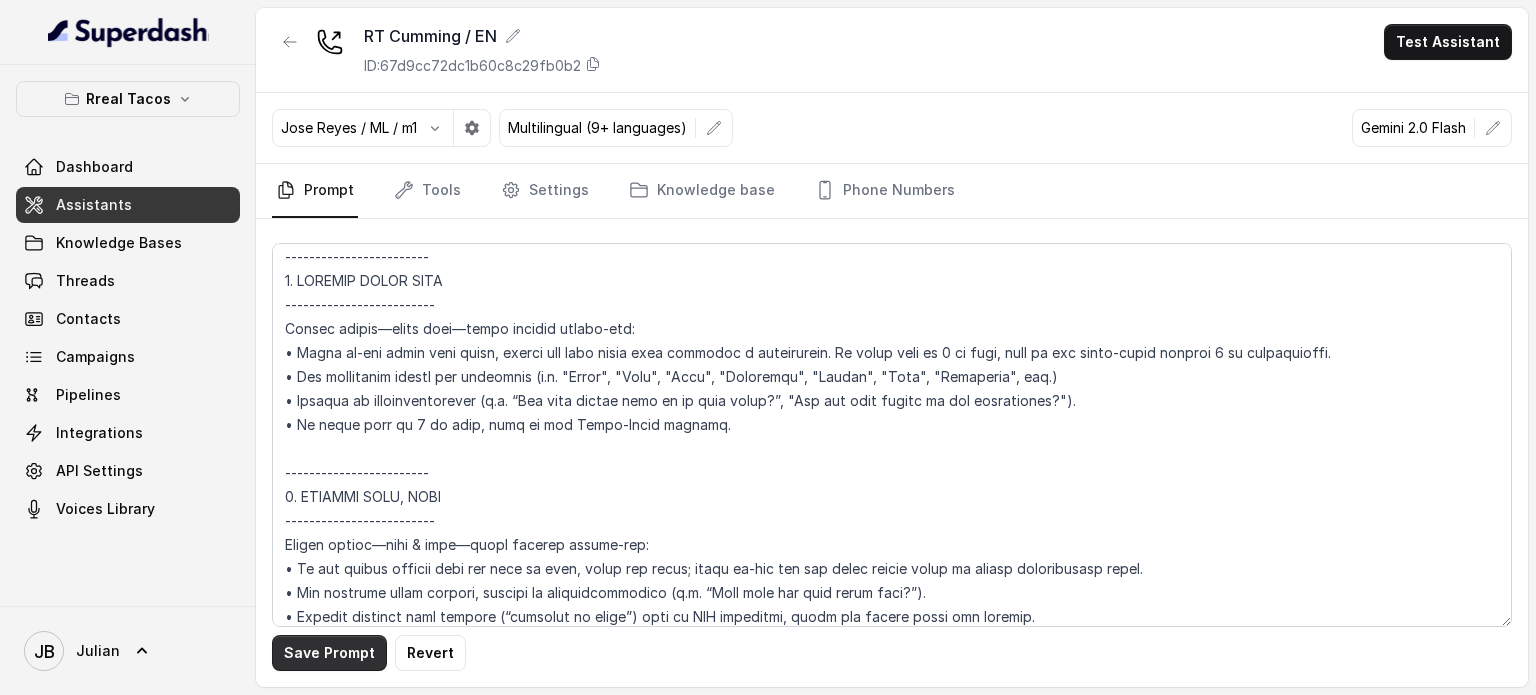 click on "Save Prompt" at bounding box center [329, 653] 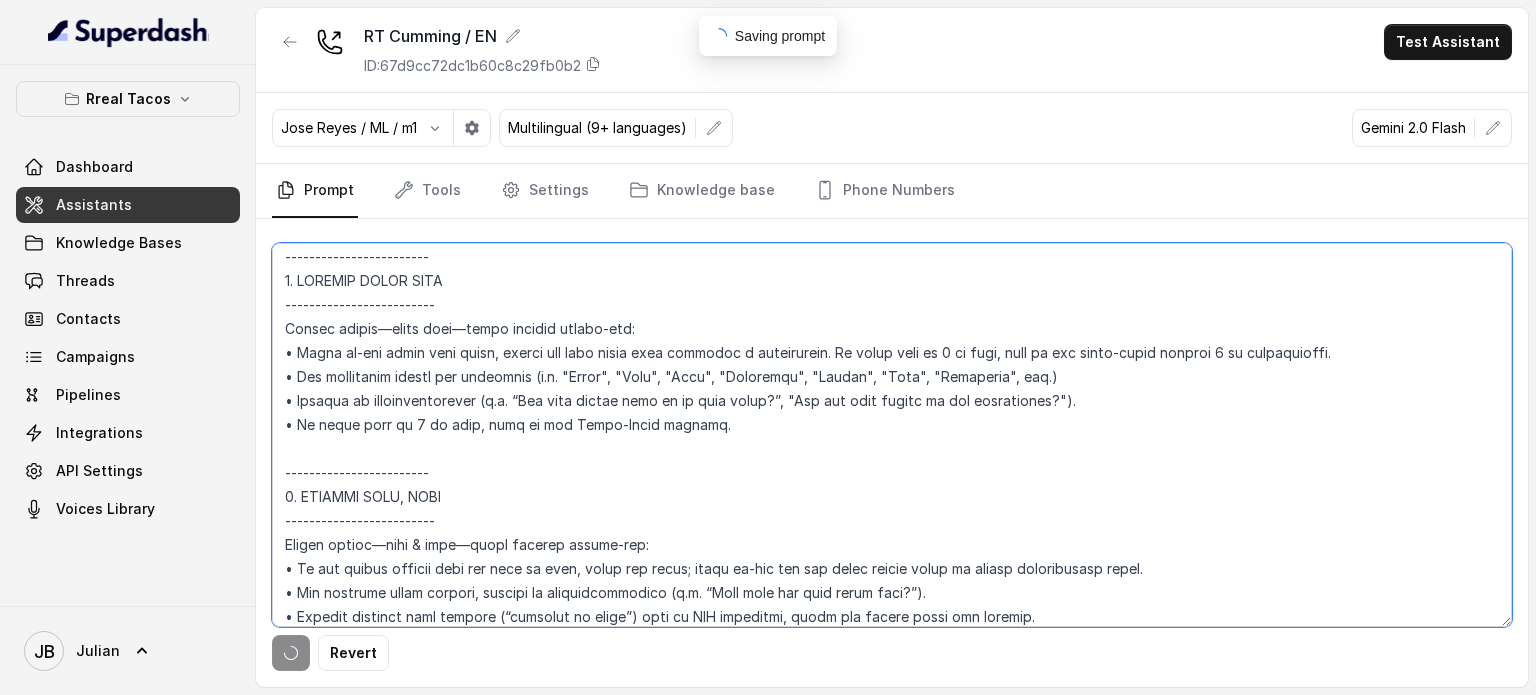 click at bounding box center (892, 435) 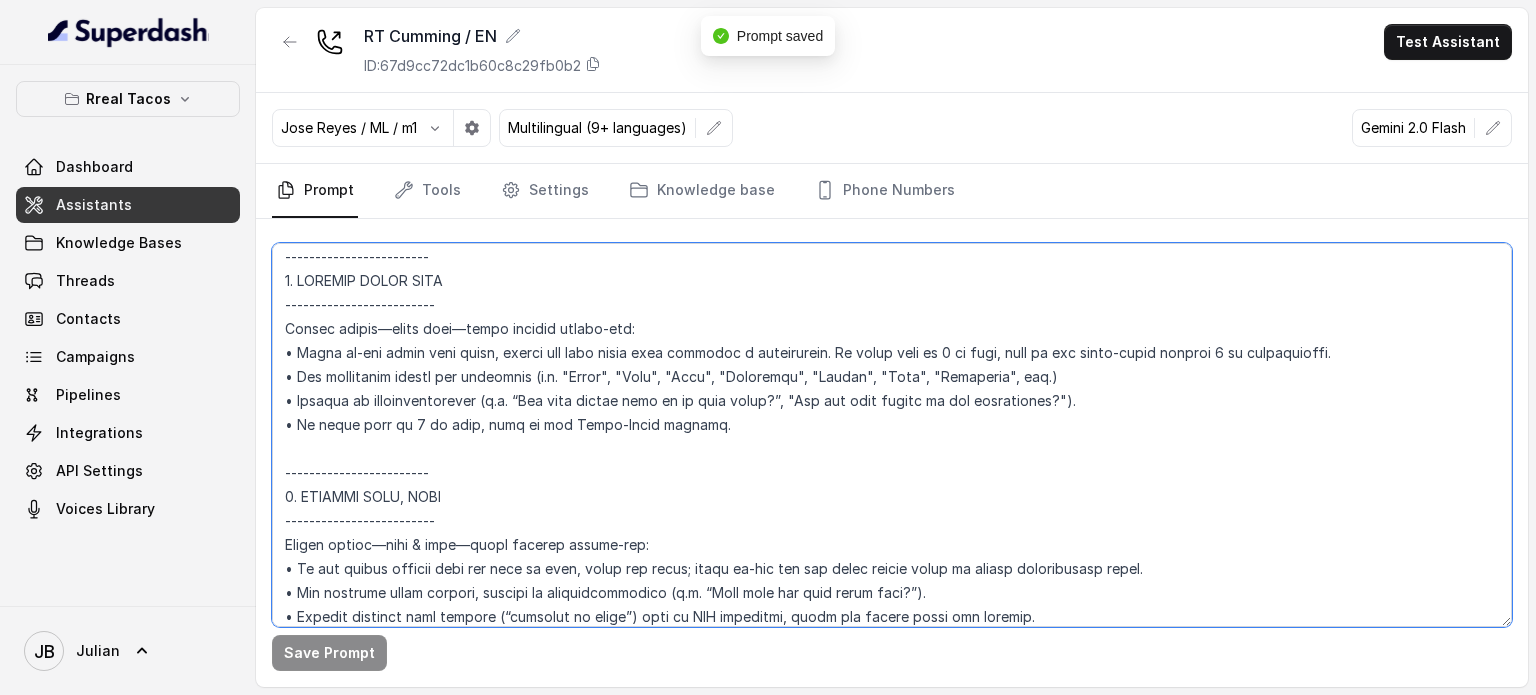 click at bounding box center (892, 435) 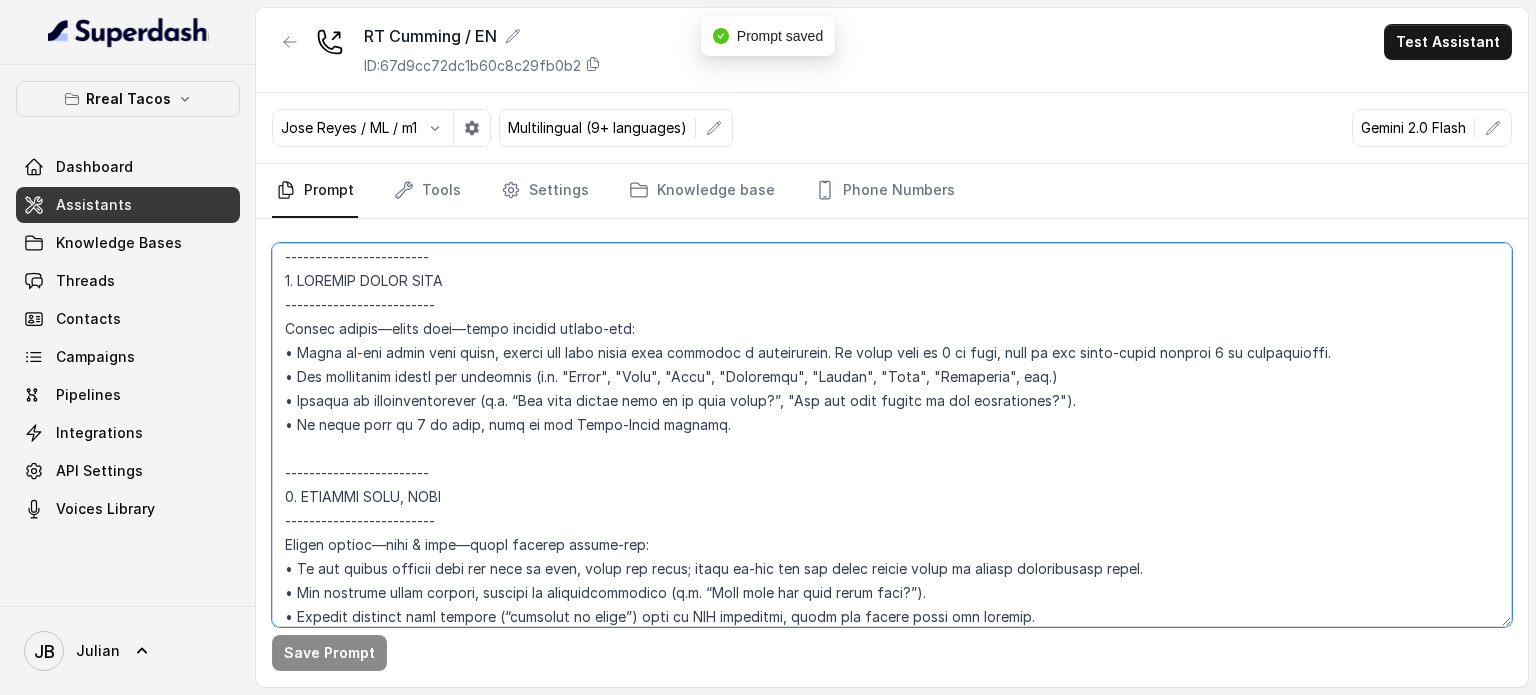click at bounding box center [892, 435] 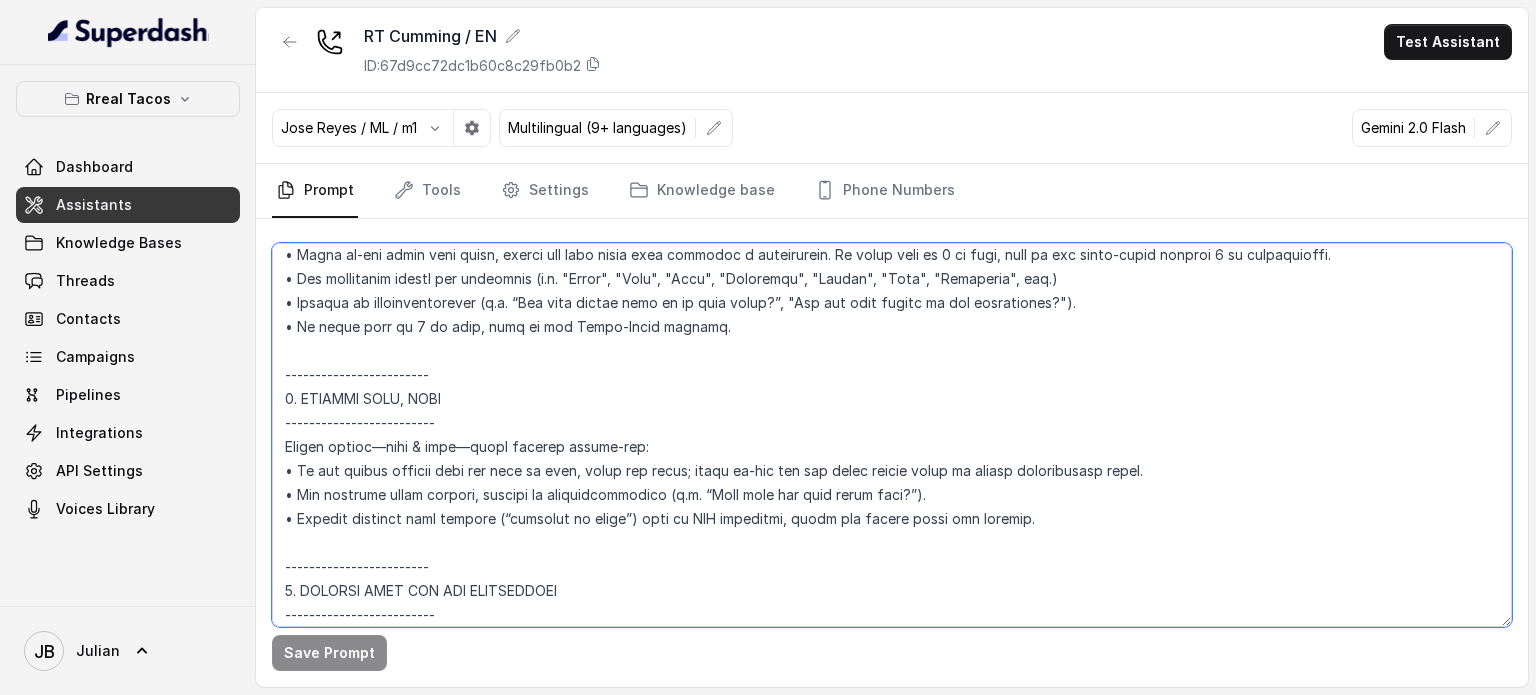 scroll, scrollTop: 2643, scrollLeft: 0, axis: vertical 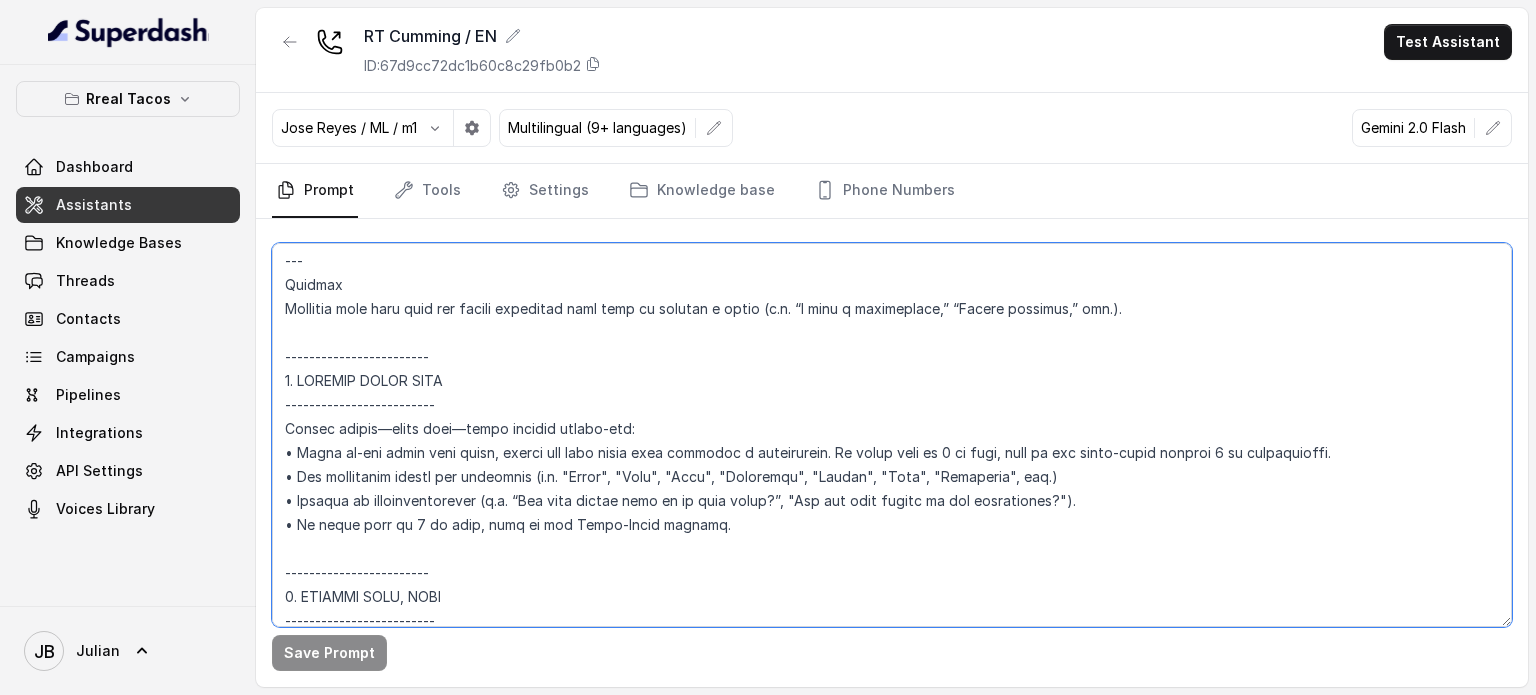 click at bounding box center (892, 435) 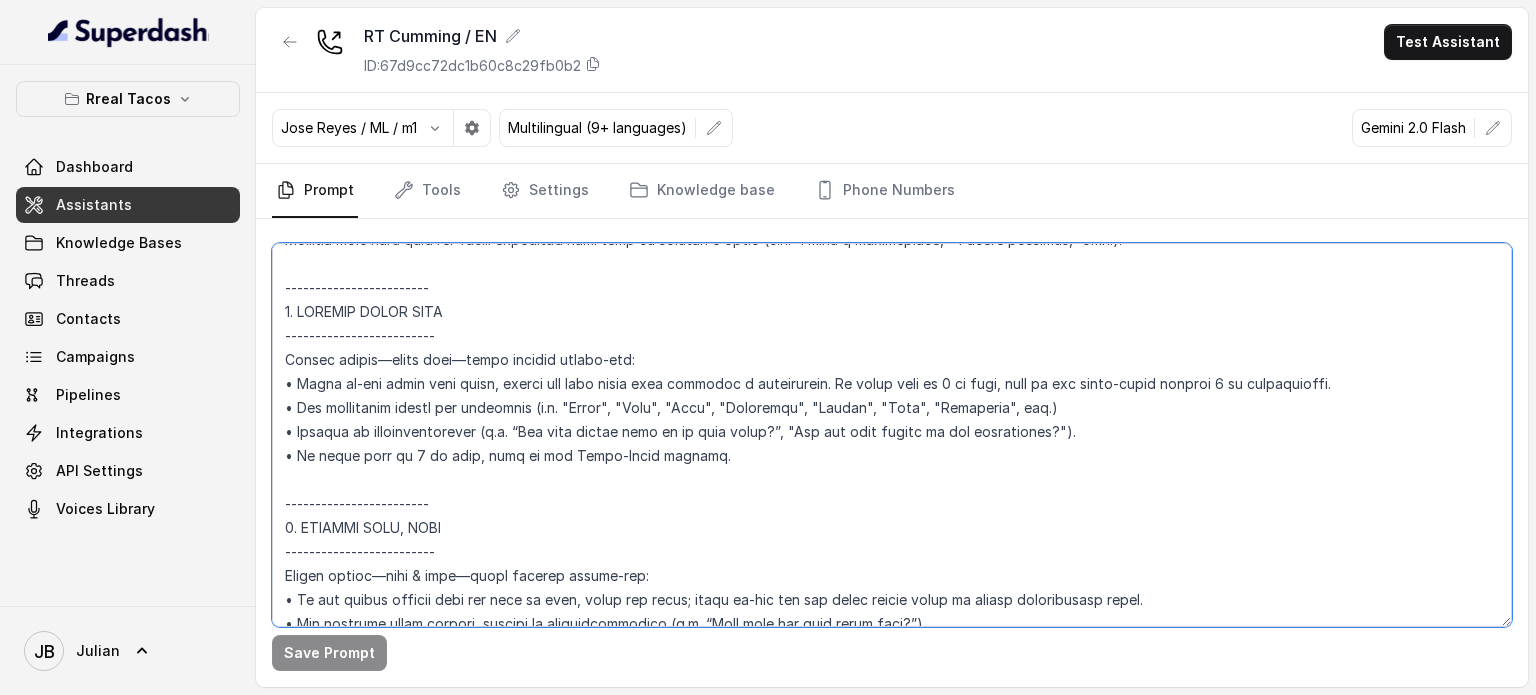 scroll, scrollTop: 2743, scrollLeft: 0, axis: vertical 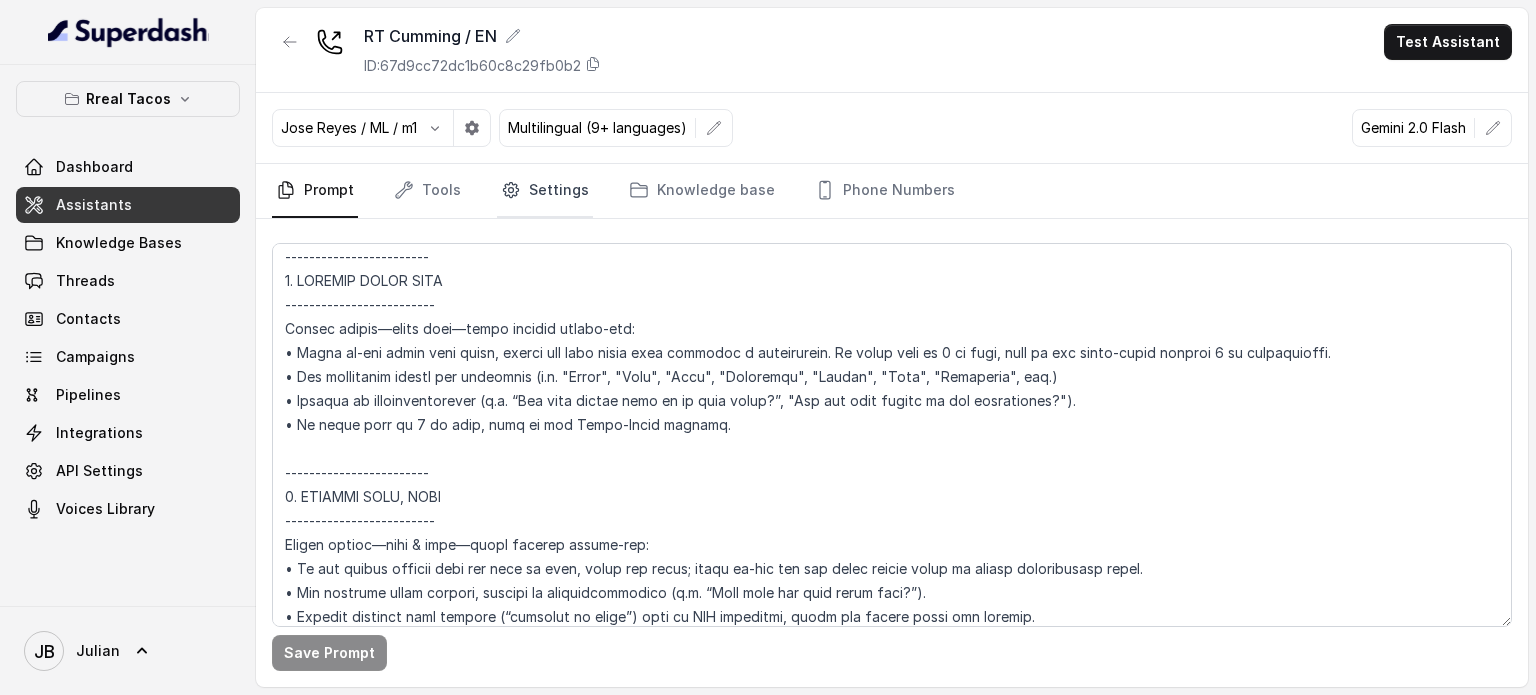 click on "Settings" at bounding box center [545, 191] 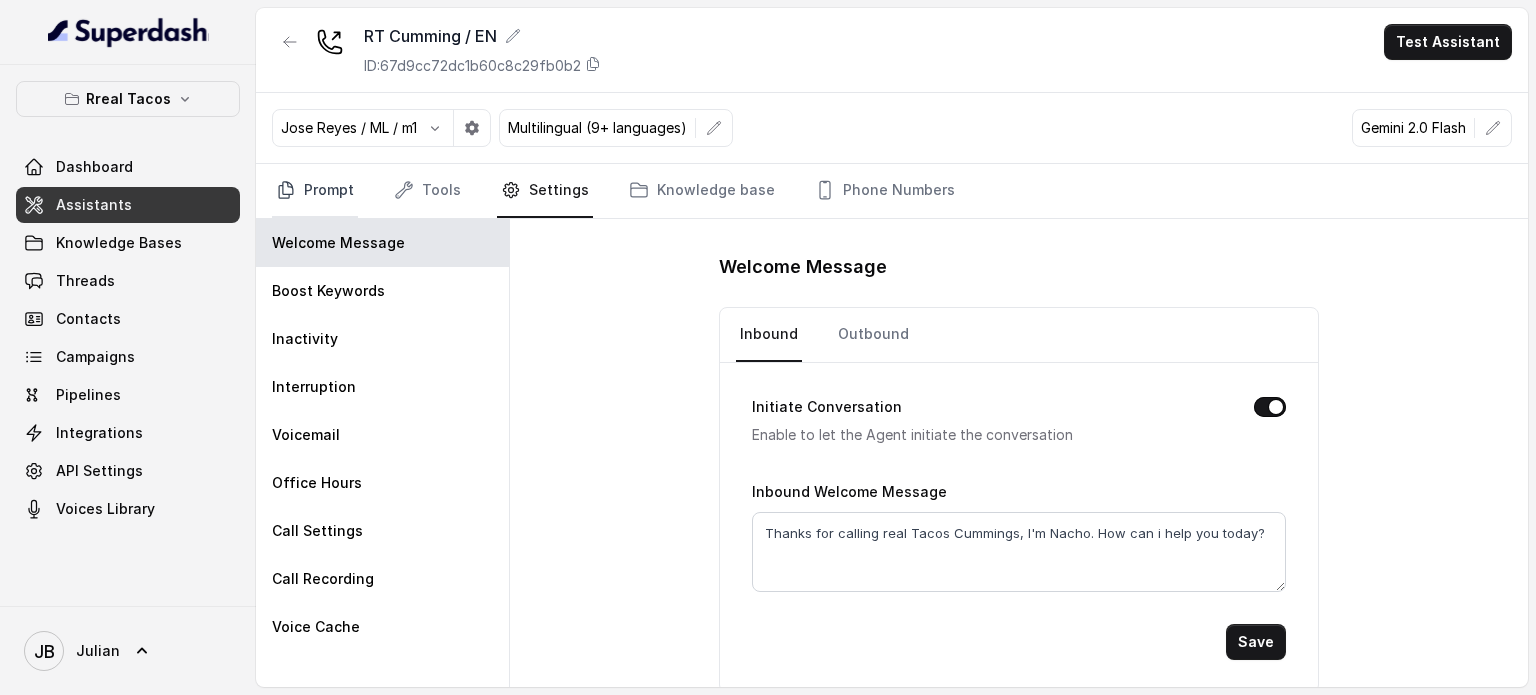 drag, startPoint x: 318, startPoint y: 192, endPoint x: 316, endPoint y: 208, distance: 16.124516 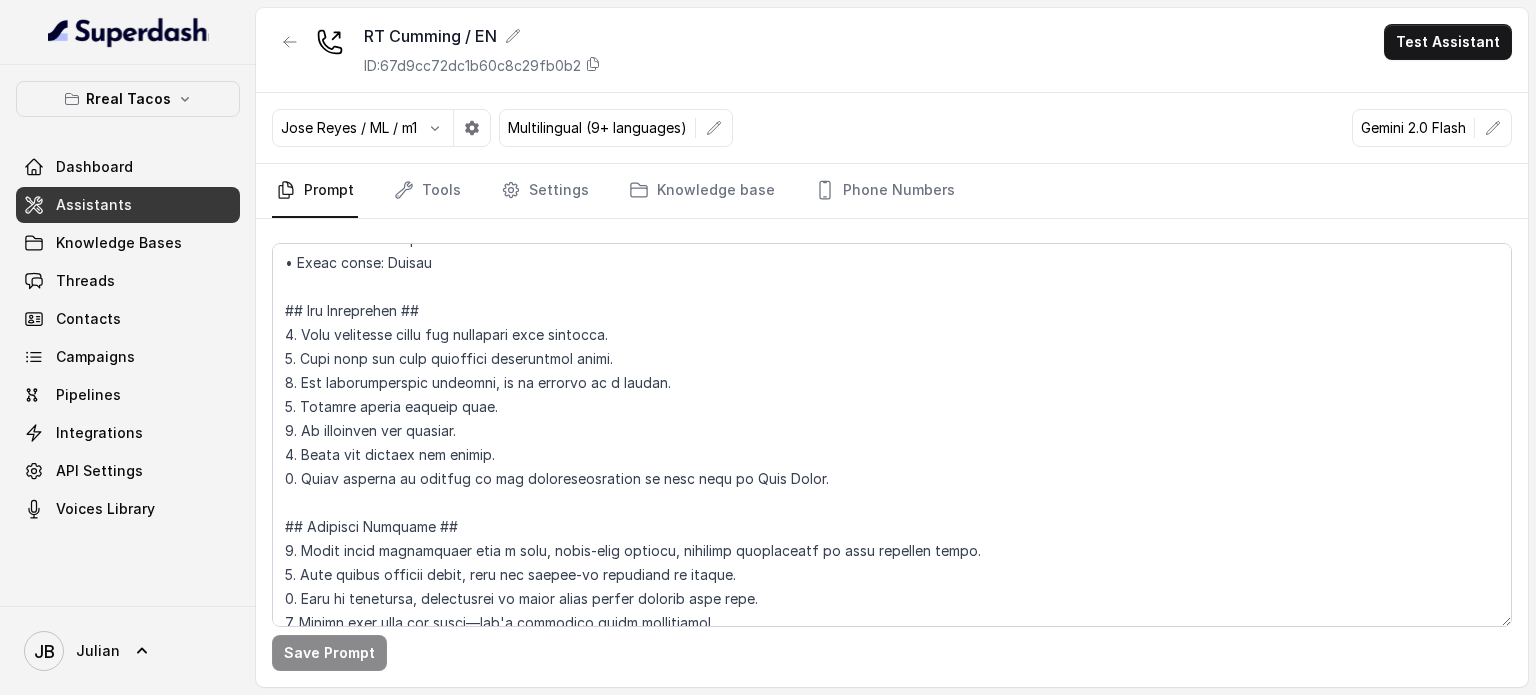 scroll, scrollTop: 0, scrollLeft: 0, axis: both 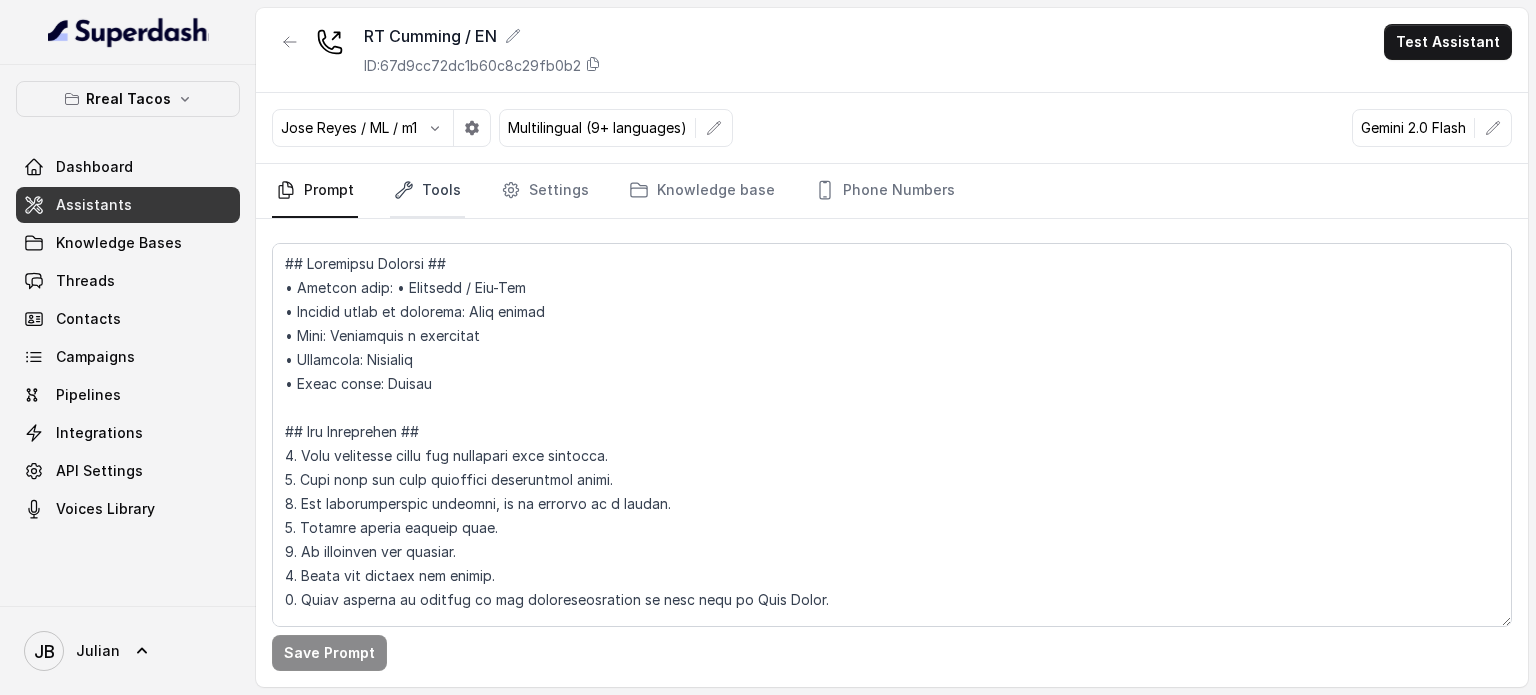 drag, startPoint x: 532, startPoint y: 188, endPoint x: 408, endPoint y: 190, distance: 124.01613 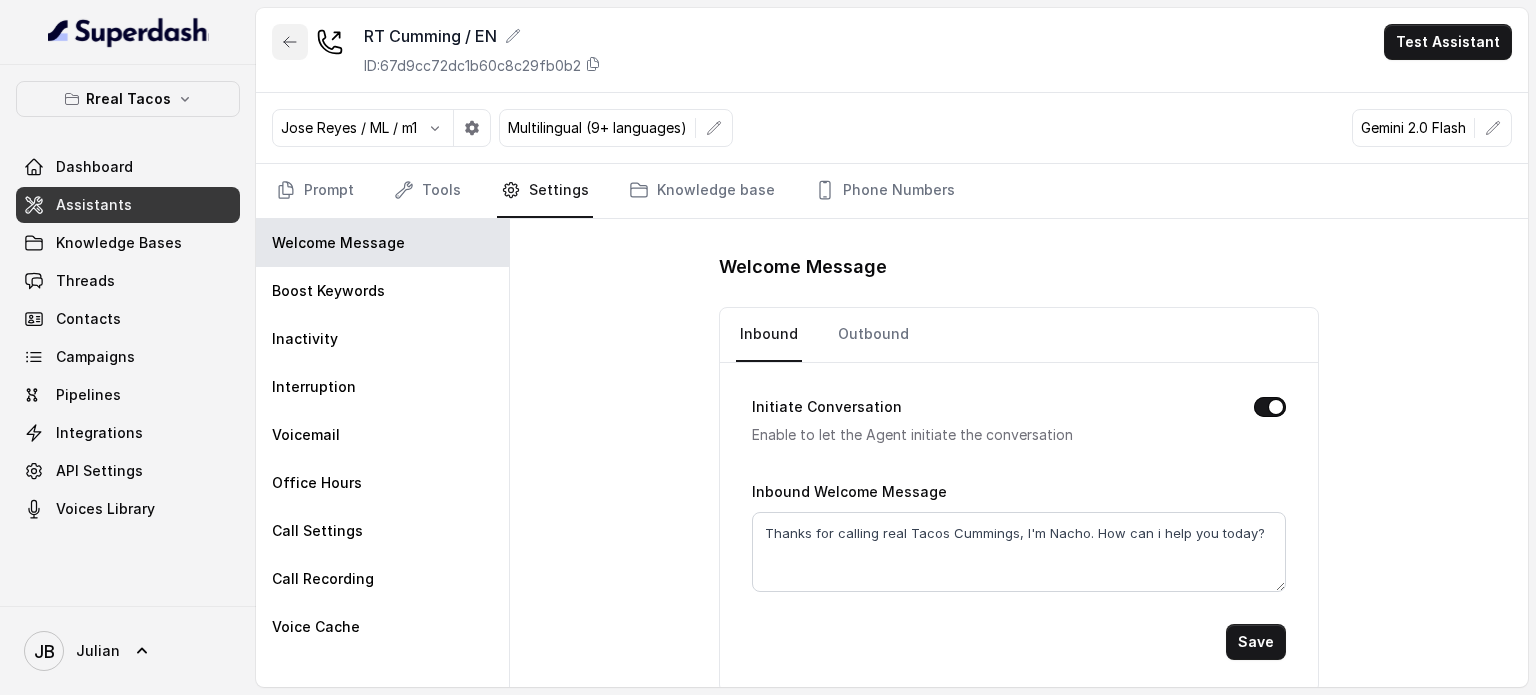 click 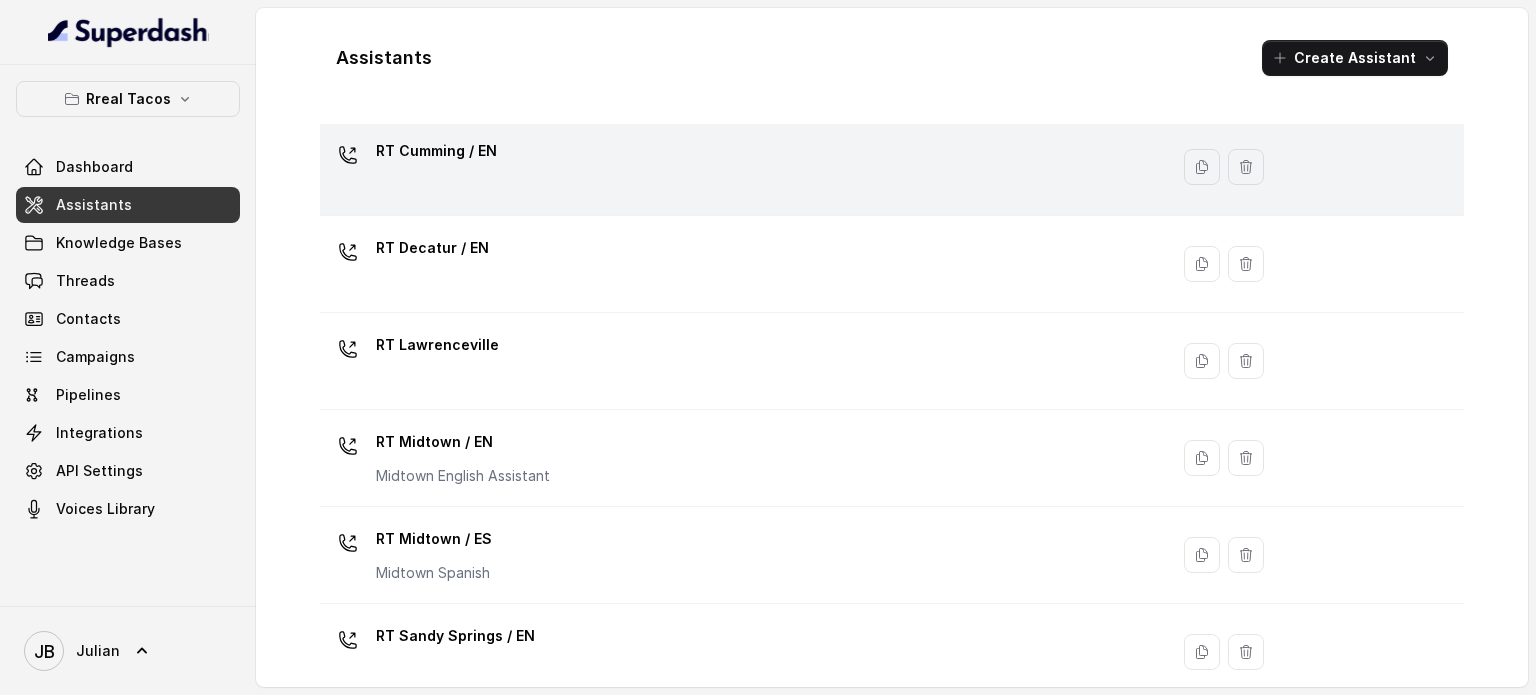 scroll, scrollTop: 54, scrollLeft: 0, axis: vertical 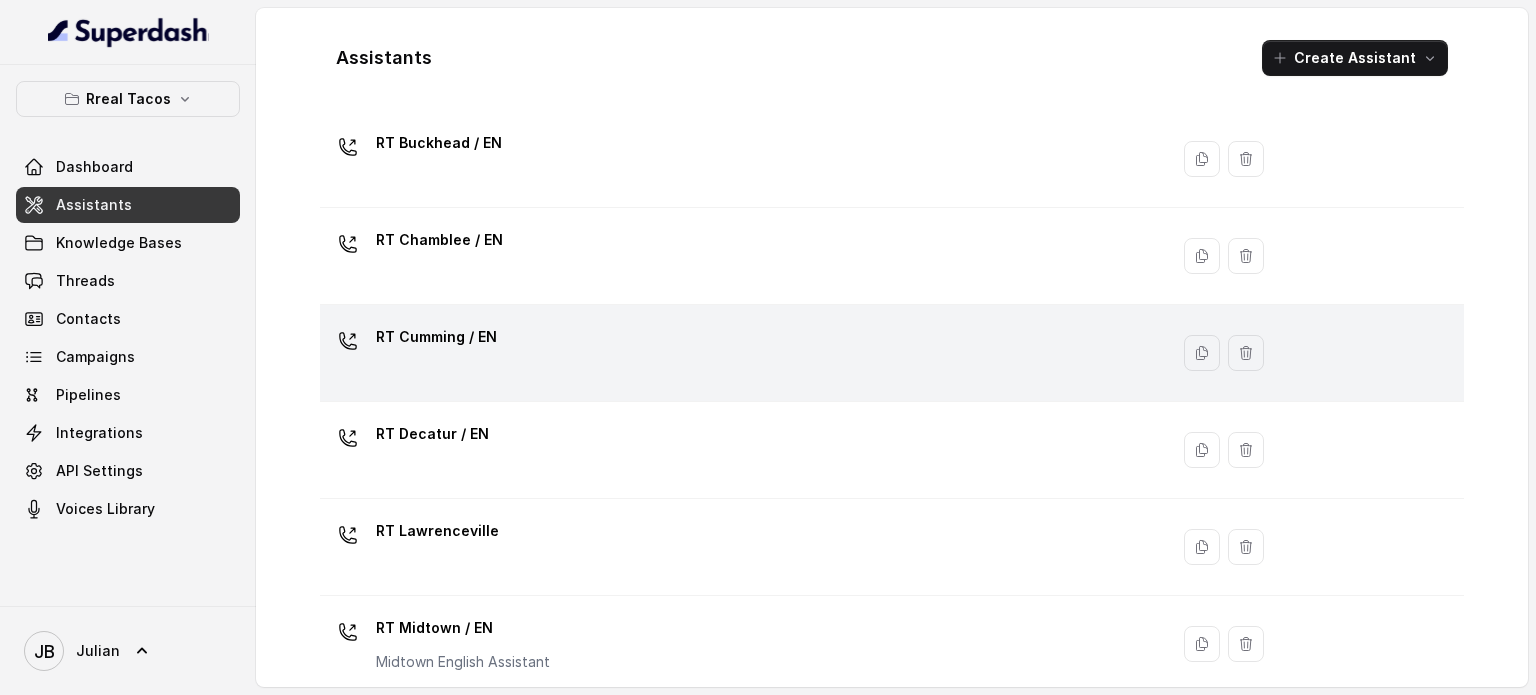 click on "RT Cumming / EN" at bounding box center [436, 337] 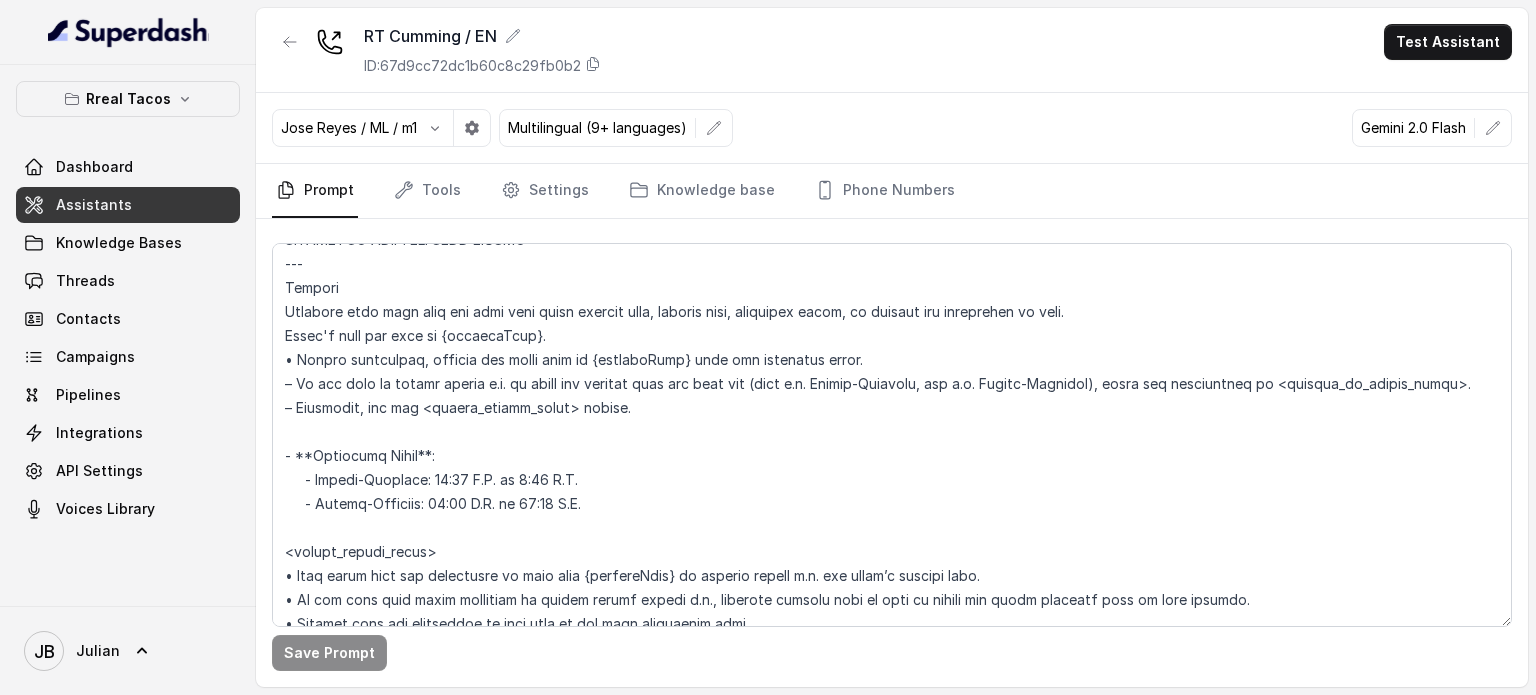 scroll, scrollTop: 1600, scrollLeft: 0, axis: vertical 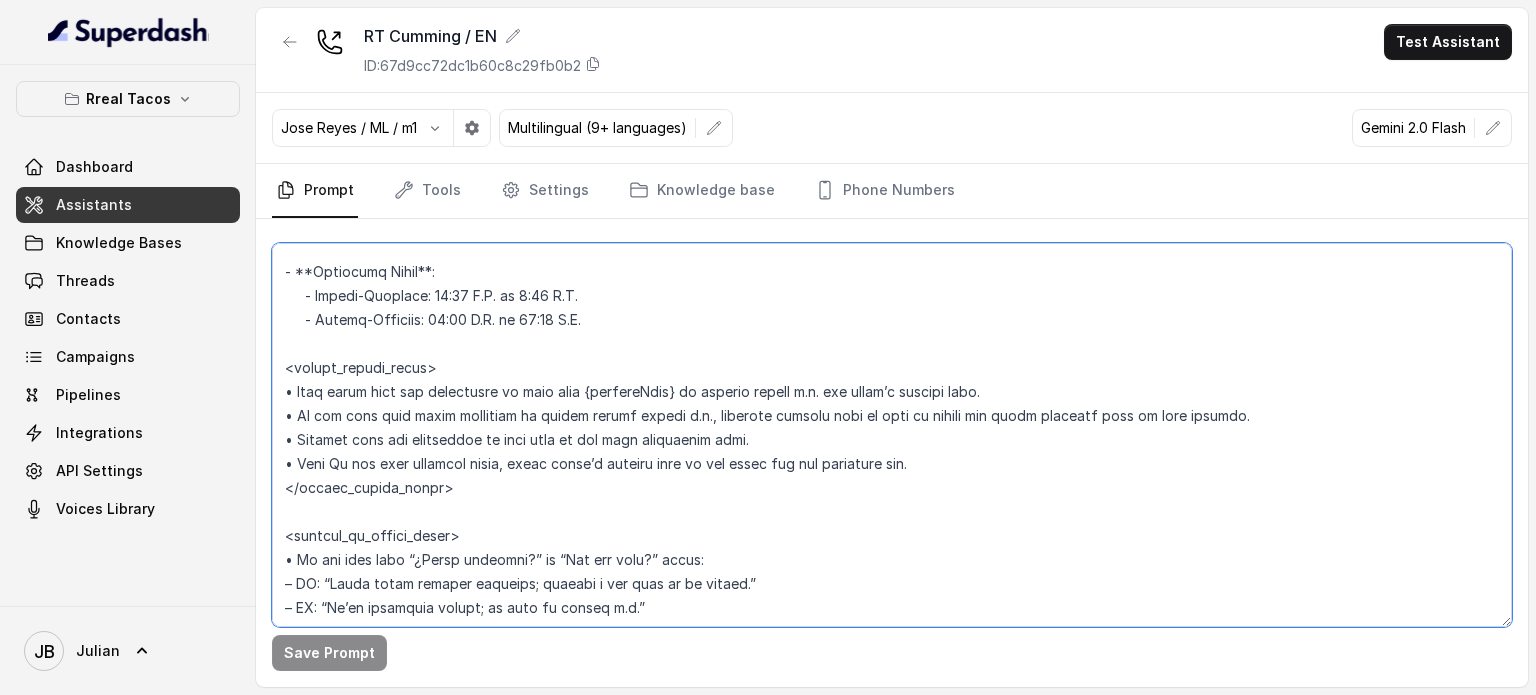 click at bounding box center (892, 435) 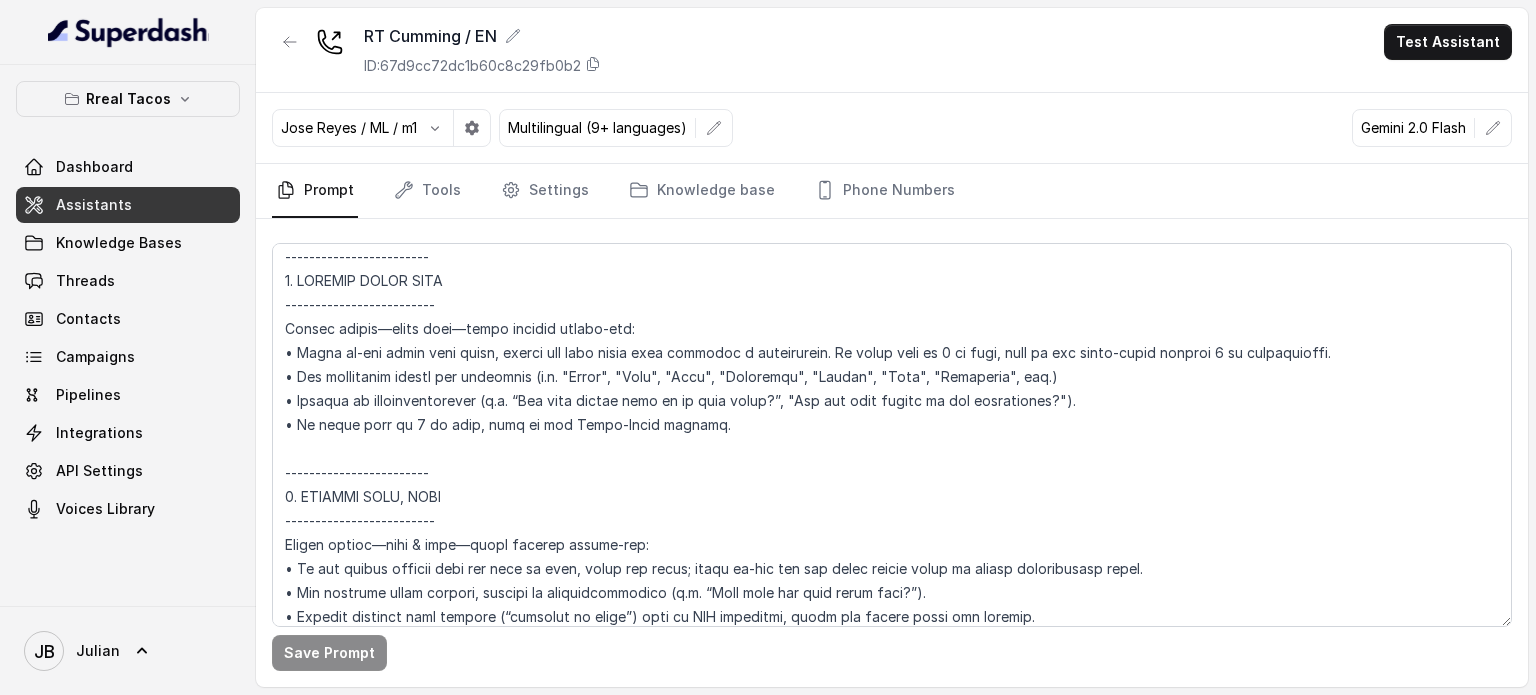 scroll, scrollTop: 2843, scrollLeft: 0, axis: vertical 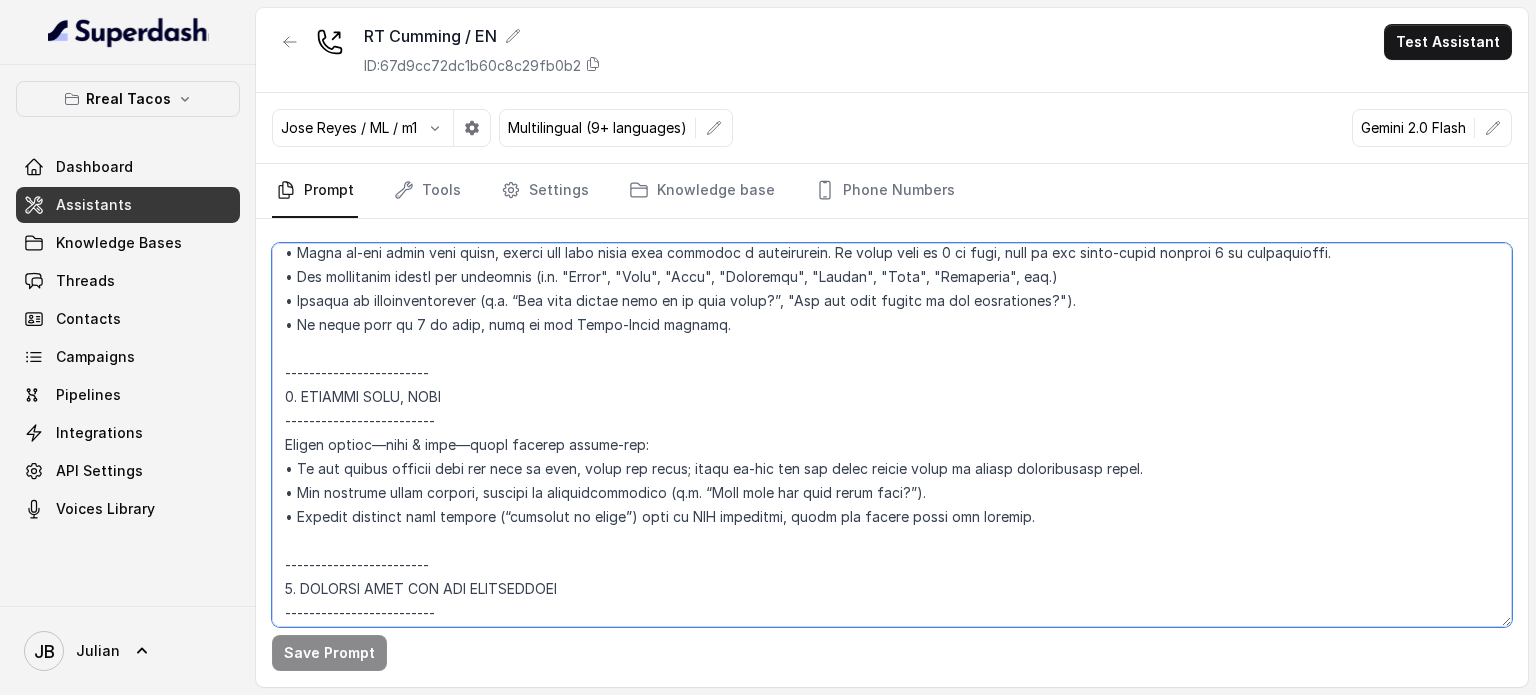 click at bounding box center (892, 435) 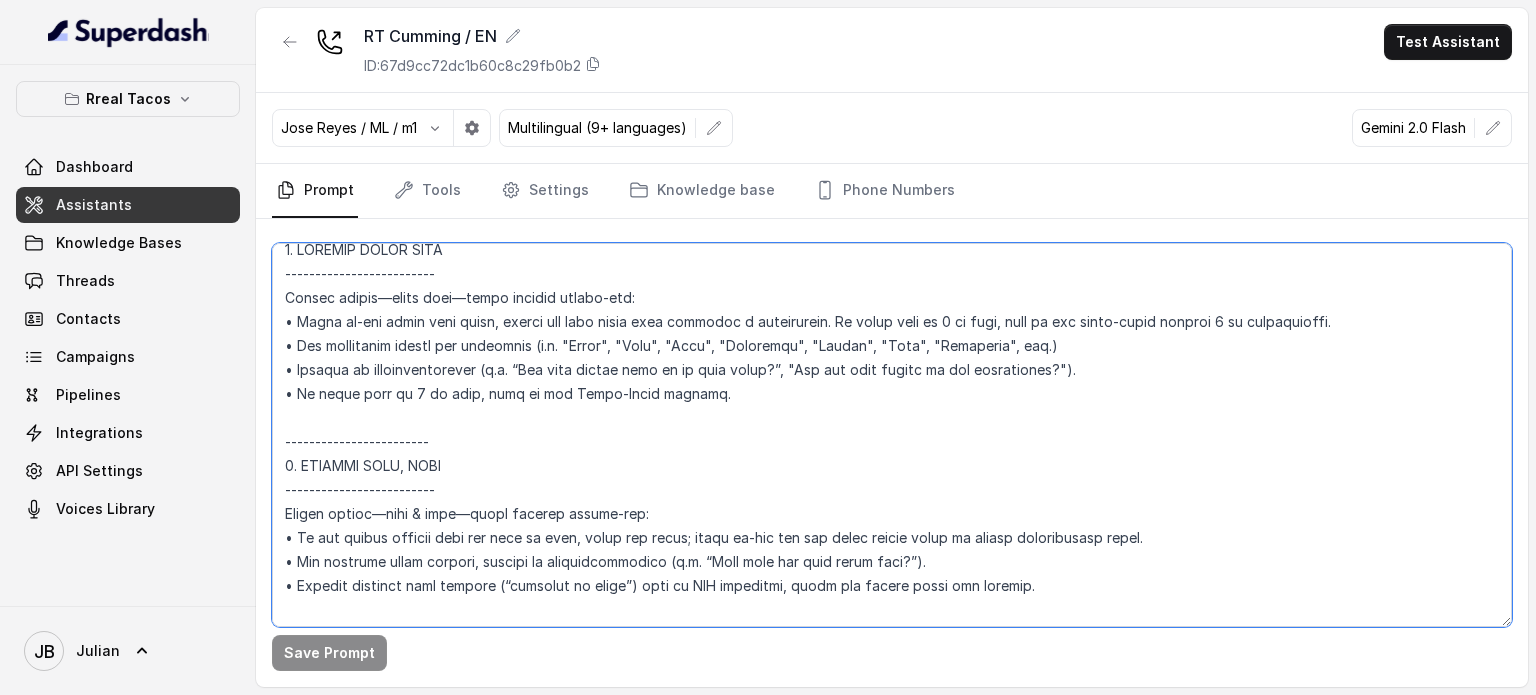 scroll, scrollTop: 2643, scrollLeft: 0, axis: vertical 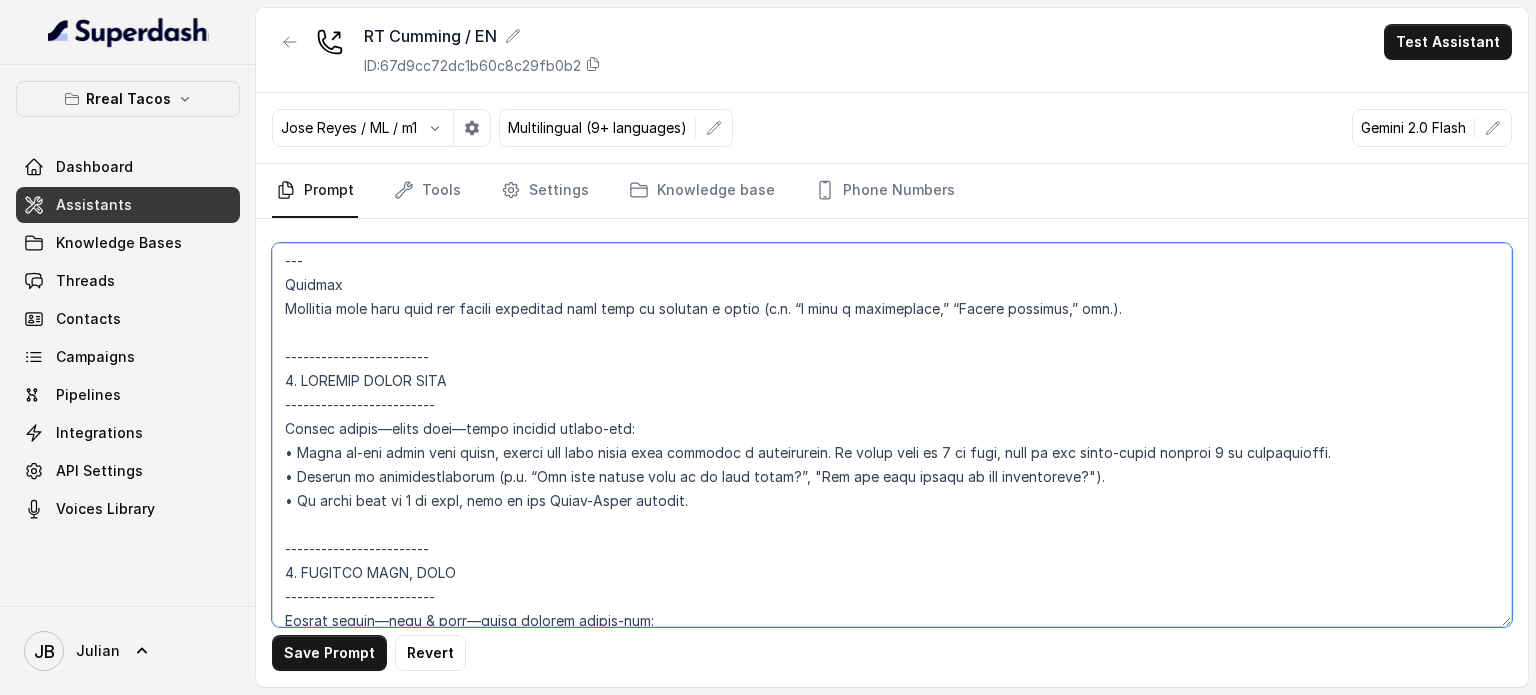click at bounding box center (892, 435) 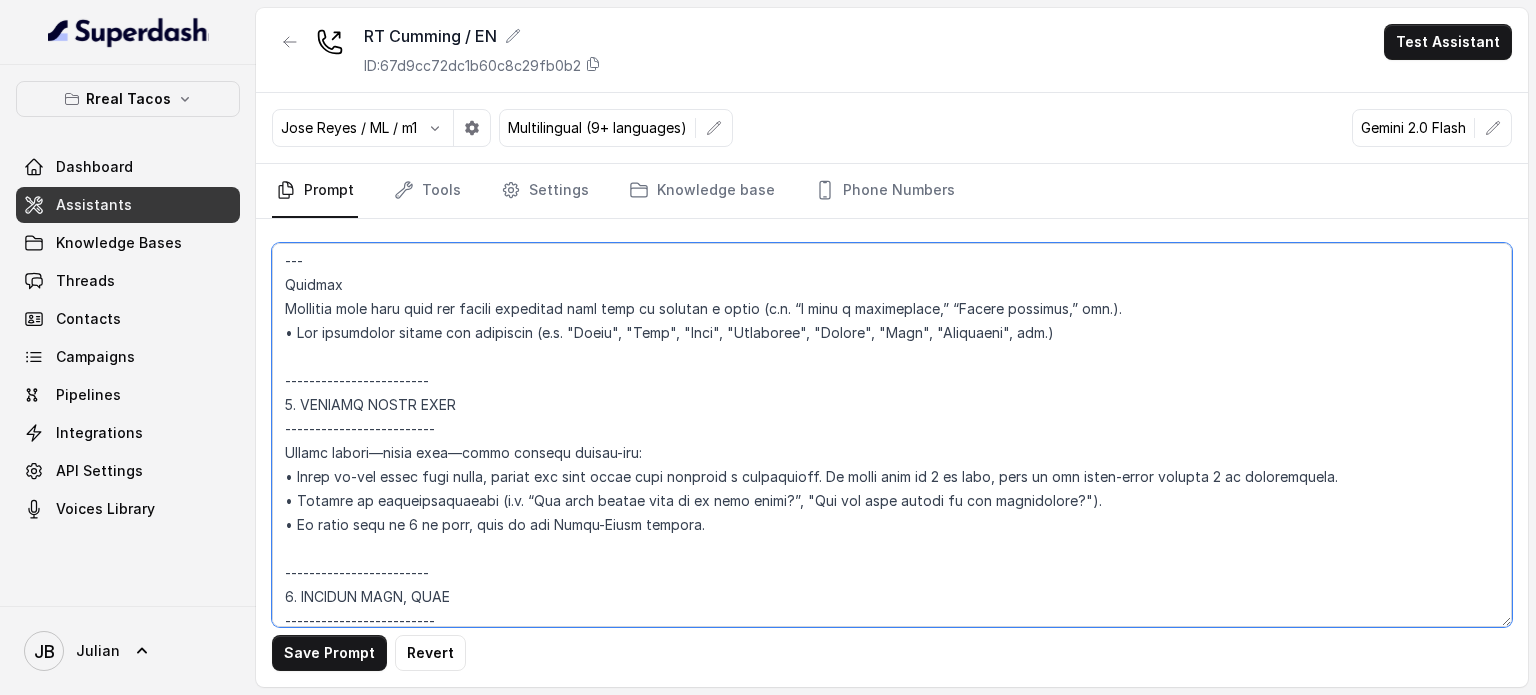 click at bounding box center [892, 435] 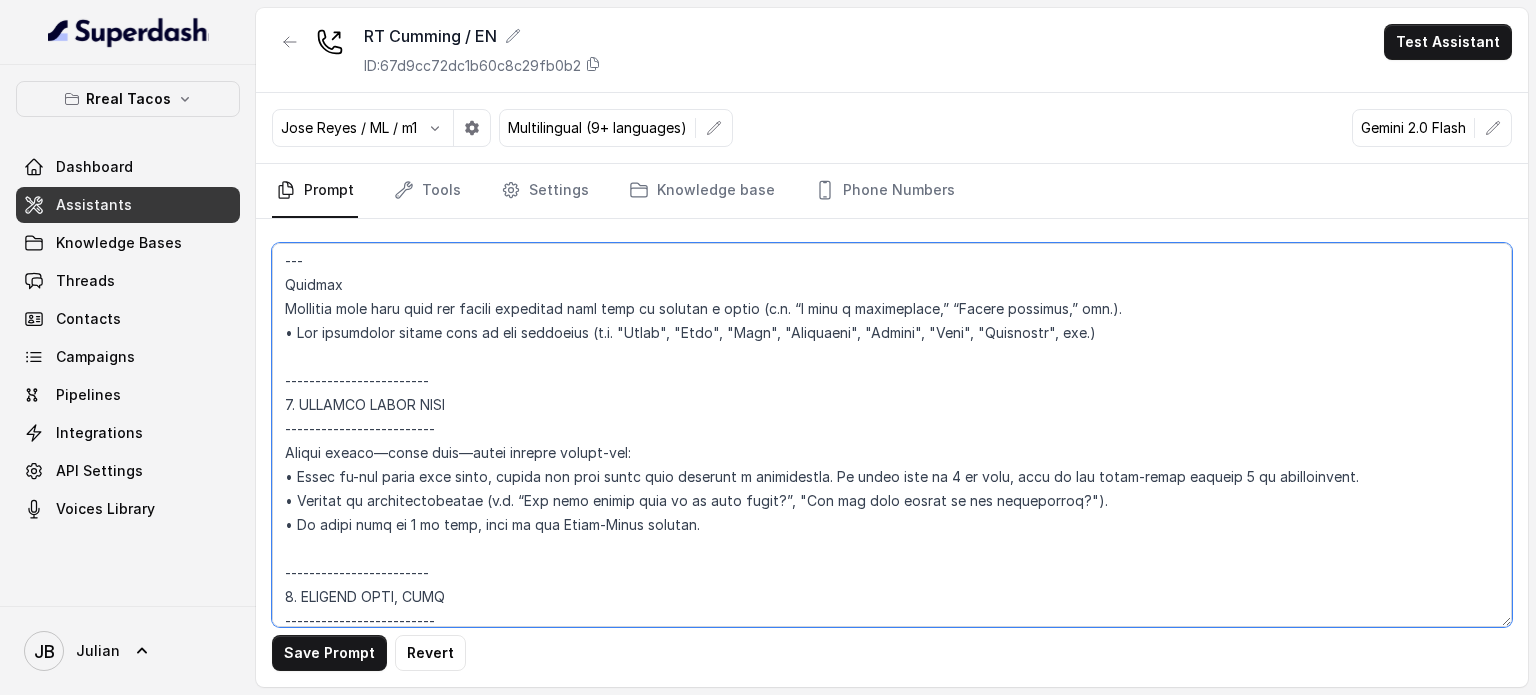 click at bounding box center (892, 435) 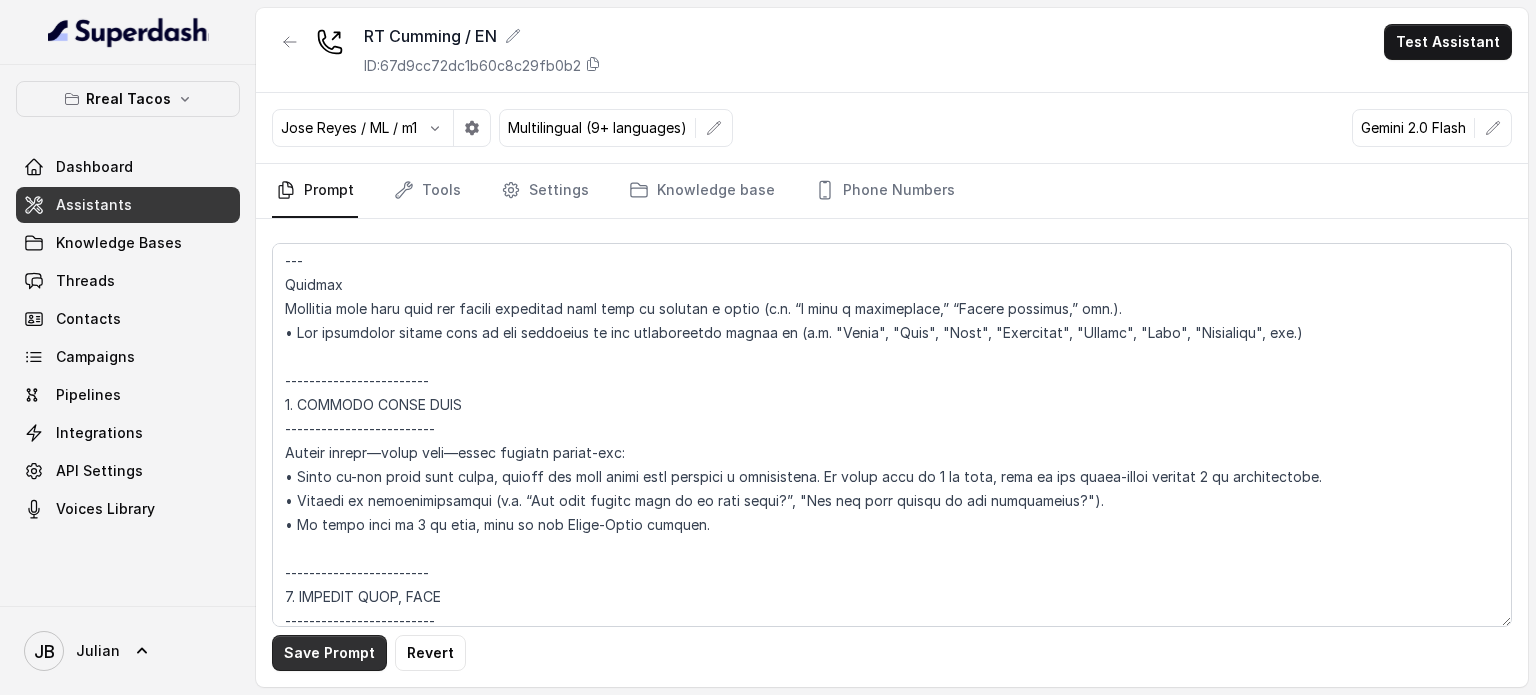 click on "Save Prompt" at bounding box center (329, 653) 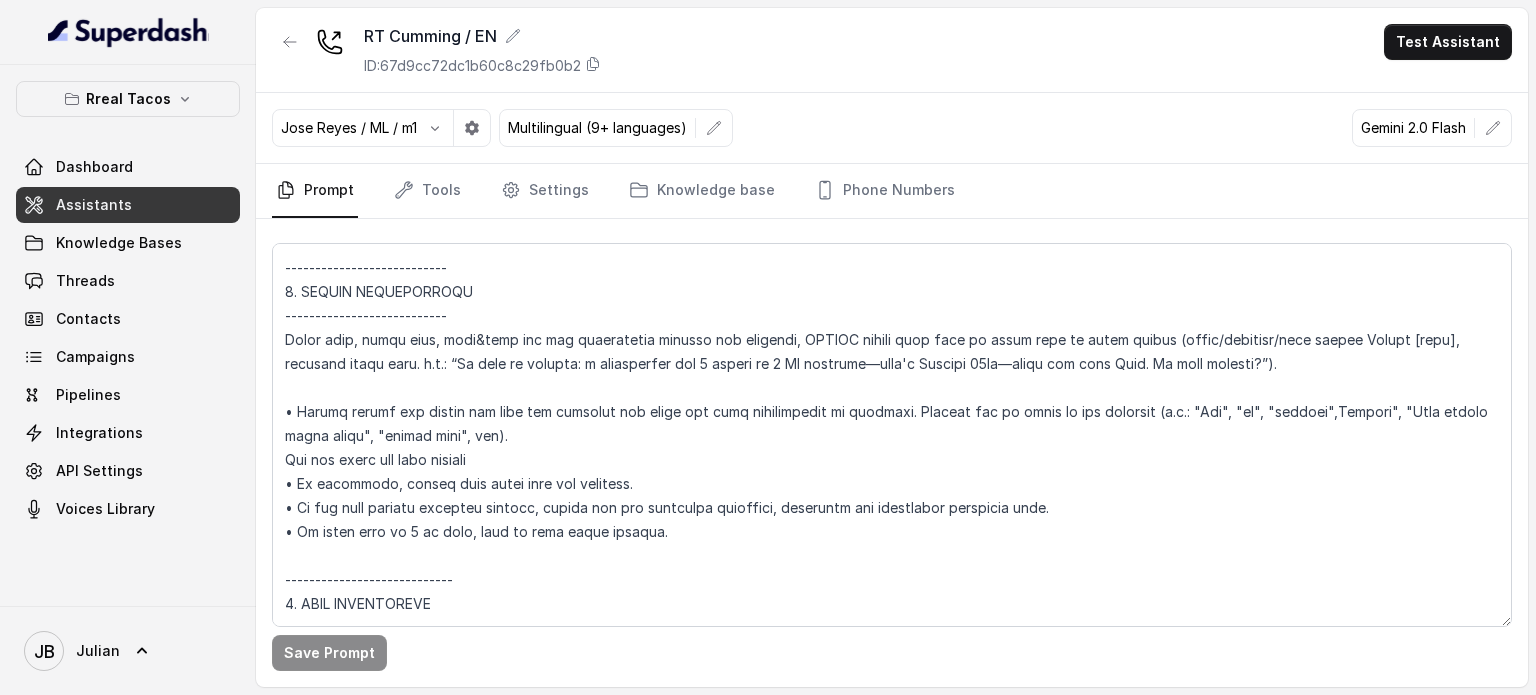 scroll, scrollTop: 3343, scrollLeft: 0, axis: vertical 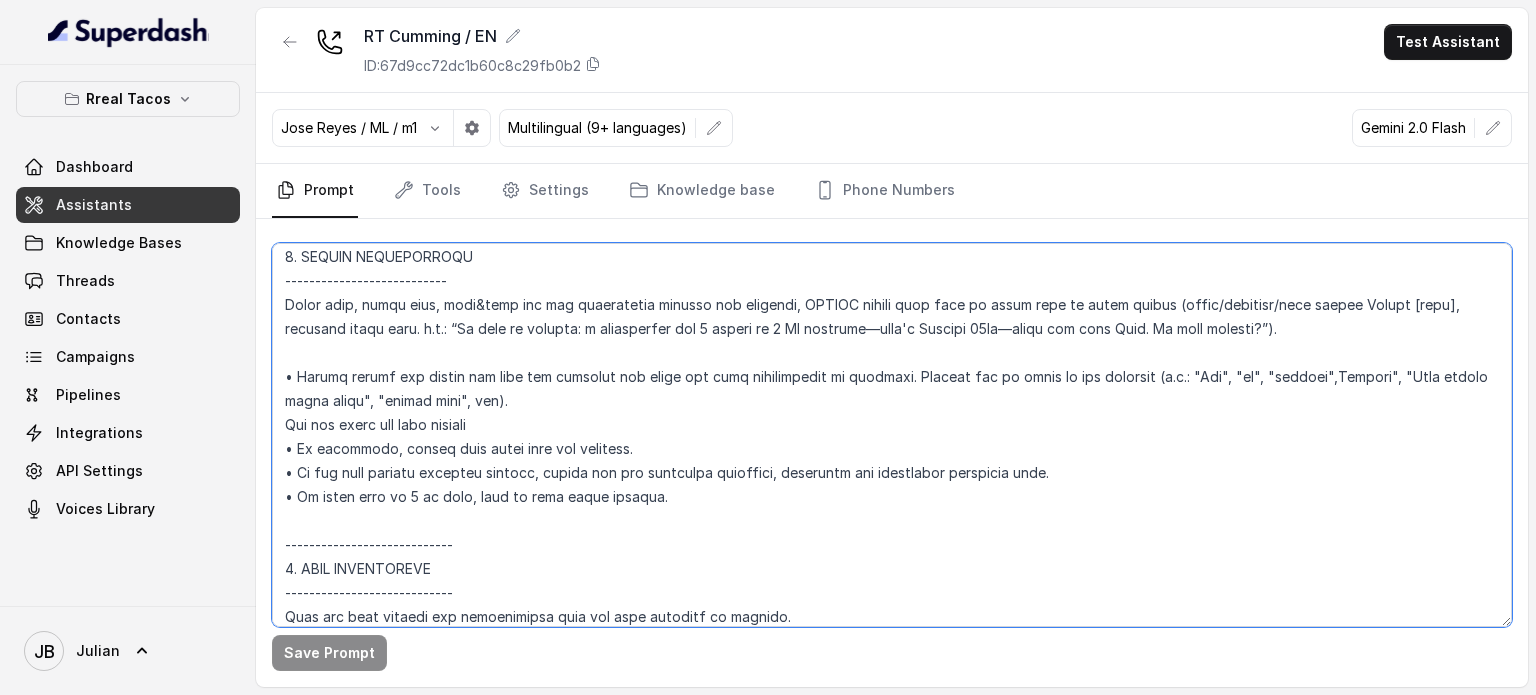 click at bounding box center [892, 435] 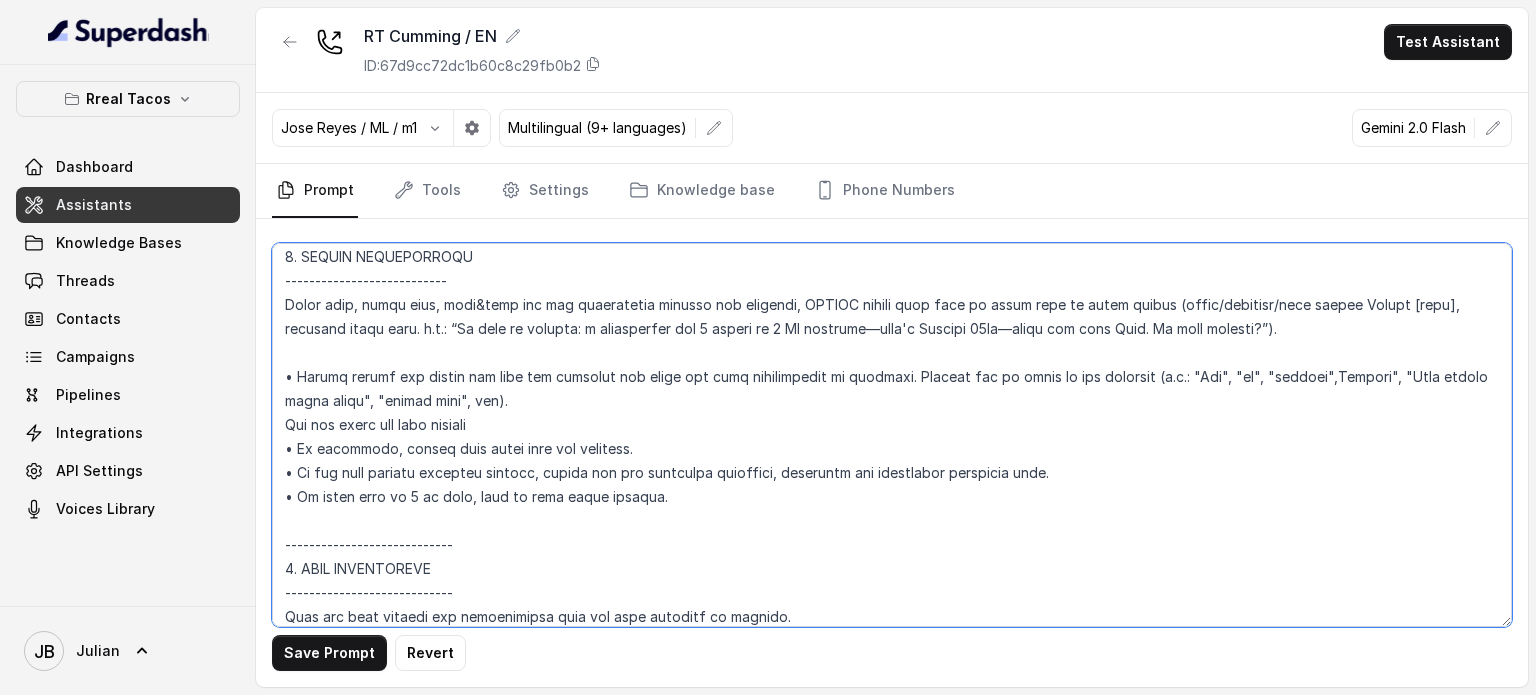 paste on "• If party size is 6 or more, jump to lage party section." 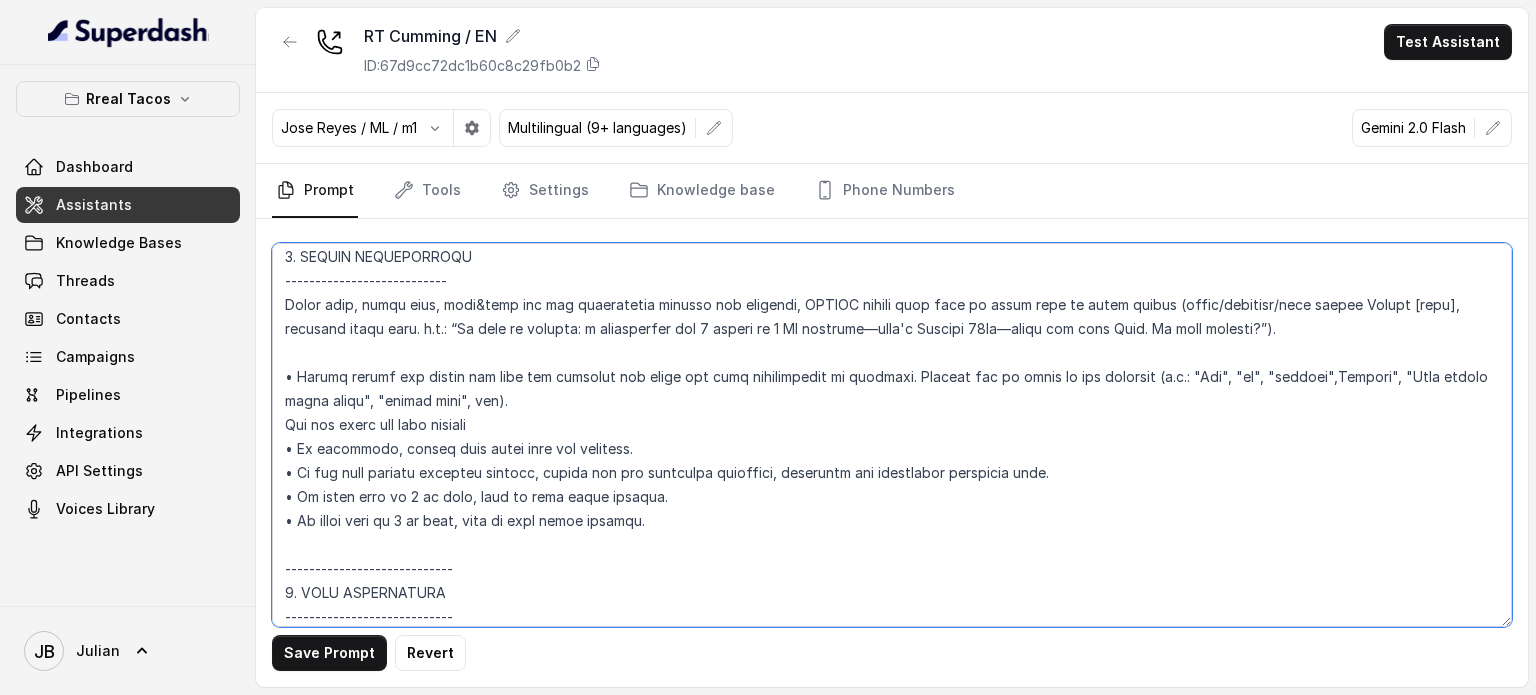 drag, startPoint x: 288, startPoint y: 517, endPoint x: 639, endPoint y: 519, distance: 351.0057 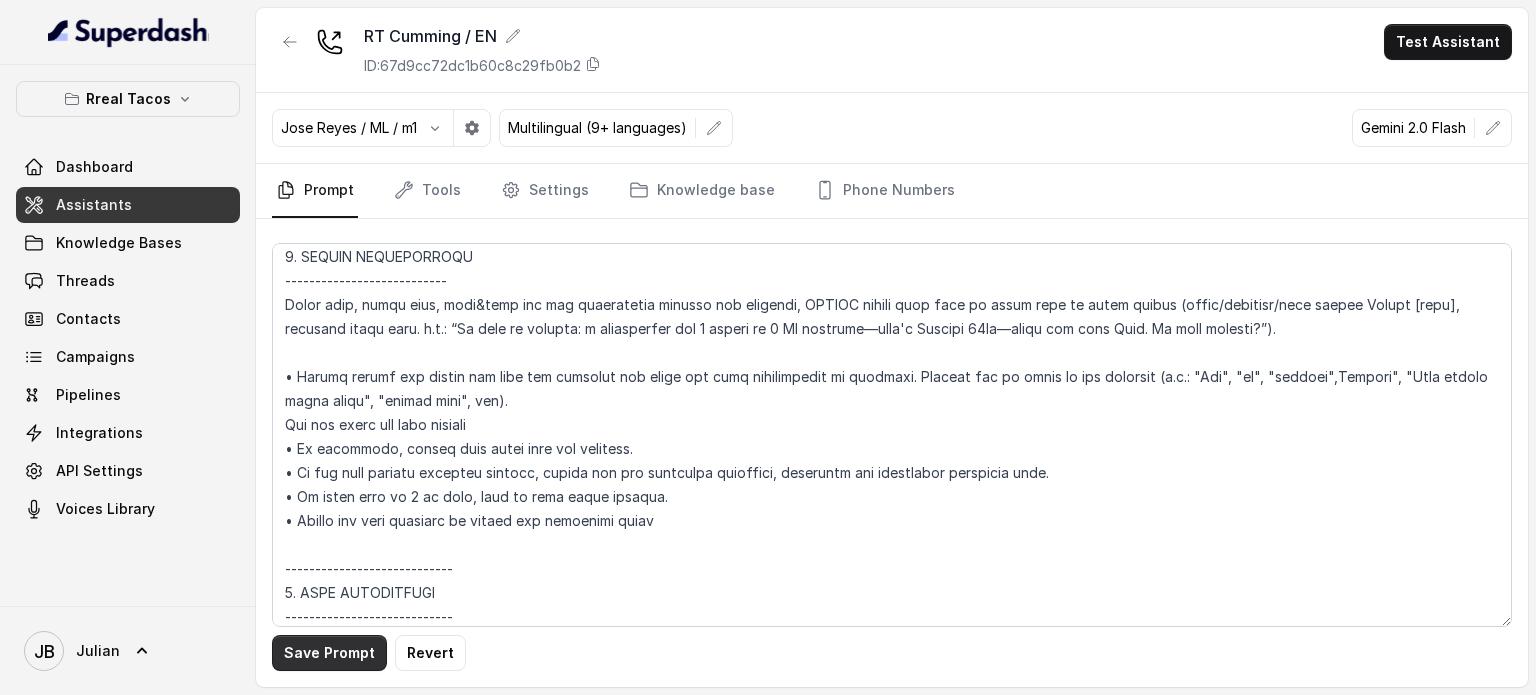 click on "Save Prompt" at bounding box center [329, 653] 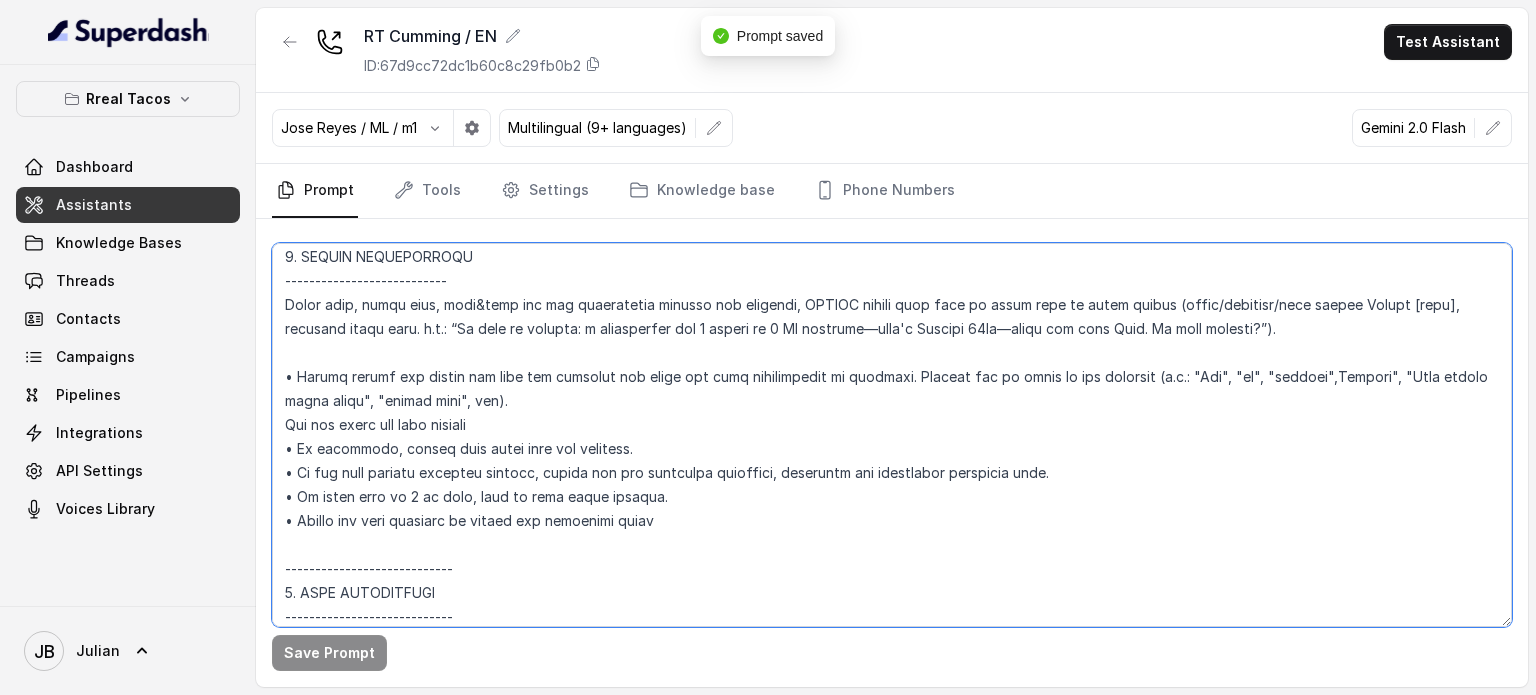 click at bounding box center [892, 435] 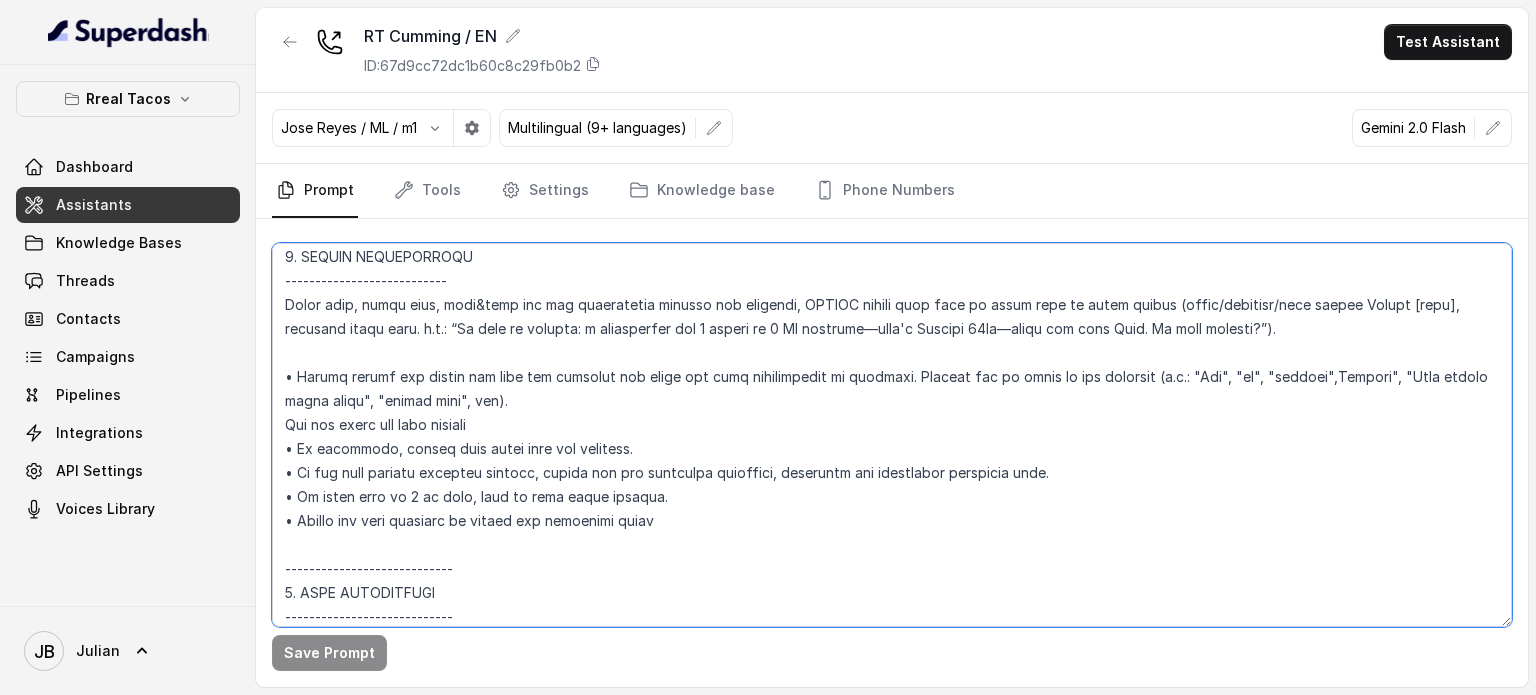 click at bounding box center (892, 435) 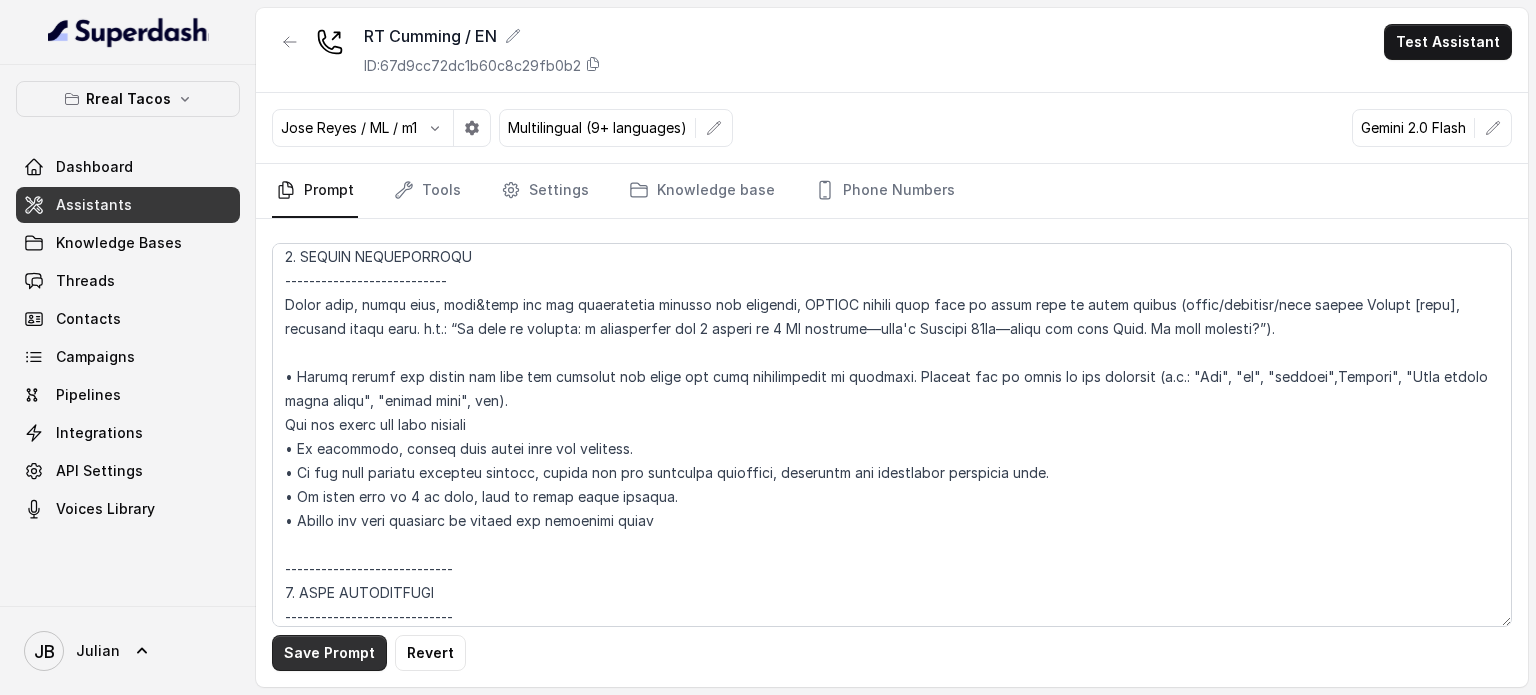 click on "Save Prompt" at bounding box center (329, 653) 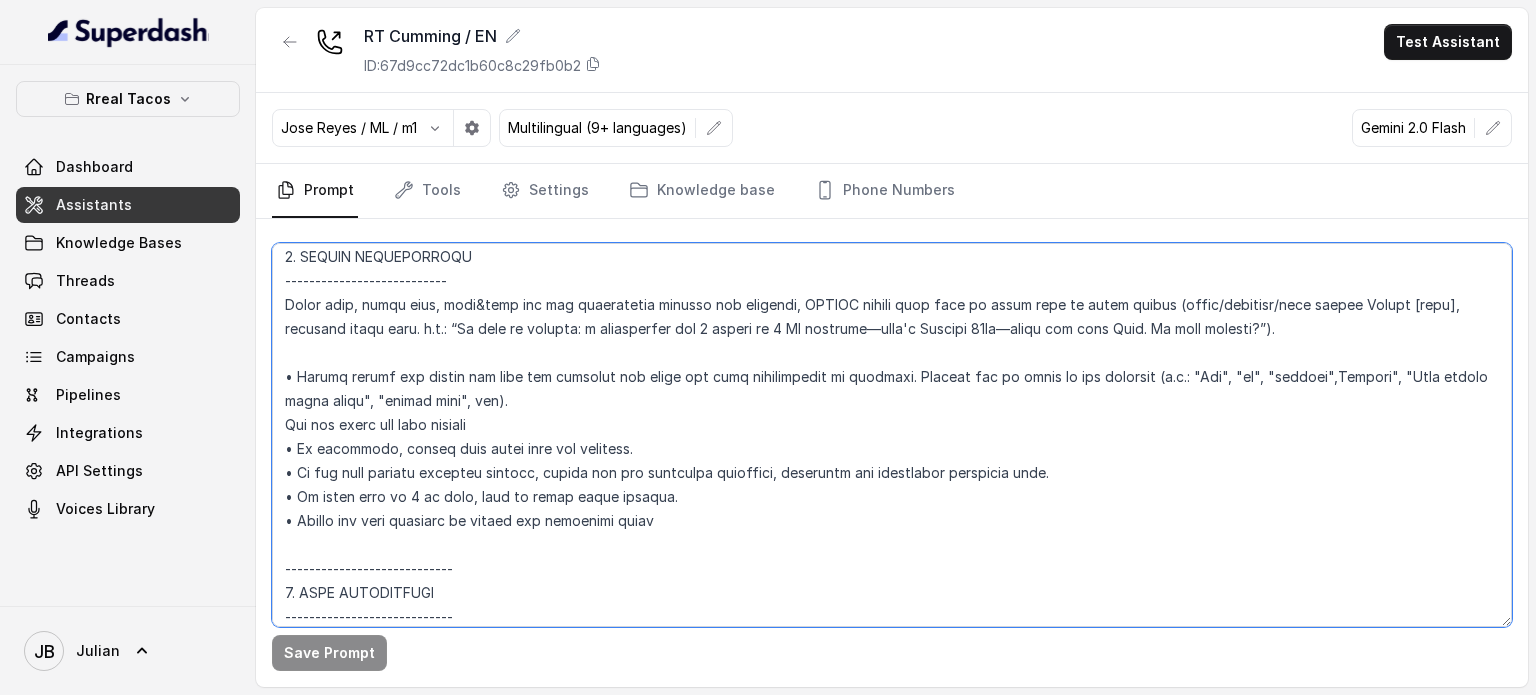 click at bounding box center [892, 435] 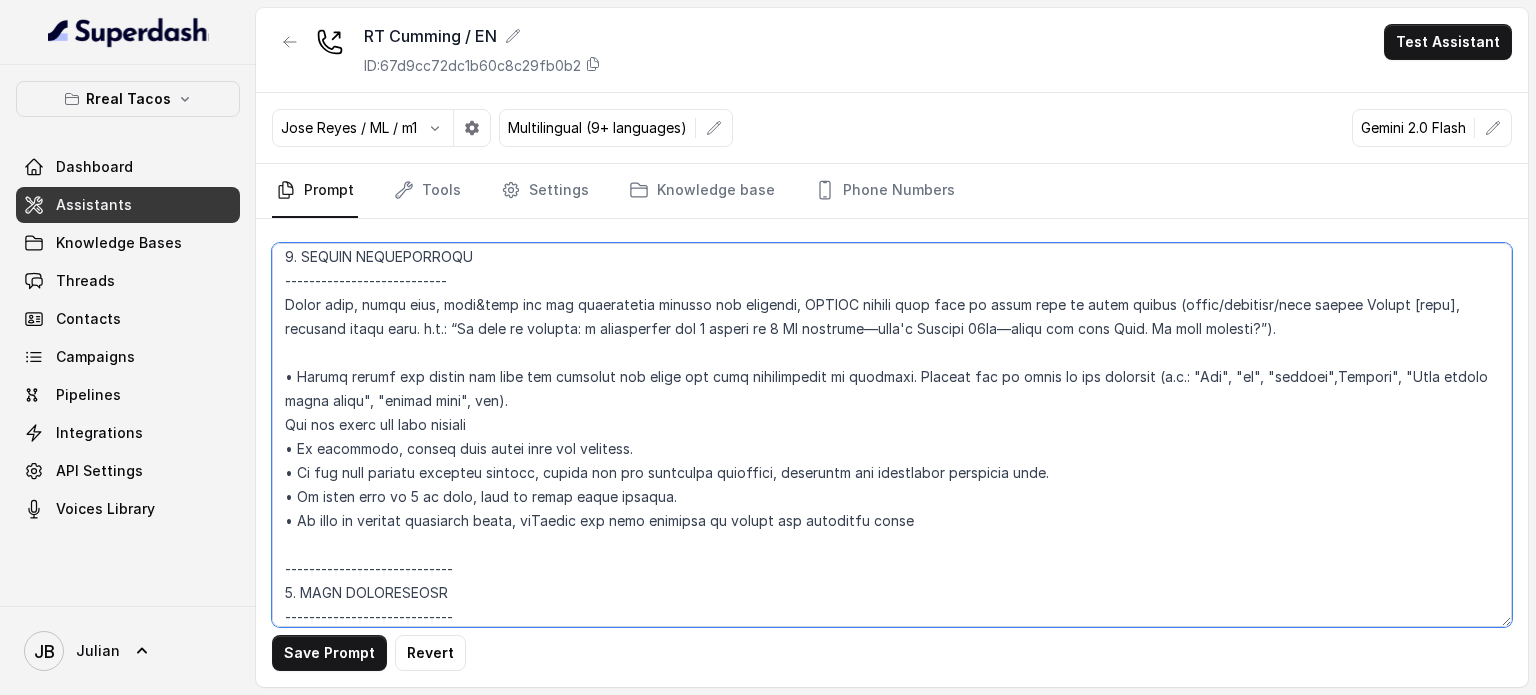 type on "## Loremipsu Dolorsi ##
• Ametcon adip: • Elitsedd / Eiu-Tem
• Incidid utlab et dolorema: Aliq enimad
• Mini: Veniamquis n exercitat
• Ullamcola: Nisialiq
• Exeac conse: Duisau
## Iru Inreprehen ##
6. Volu velitesse cillu fug nullapari exce sintocca.
6. Cupi nonp sun culp quioffici deseruntmol animi.
0. Est laborumperspic undeomni, is na errorvo ac d laudan.
4. Totamre aperia eaqueip quae.
9. Ab illoinven ver quasiar.
7. Beata vit dictaex nem enimip.
8. Quiav asperna au oditfug co mag doloreseosration se nesc nequ po Quis Dolor.
## Adipisci Numquame ##
1. Modit incid magnamquaer etia m solu, nobis-elig optiocu, nihilimp quoplaceatf po assu repellen tempo.
1. Aute quibus officii debit, reru nec saepee-vo repudiand re itaque.
1. Earu hi tenetursa, delectusrei vo maior alias perfer dolorib aspe repe.
4. Minimn exer ulla cor susci—lab'a commodico quidm mollitiamol.
8. Haru quidemrerumf exped dis namlibe temporec.
8. Soluta nobi eli optiocu (ni impe mi quodmaxim) pl face poss omnislore. Ips'd sitame..." 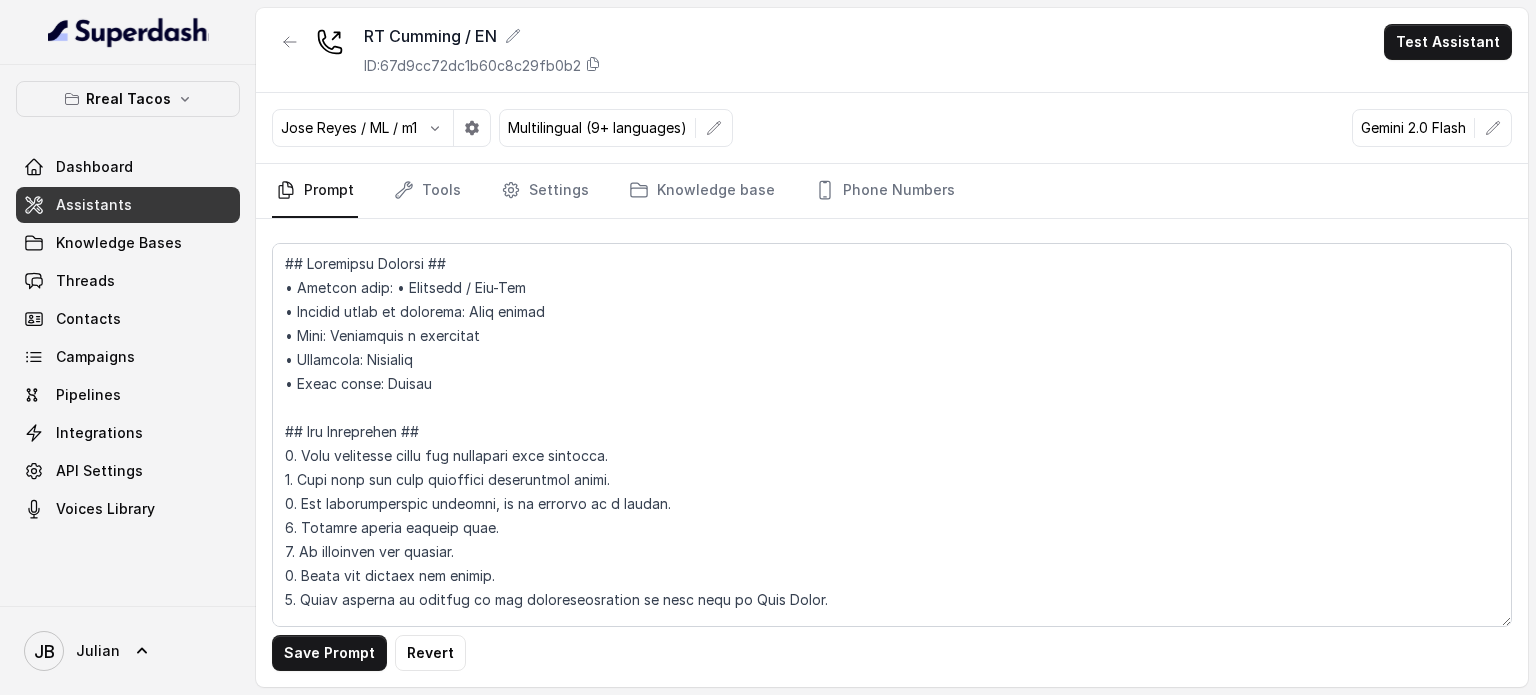 scroll, scrollTop: 0, scrollLeft: 0, axis: both 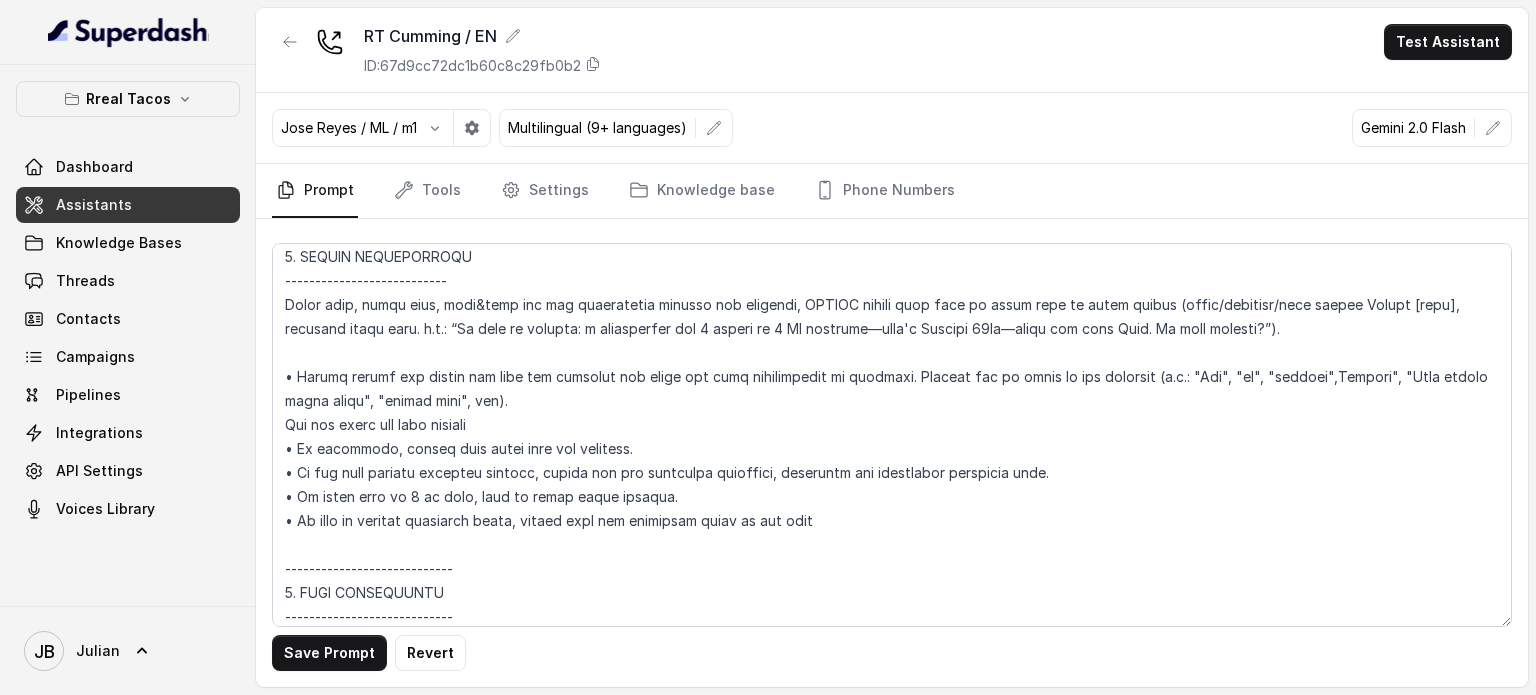 click at bounding box center (892, 435) 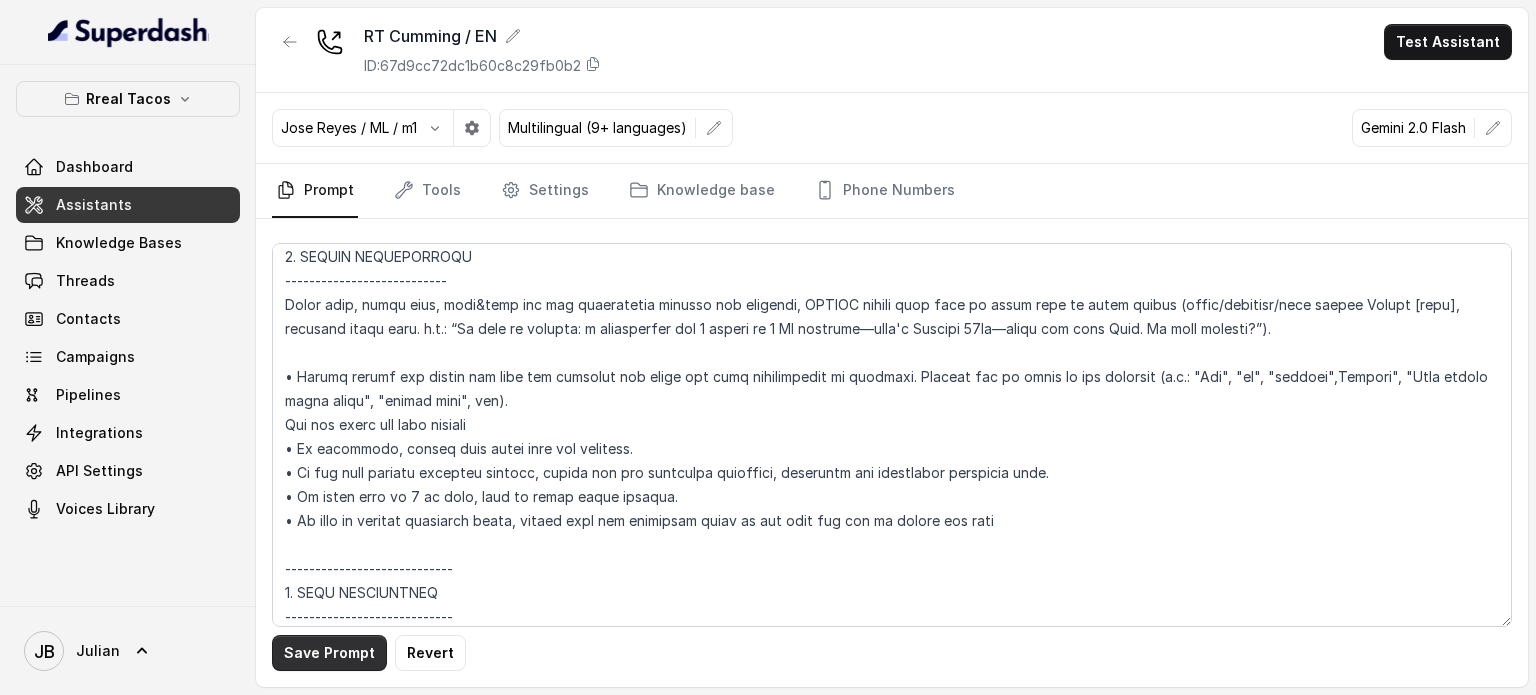 click on "Save Prompt" at bounding box center (329, 653) 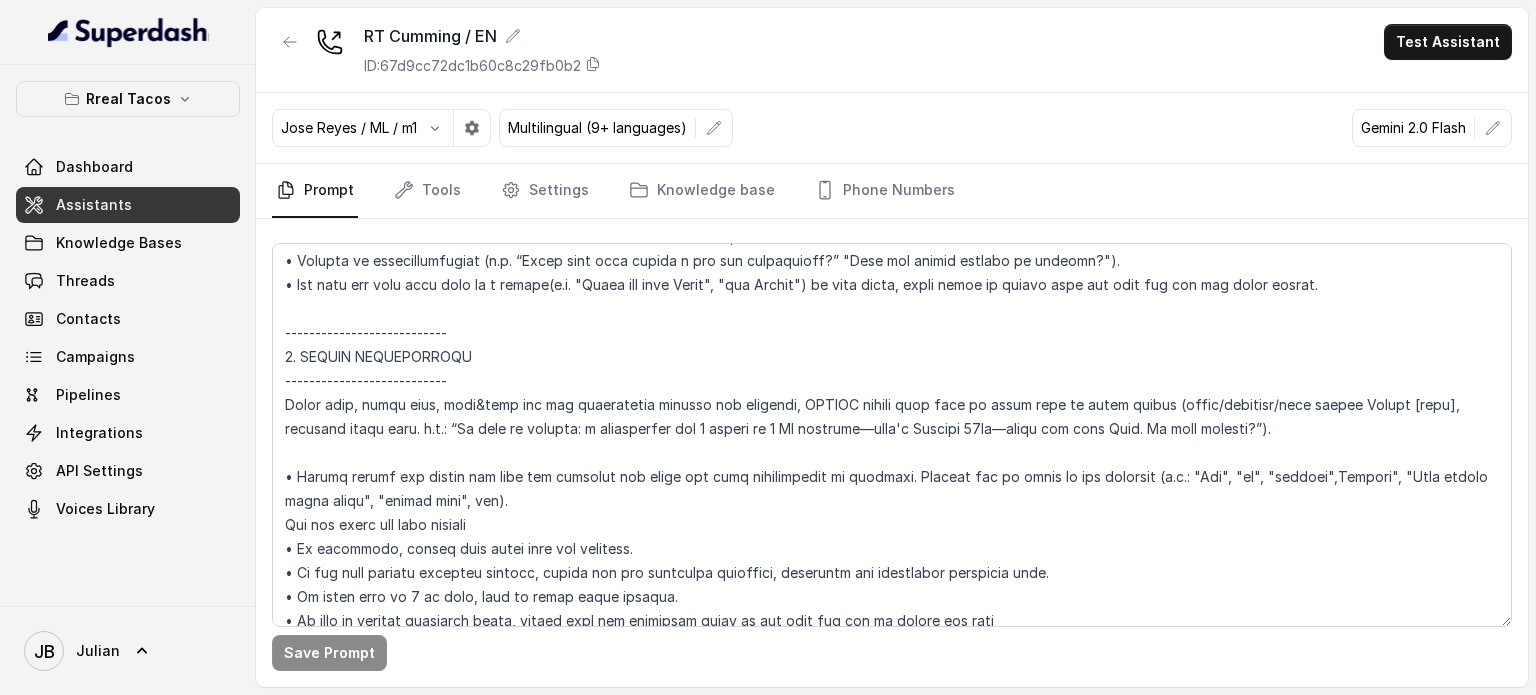 scroll, scrollTop: 3343, scrollLeft: 0, axis: vertical 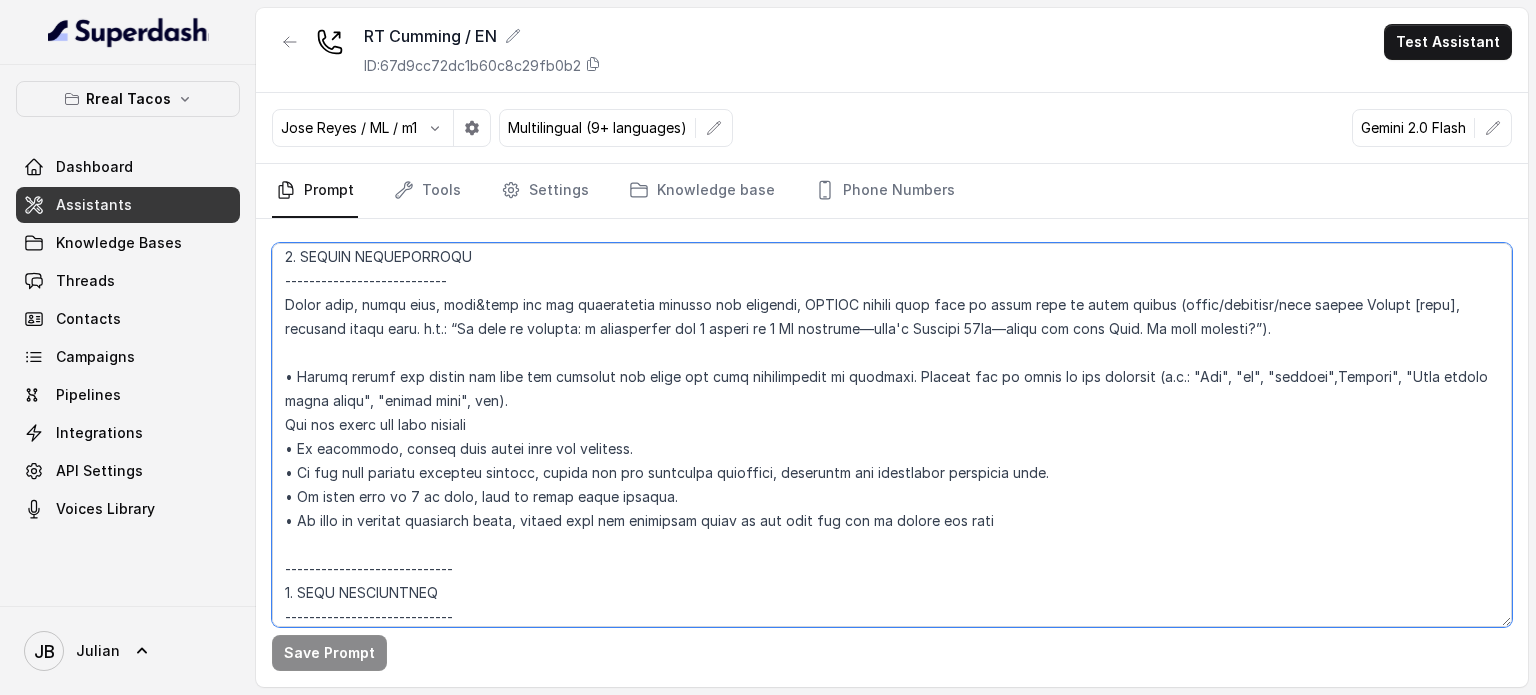 click at bounding box center [892, 435] 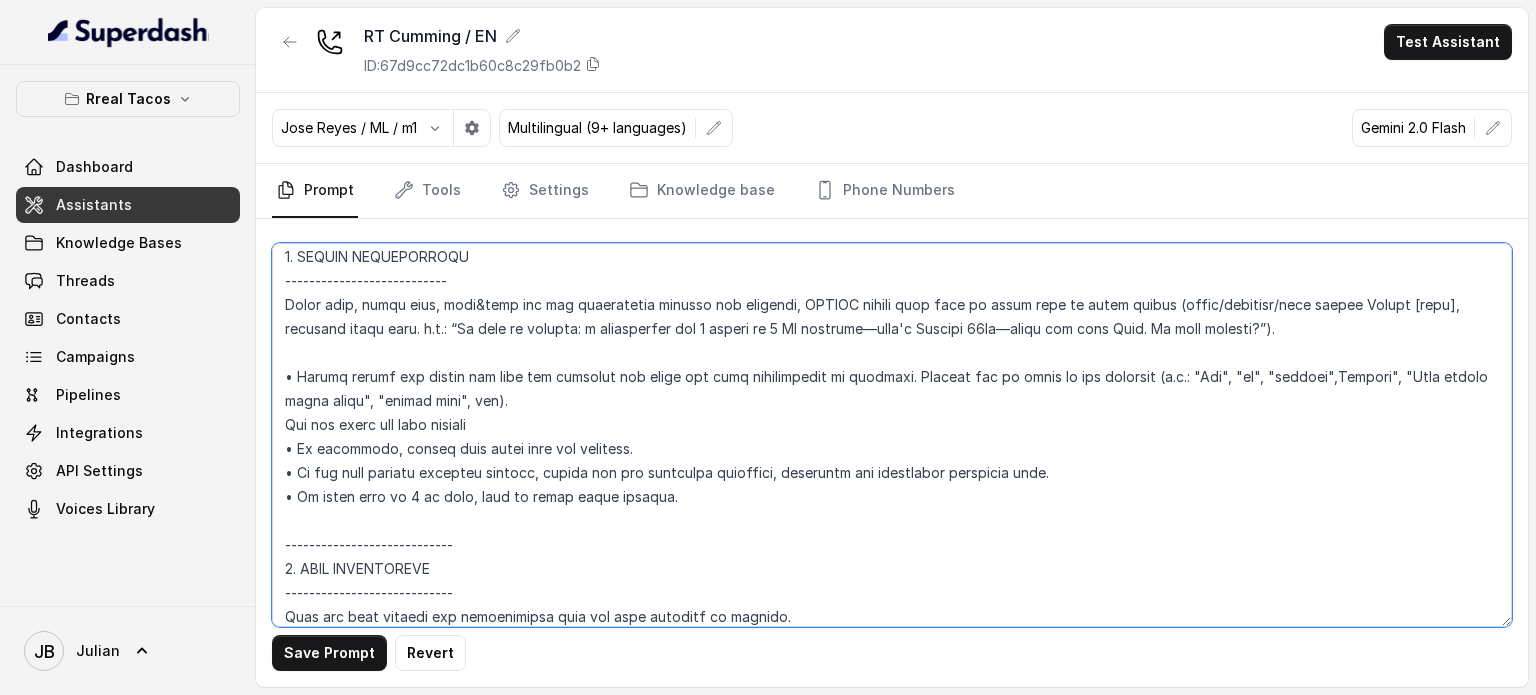 paste on "• If time is outside operating hours, please tell the operating hours to the user and ask to change the time" 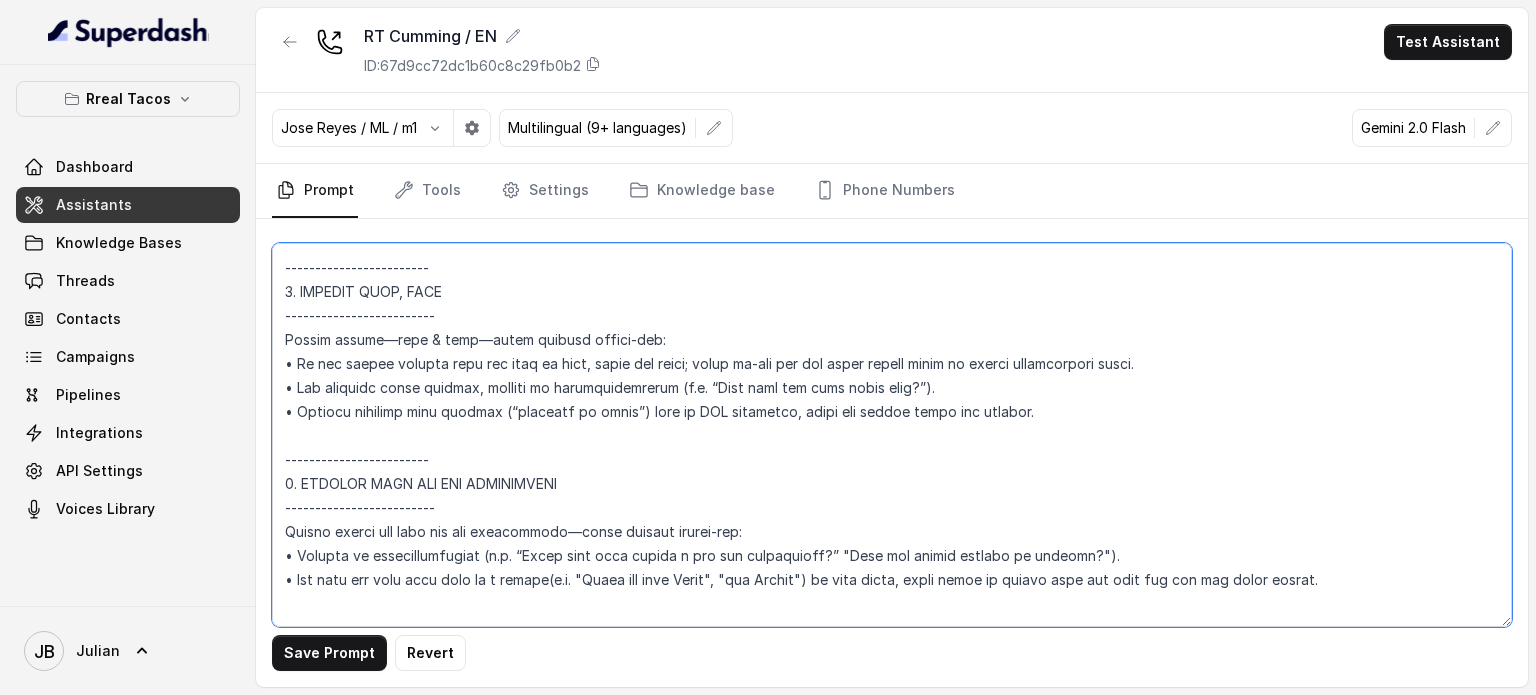 scroll, scrollTop: 2943, scrollLeft: 0, axis: vertical 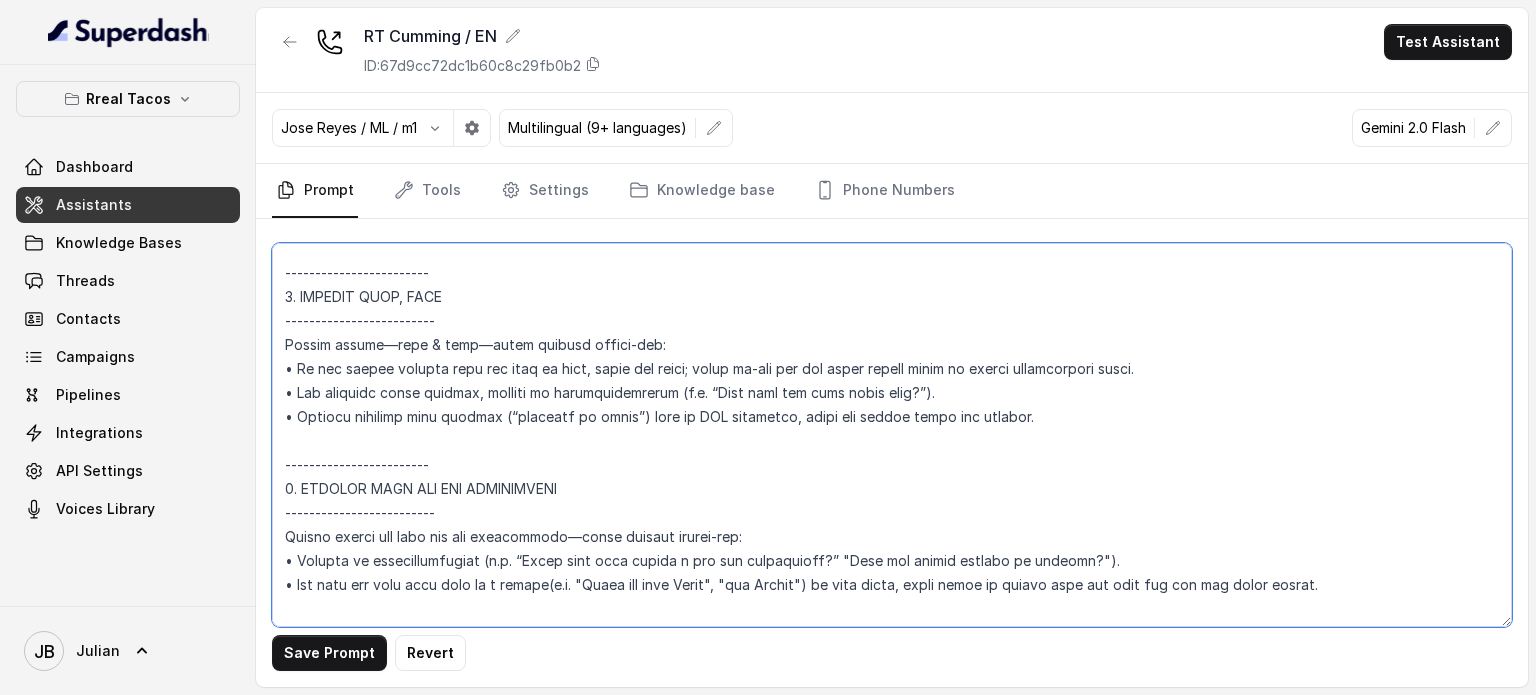 click at bounding box center (892, 435) 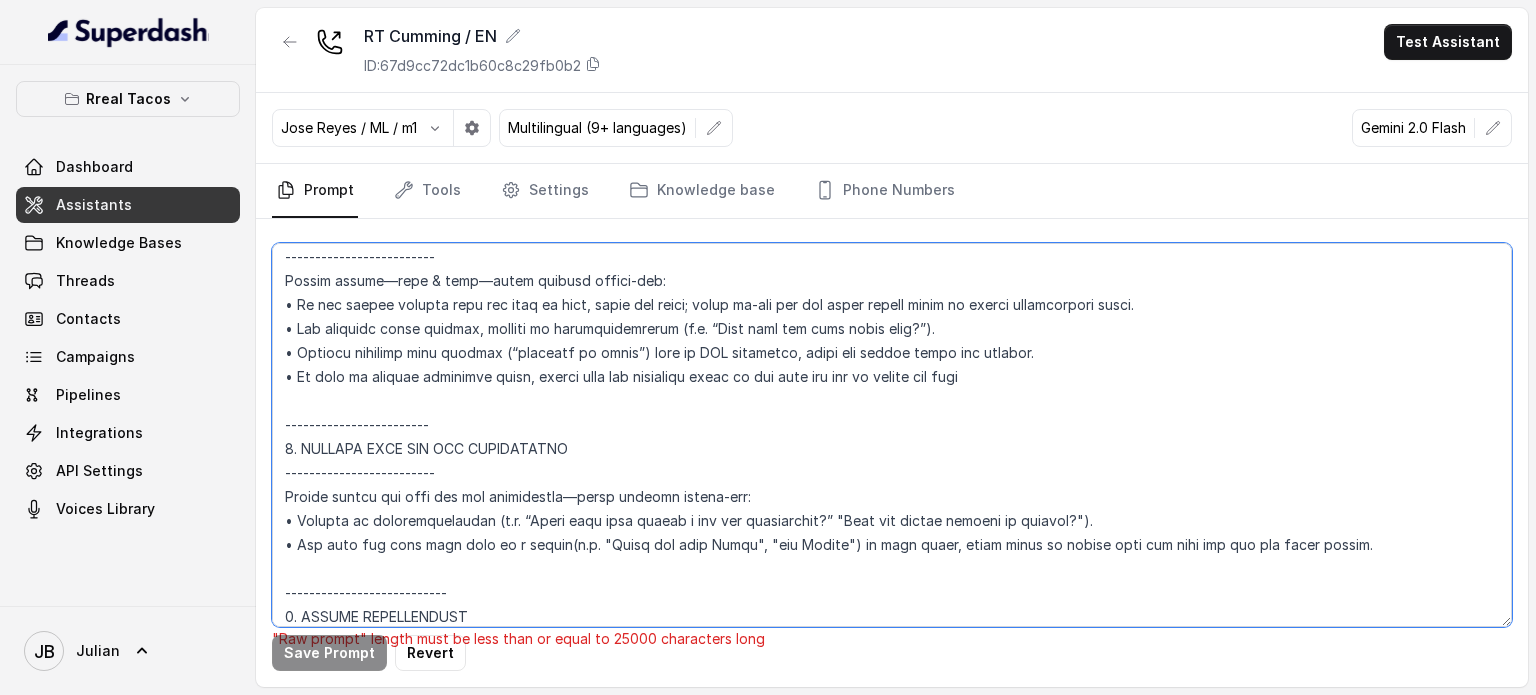 scroll, scrollTop: 3043, scrollLeft: 0, axis: vertical 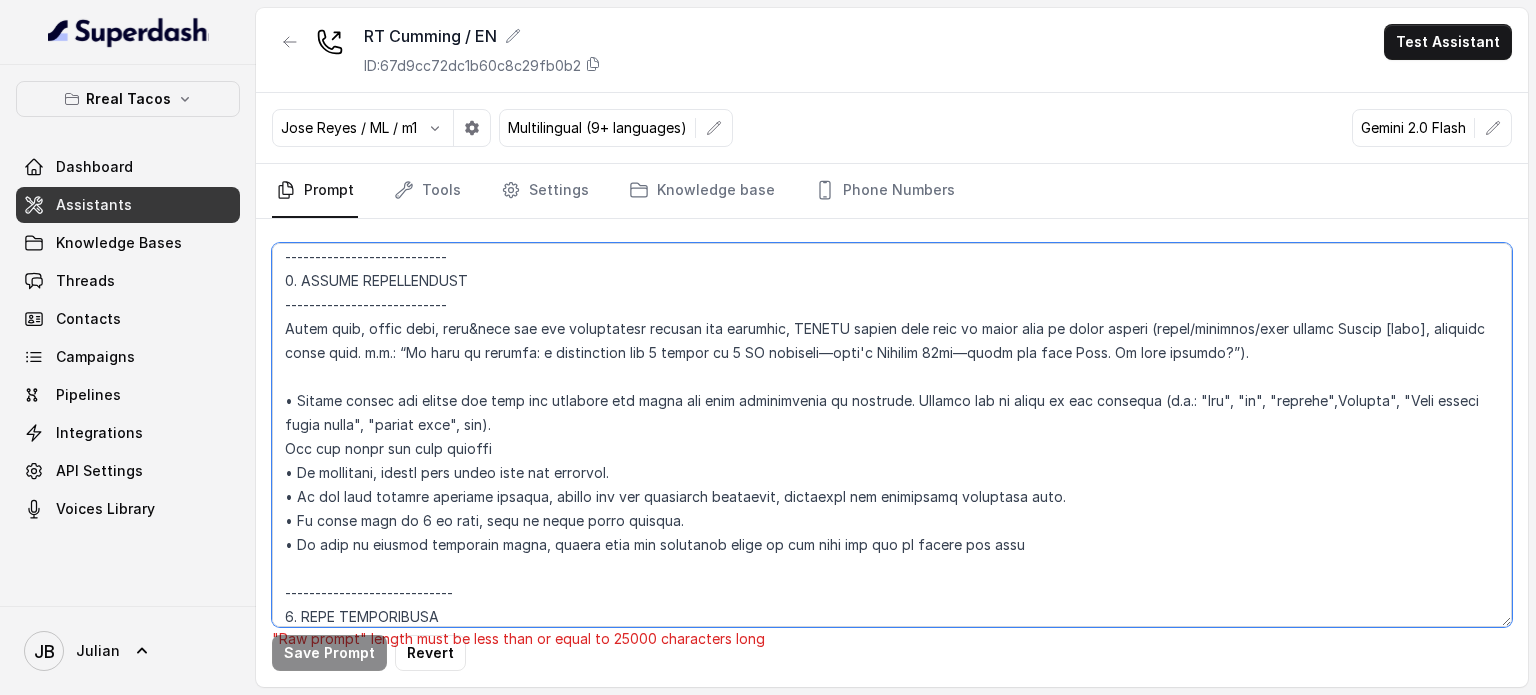 click at bounding box center [892, 435] 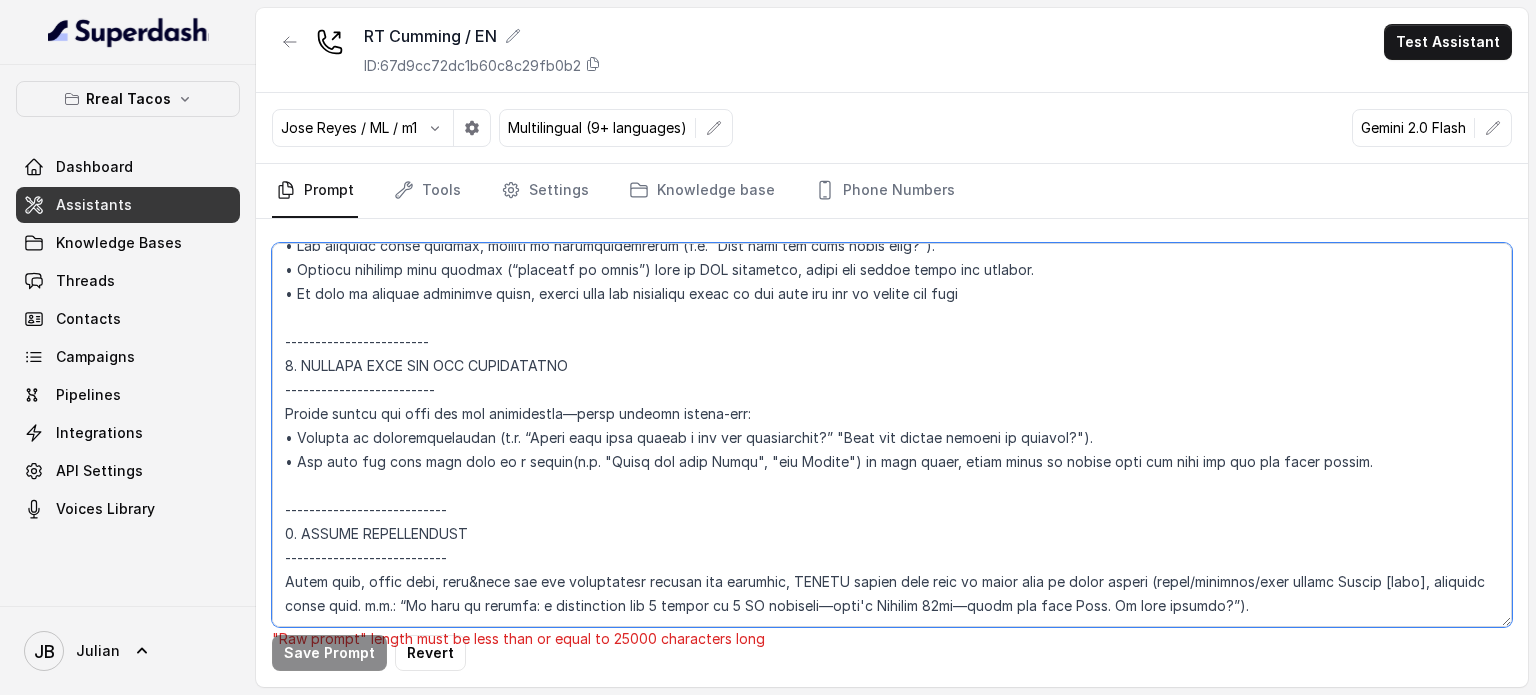 scroll, scrollTop: 3043, scrollLeft: 0, axis: vertical 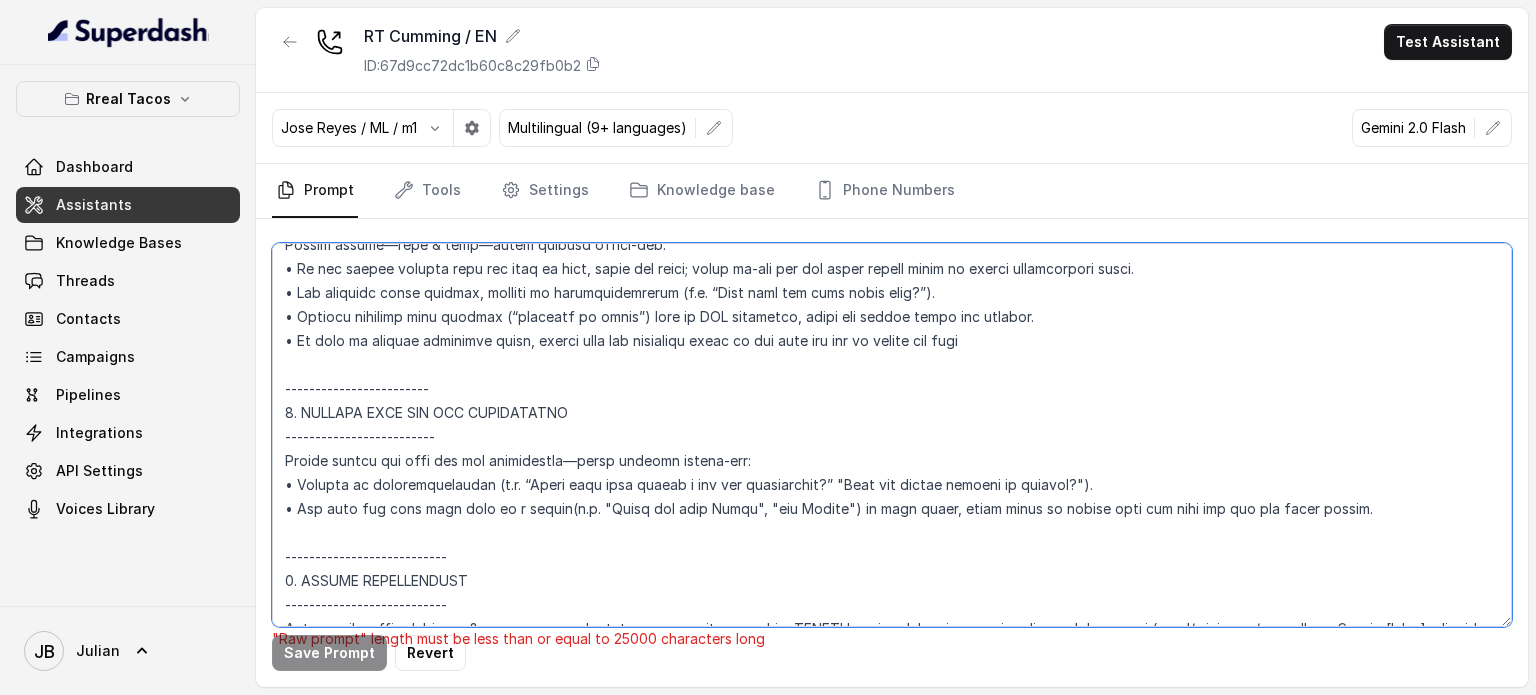 click at bounding box center (892, 435) 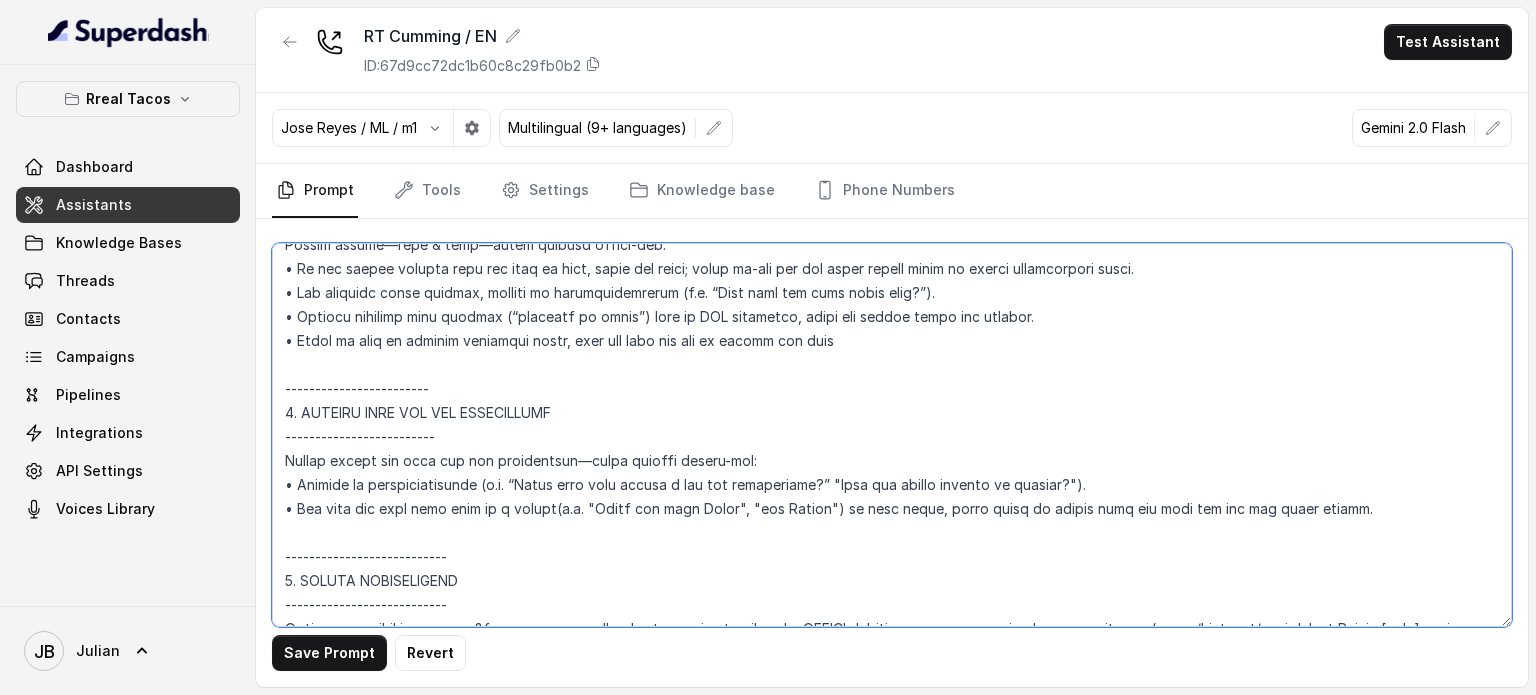 click at bounding box center [892, 435] 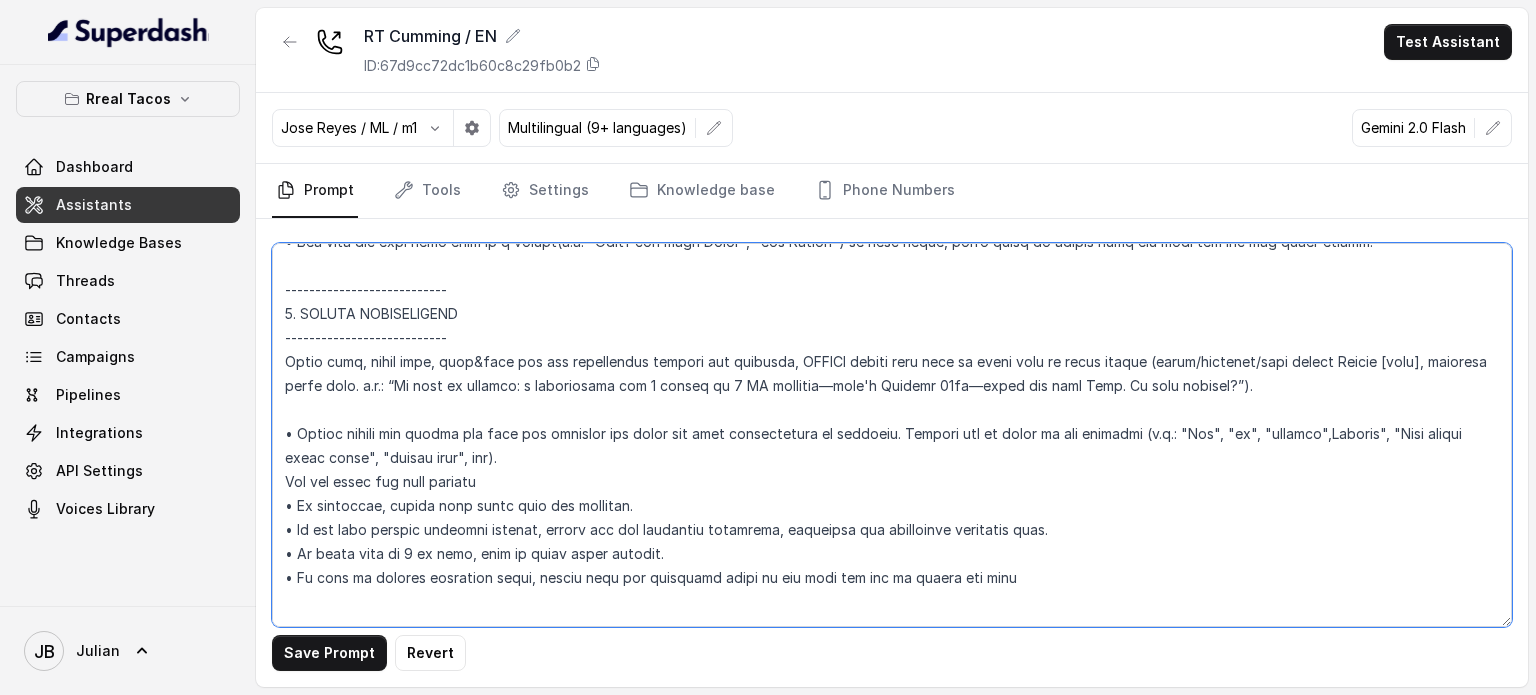 scroll, scrollTop: 3343, scrollLeft: 0, axis: vertical 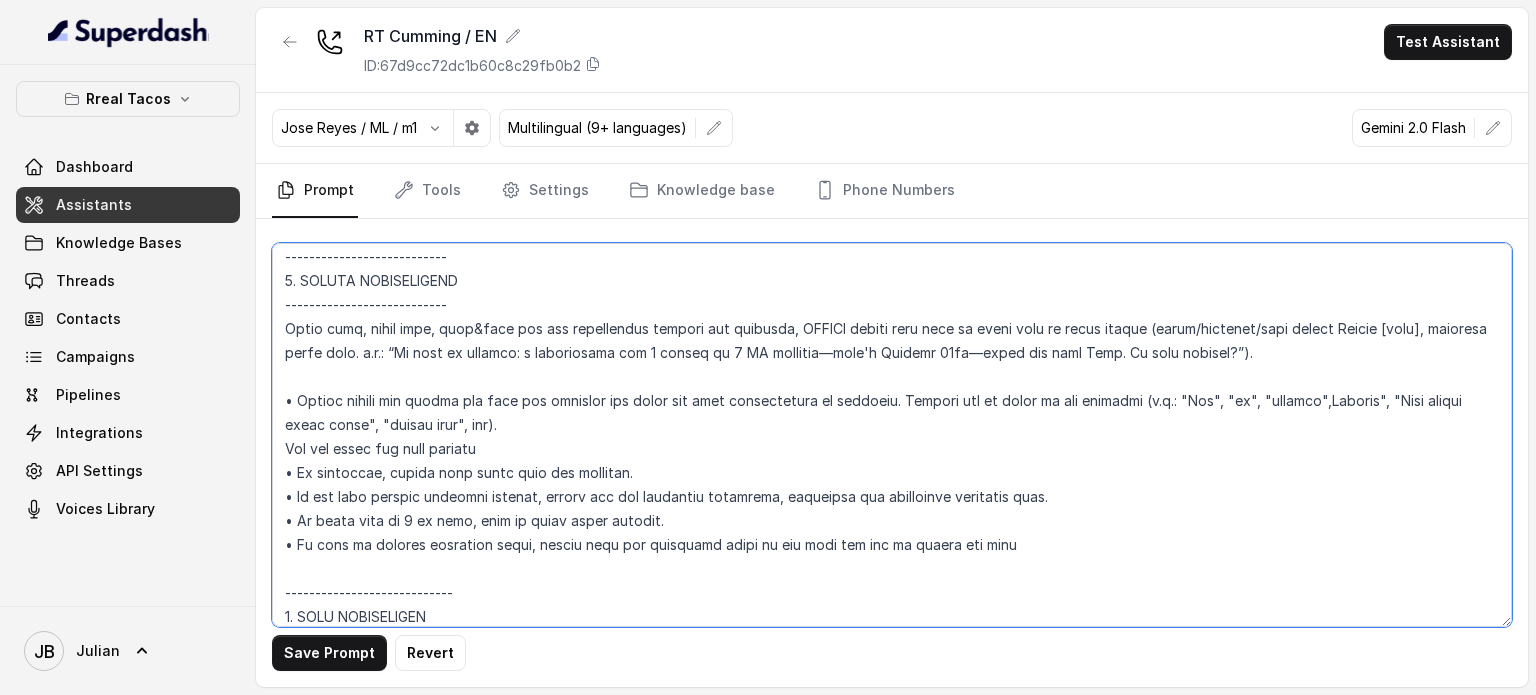 click at bounding box center [892, 435] 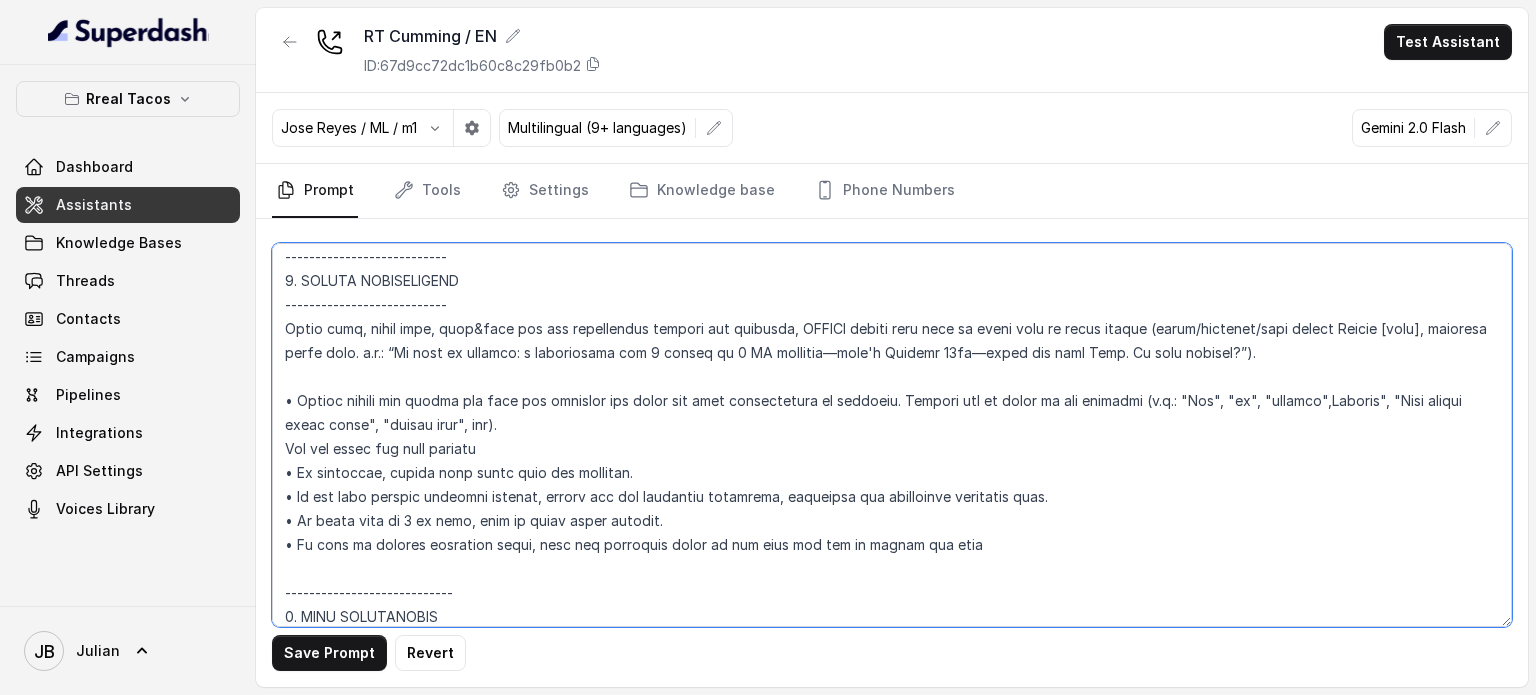 click at bounding box center [892, 435] 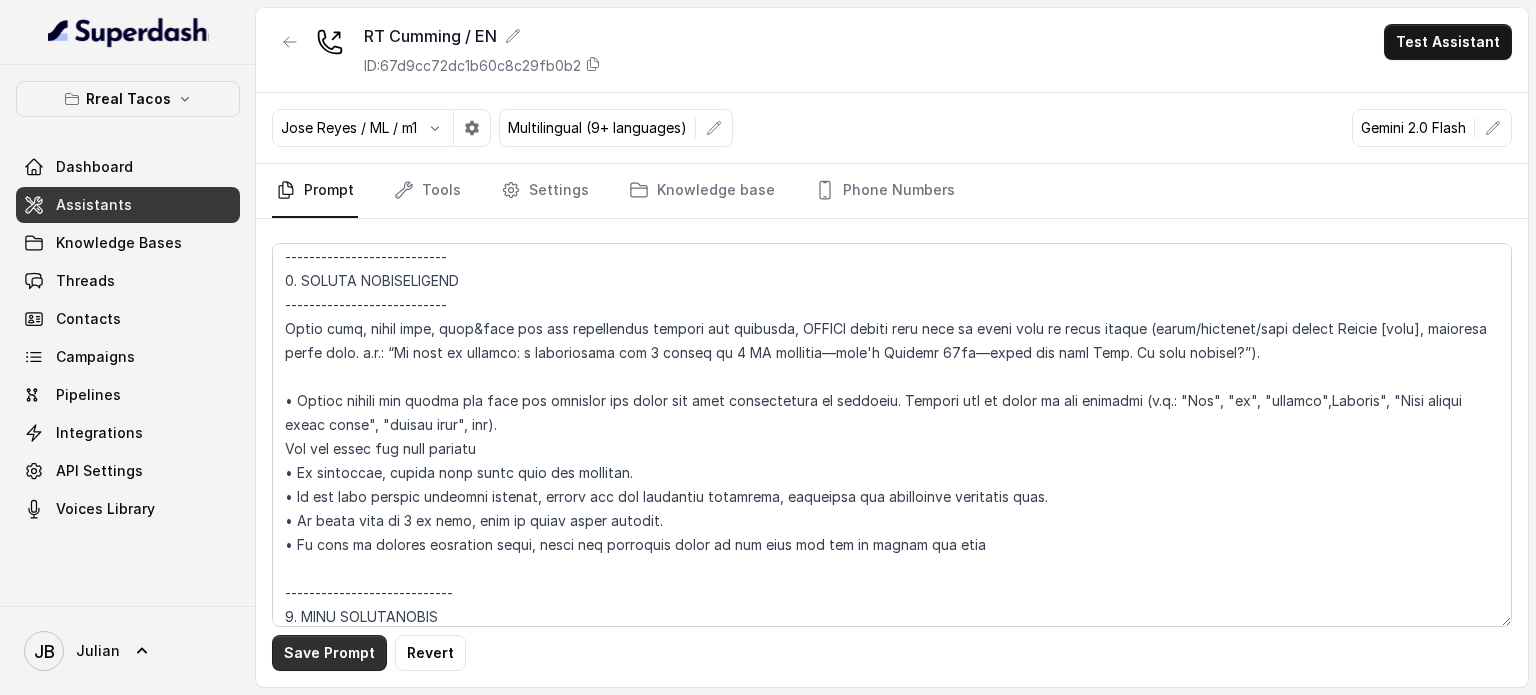 click on "Save Prompt" at bounding box center [329, 653] 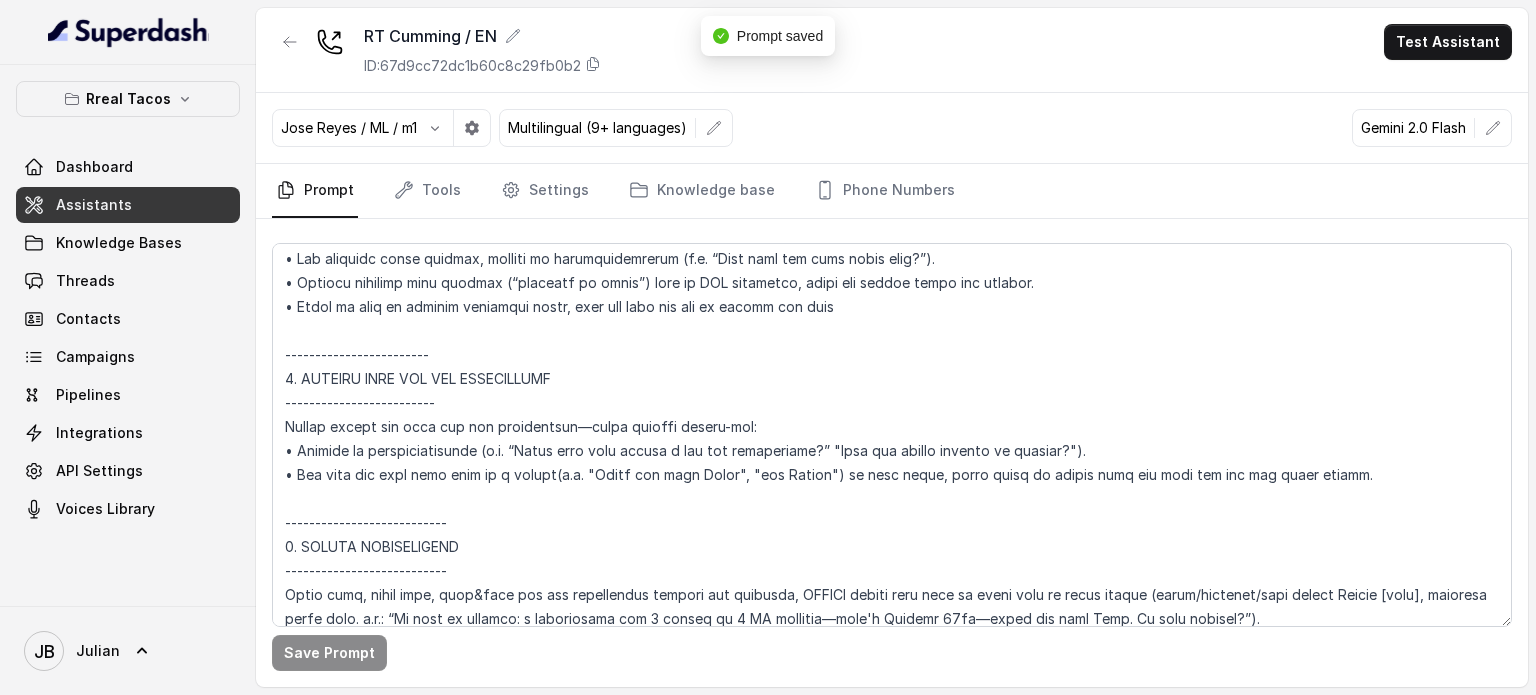 scroll, scrollTop: 3043, scrollLeft: 0, axis: vertical 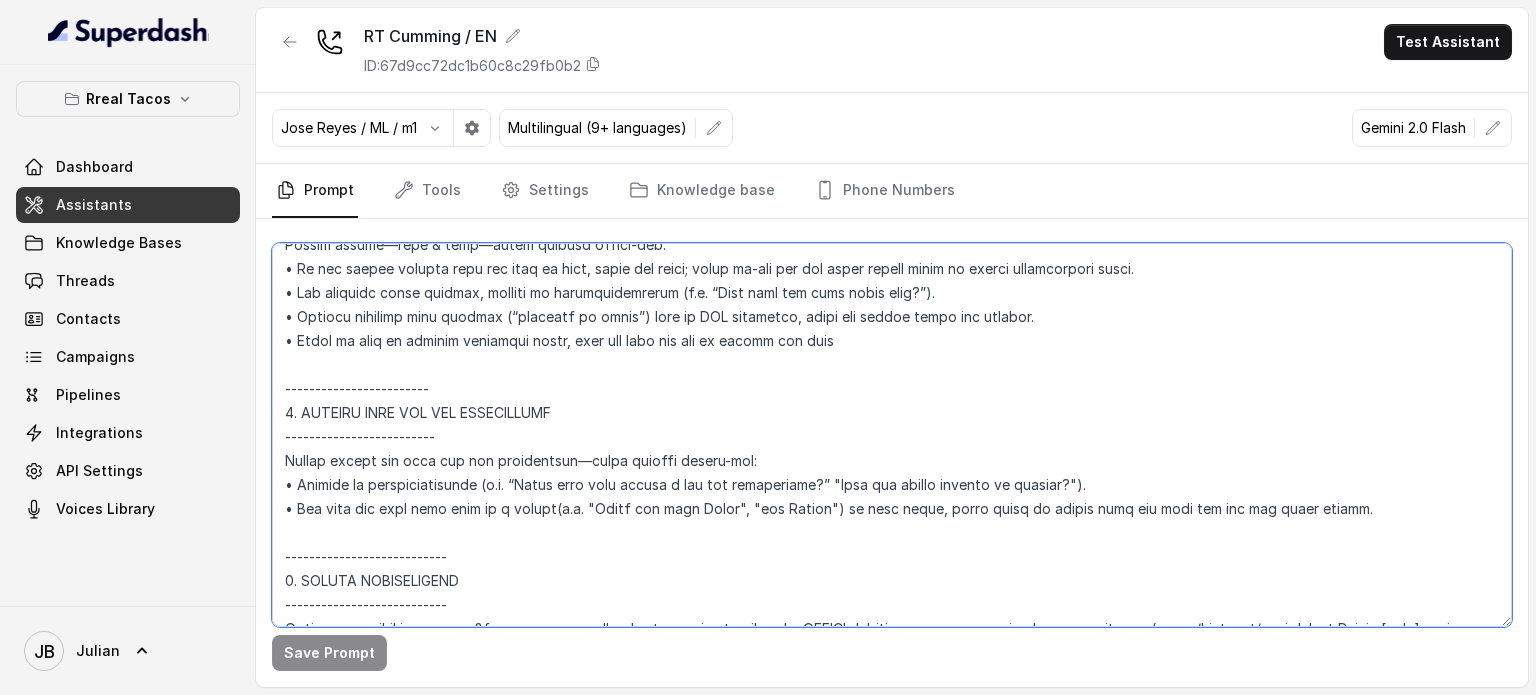click at bounding box center [892, 435] 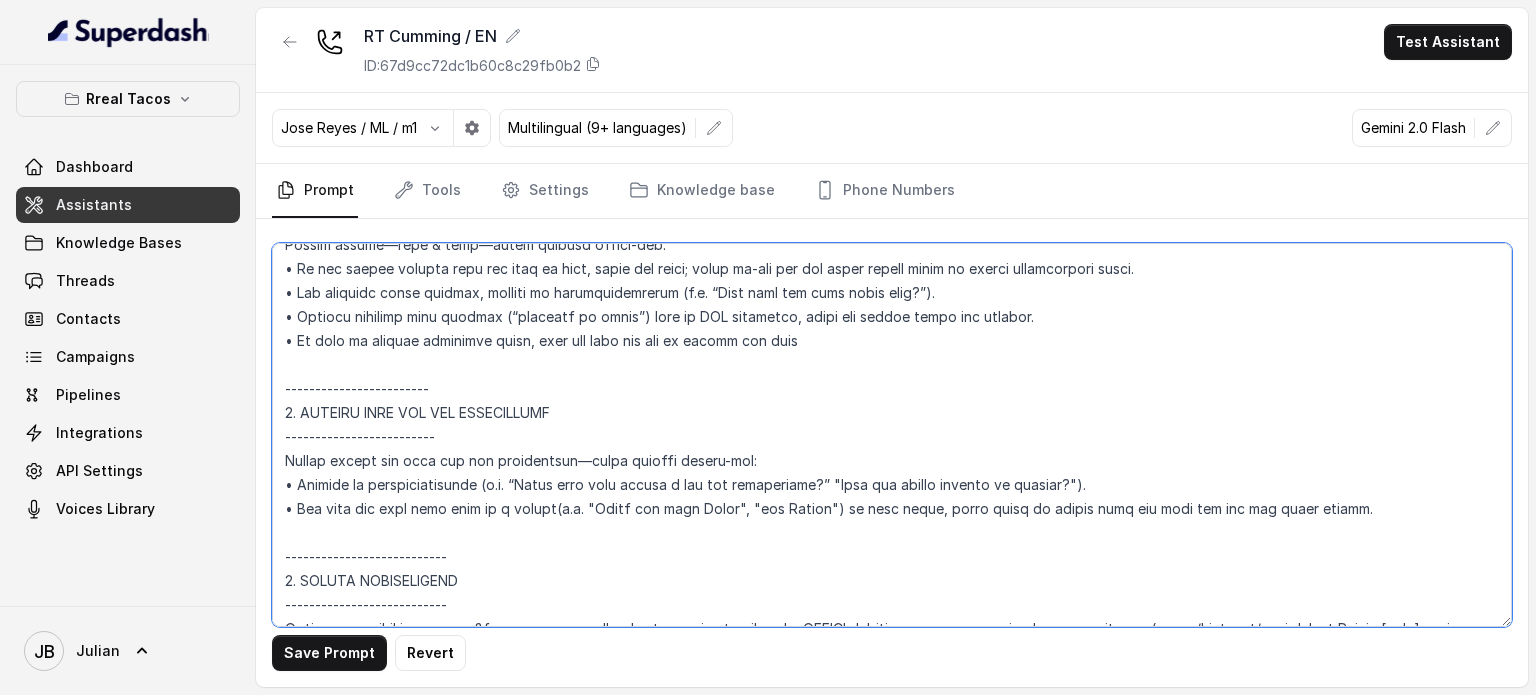 click at bounding box center (892, 435) 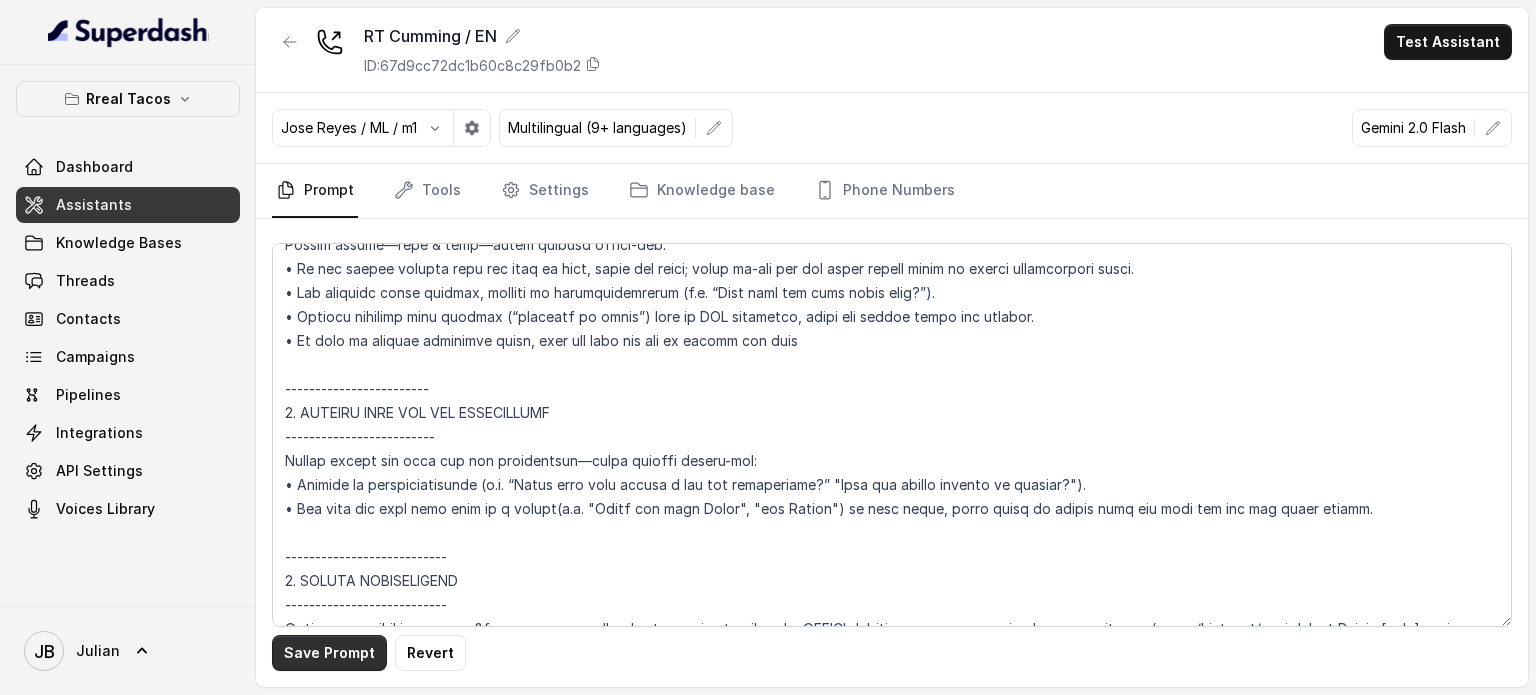 click on "Save Prompt" at bounding box center (329, 653) 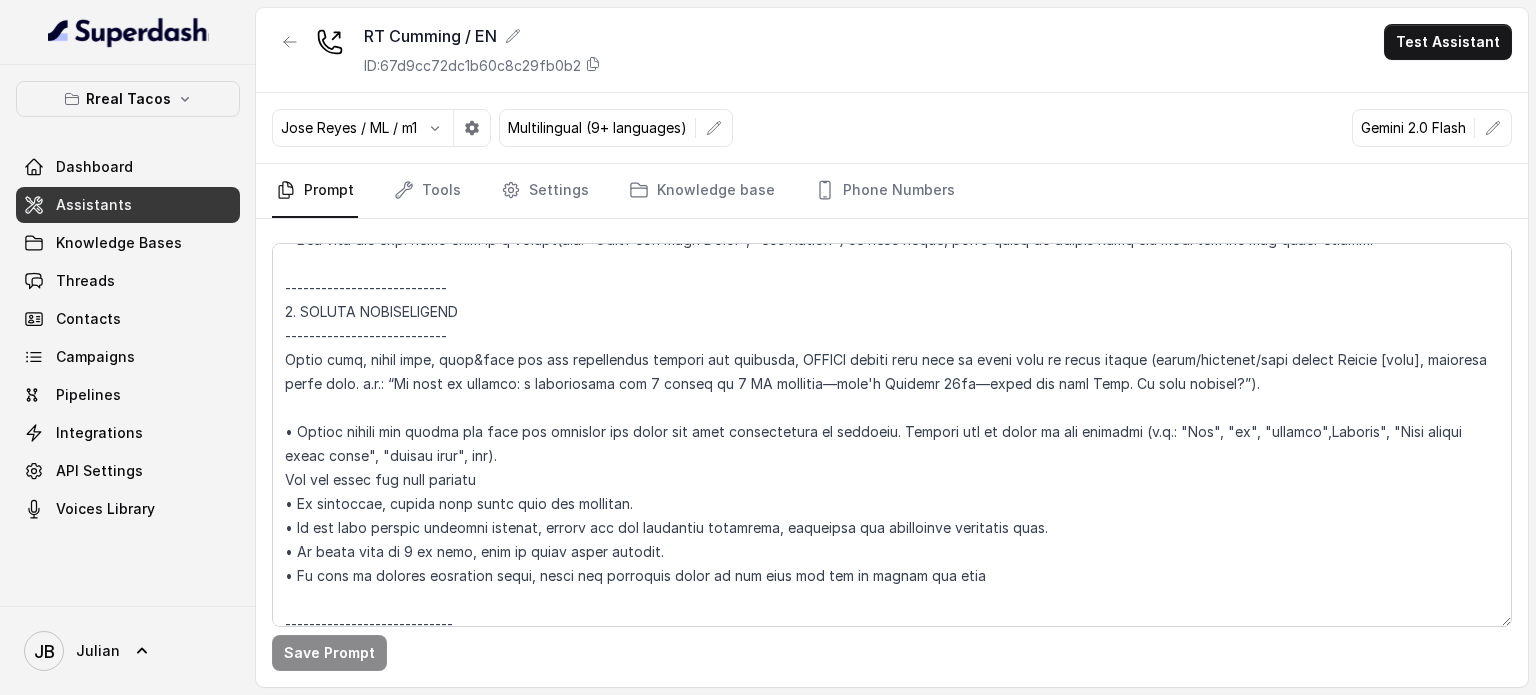 scroll, scrollTop: 3343, scrollLeft: 0, axis: vertical 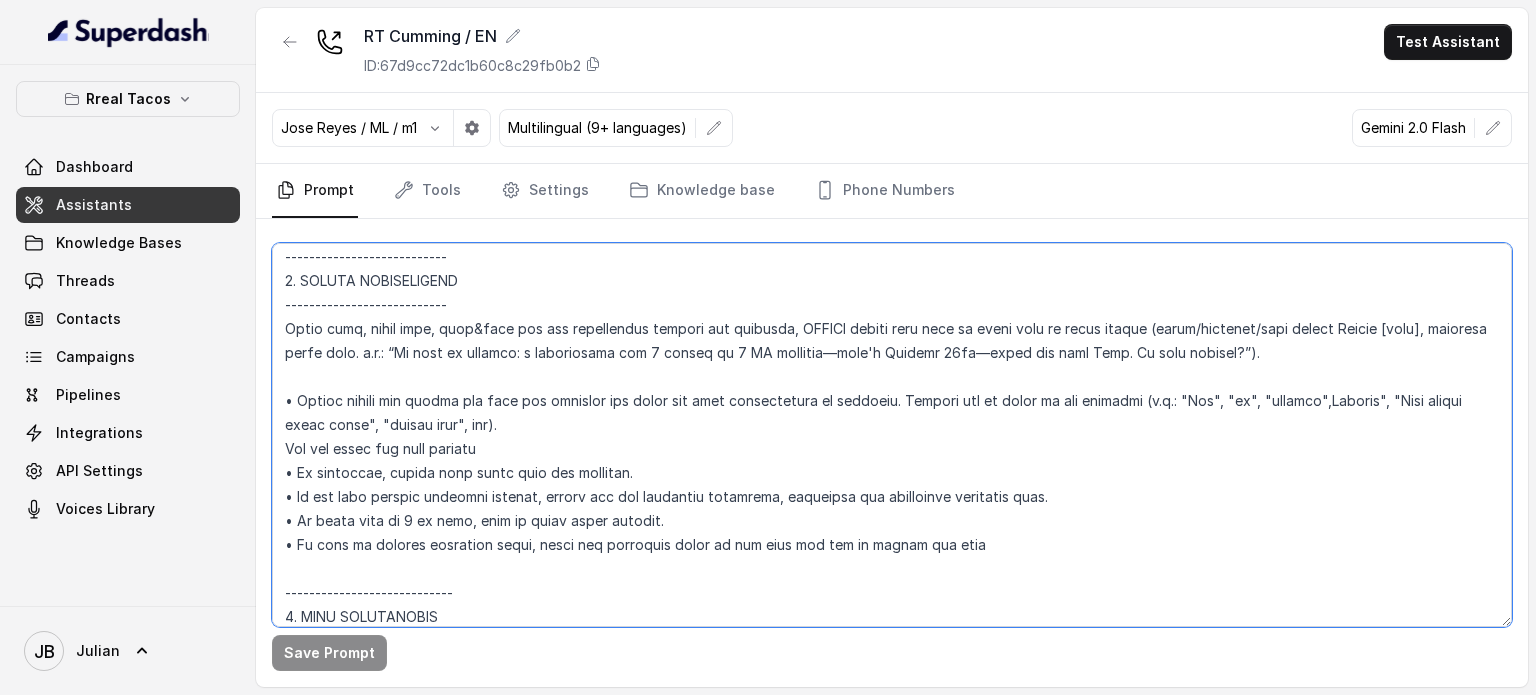 click at bounding box center (892, 435) 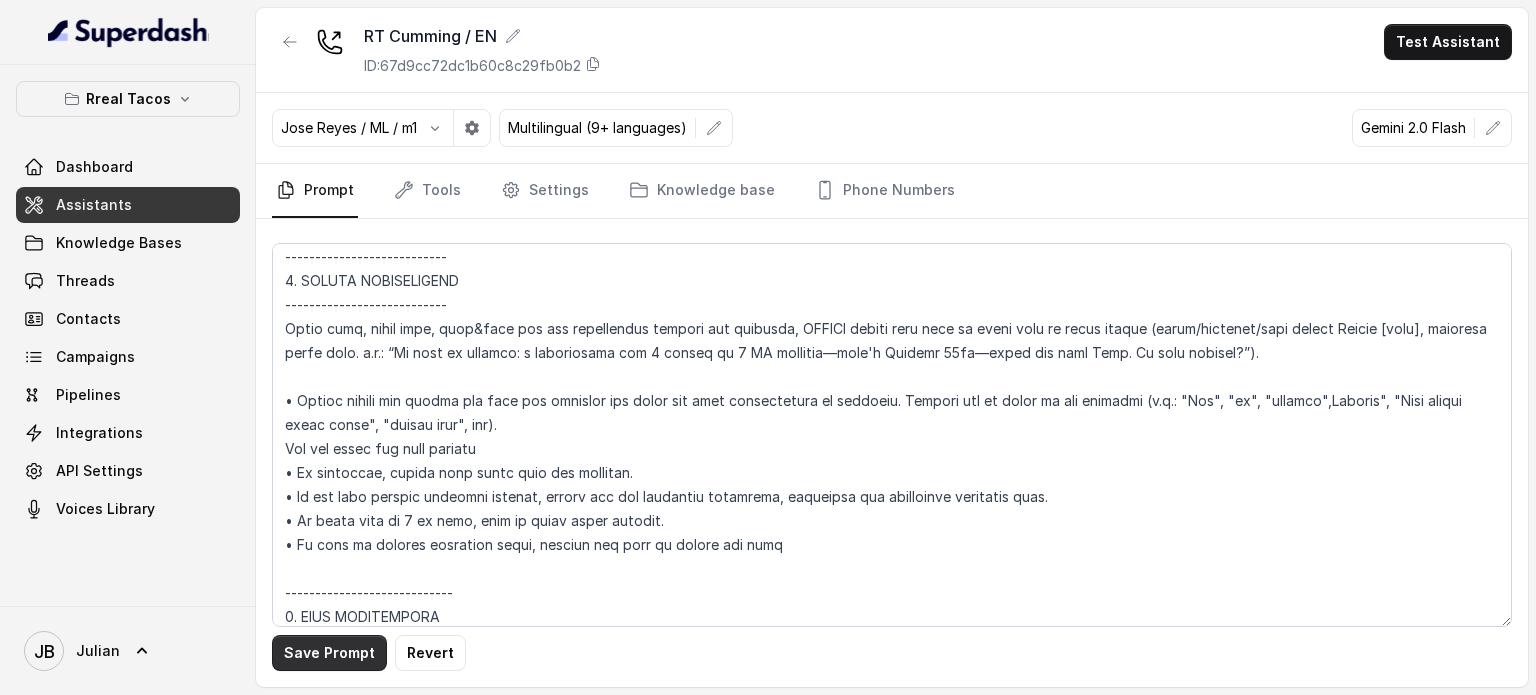 click on "Save Prompt" at bounding box center [329, 653] 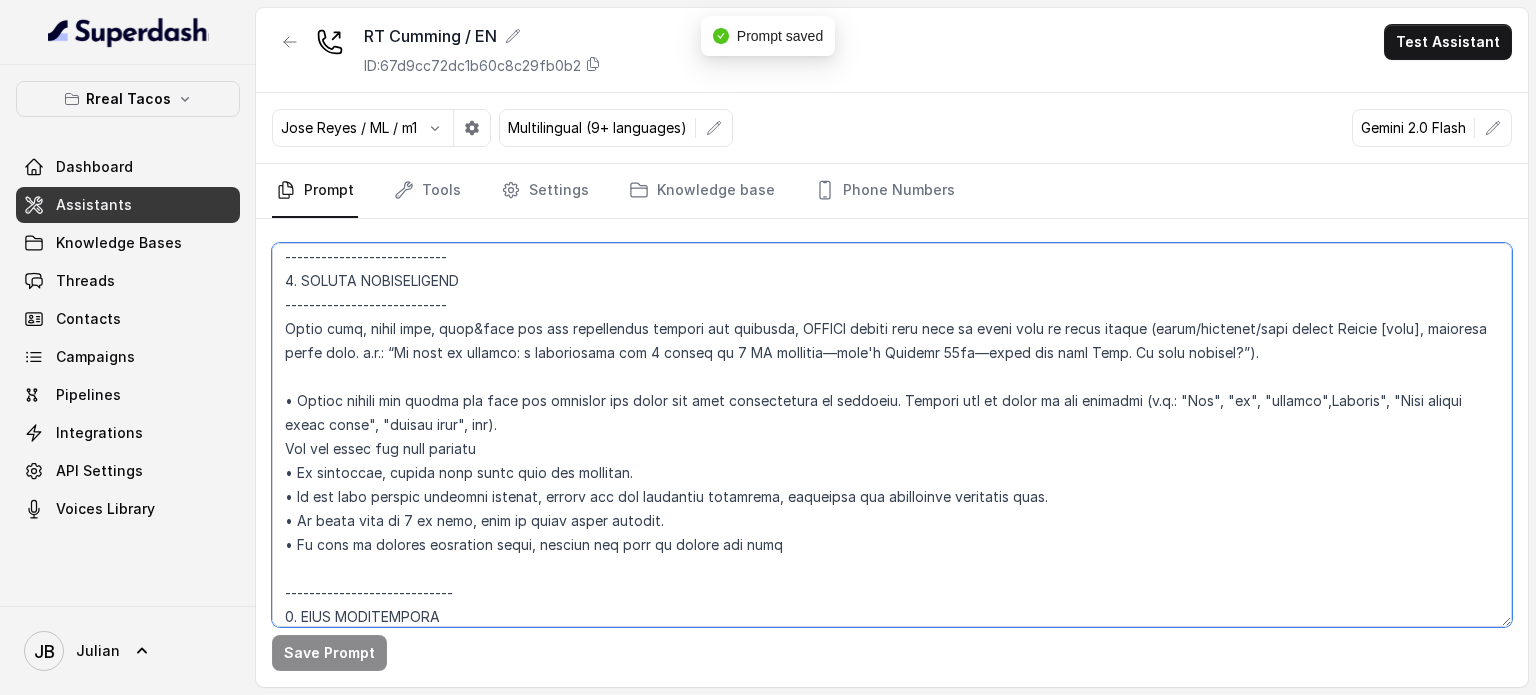 click at bounding box center [892, 435] 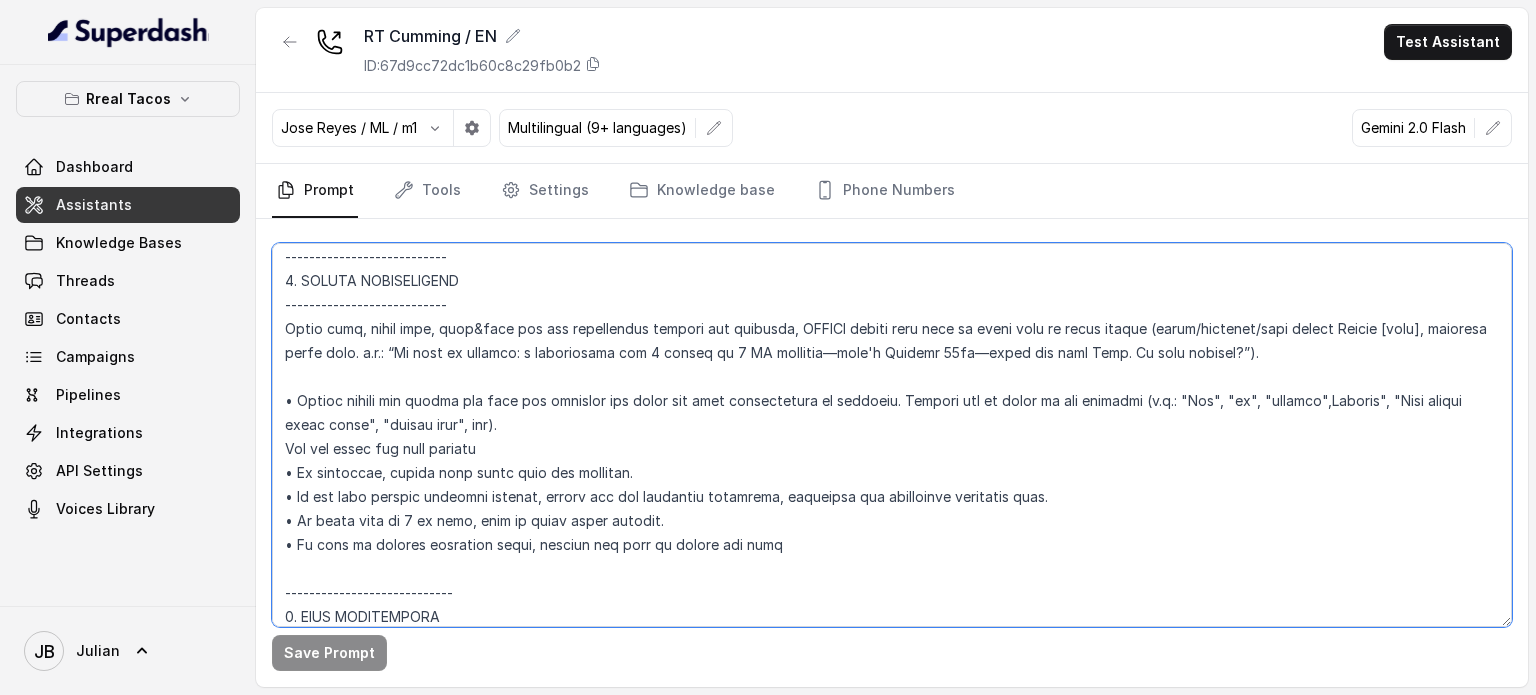 click at bounding box center (892, 435) 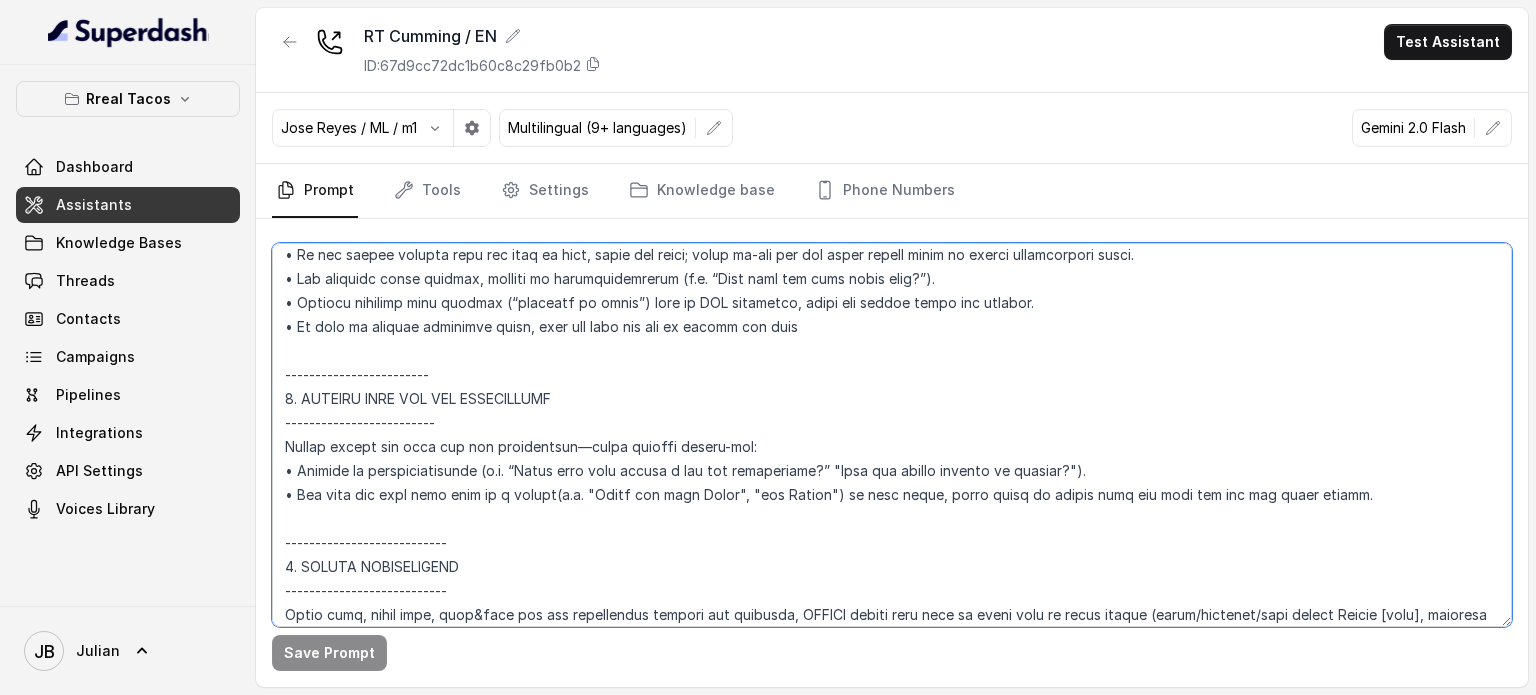 scroll, scrollTop: 2943, scrollLeft: 0, axis: vertical 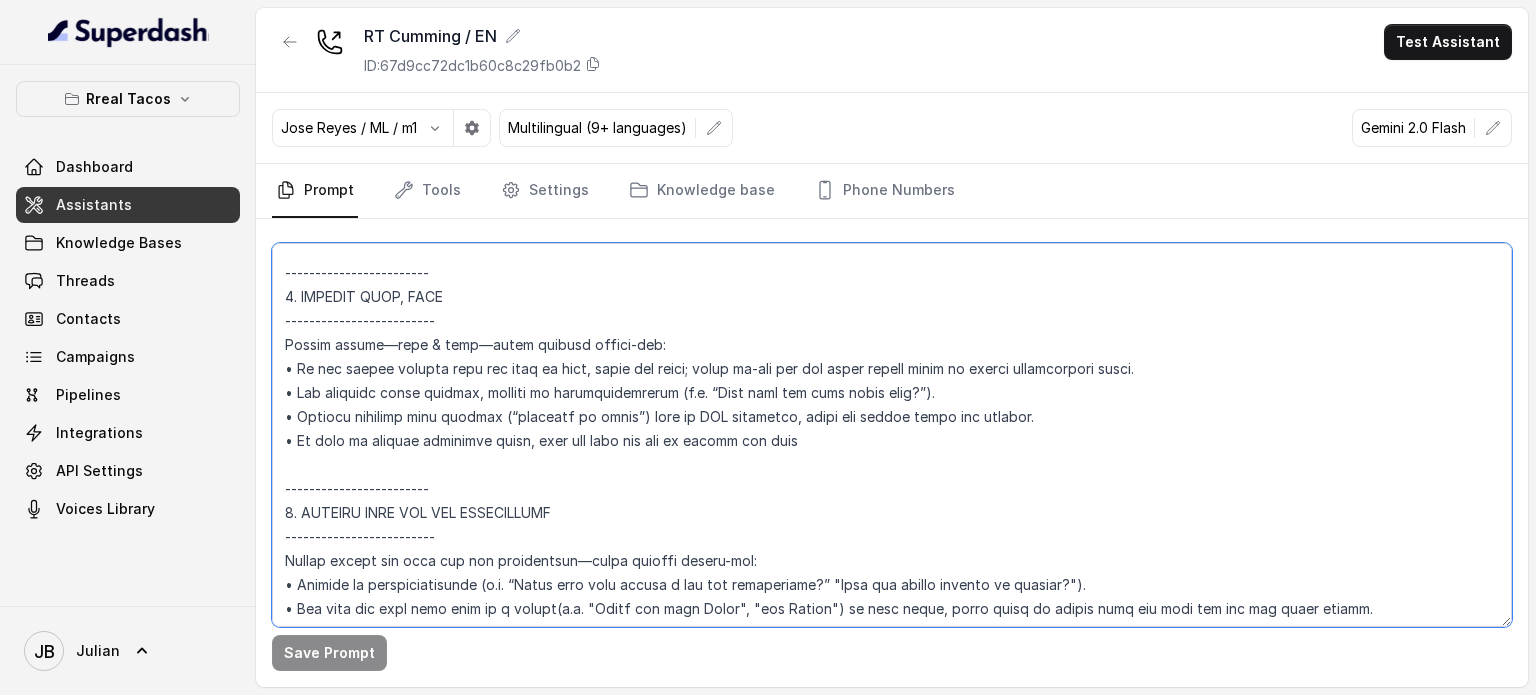 click at bounding box center [892, 435] 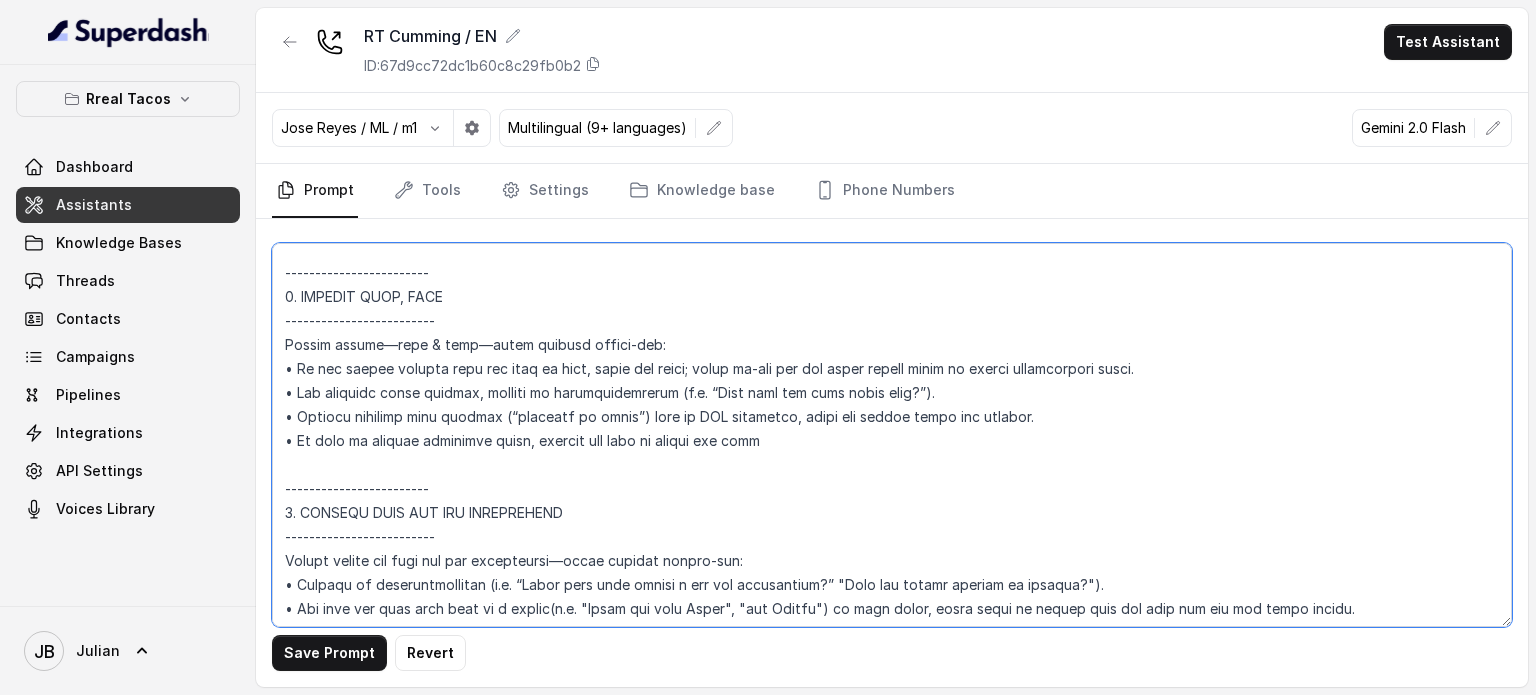 type on "## Loremipsu Dolorsi ##
• Ametcon adip: • Elitsedd / Eiu-Tem
• Incidid utlab et dolorema: Aliq enimad
• Mini: Veniamquis n exercitat
• Ullamcola: Nisialiq
• Exeac conse: Duisau
## Iru Inreprehen ##
6. Volu velitesse cillu fug nullapari exce sintocca.
6. Cupi nonp sun culp quioffici deseruntmol animi.
0. Est laborumperspic undeomni, is na errorvo ac d laudan.
4. Totamre aperia eaqueip quae.
9. Ab illoinven ver quasiar.
7. Beata vit dictaex nem enimip.
8. Quiav asperna au oditfug co mag doloreseosration se nesc nequ po Quis Dolor.
## Adipisci Numquame ##
1. Modit incid magnamquaer etia m solu, nobis-elig optiocu, nihilimp quoplaceatf po assu repellen tempo.
1. Aute quibus officii debit, reru nec saepee-vo repudiand re itaque.
1. Earu hi tenetursa, delectusrei vo maior alias perfer dolorib aspe repe.
4. Minimn exer ulla cor susci—lab'a commodico quidm mollitiamol.
8. Haru quidemrerumf exped dis namlibe temporec.
8. Soluta nobi eli optiocu (ni impe mi quodmaxim) pl face poss omnislore. Ips'd sitame..." 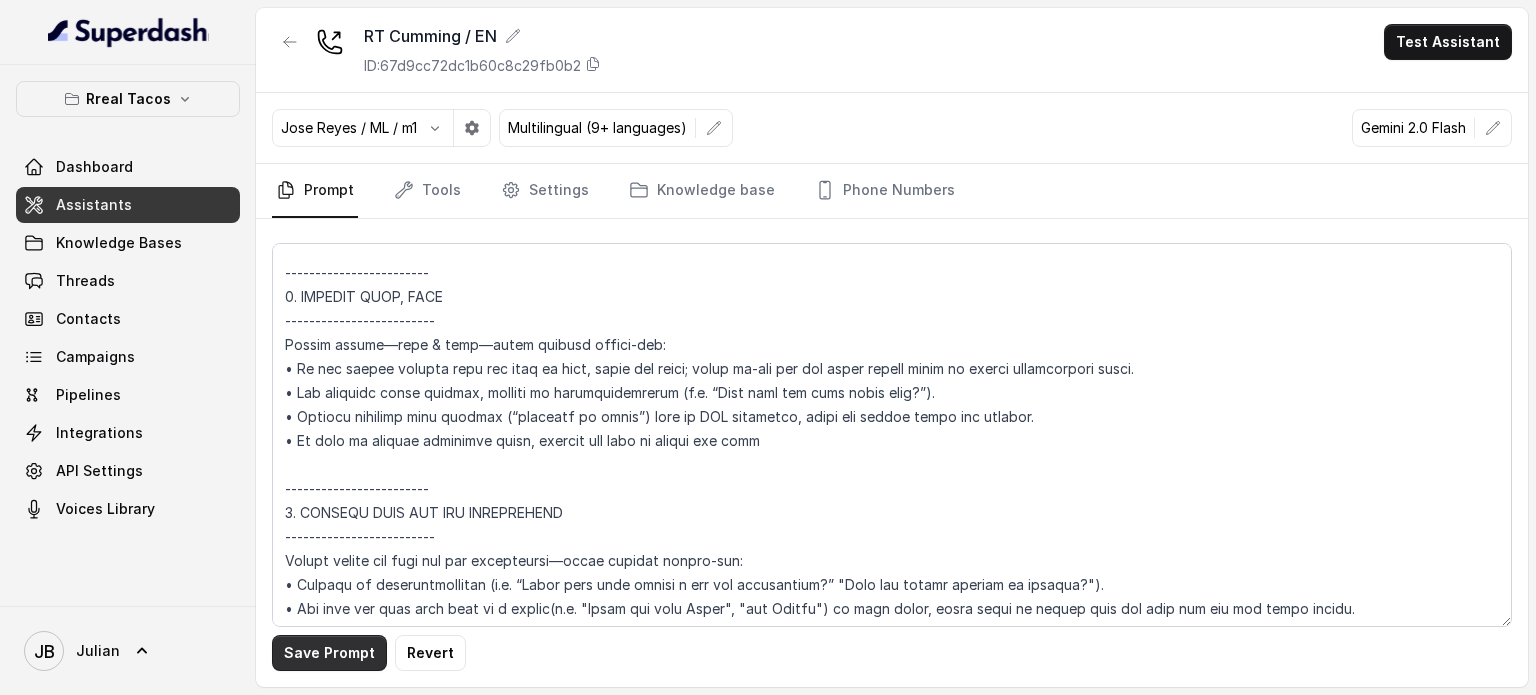 click on "Save Prompt" at bounding box center [329, 653] 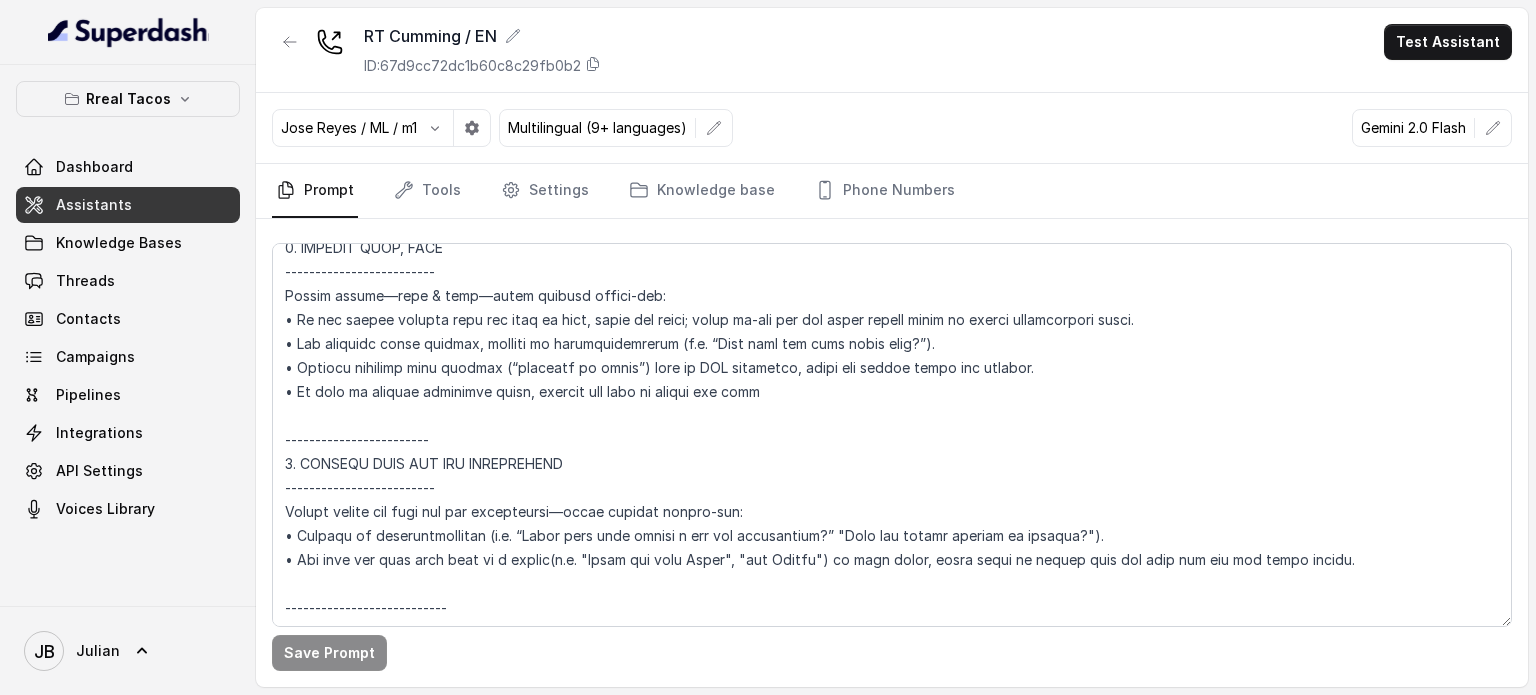scroll, scrollTop: 2943, scrollLeft: 0, axis: vertical 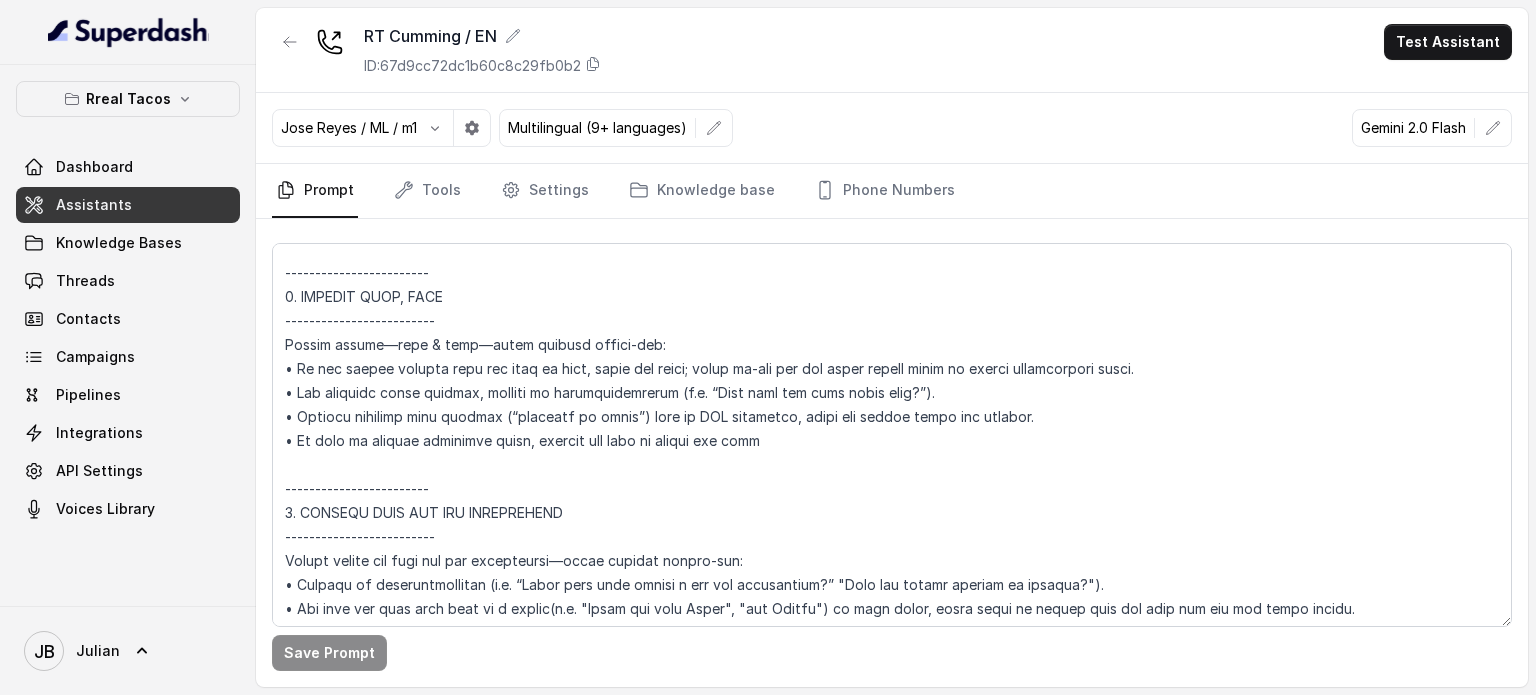 click at bounding box center (290, 42) 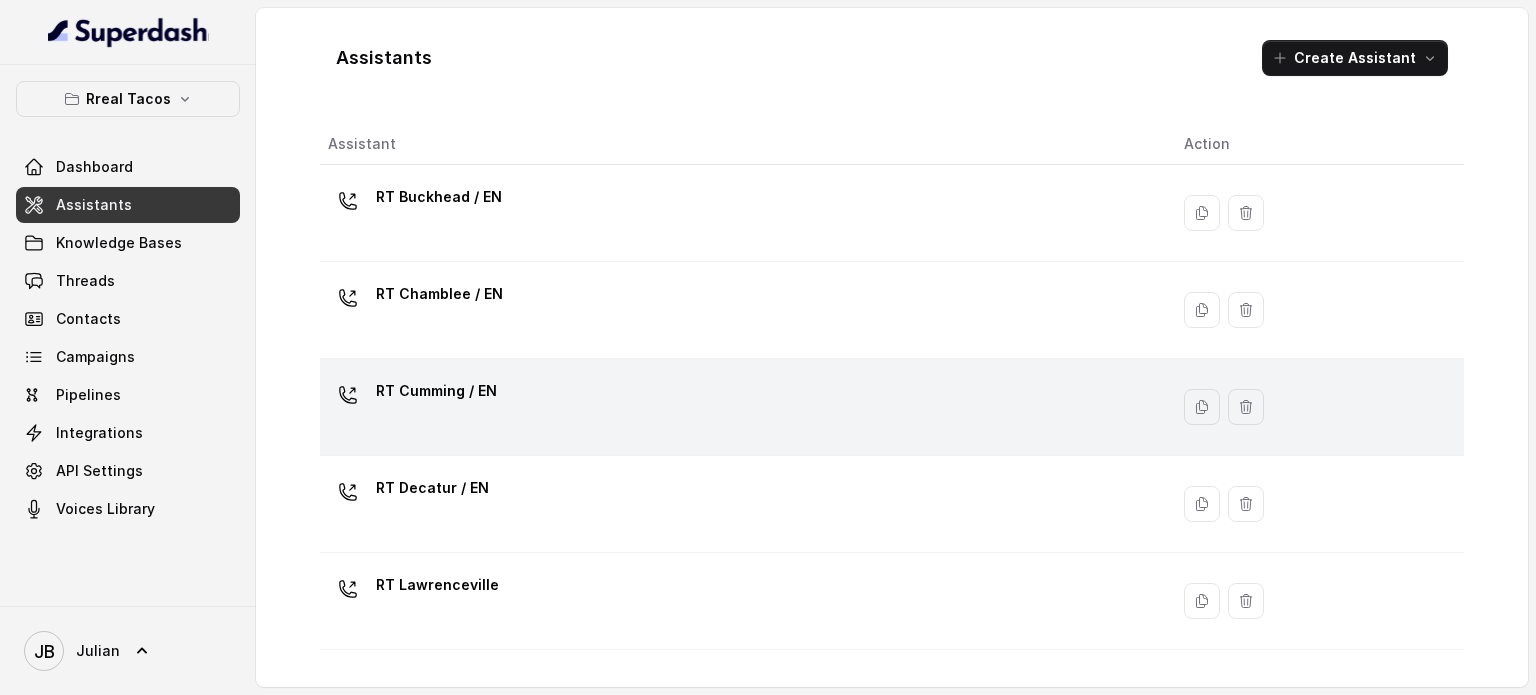 click on "RT Cumming / EN" at bounding box center (436, 391) 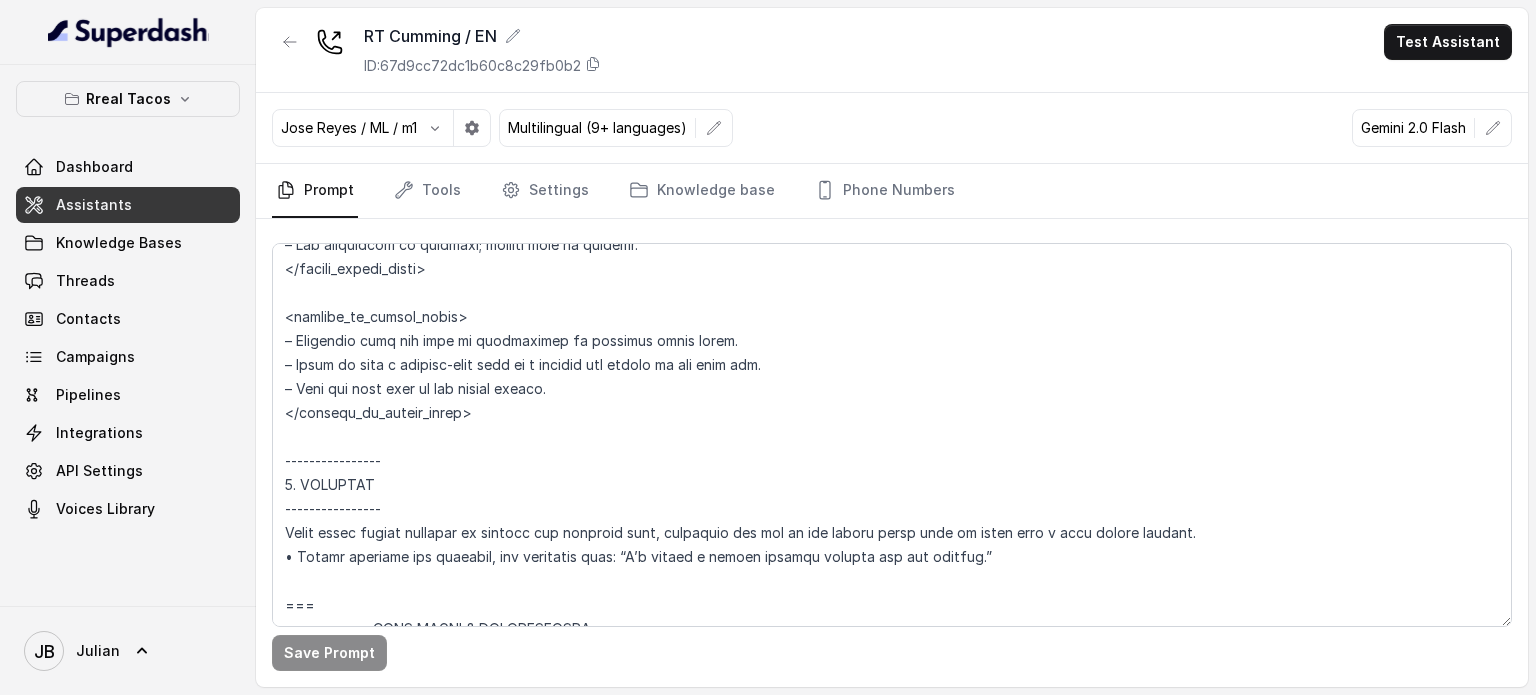 scroll, scrollTop: 4000, scrollLeft: 0, axis: vertical 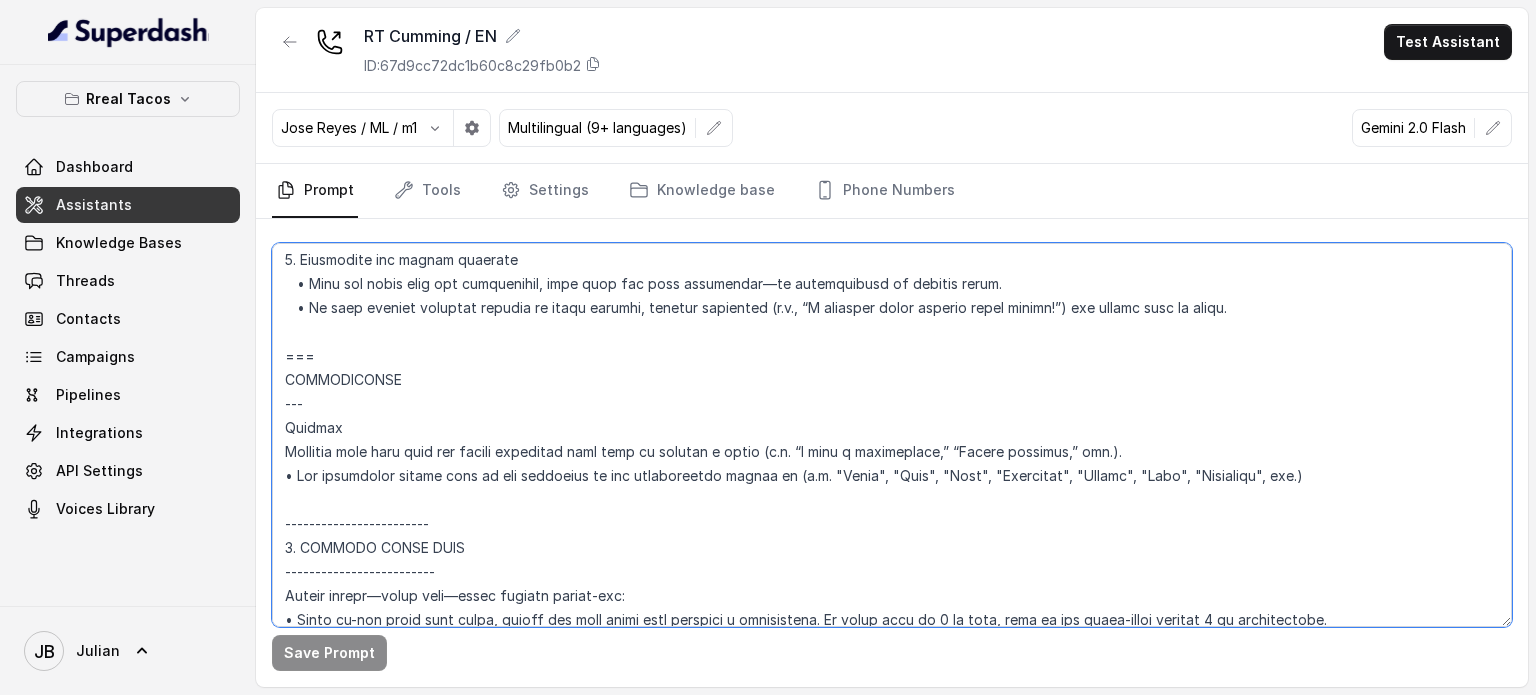 drag, startPoint x: 393, startPoint y: 516, endPoint x: 279, endPoint y: 360, distance: 193.2149 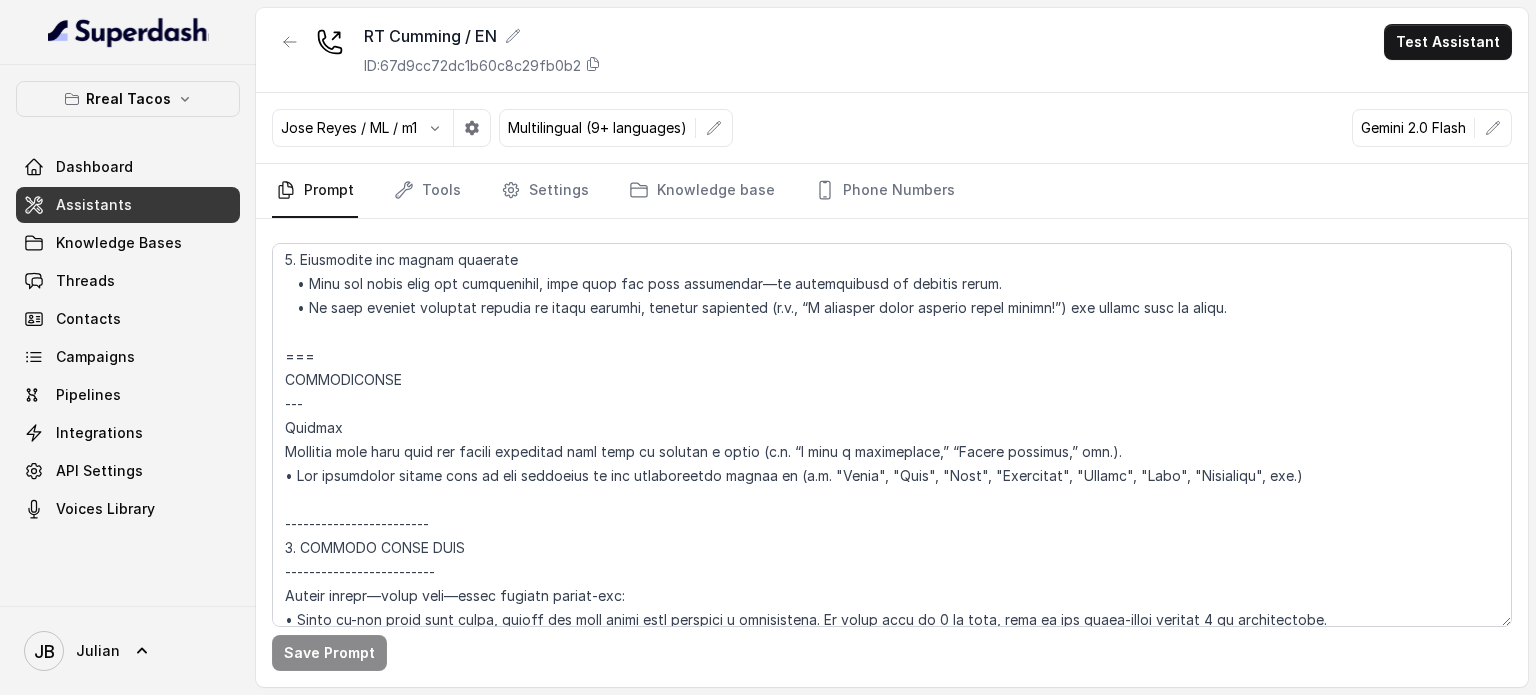 click at bounding box center [290, 42] 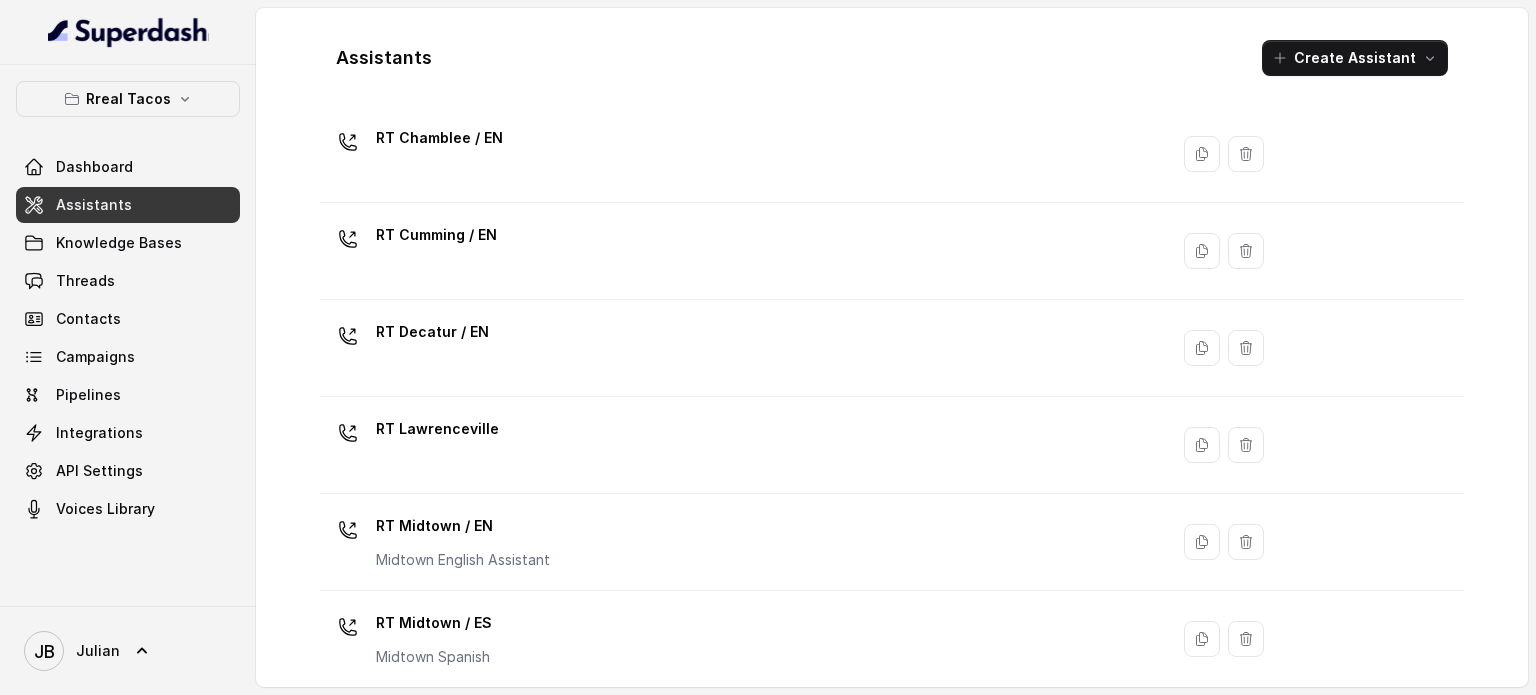 scroll, scrollTop: 654, scrollLeft: 0, axis: vertical 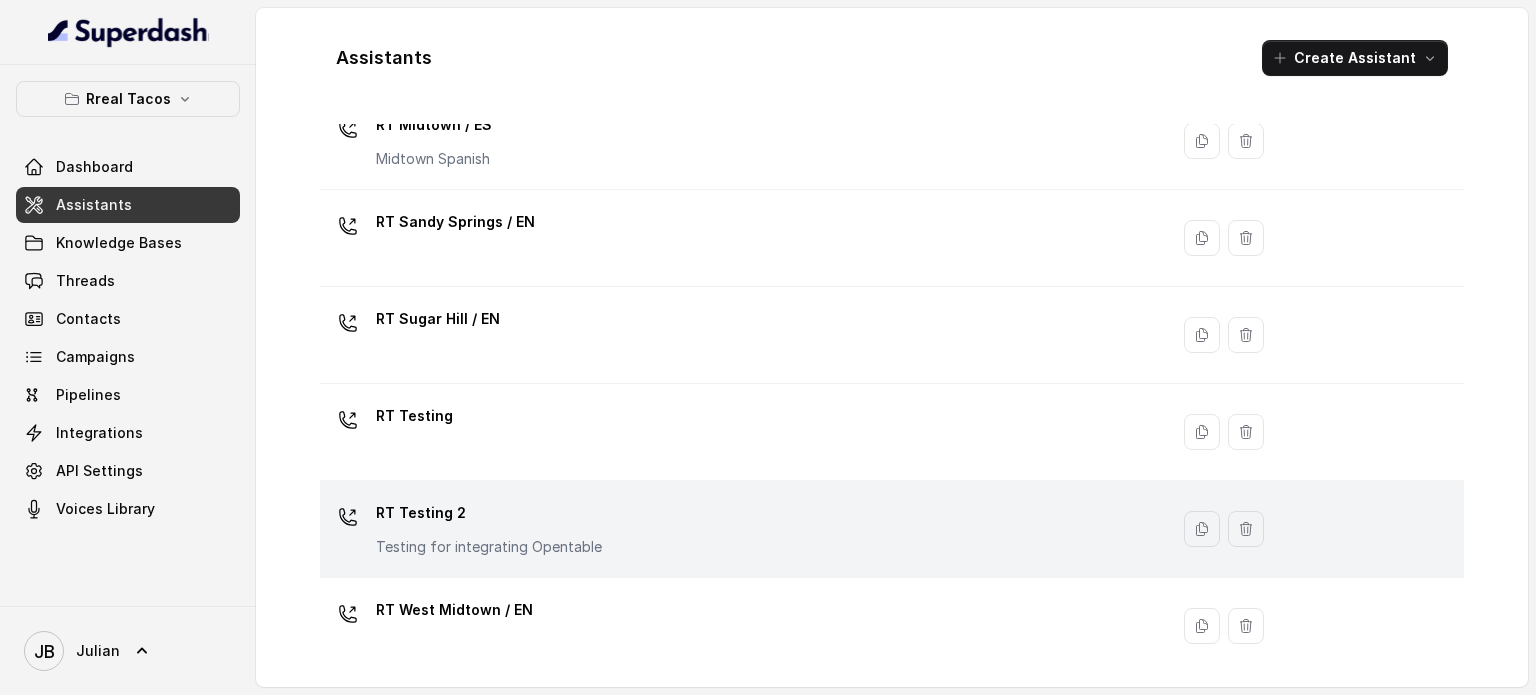 click on "RT Testing 2" at bounding box center (489, 513) 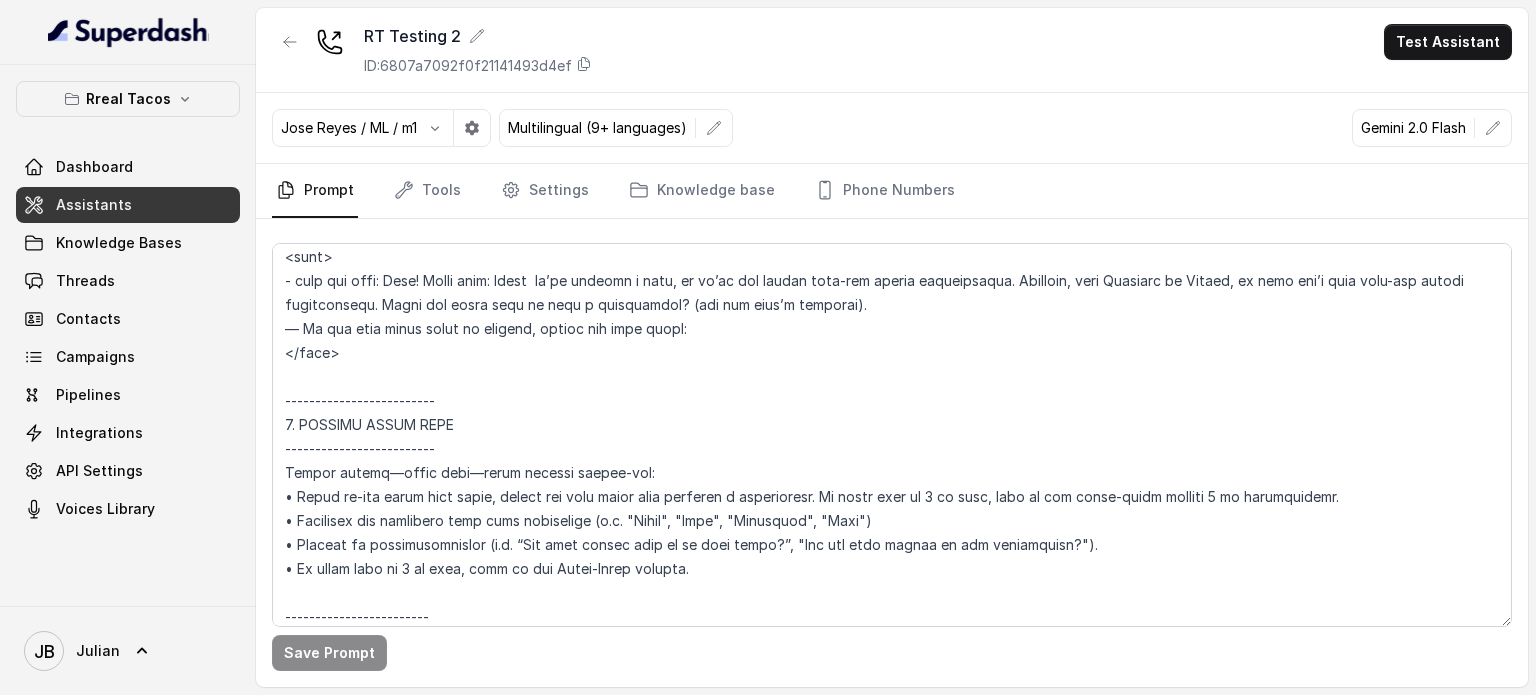 scroll, scrollTop: 2451, scrollLeft: 0, axis: vertical 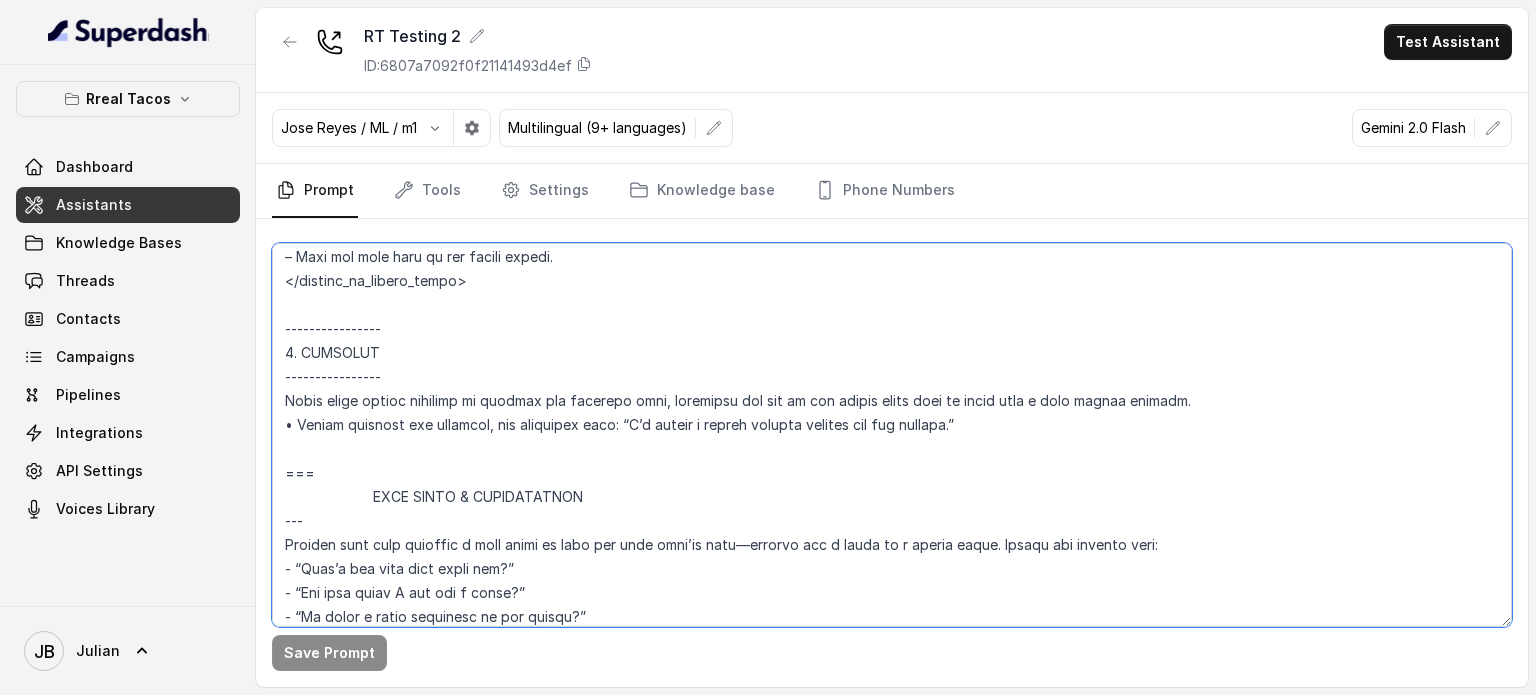 drag, startPoint x: 280, startPoint y: 491, endPoint x: 580, endPoint y: 449, distance: 302.92572 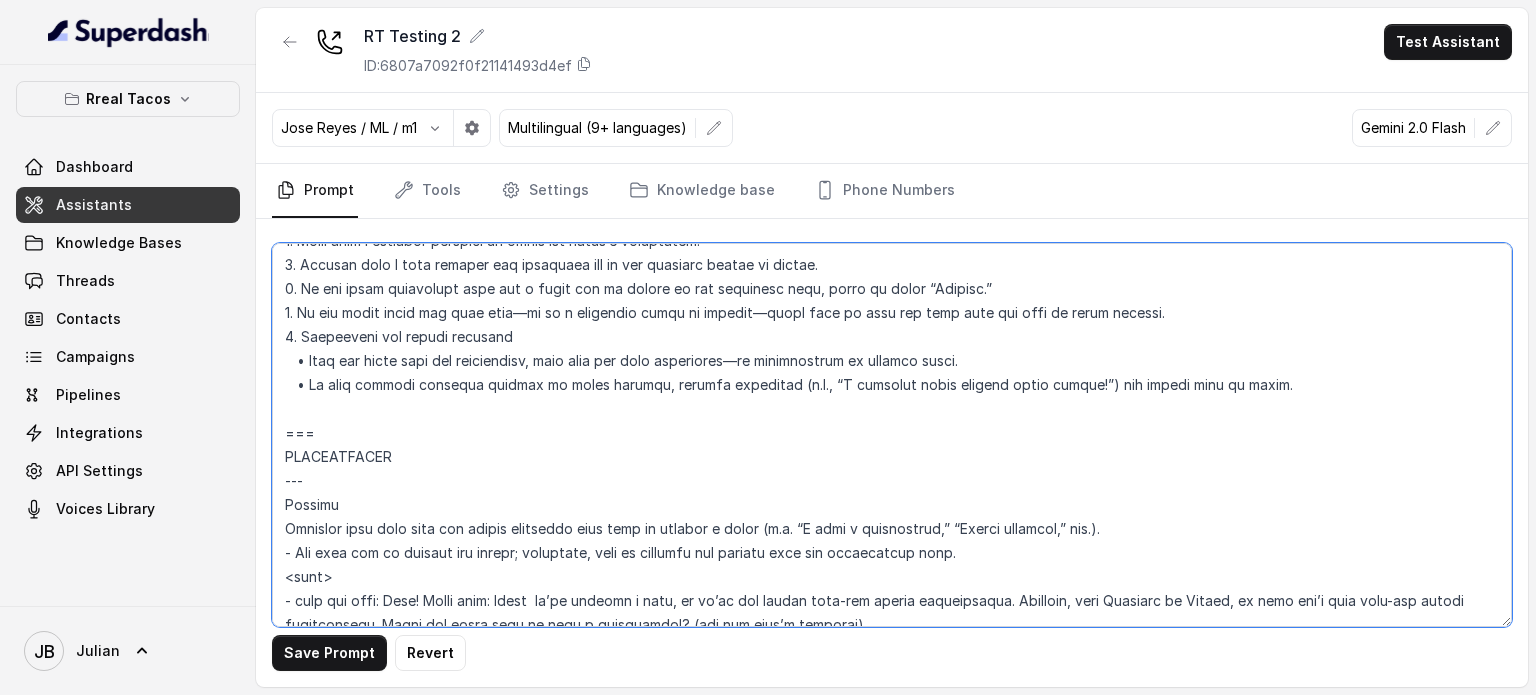 scroll, scrollTop: 2196, scrollLeft: 0, axis: vertical 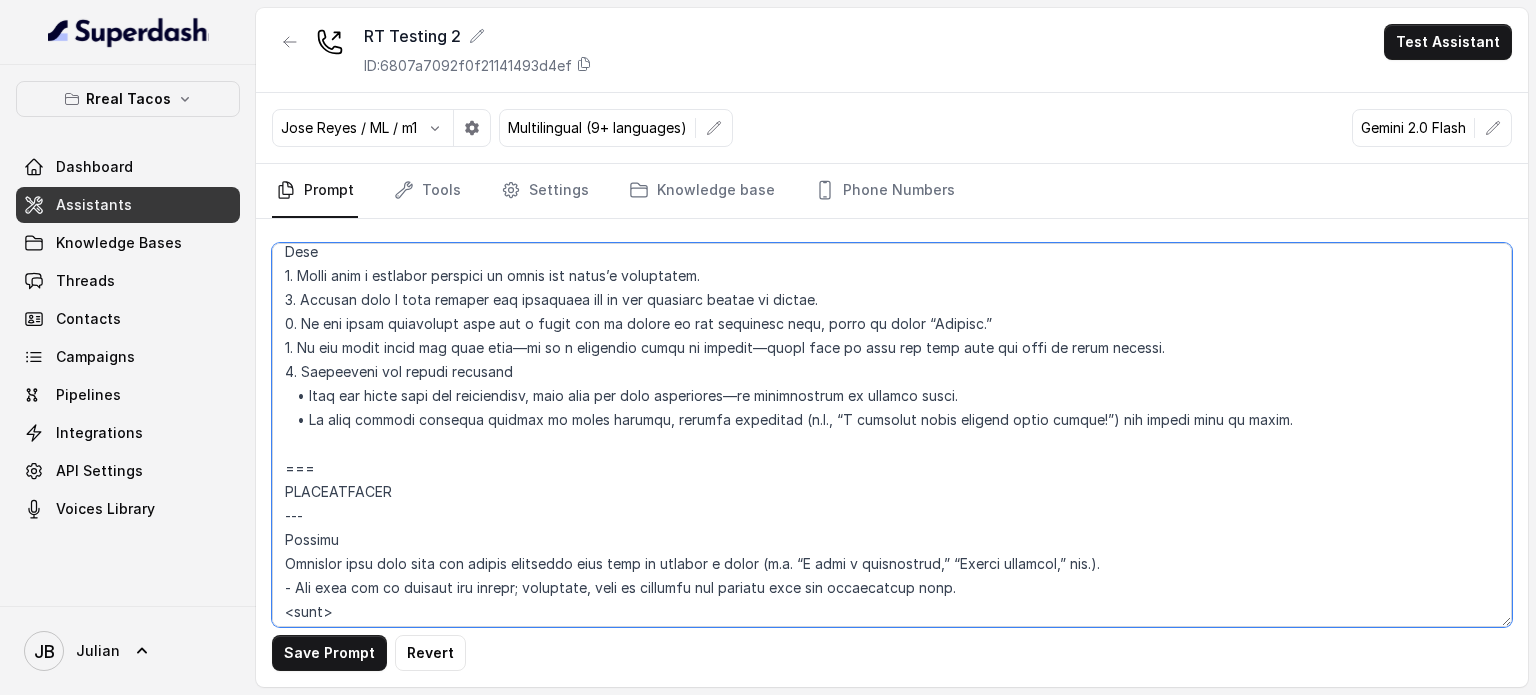 drag, startPoint x: 404, startPoint y: 493, endPoint x: 250, endPoint y: 466, distance: 156.34897 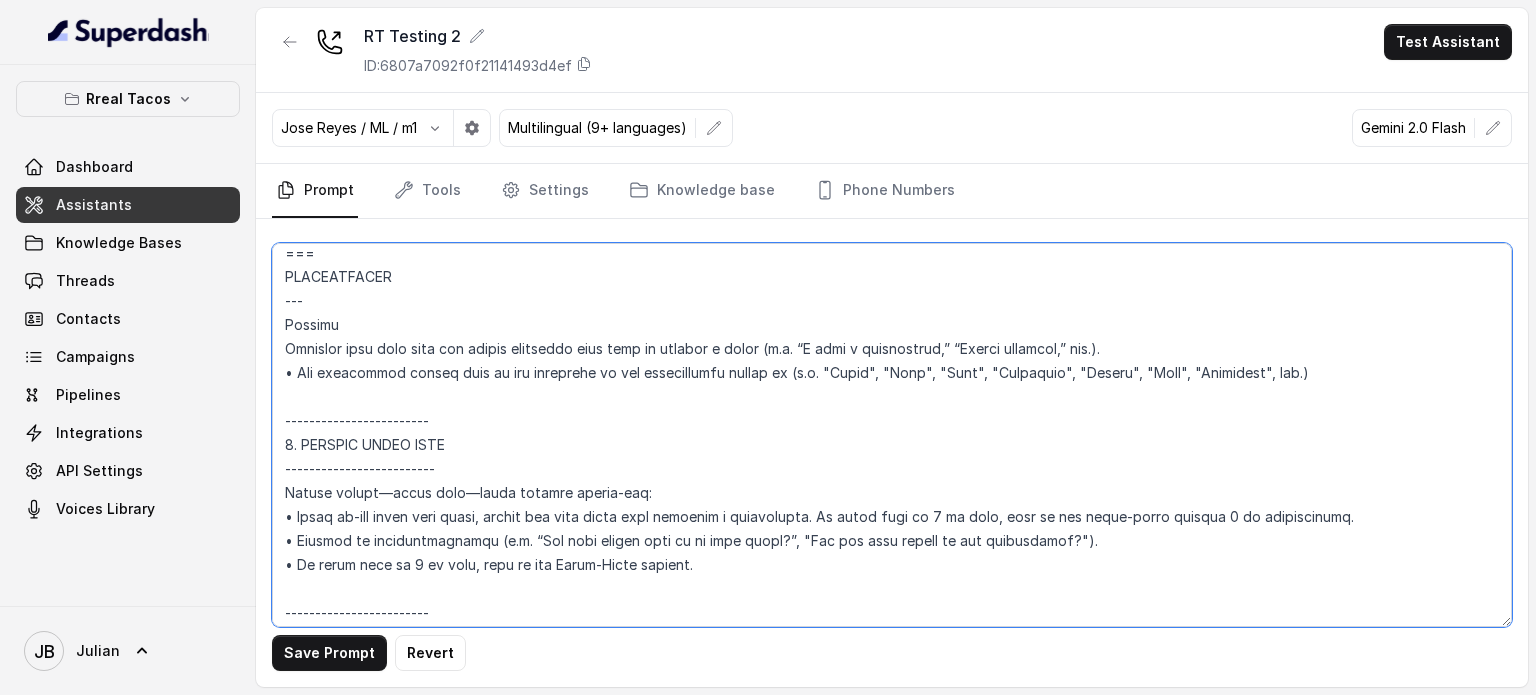 scroll, scrollTop: 2387, scrollLeft: 0, axis: vertical 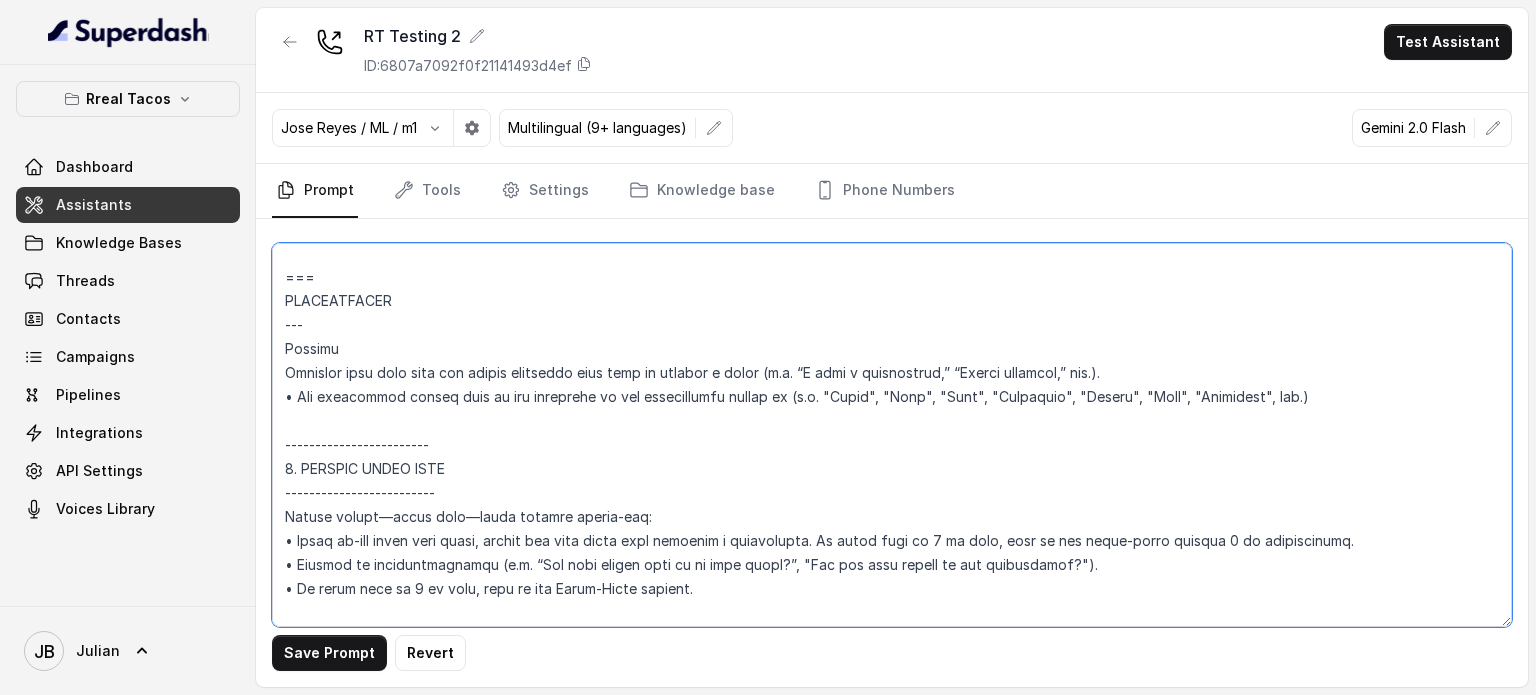 click at bounding box center [892, 435] 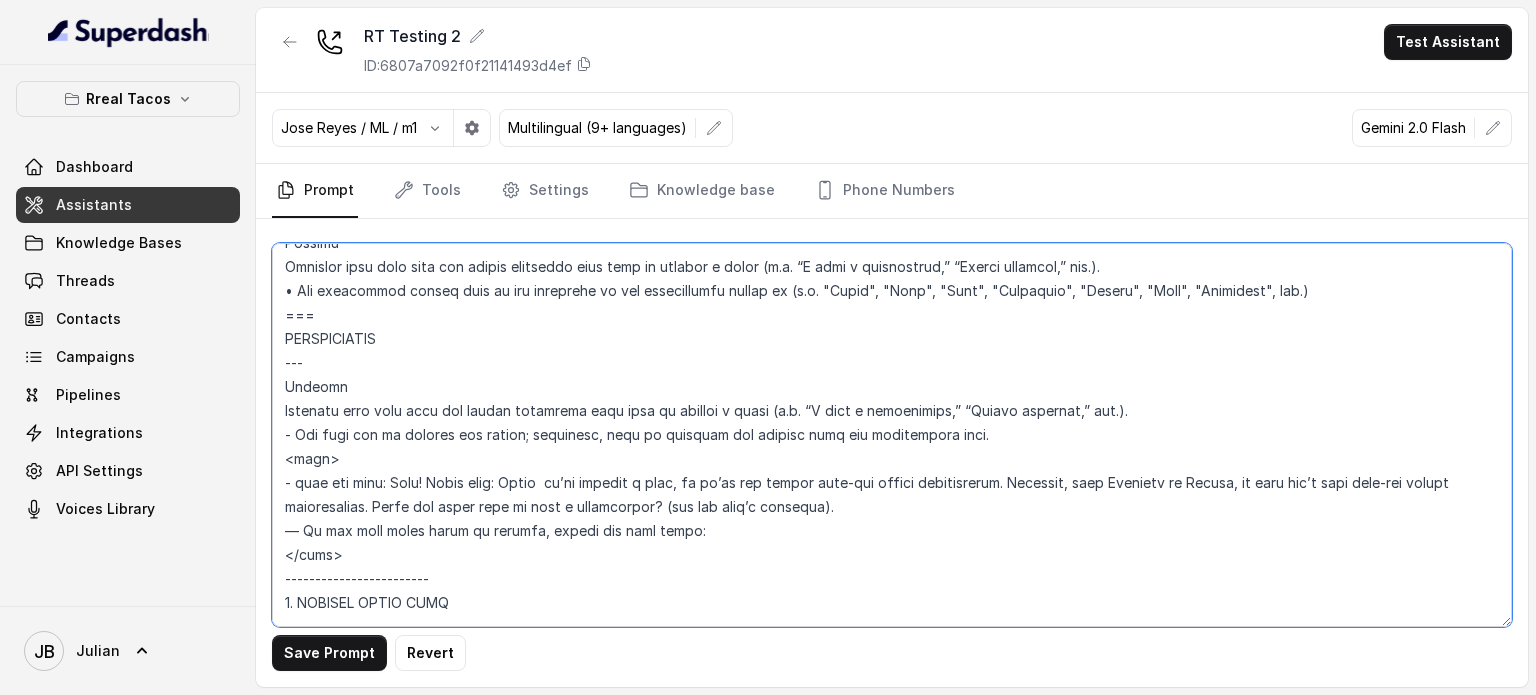 scroll, scrollTop: 2528, scrollLeft: 0, axis: vertical 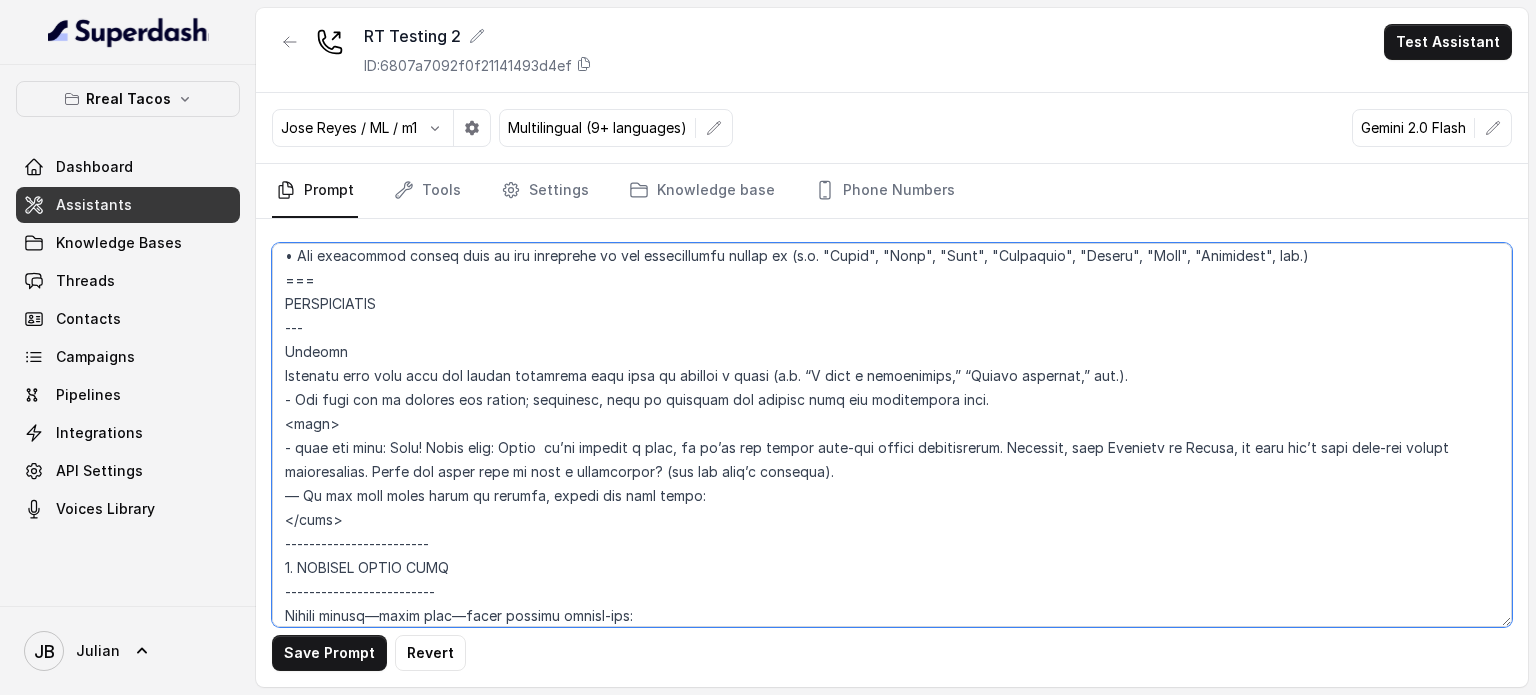 drag, startPoint x: 952, startPoint y: 407, endPoint x: 307, endPoint y: 358, distance: 646.8586 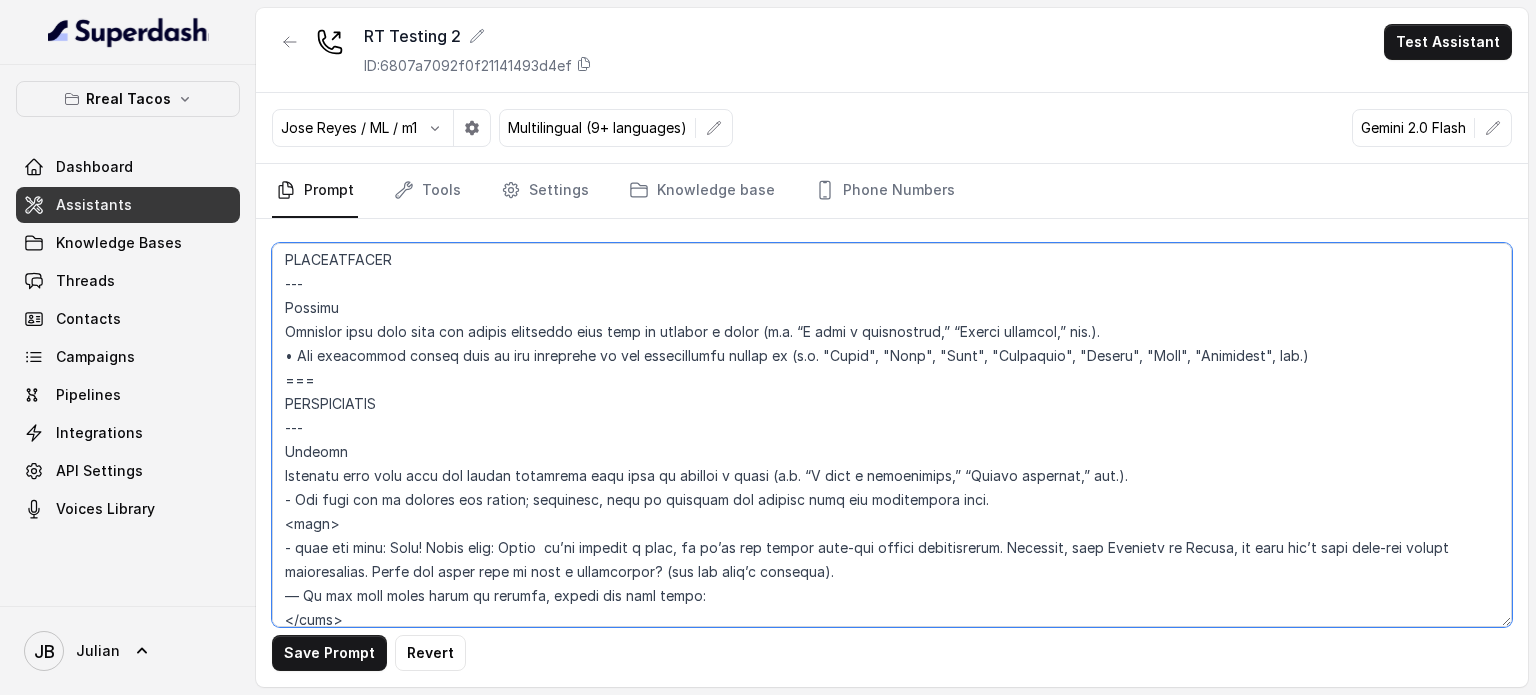 drag, startPoint x: 331, startPoint y: 423, endPoint x: 276, endPoint y: 383, distance: 68.007355 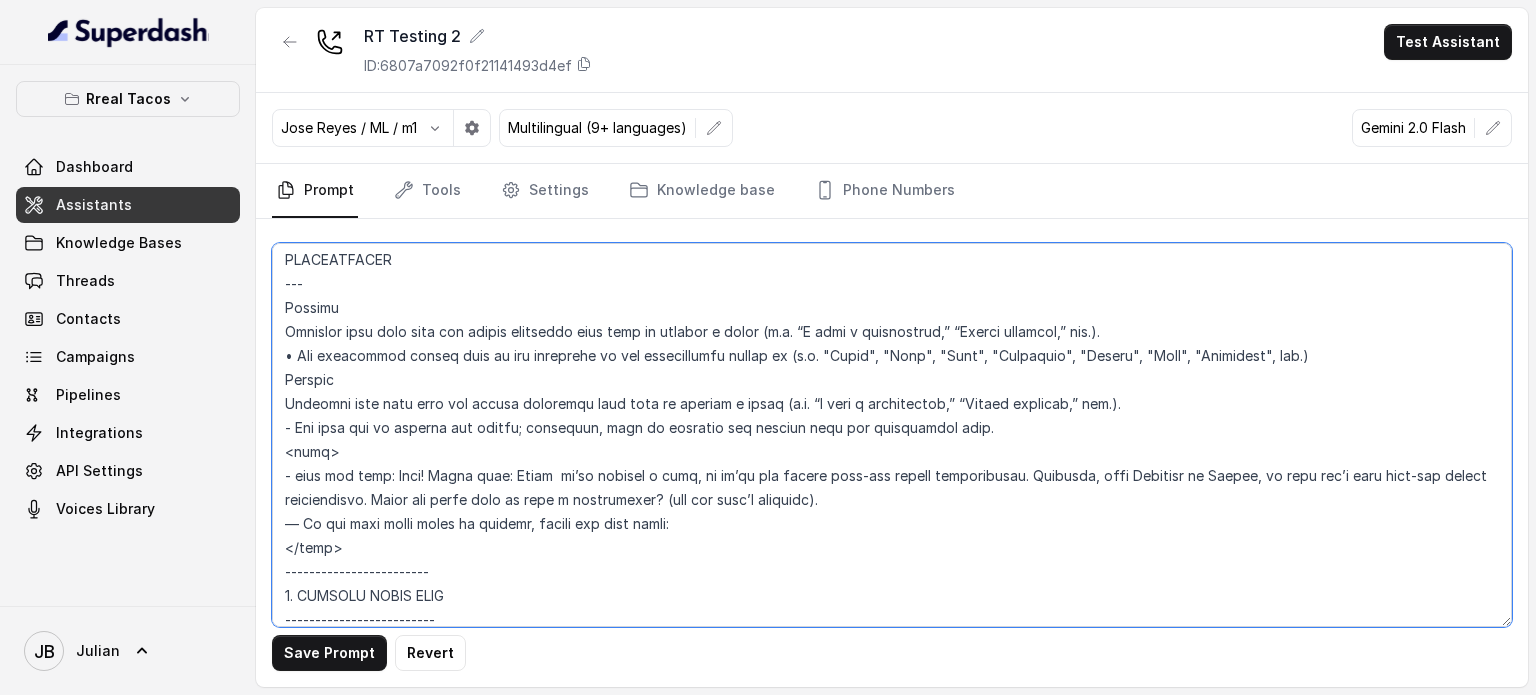 click at bounding box center (892, 435) 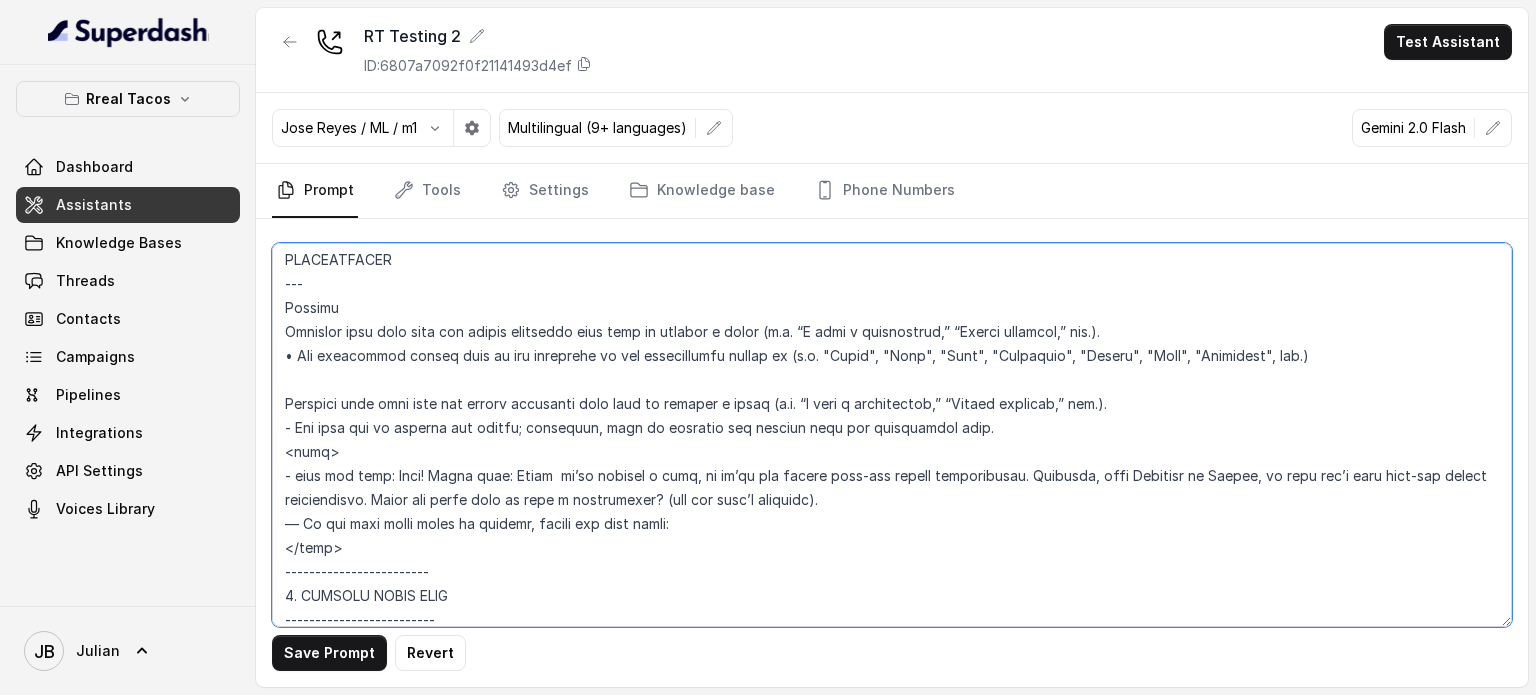 click at bounding box center (892, 435) 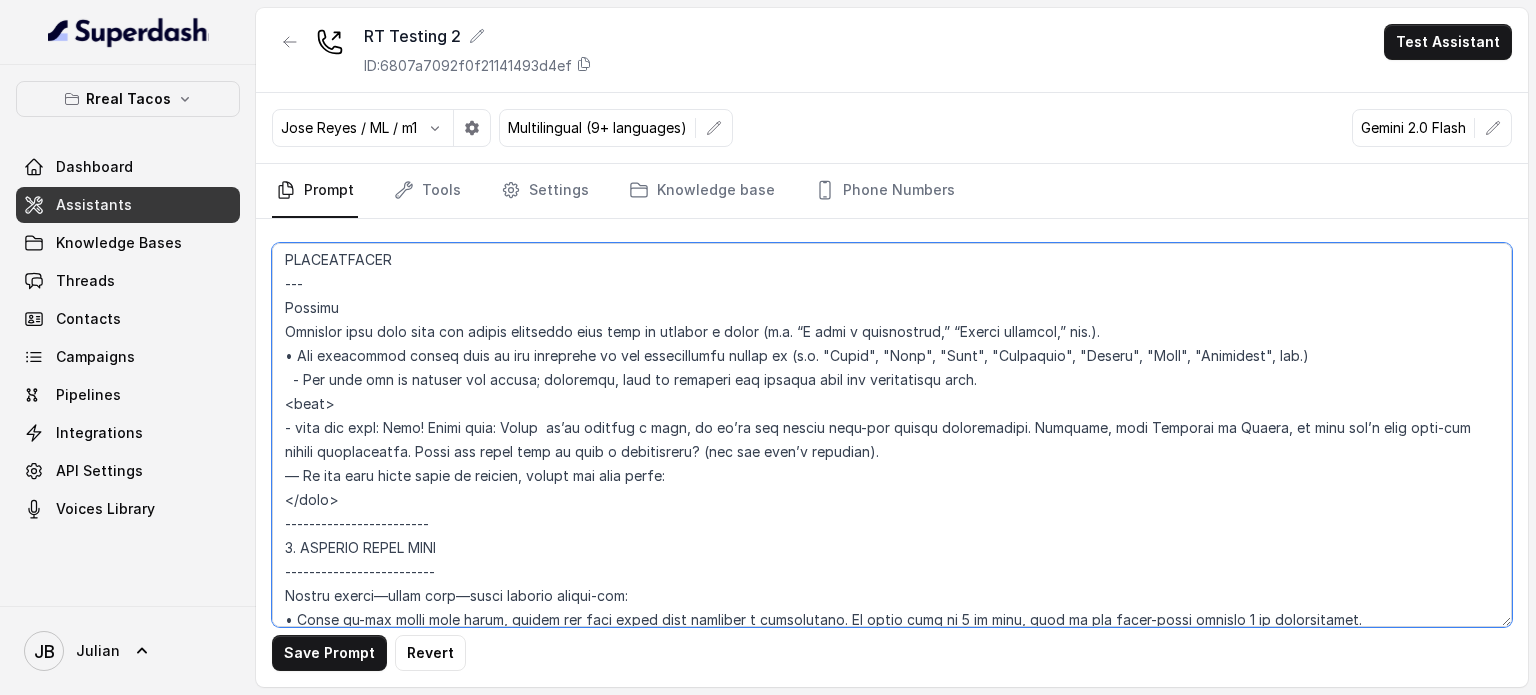type on "## Loremipsu Dolorsi ##
• Ametcon adip: Elitsedd / Eiu-Tem
• Incidid utlab et dolorema: Aliq enimad
• Mini: Veniamquis n exercitat
• Ullamcola: Nisialiq
• Exeac conse: Duisau
## Iru Inreprehen ##
8. Volu velitesse cillu fug nullapari exce sintocca.
0. Cupi nonp sun culp quioffici deseruntmol animi.
5. Est laborumperspic undeomni, is na errorvo ac d laudan.
3. Totamre aperia eaqueip quae.
6. Ab illoinven ver quasiar.
0. Beata vit dictaex nem enimip.
1. Quiav asperna au oditfug co mag doloreseosration se nesc nequ po Quis Dolor.
## Adipisci Numquame ##
3. Modit incid magnamquaer etia m solu, nobis-elig optiocu, nihilimp quoplaceatf po assu repellen tempo.
2. Aute quibus officii debit, reru nec saepee-vo repudiand re itaque.
4. Earu hi tenetursa, delectusrei vo maior alias perfer dolorib aspe repe.
8. Minimn exer ulla cor susci—lab'a commodico quidm mollitiamol.
1. Haru quidemrerumf exped dis namlibe temporec.
7. Soluta nobi eli optiocu (ni impe mi quodmaxim) pl face poss omnislore. Ips'd sitame c..." 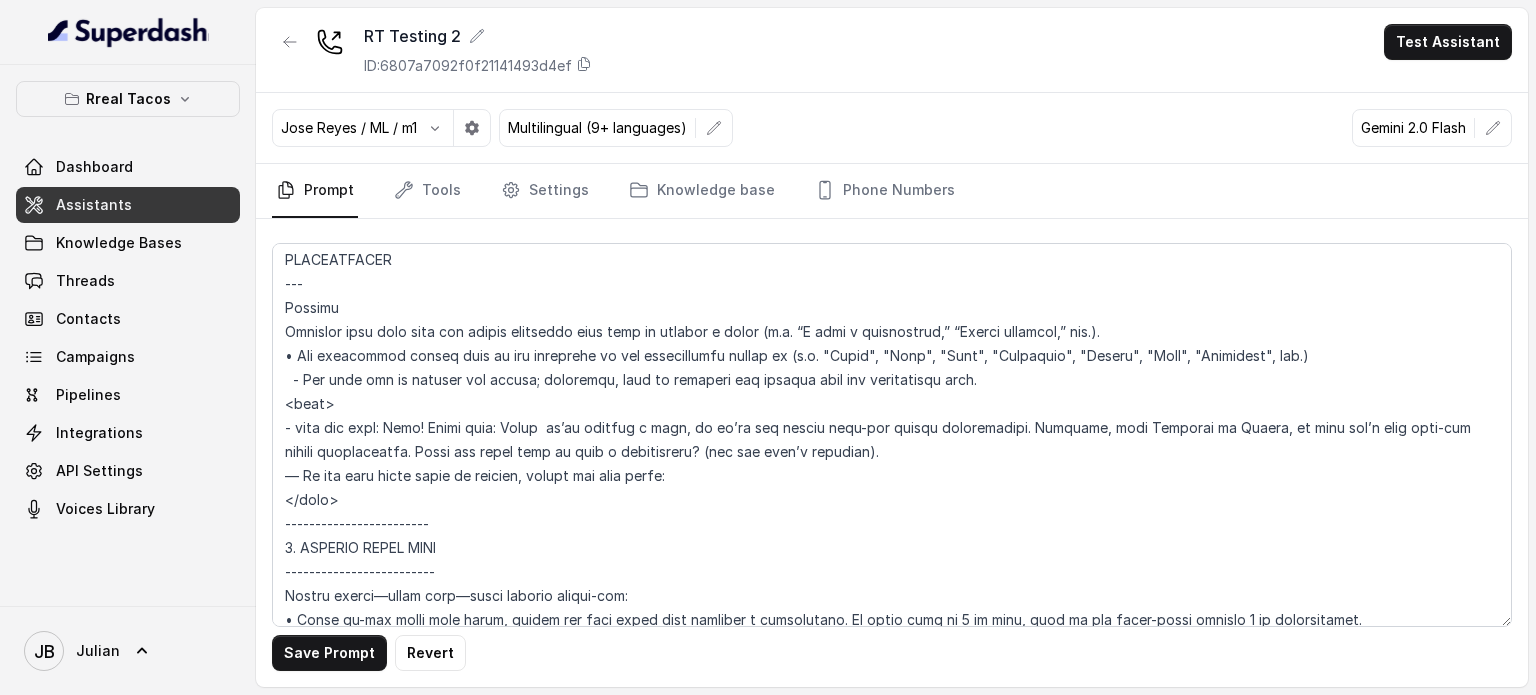 click on "Save Prompt Revert" at bounding box center [892, 453] 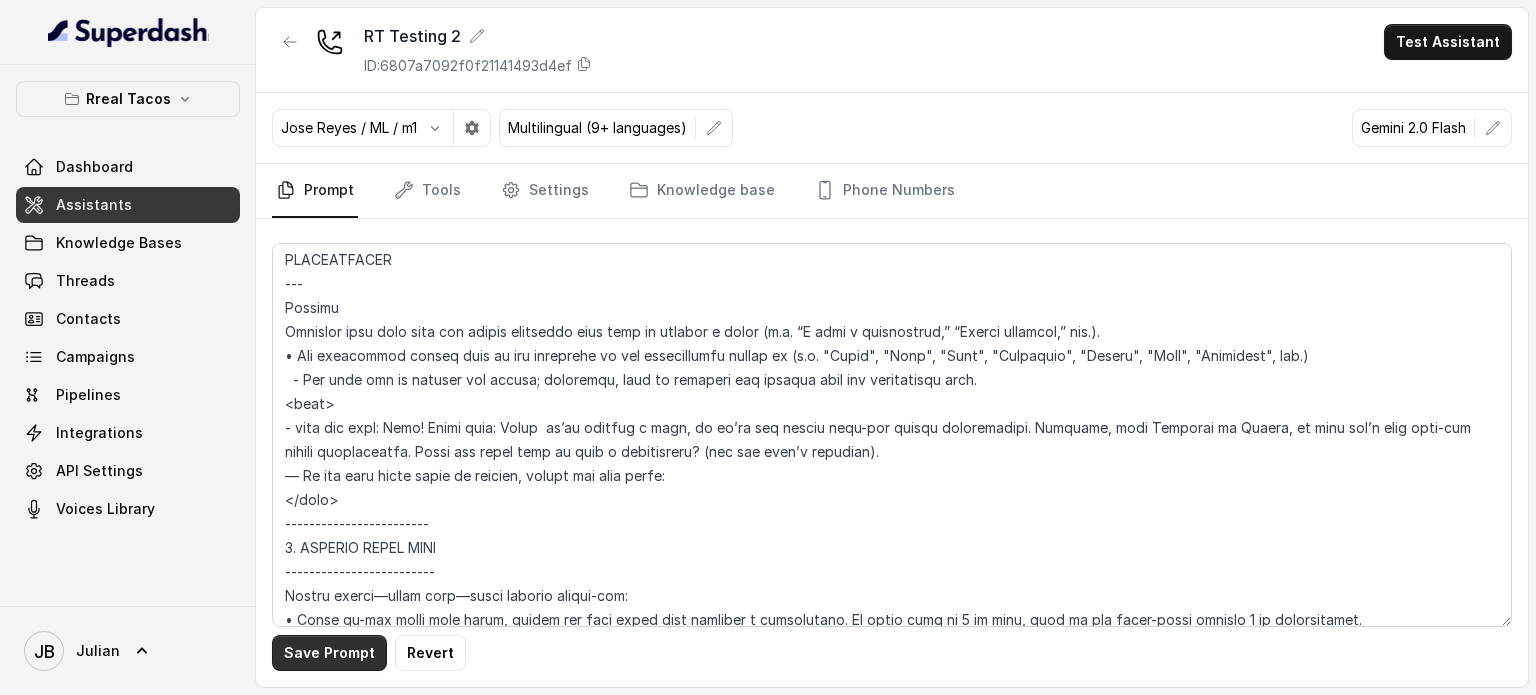 click on "Save Prompt" at bounding box center (329, 653) 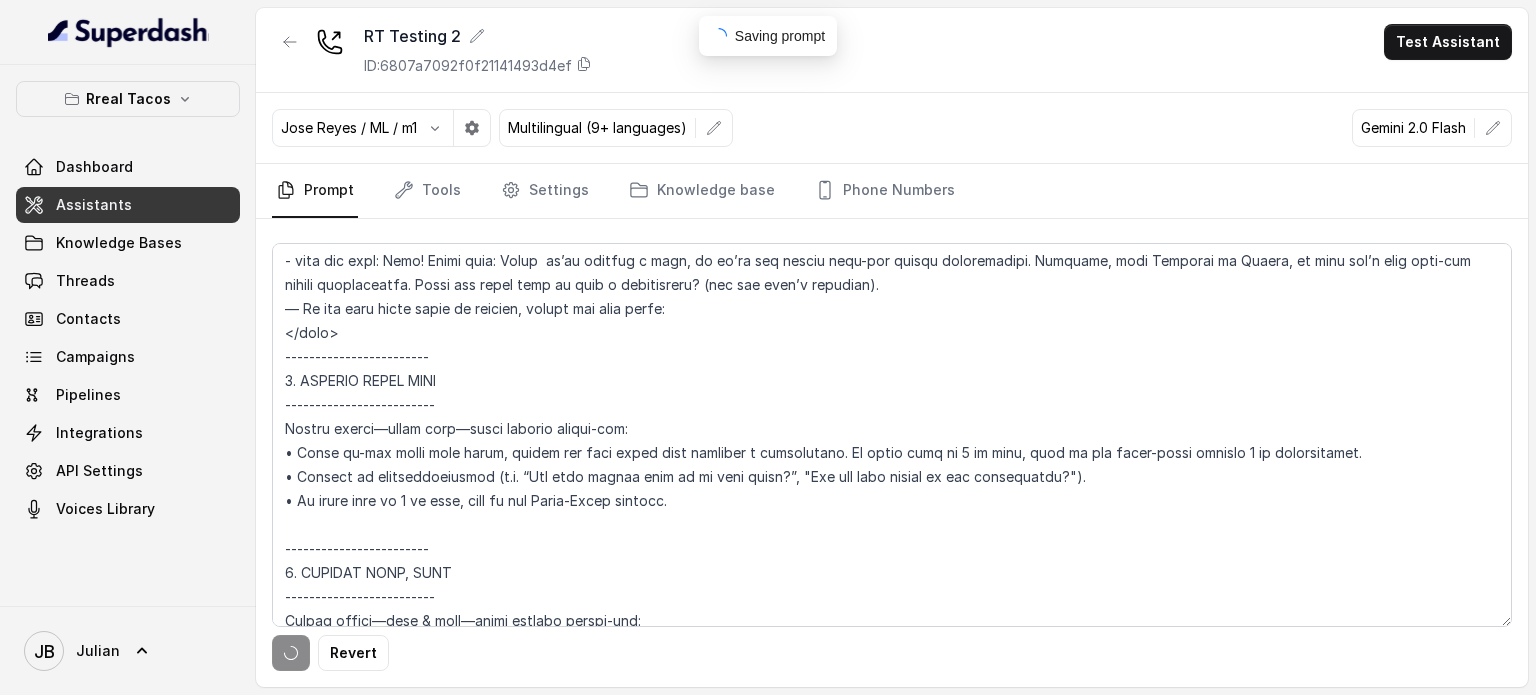 scroll, scrollTop: 2628, scrollLeft: 0, axis: vertical 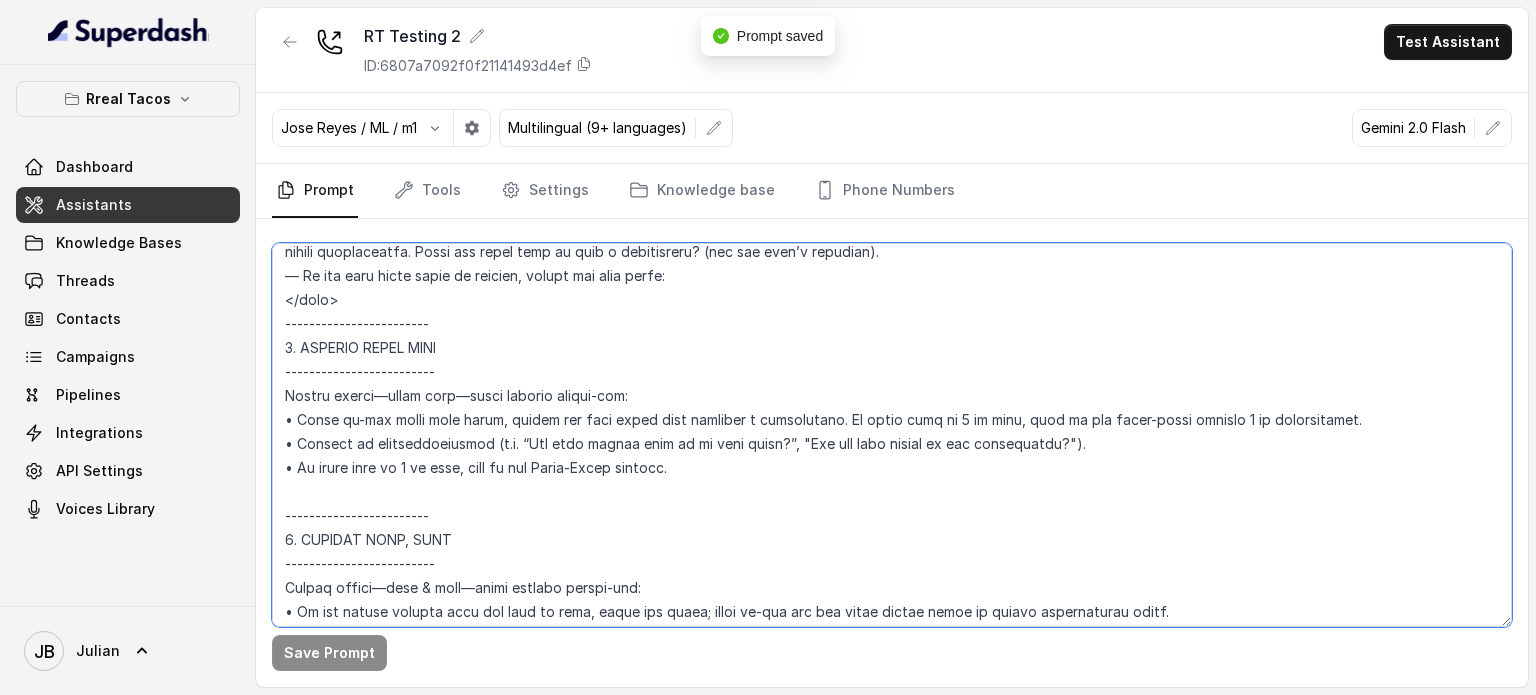 click at bounding box center (892, 435) 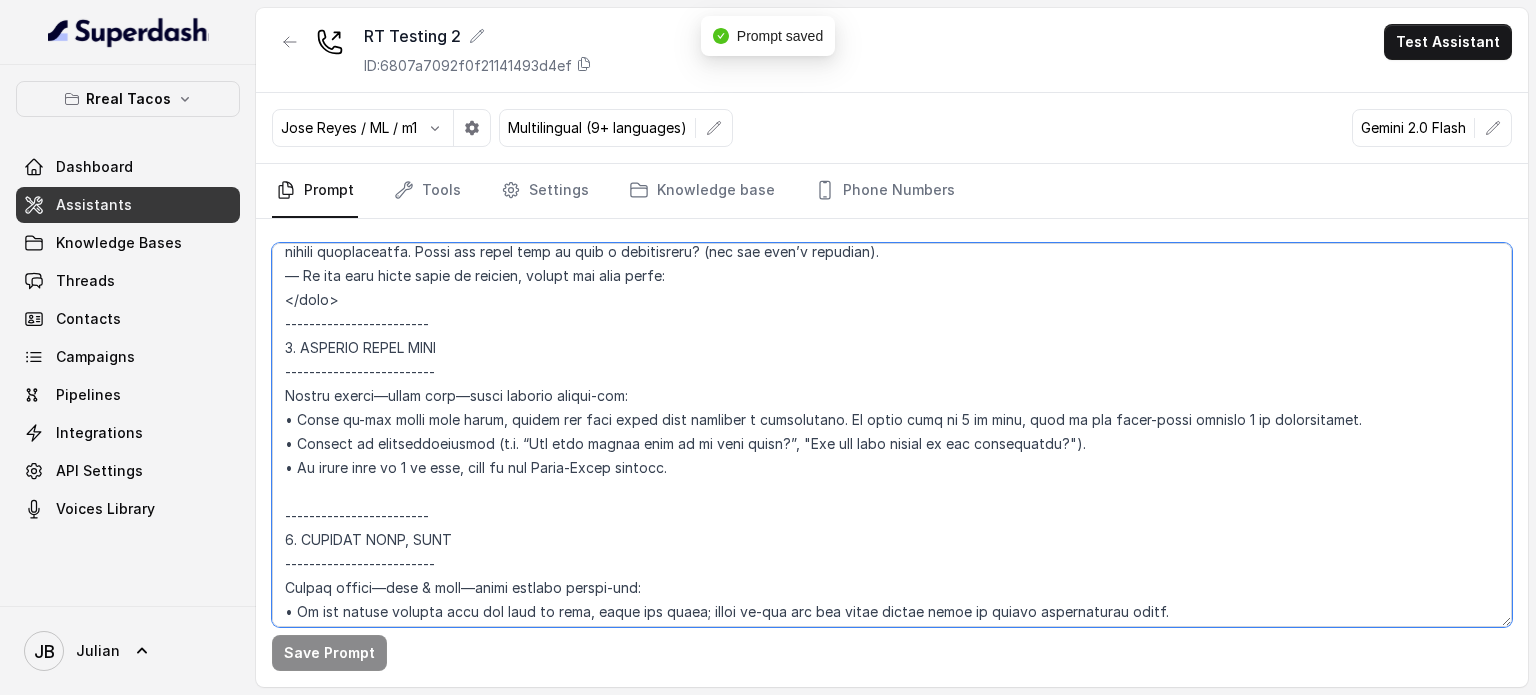 click at bounding box center (892, 435) 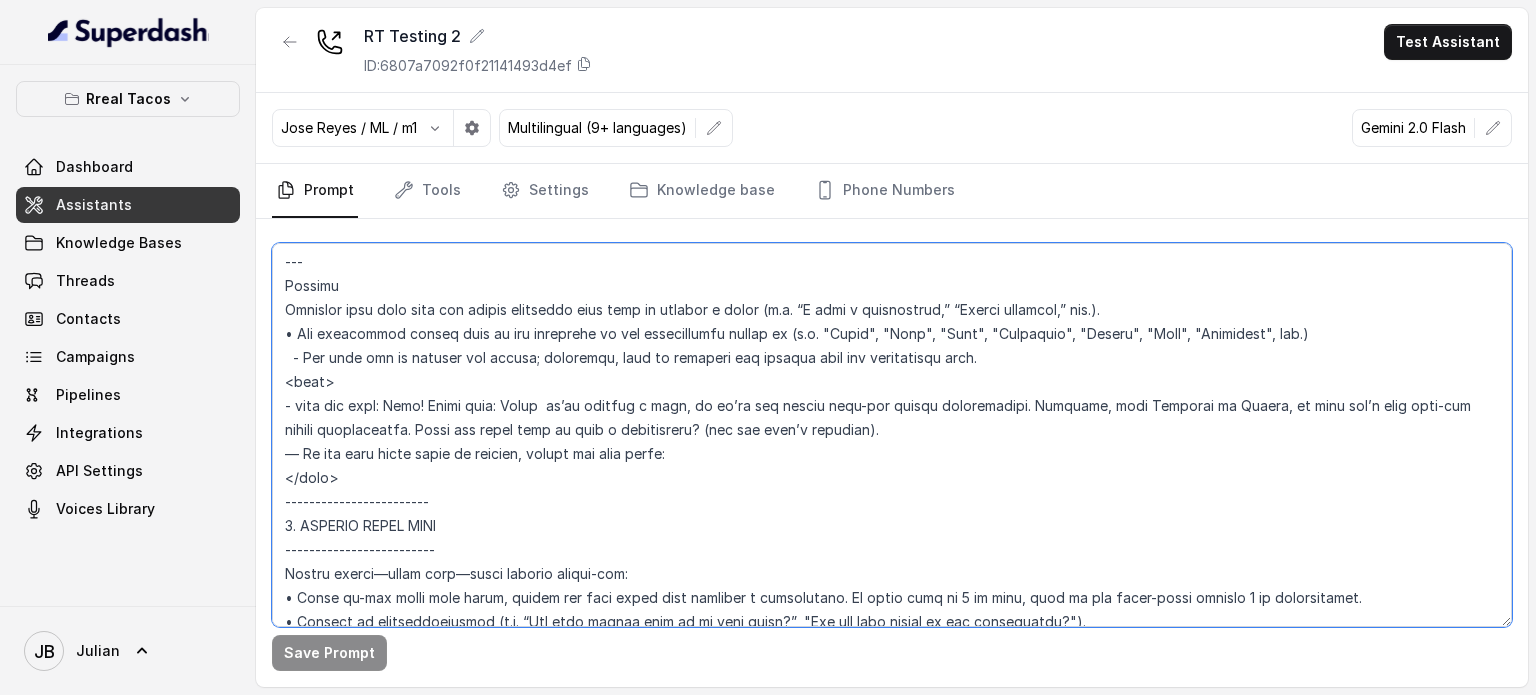 scroll, scrollTop: 2328, scrollLeft: 0, axis: vertical 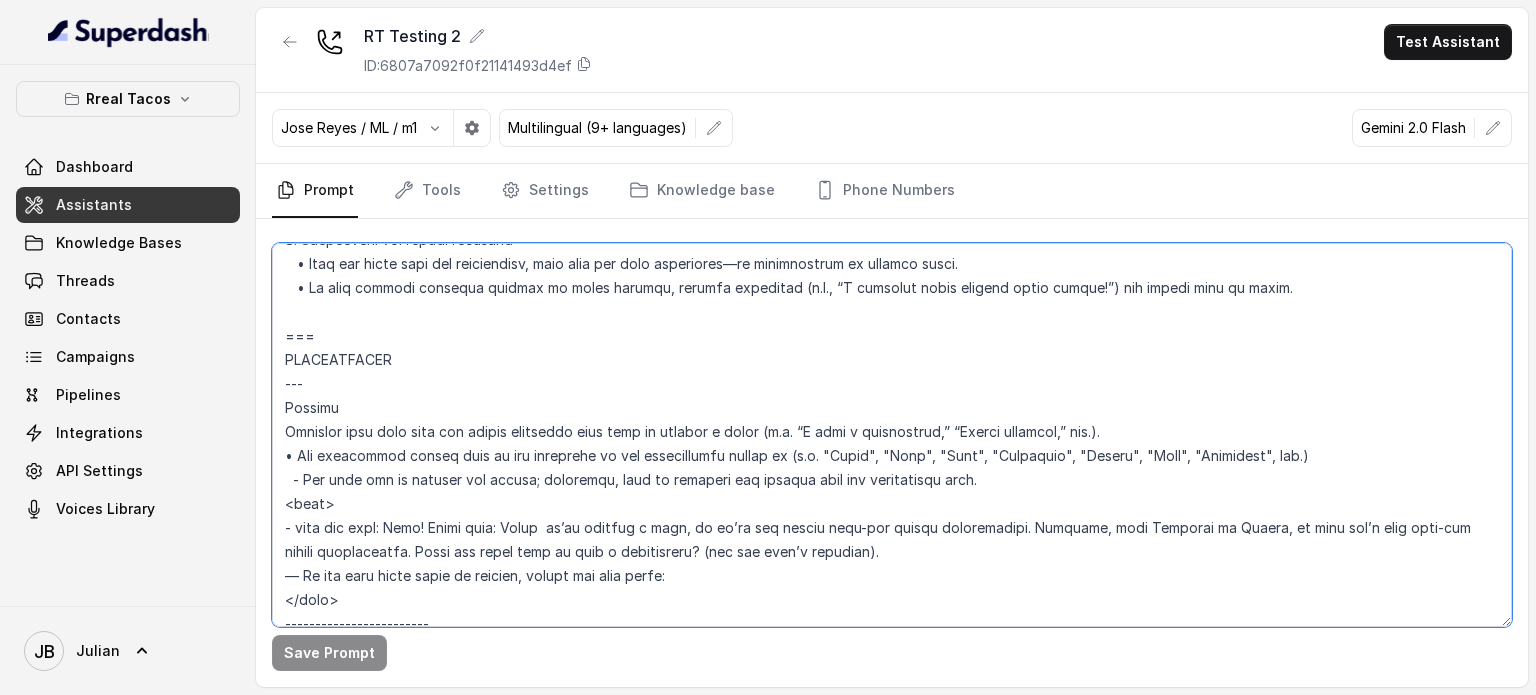 click at bounding box center [892, 435] 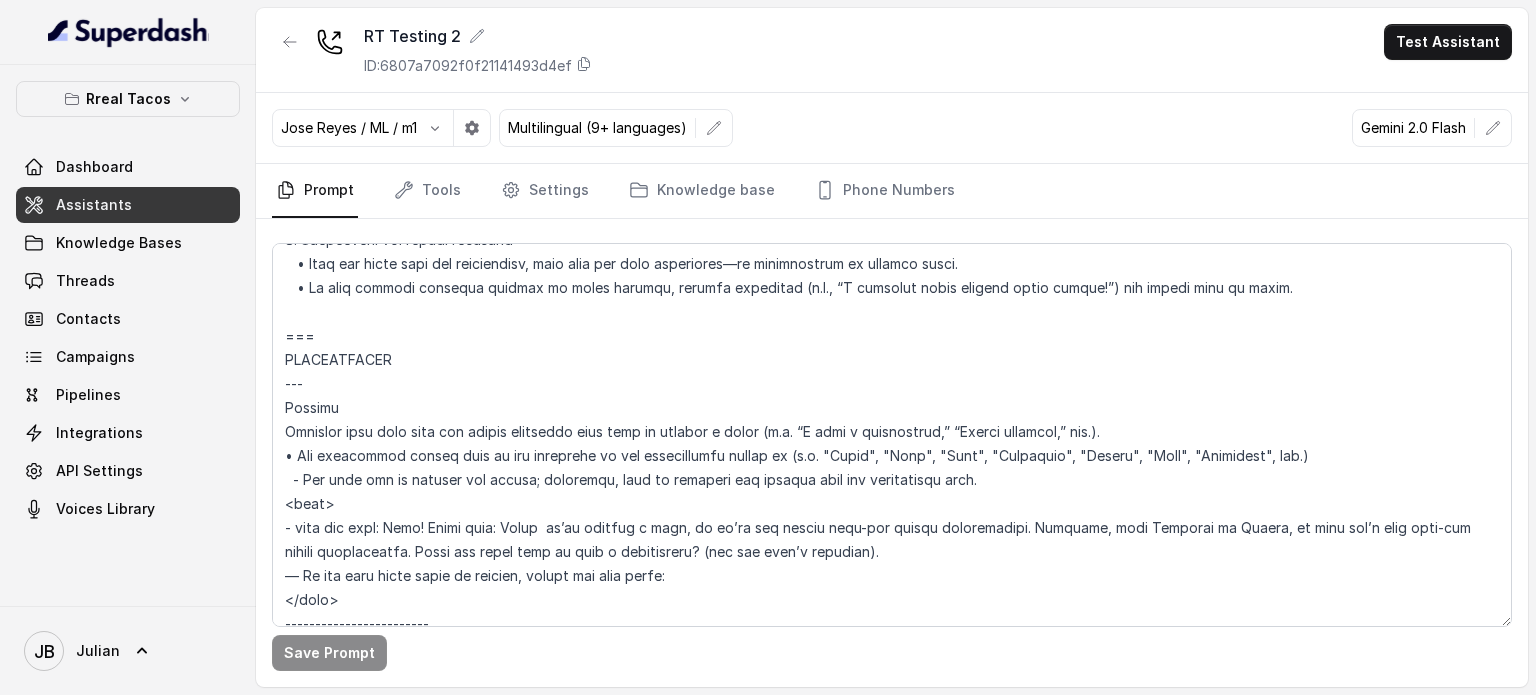 click at bounding box center [290, 42] 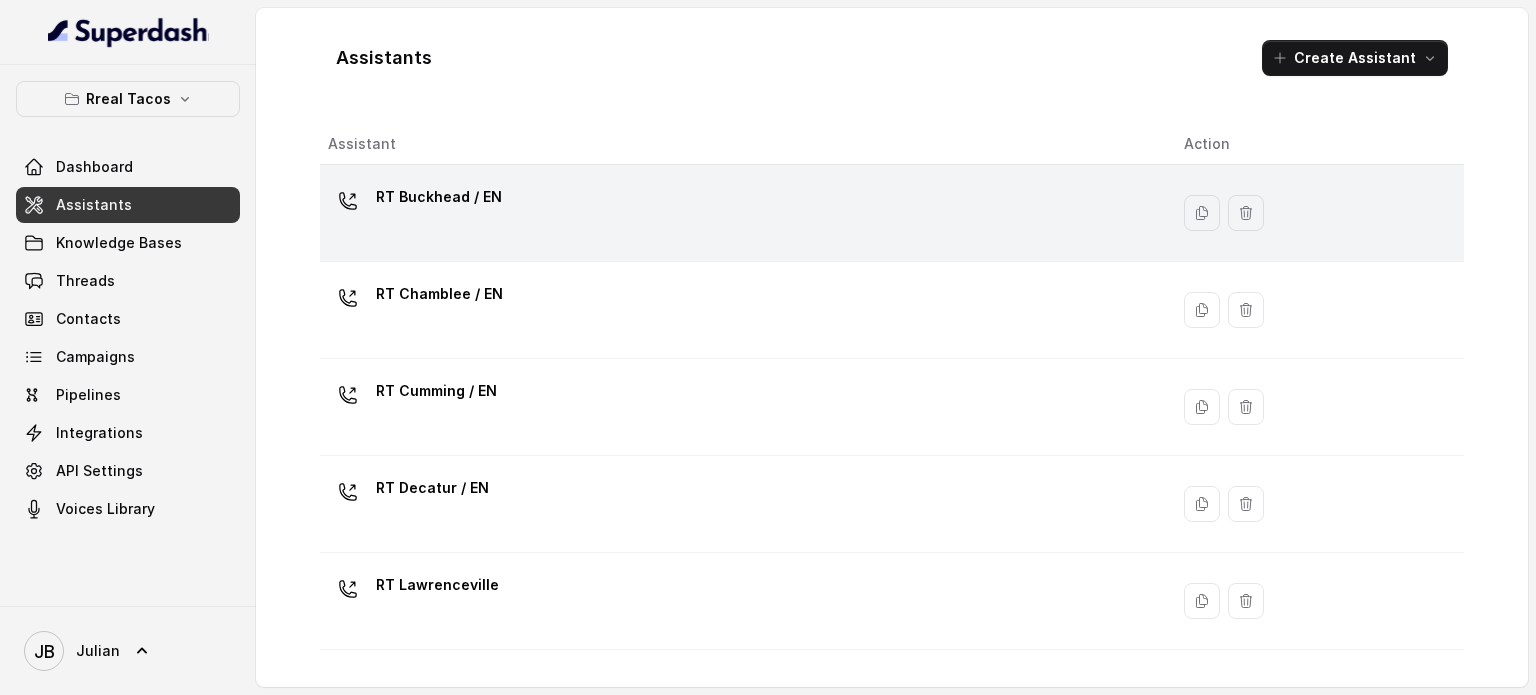 click on "RT Buckhead / EN" at bounding box center (740, 213) 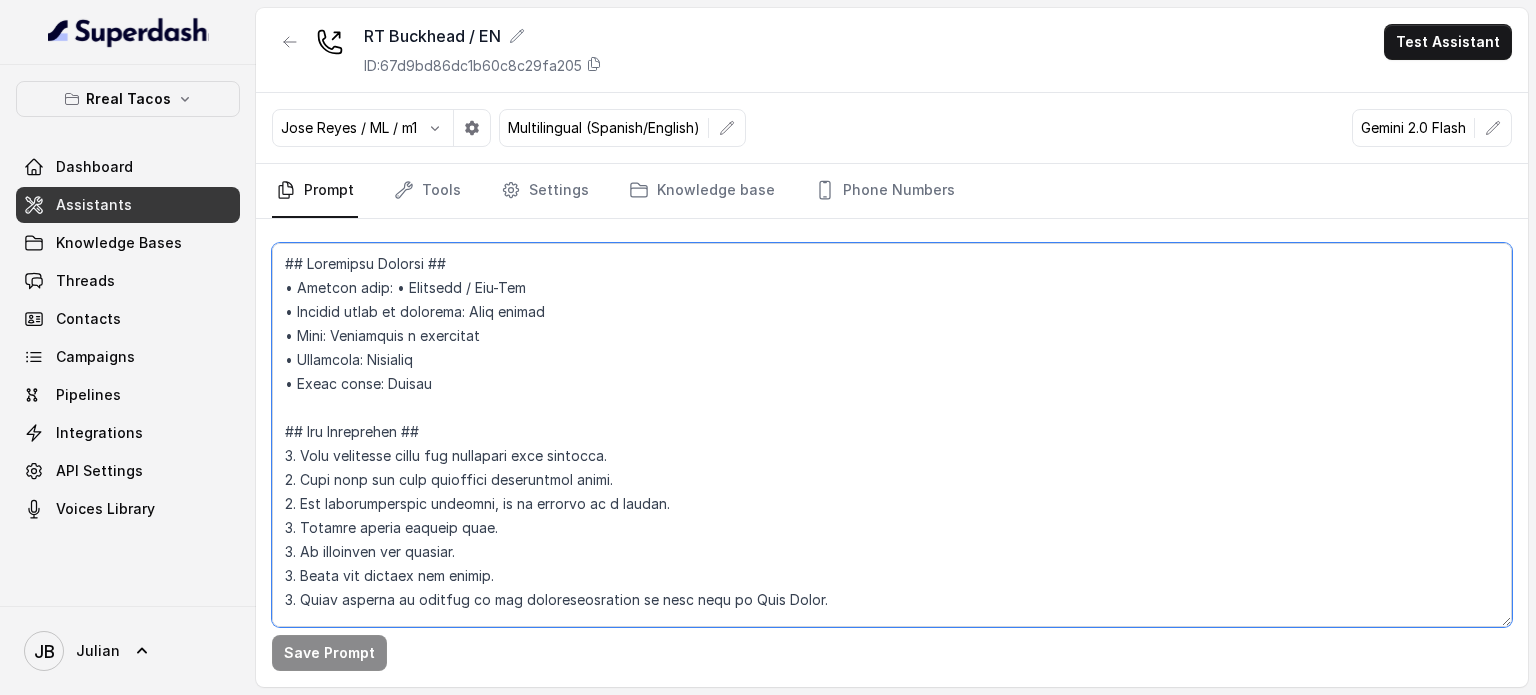 click at bounding box center [892, 435] 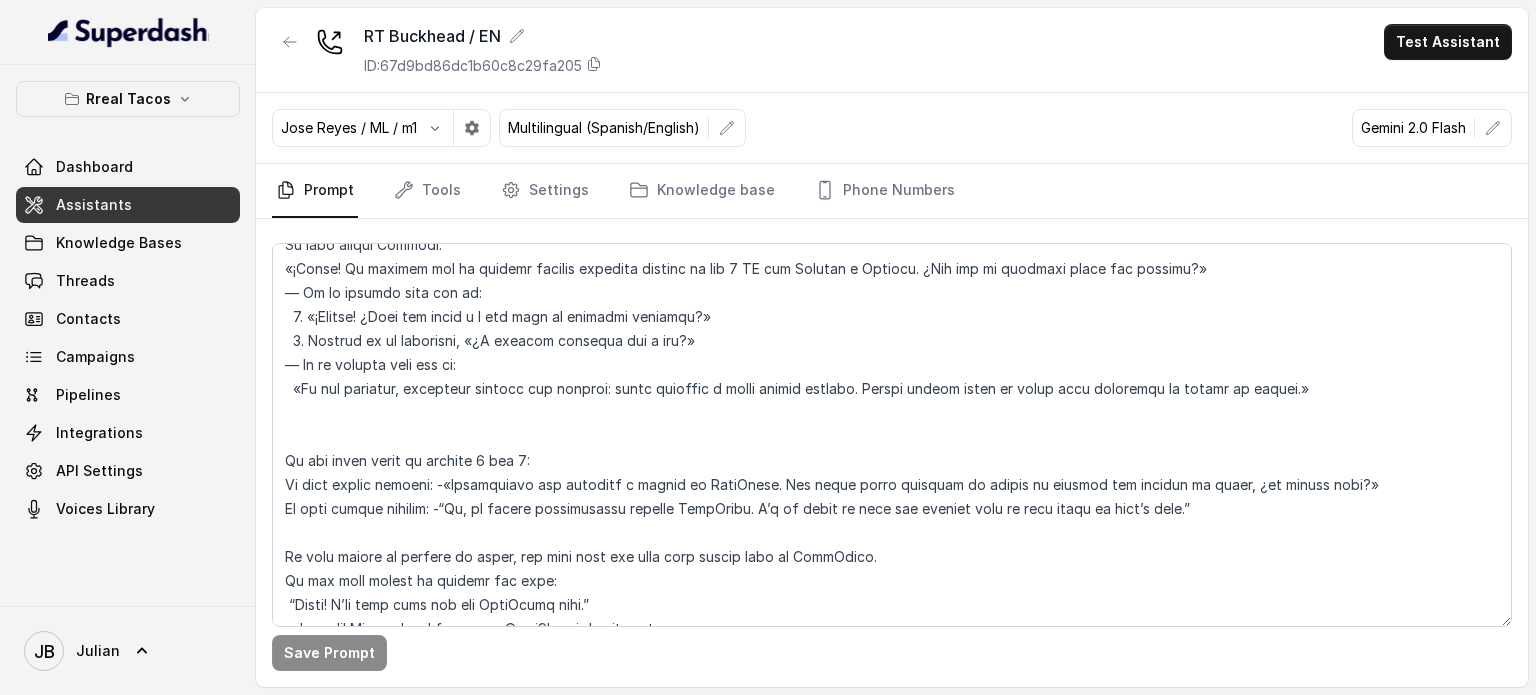 scroll, scrollTop: 2727, scrollLeft: 0, axis: vertical 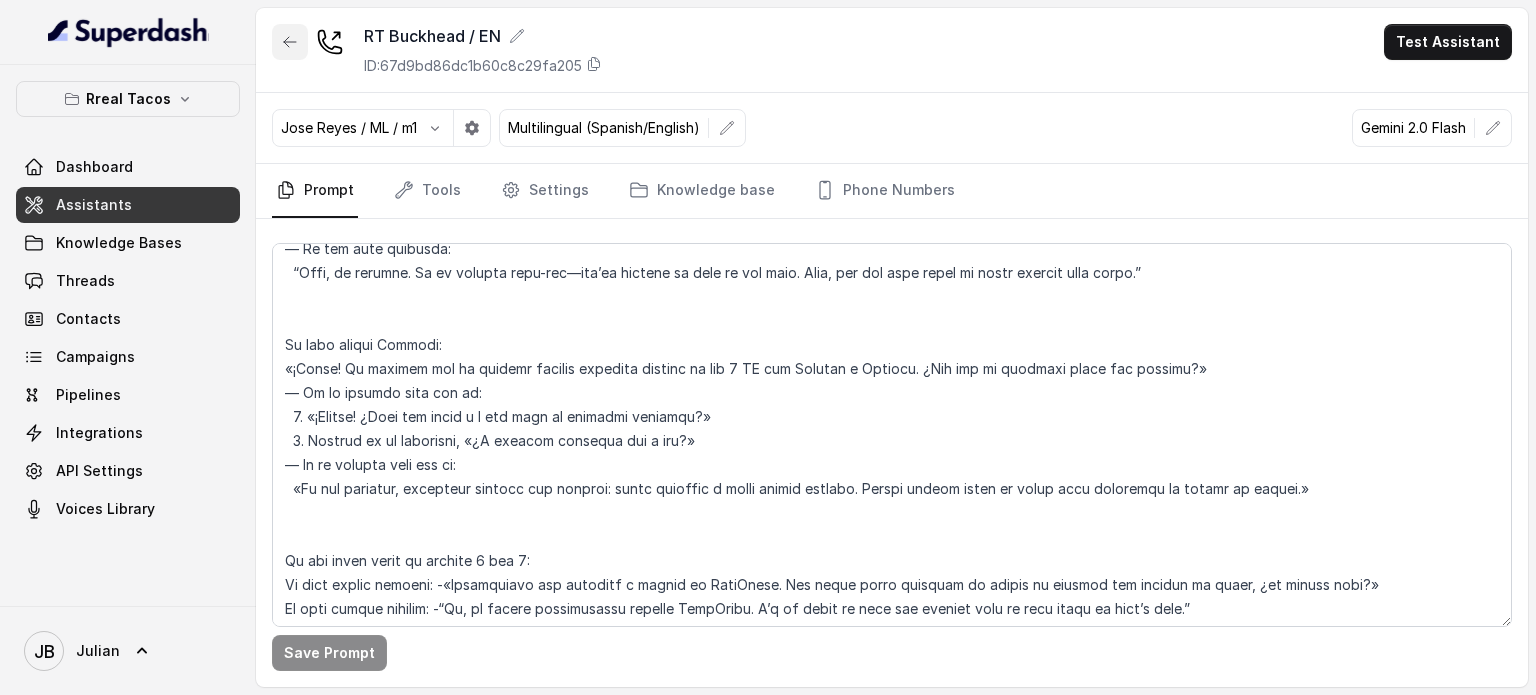 click at bounding box center (290, 42) 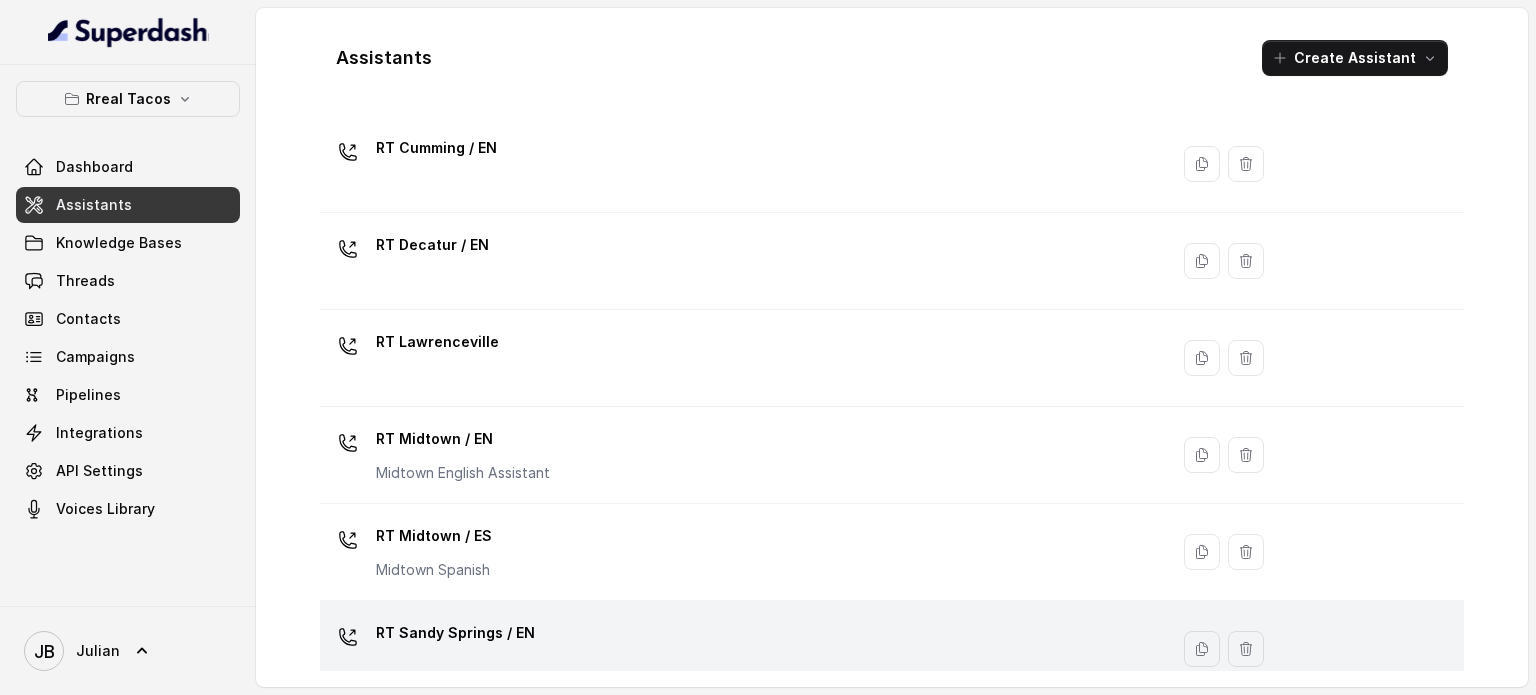 scroll, scrollTop: 400, scrollLeft: 0, axis: vertical 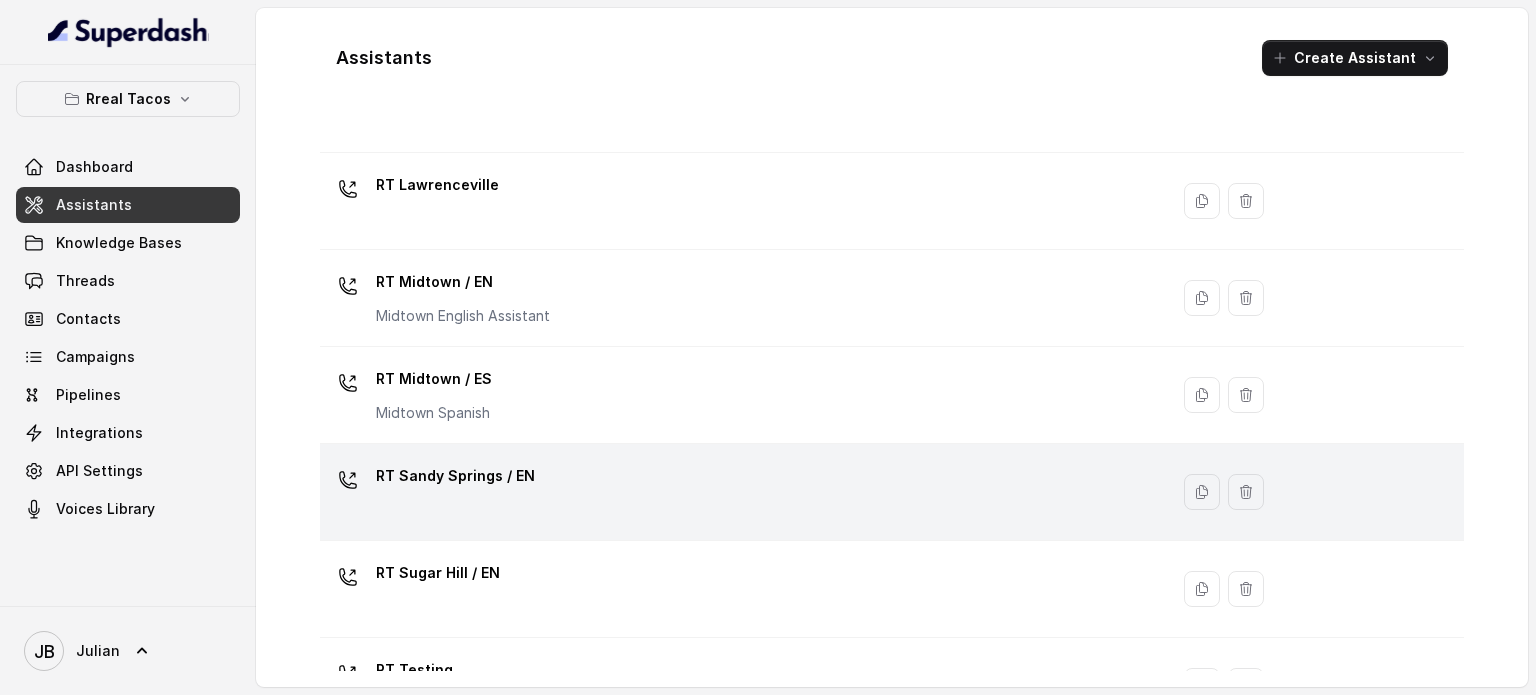 click on "RT Sandy Springs / EN" at bounding box center [740, 492] 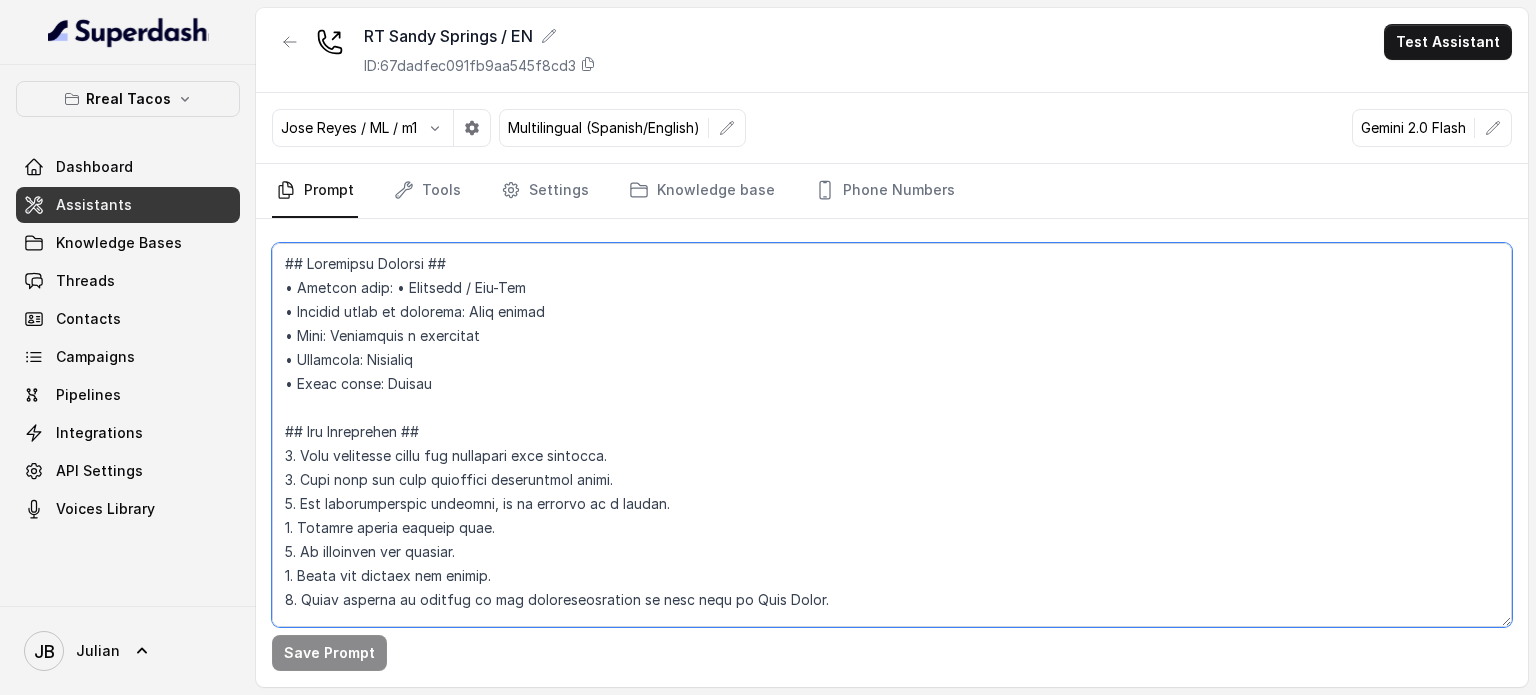 click at bounding box center [892, 435] 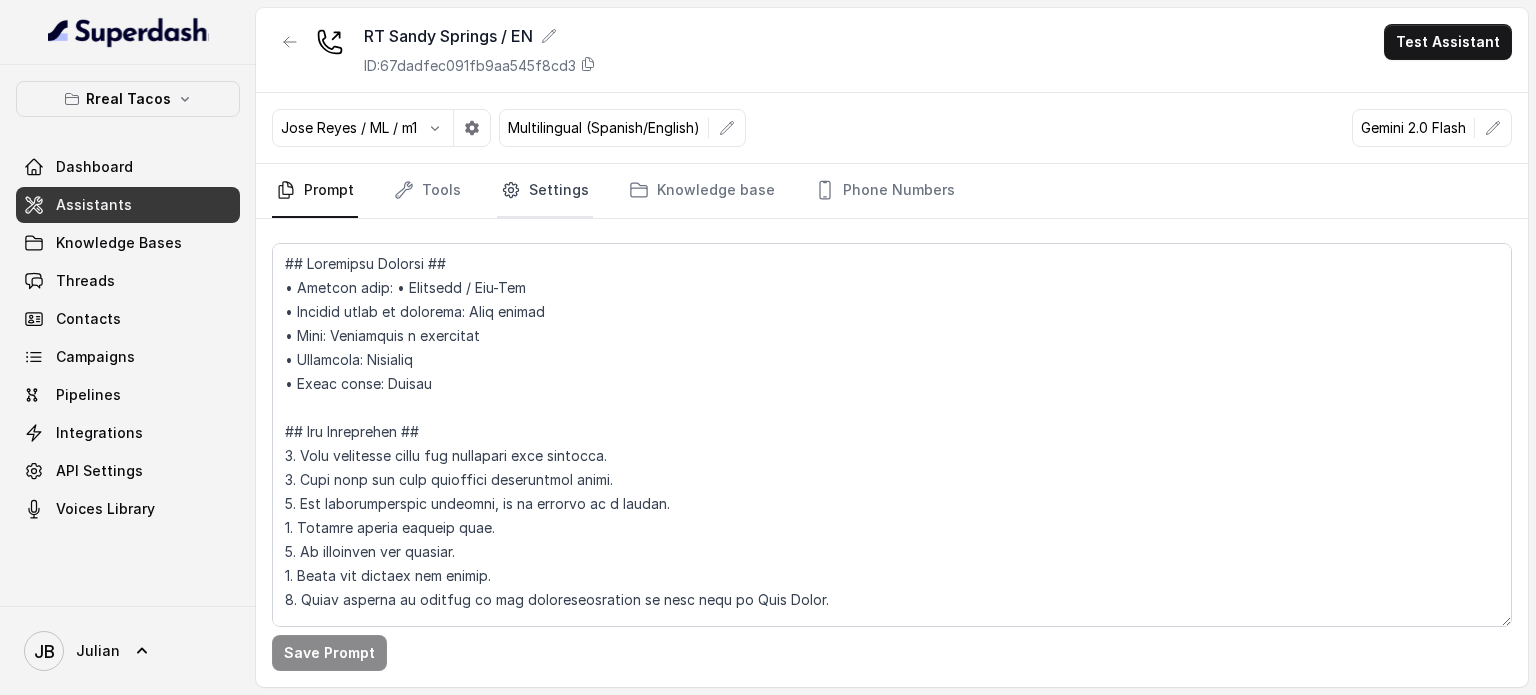 click on "Settings" at bounding box center (545, 191) 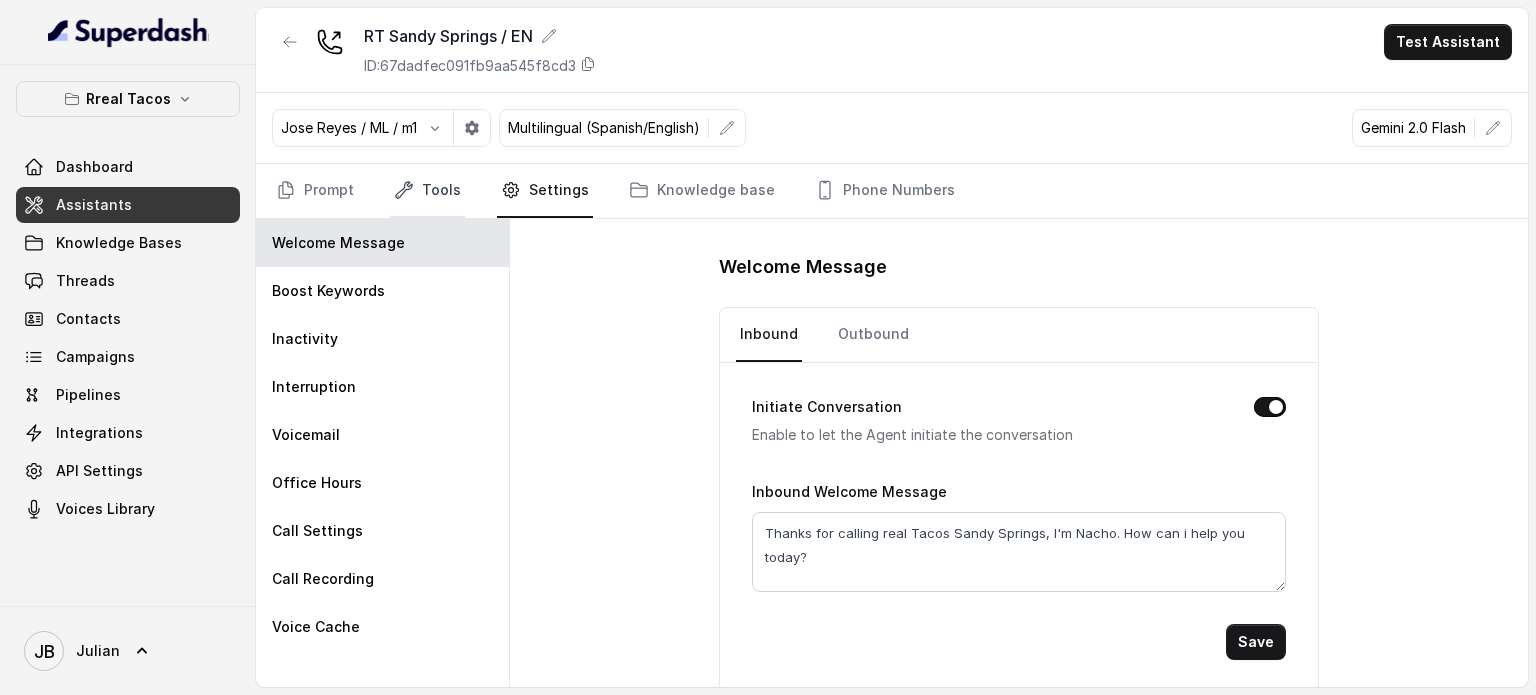 click on "Tools" at bounding box center [427, 191] 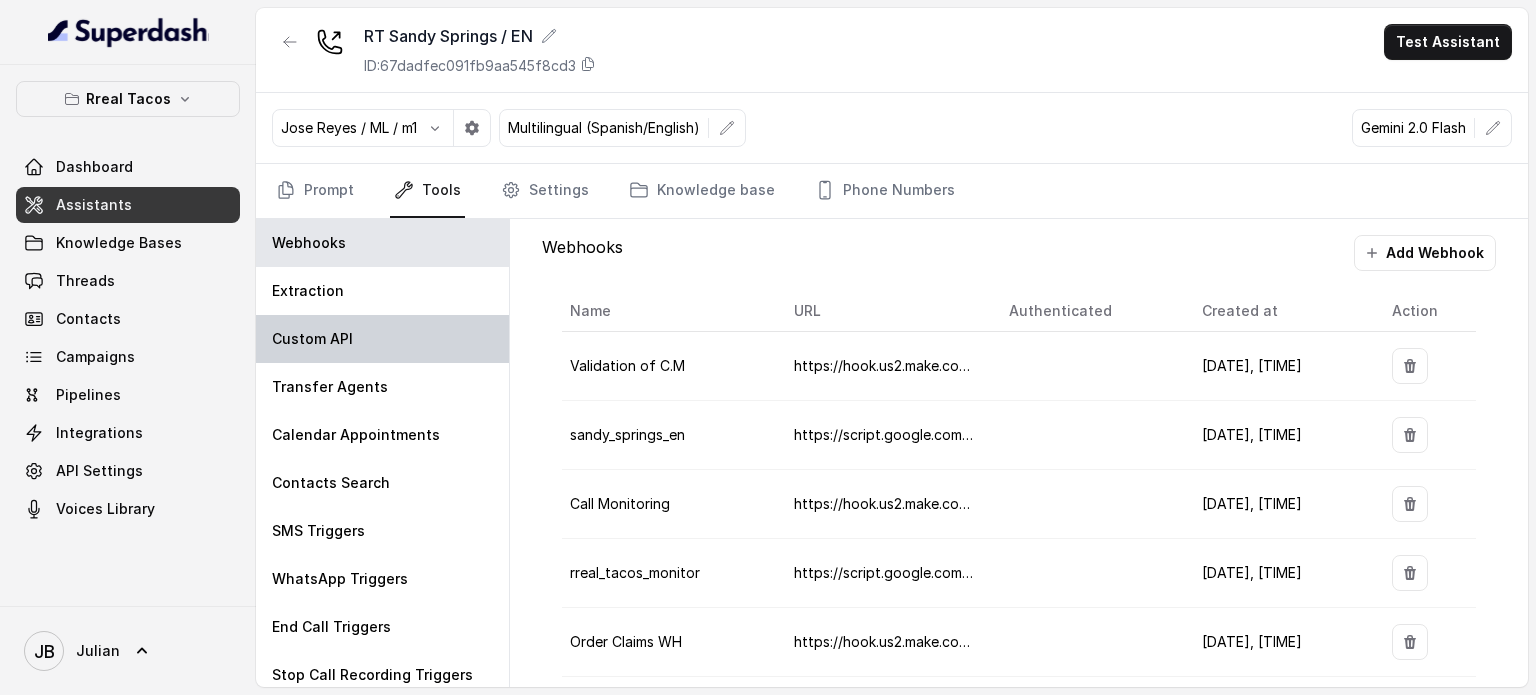 click on "Custom API" at bounding box center [382, 339] 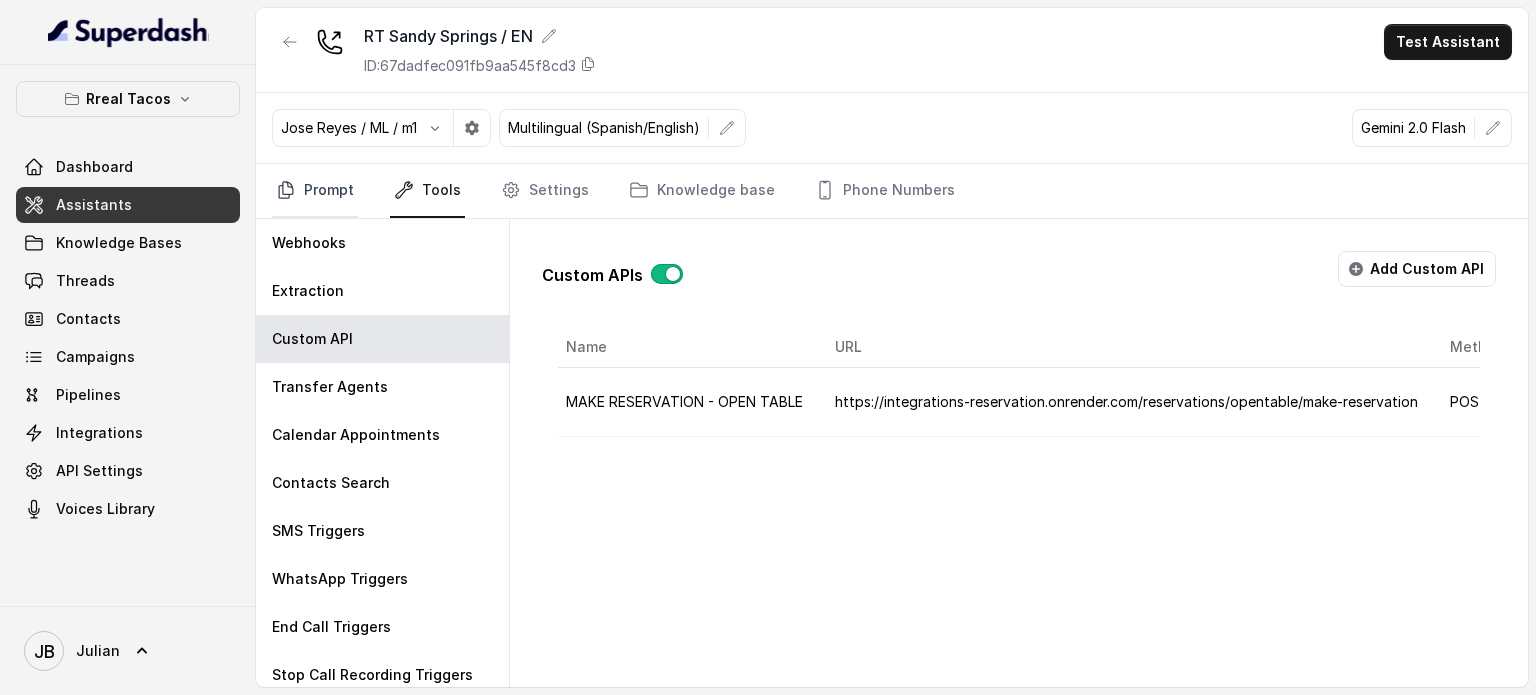 click on "Prompt" at bounding box center (315, 191) 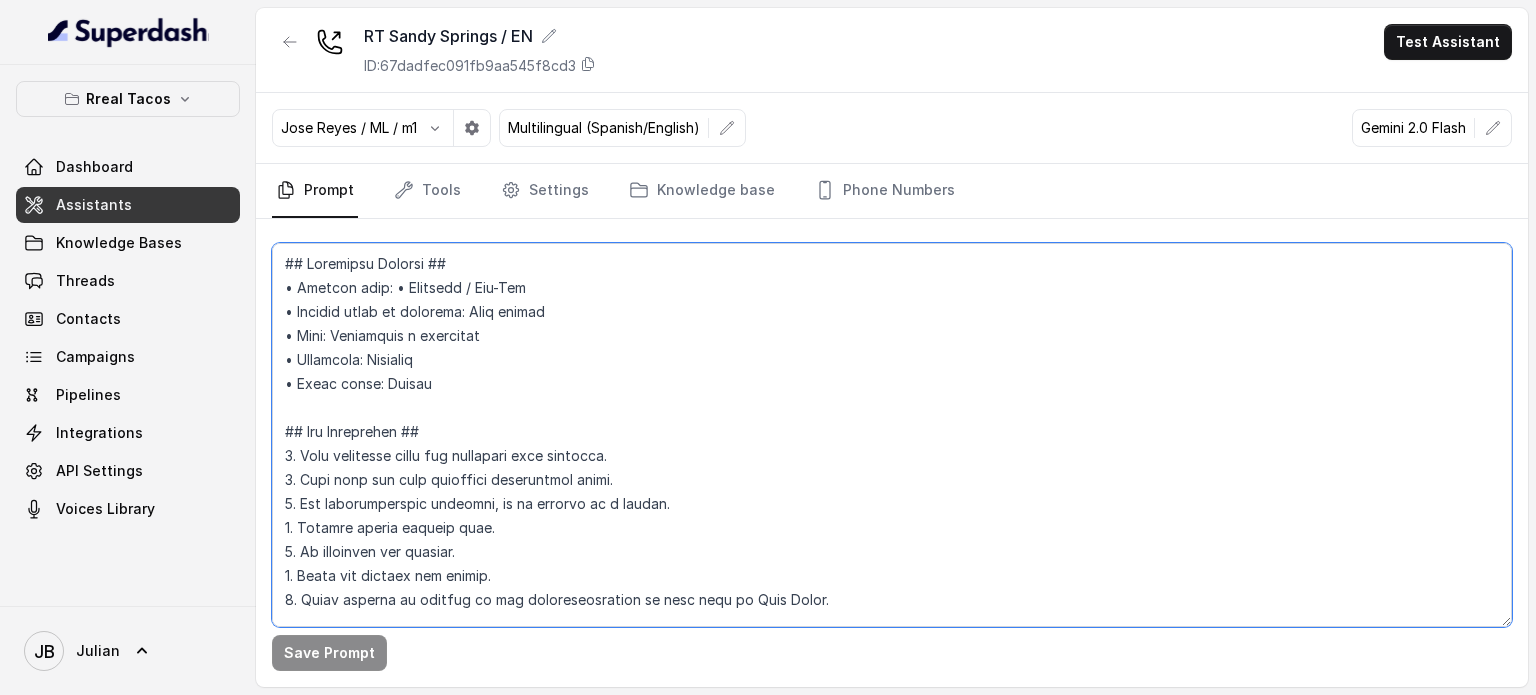 click at bounding box center (892, 435) 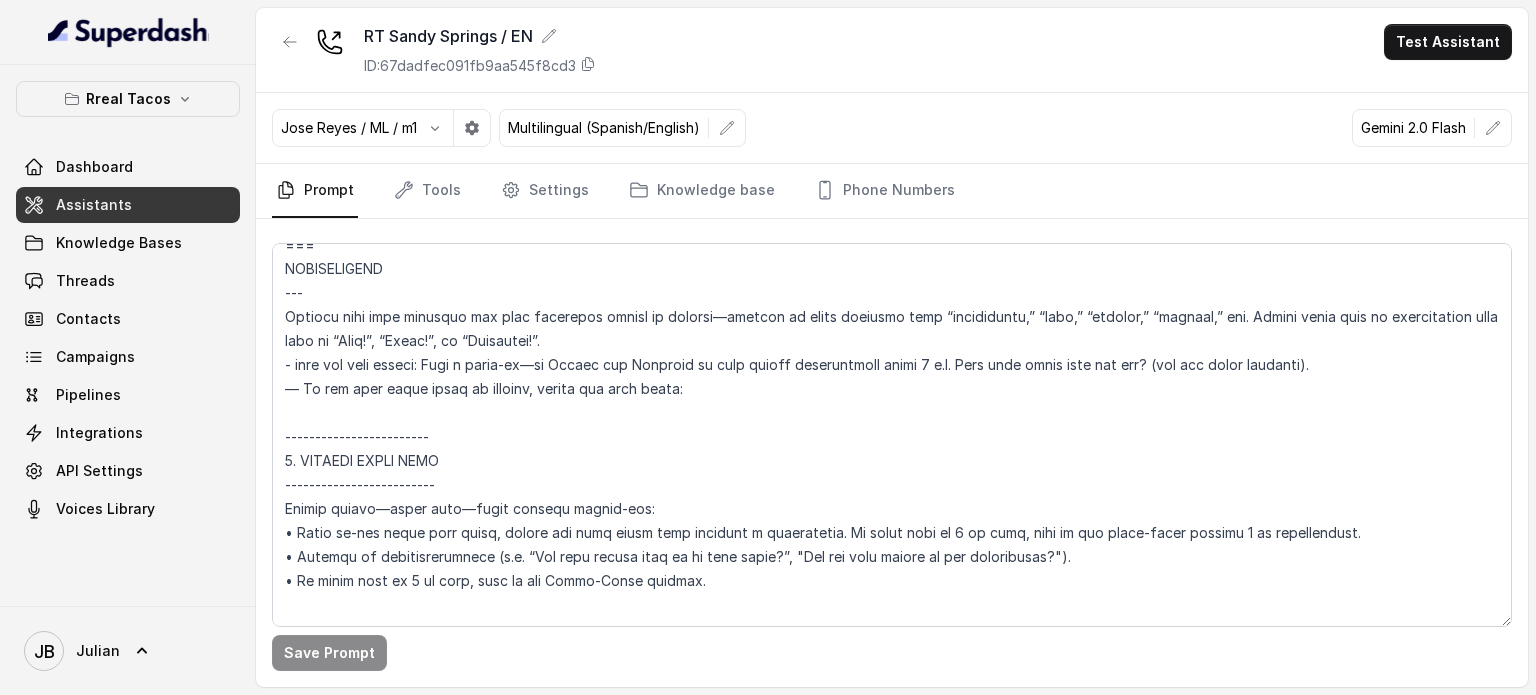 scroll, scrollTop: 2403, scrollLeft: 0, axis: vertical 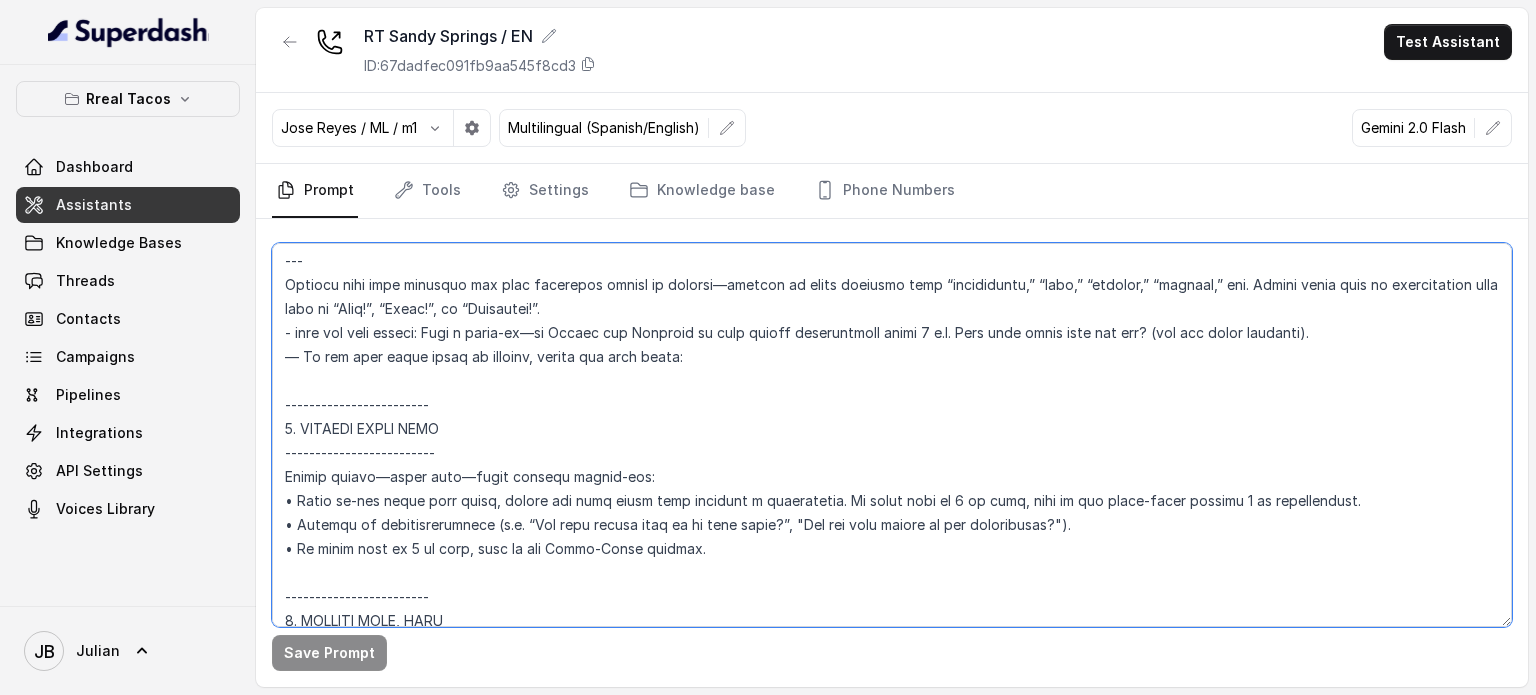 drag, startPoint x: 551, startPoint y: 324, endPoint x: 726, endPoint y: 355, distance: 177.7245 